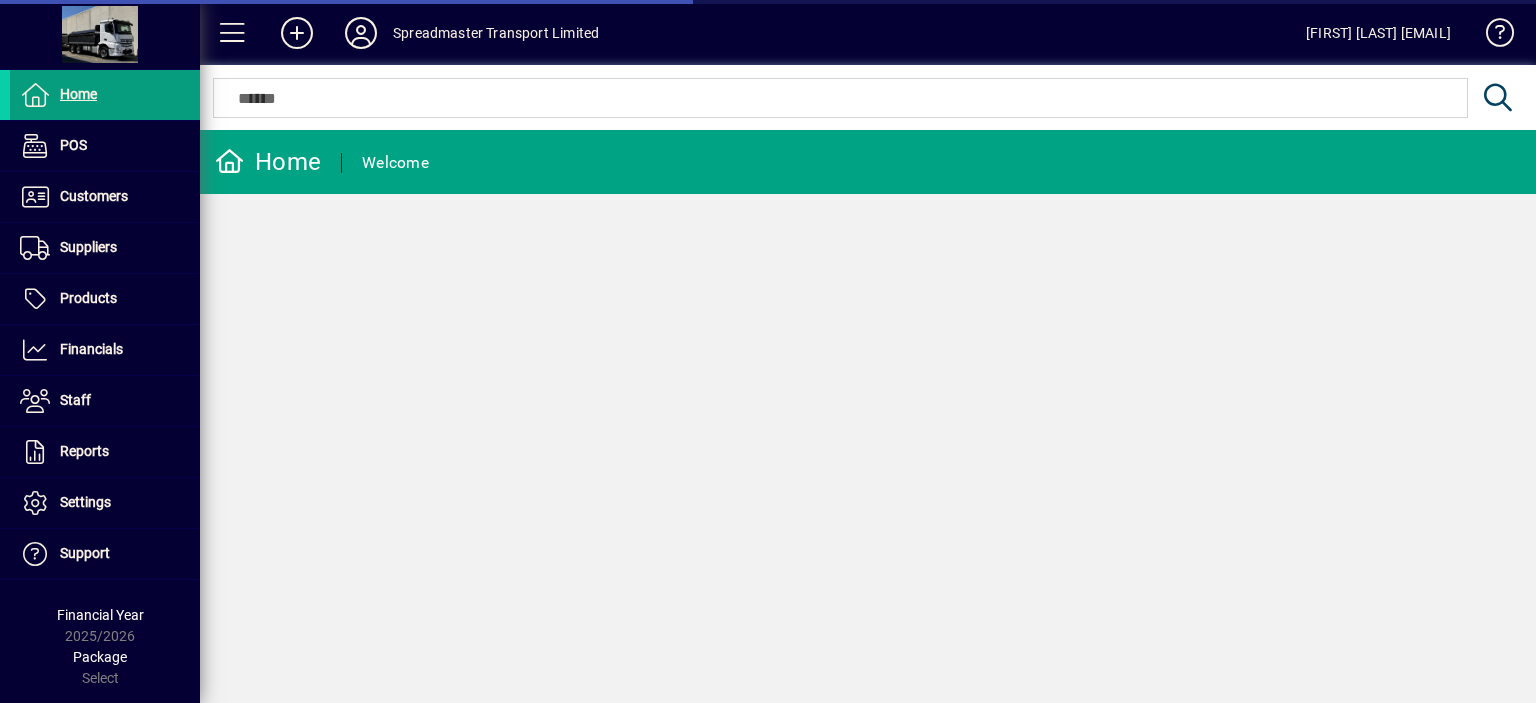 scroll, scrollTop: 0, scrollLeft: 0, axis: both 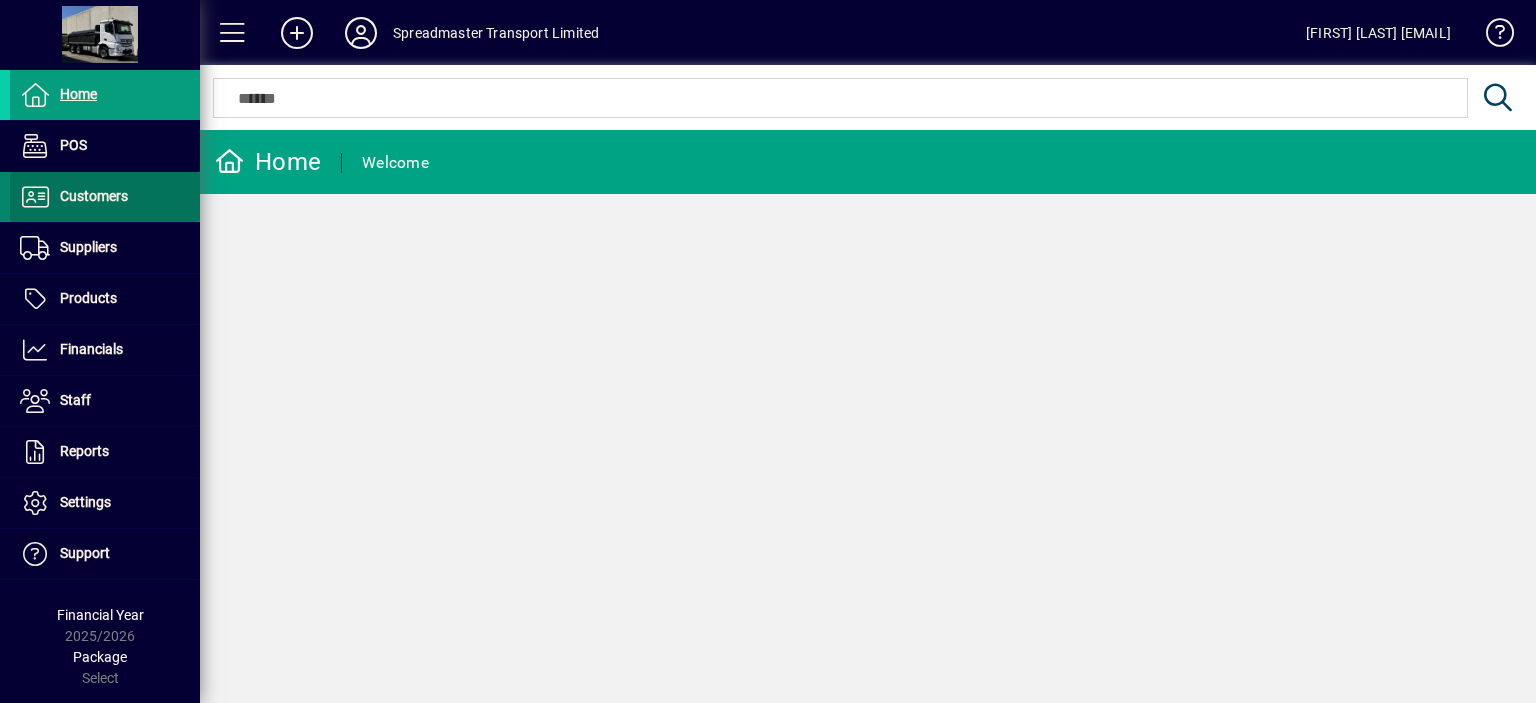 click on "Customers" at bounding box center (94, 196) 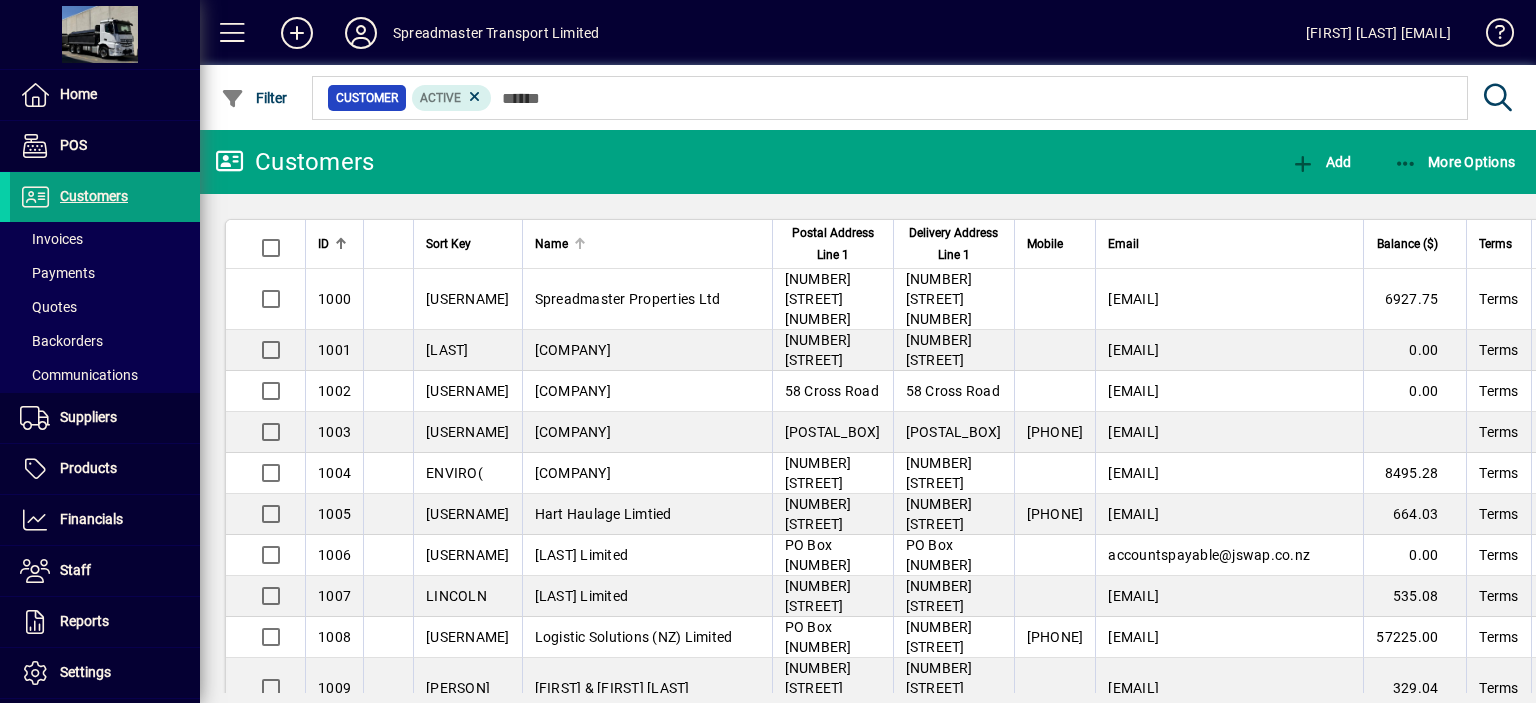 click at bounding box center [578, 241] 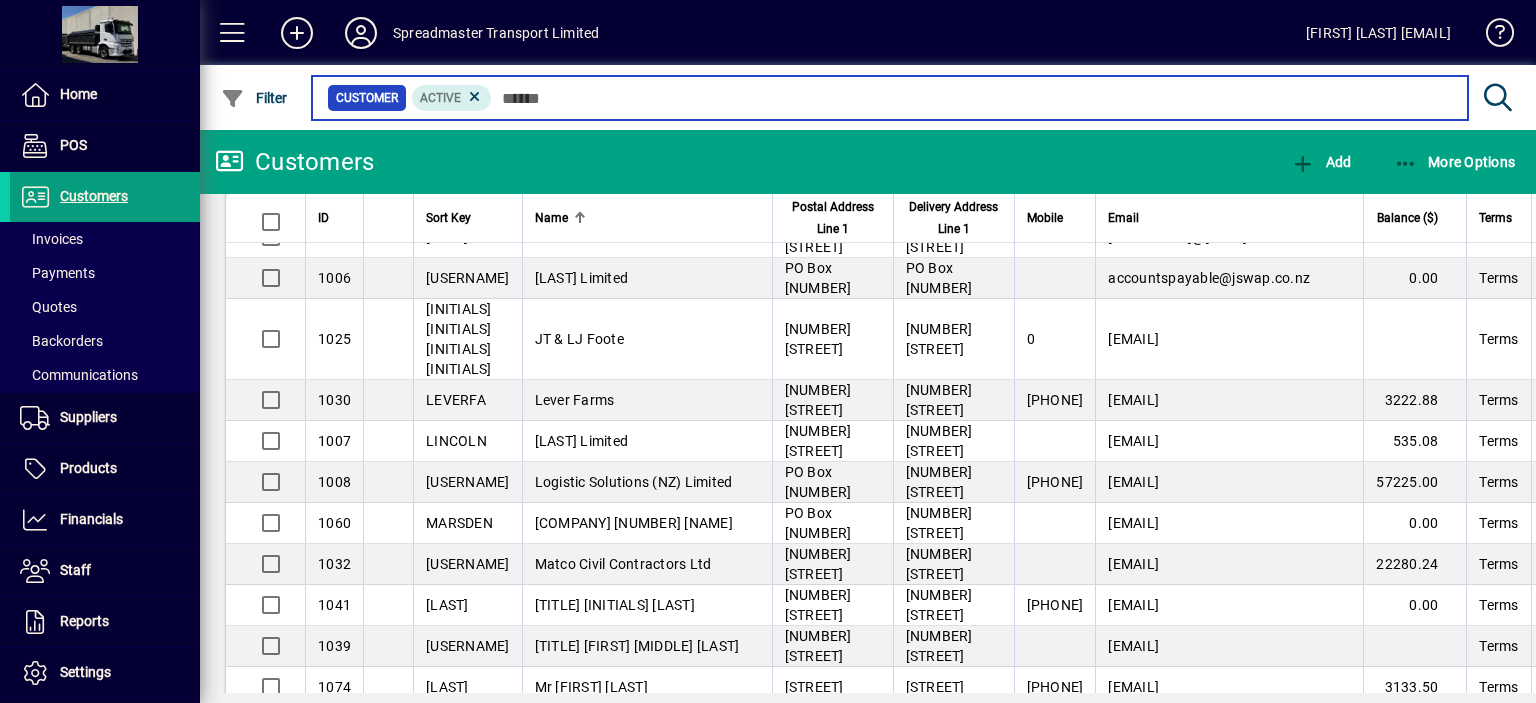 scroll, scrollTop: 1400, scrollLeft: 0, axis: vertical 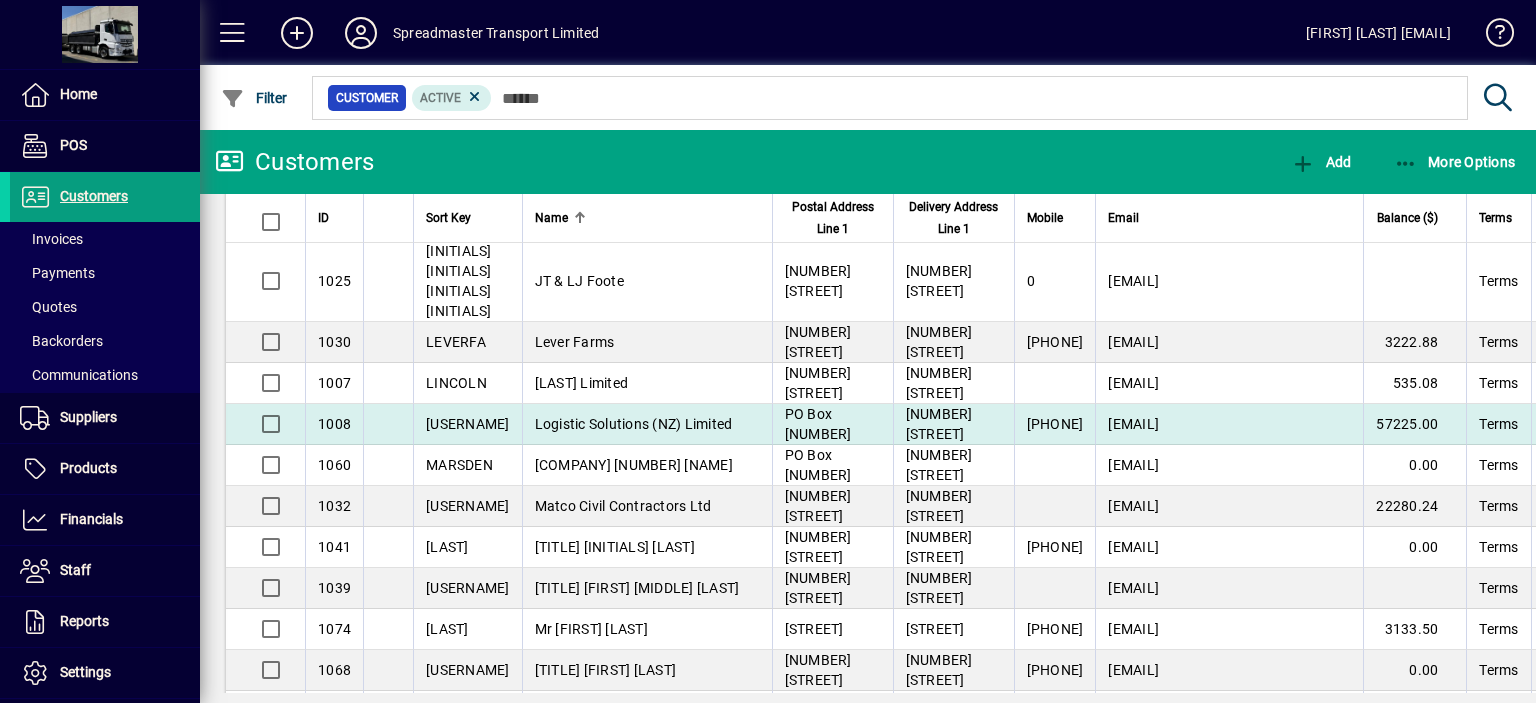 click on "Logistic Solutions (NZ) Limited" at bounding box center (634, 424) 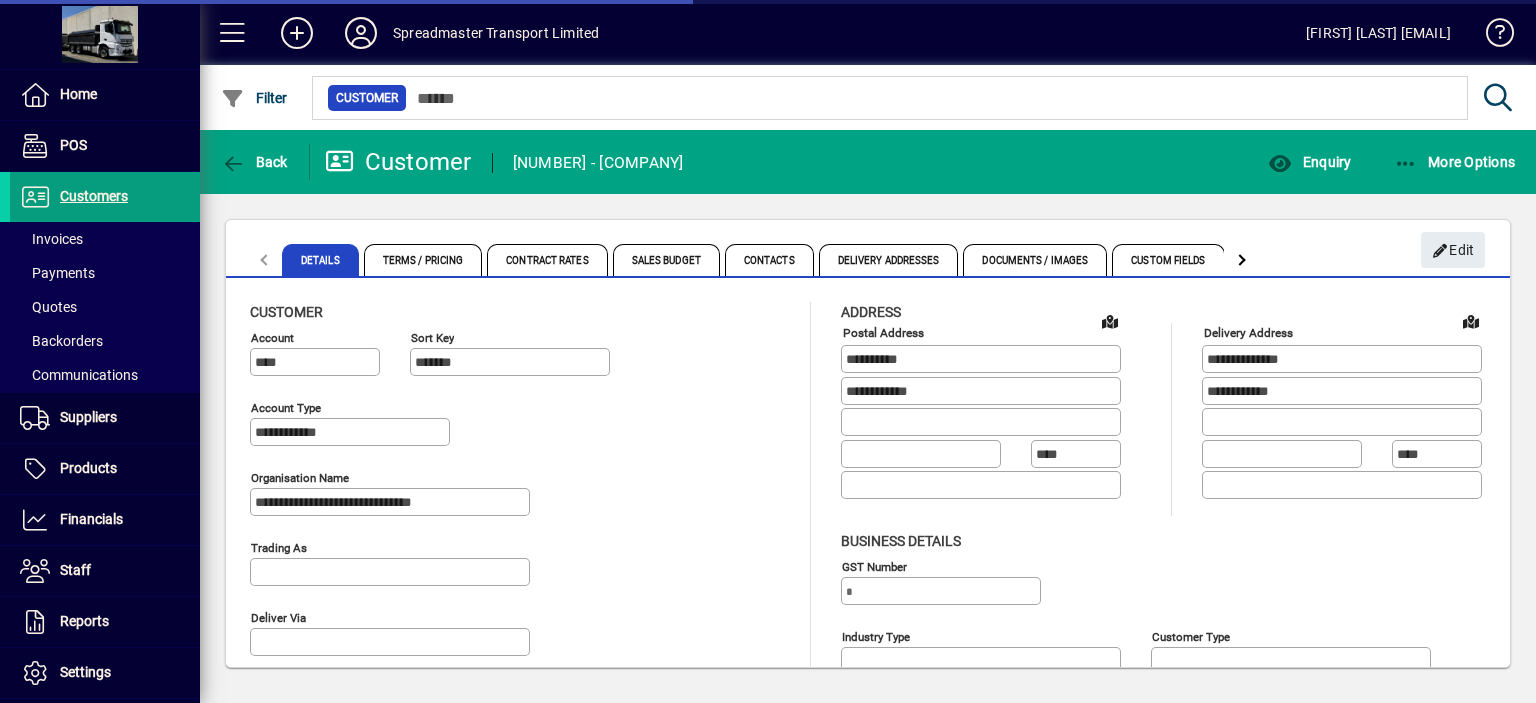 type on "**********" 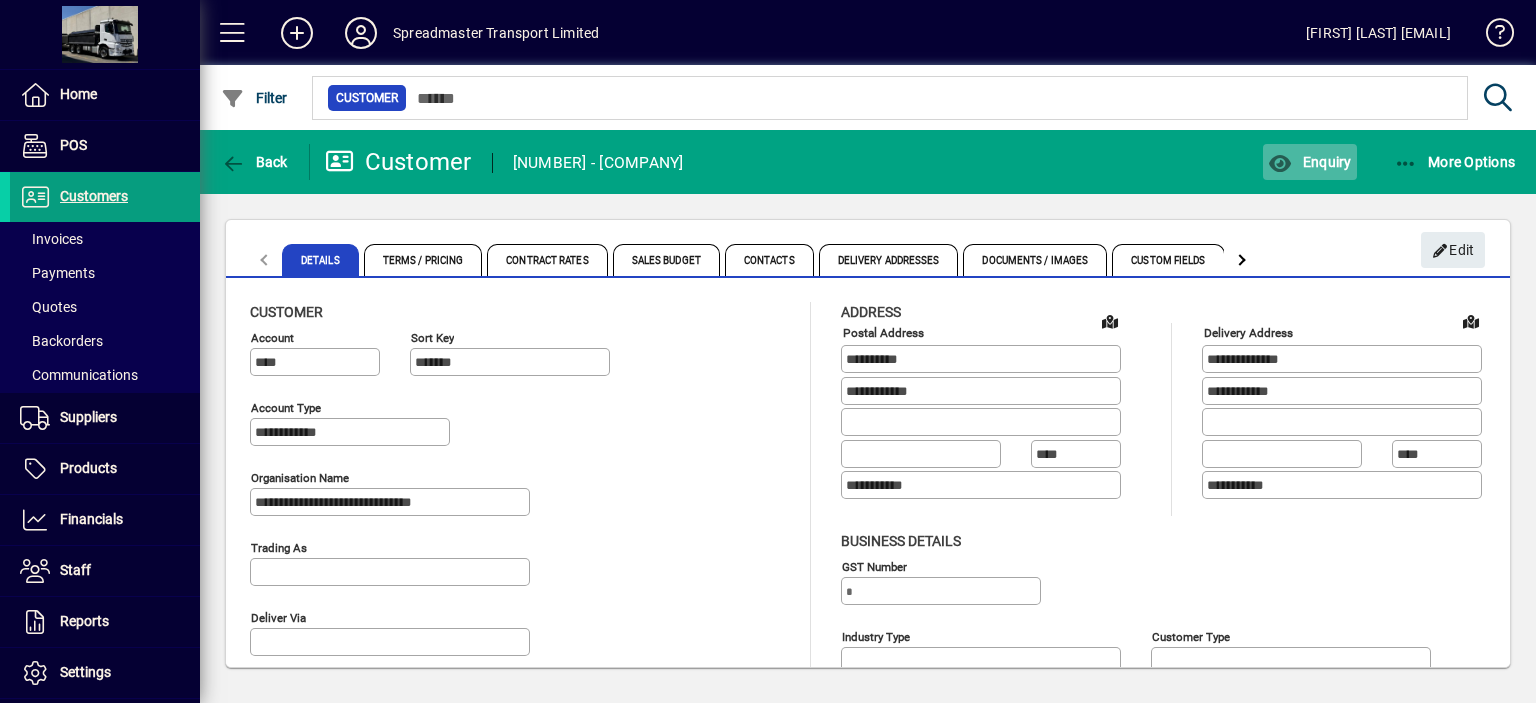 click on "Enquiry" 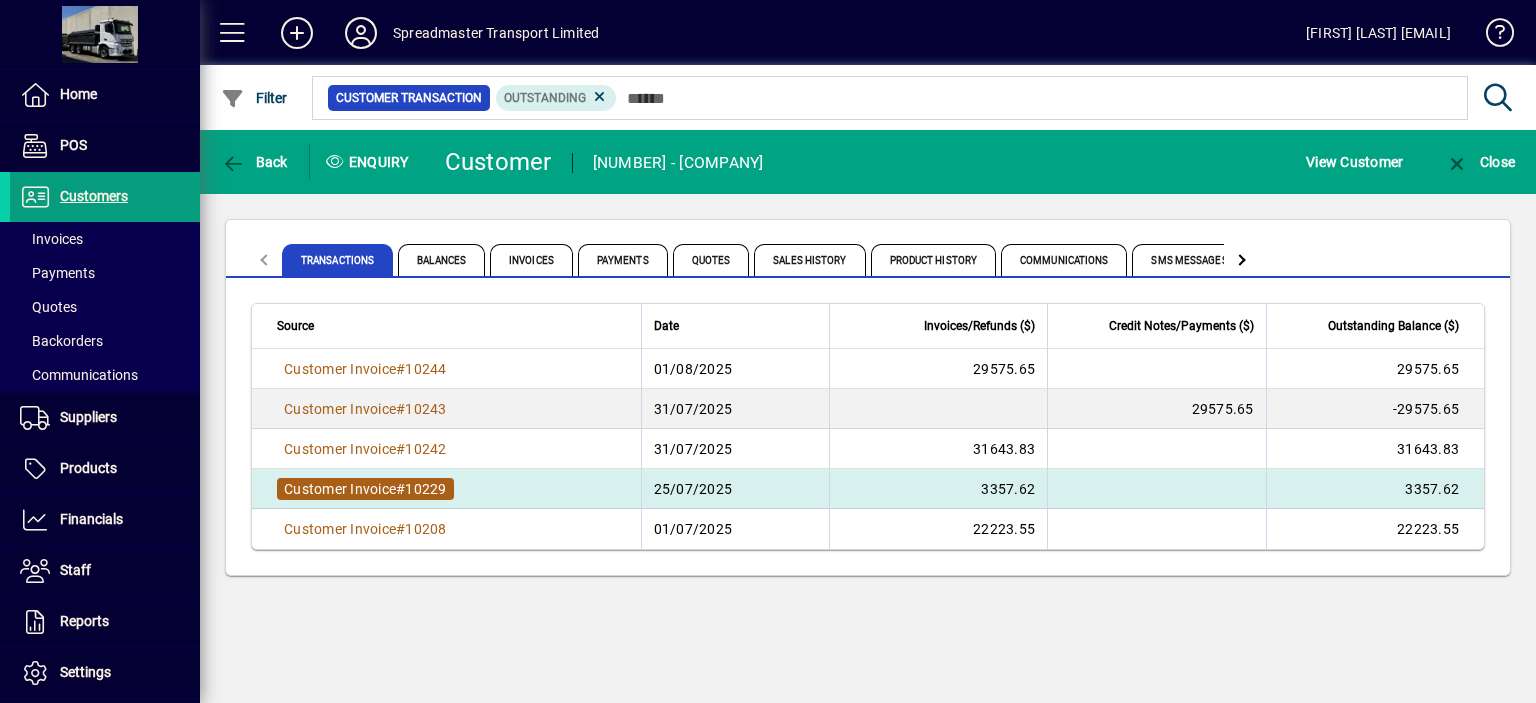 click on "10229" at bounding box center (425, 489) 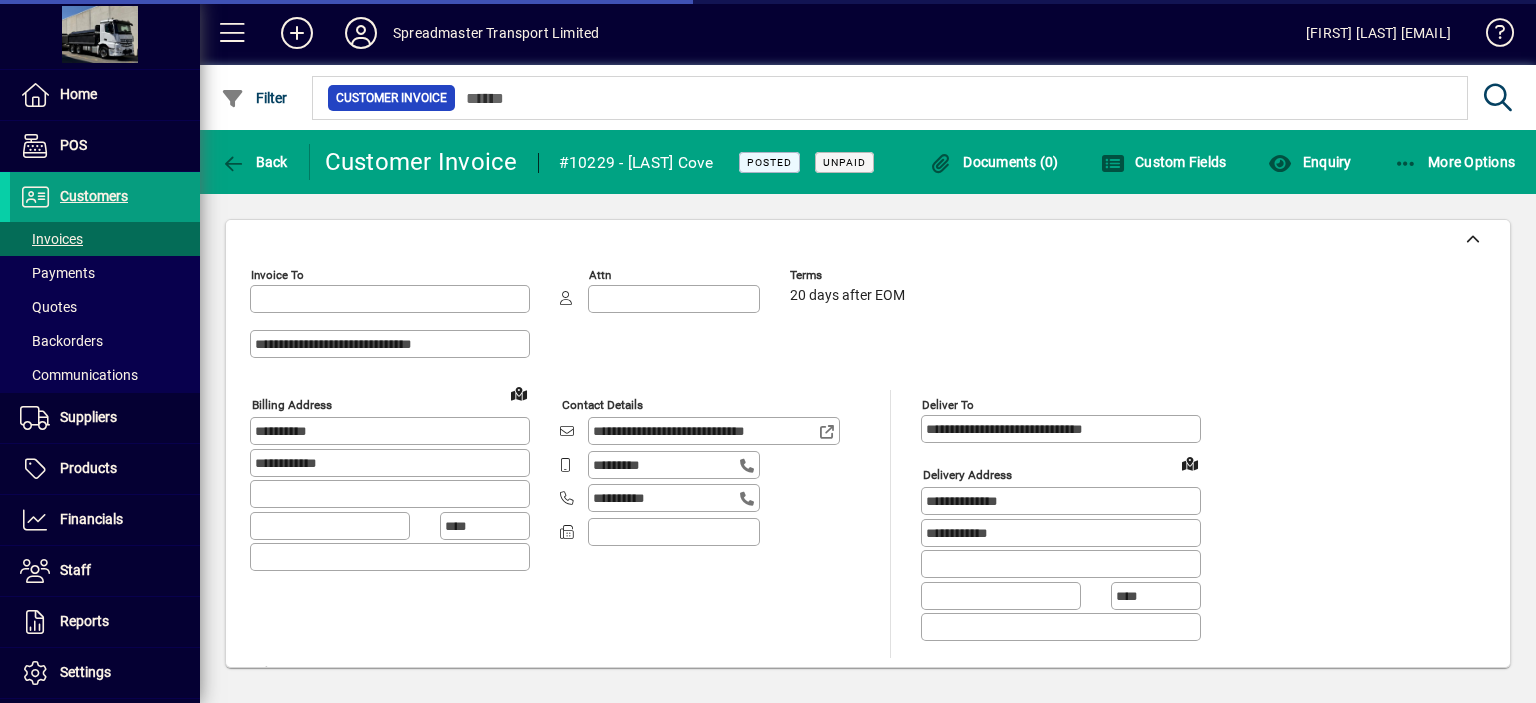 type on "**********" 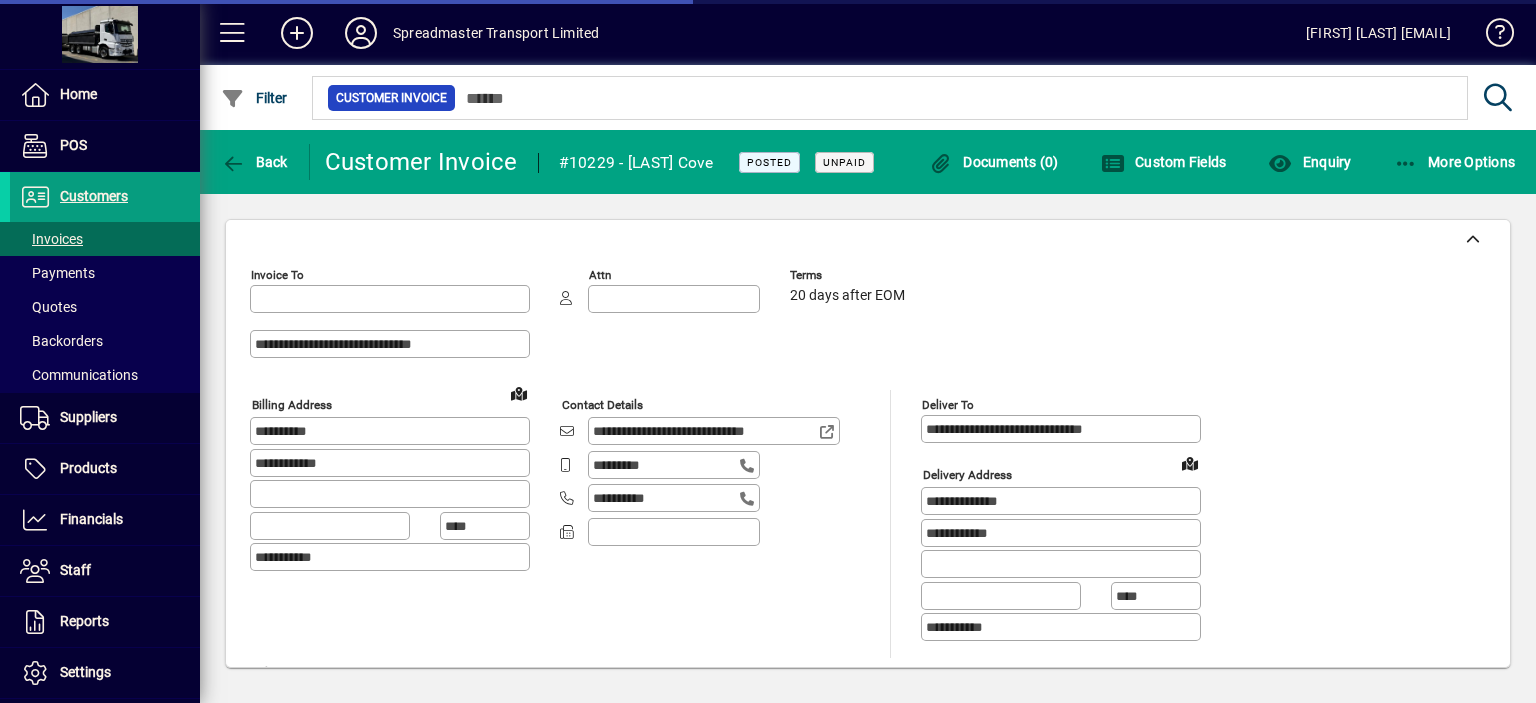 type on "**********" 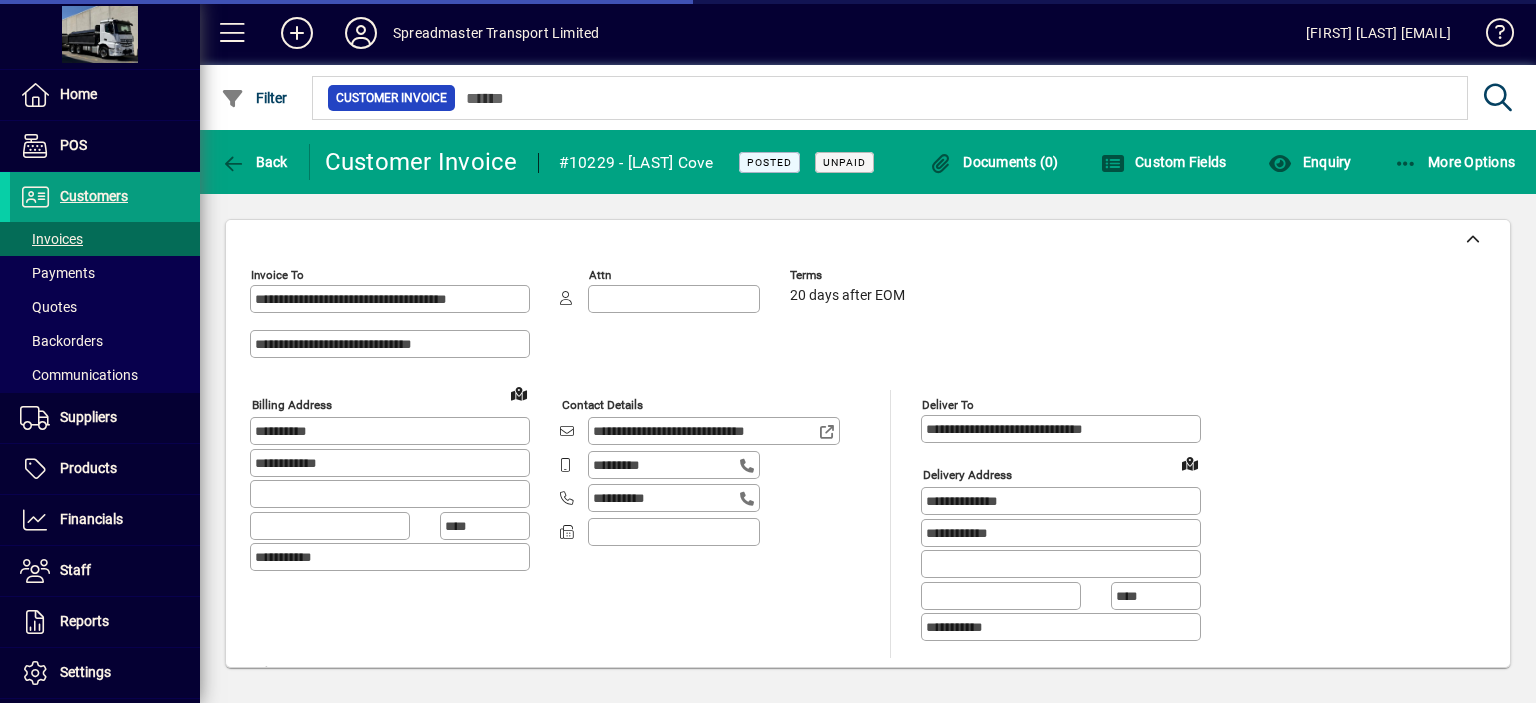 type on "**********" 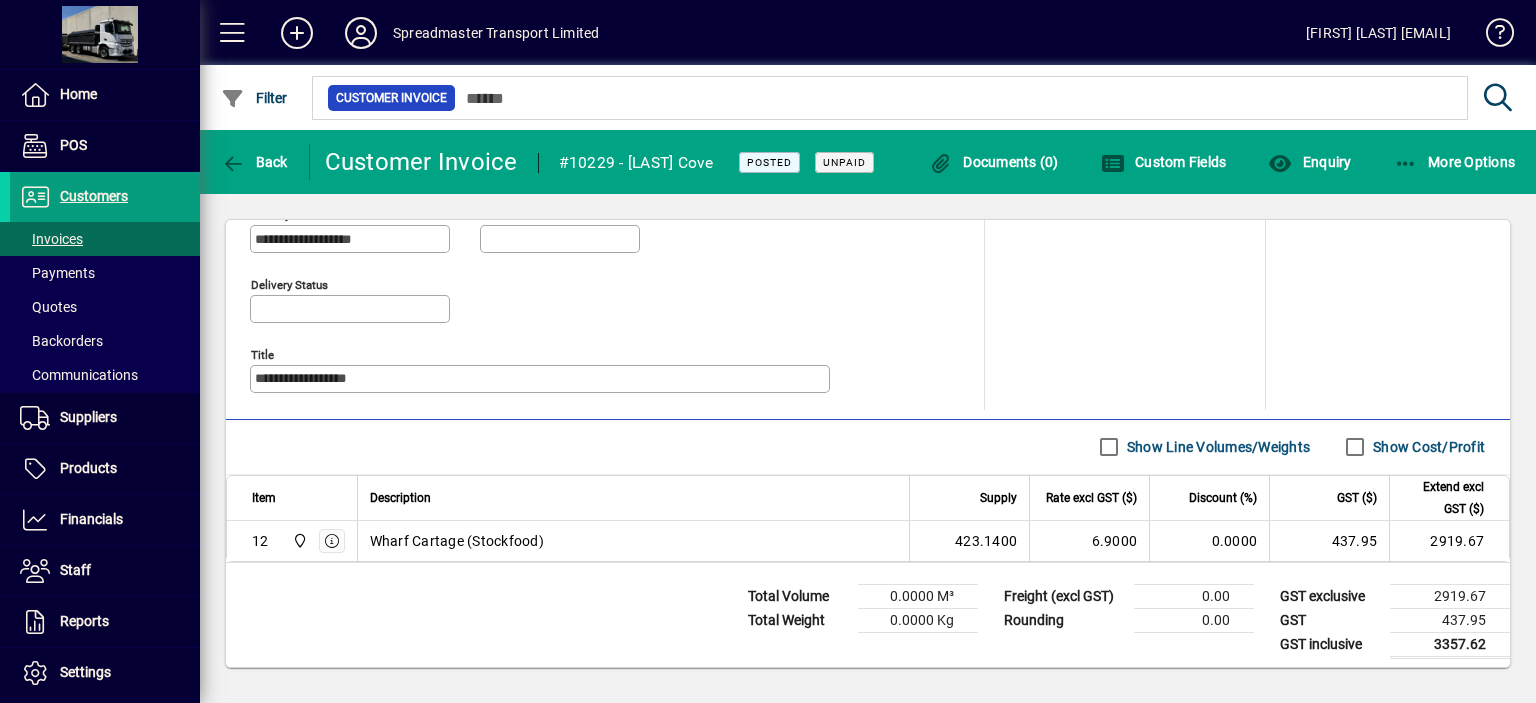 scroll, scrollTop: 930, scrollLeft: 0, axis: vertical 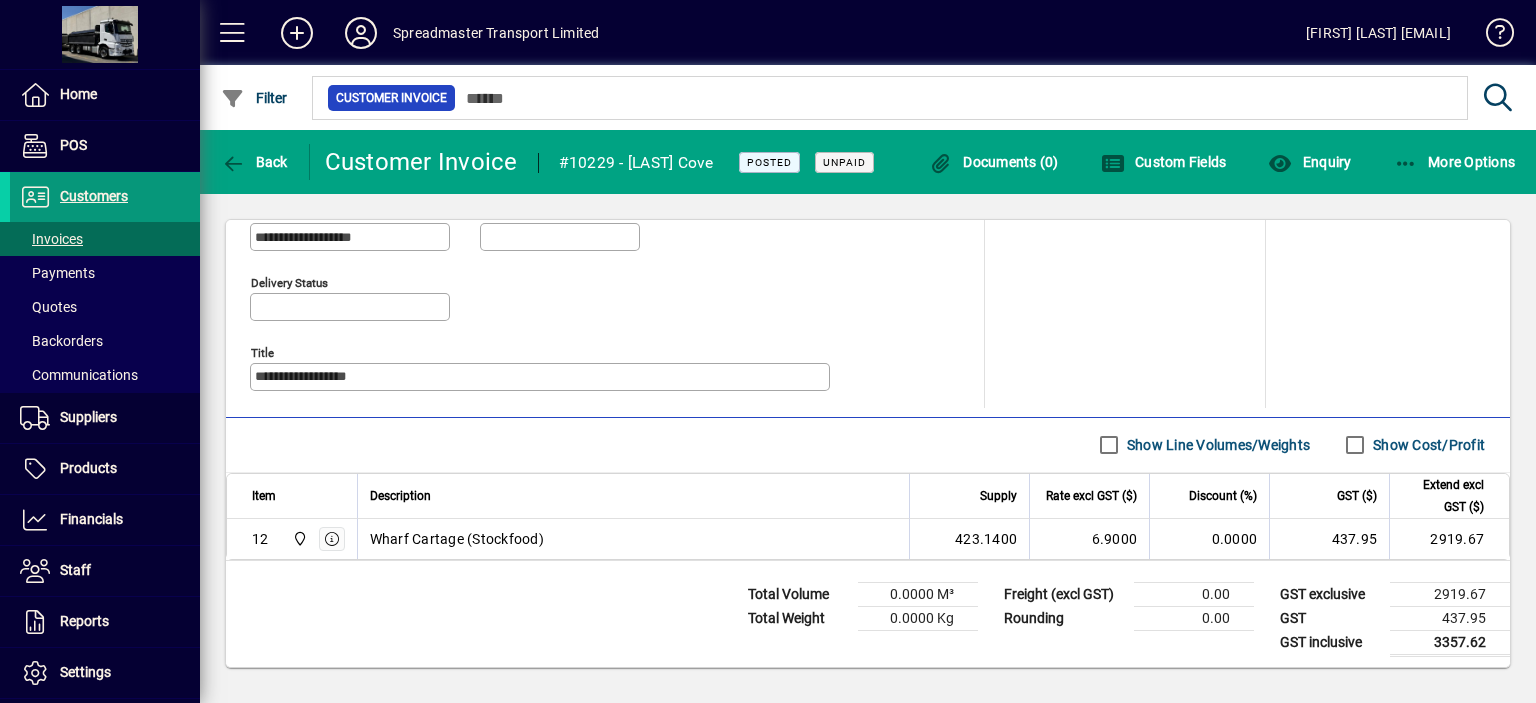 click on "Customers" at bounding box center [94, 196] 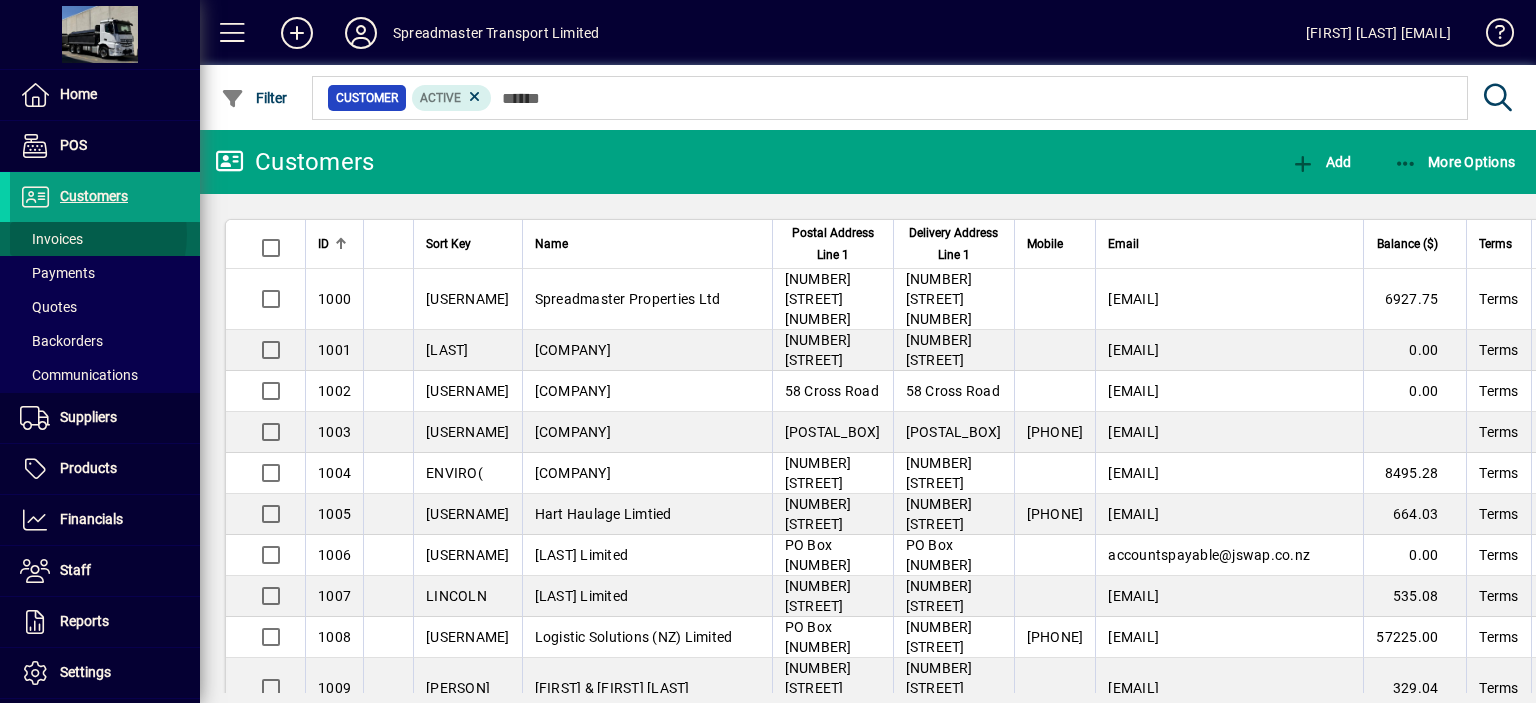 click on "Invoices" at bounding box center (51, 239) 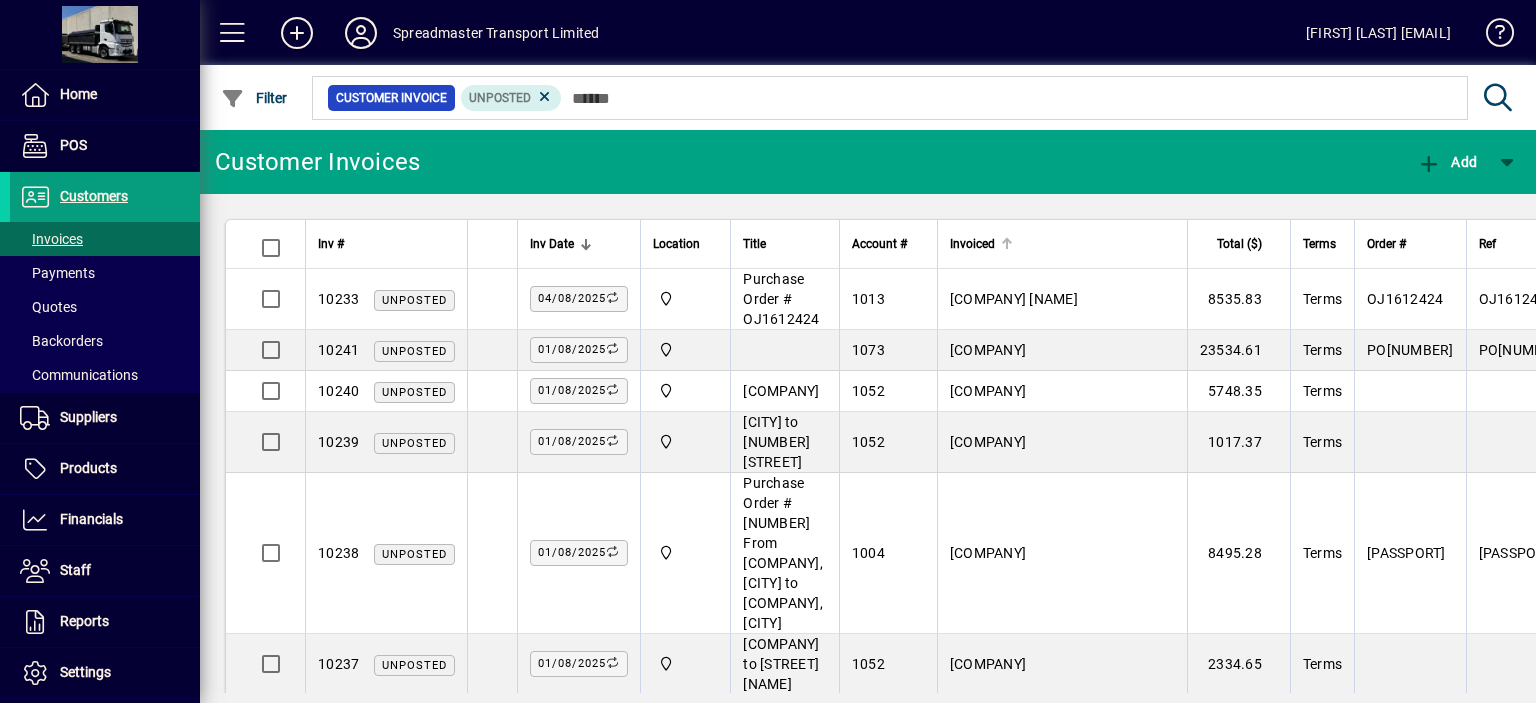 click at bounding box center [1007, 244] 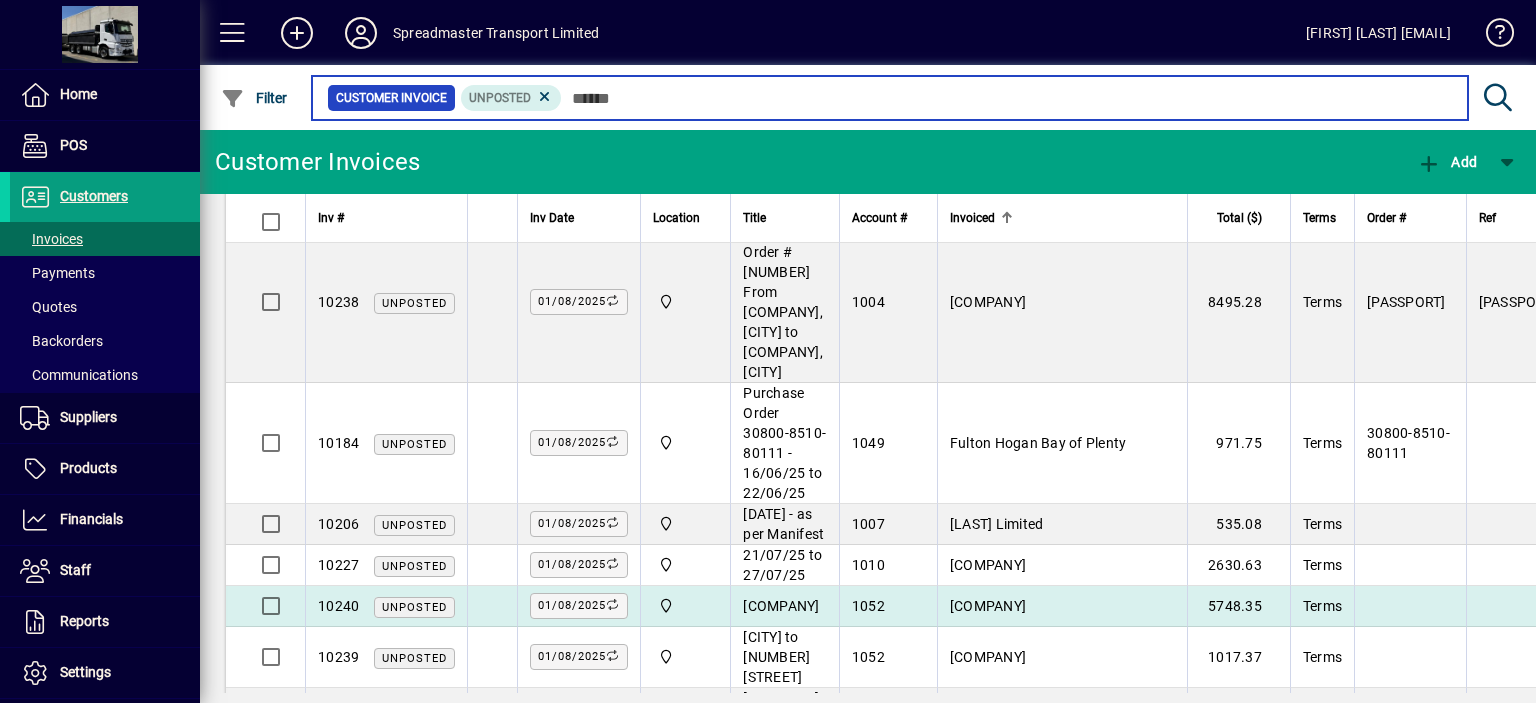 scroll, scrollTop: 0, scrollLeft: 0, axis: both 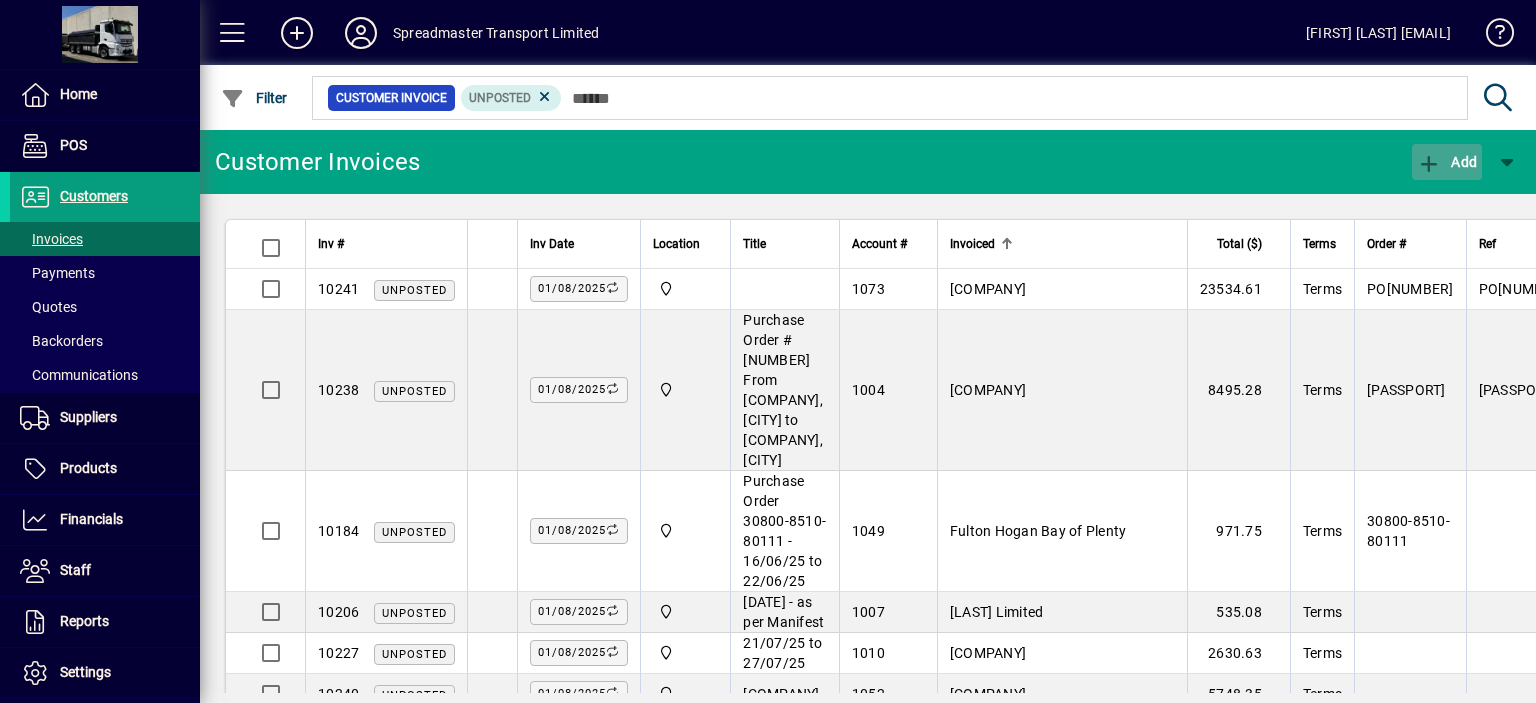 click on "Add" 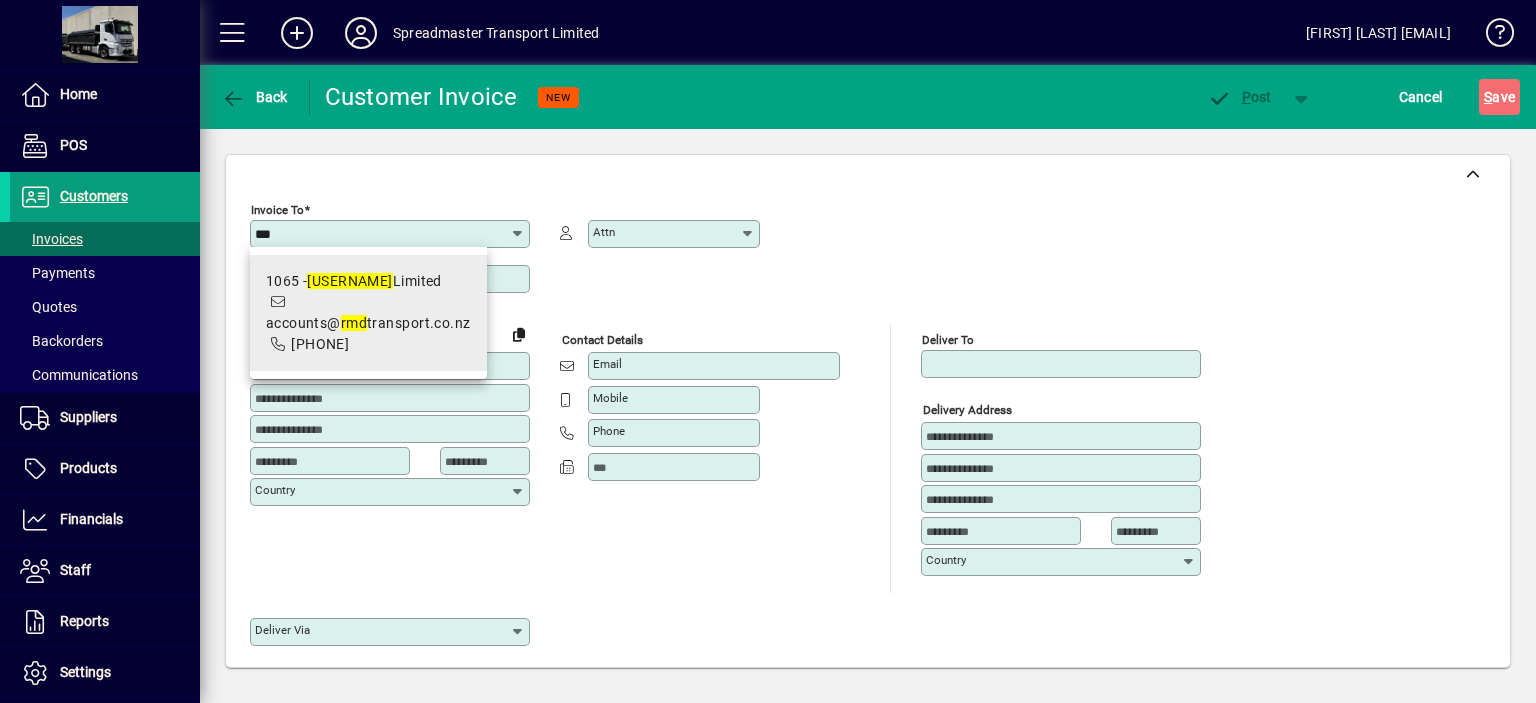 click on "[NUMBER] - [COMPANY]" at bounding box center [368, 281] 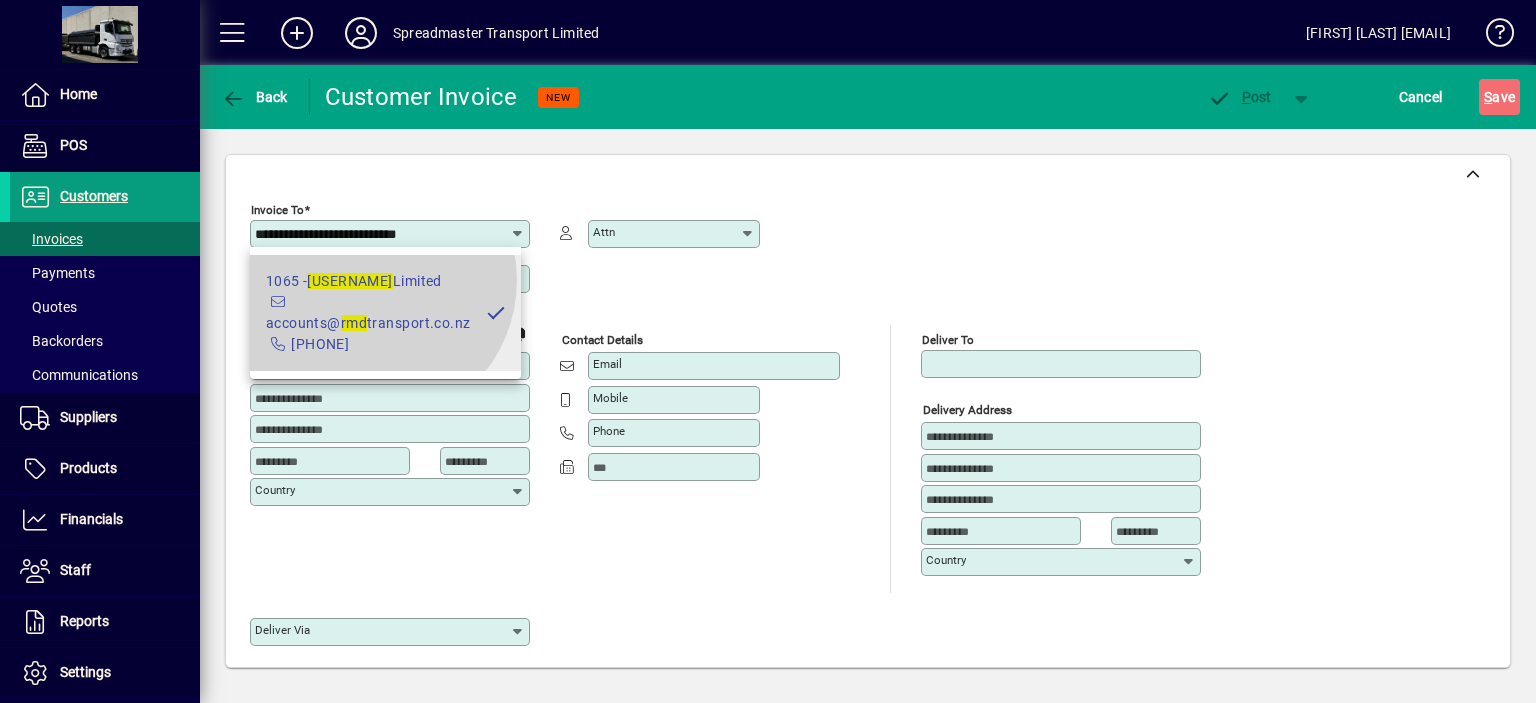 type on "**********" 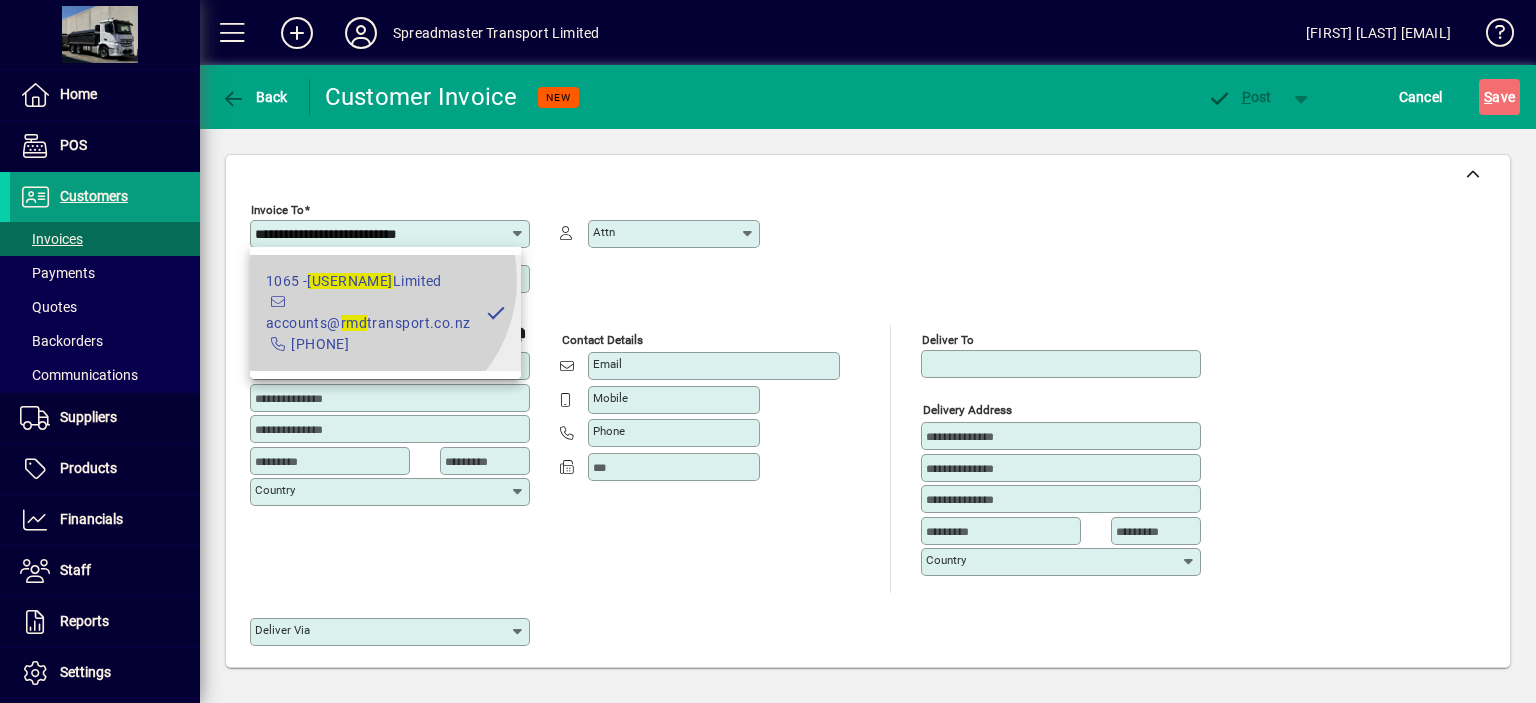 type on "**********" 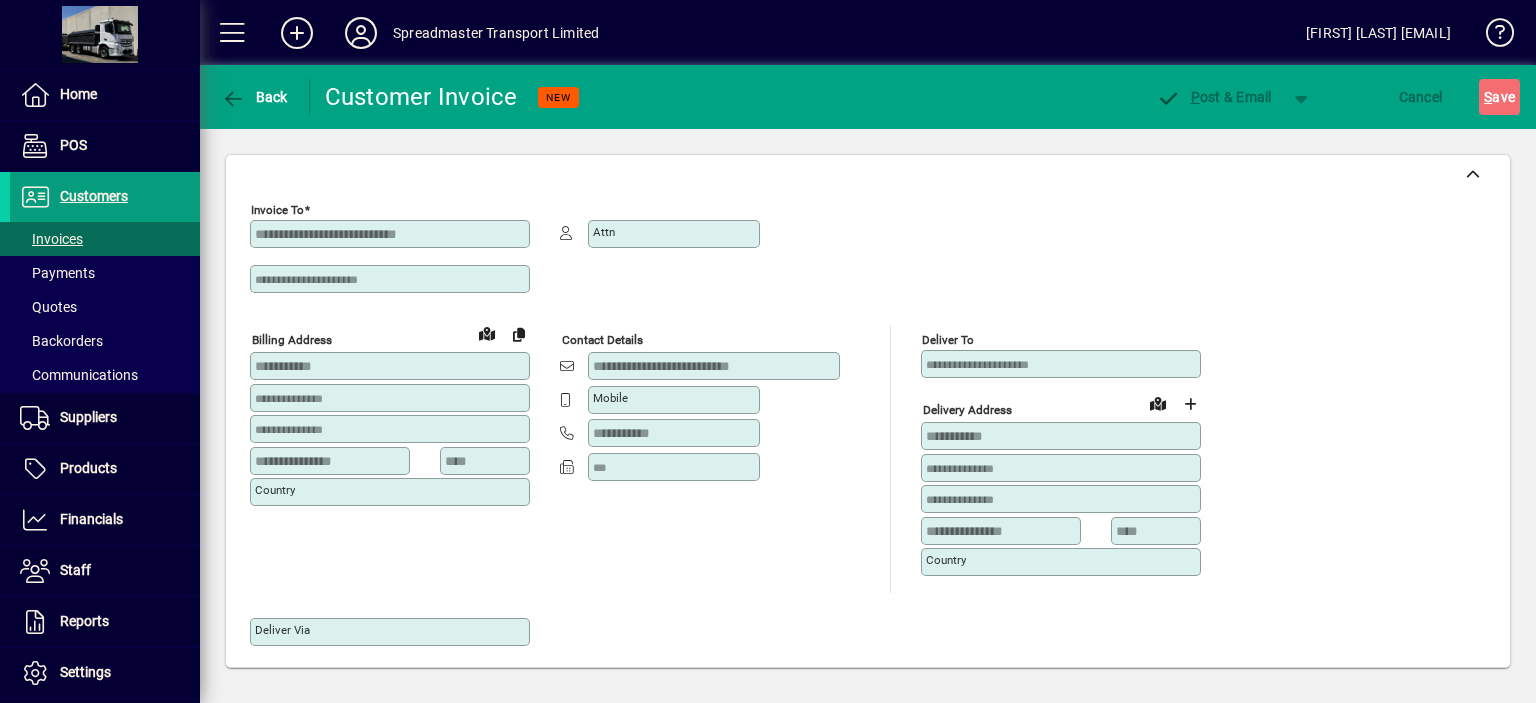 type on "**********" 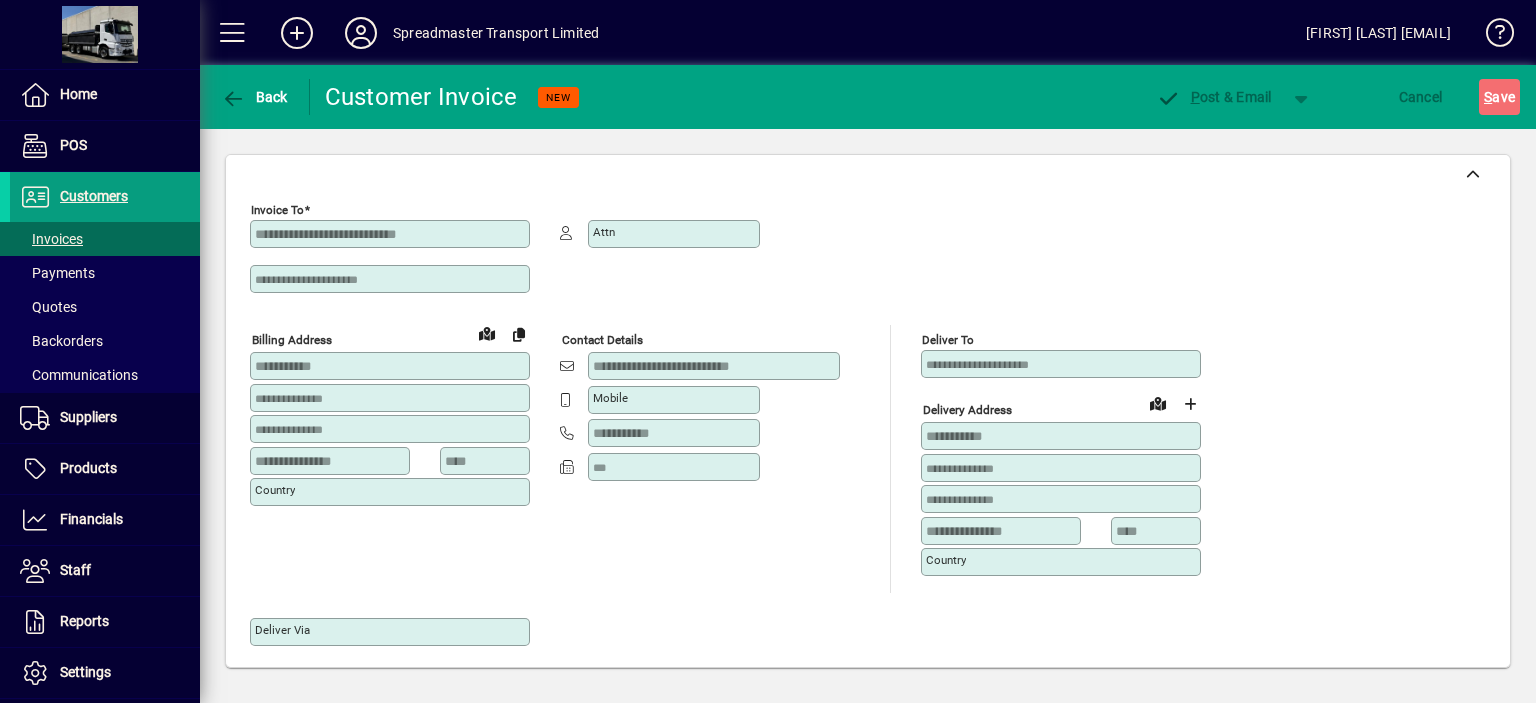 type on "**********" 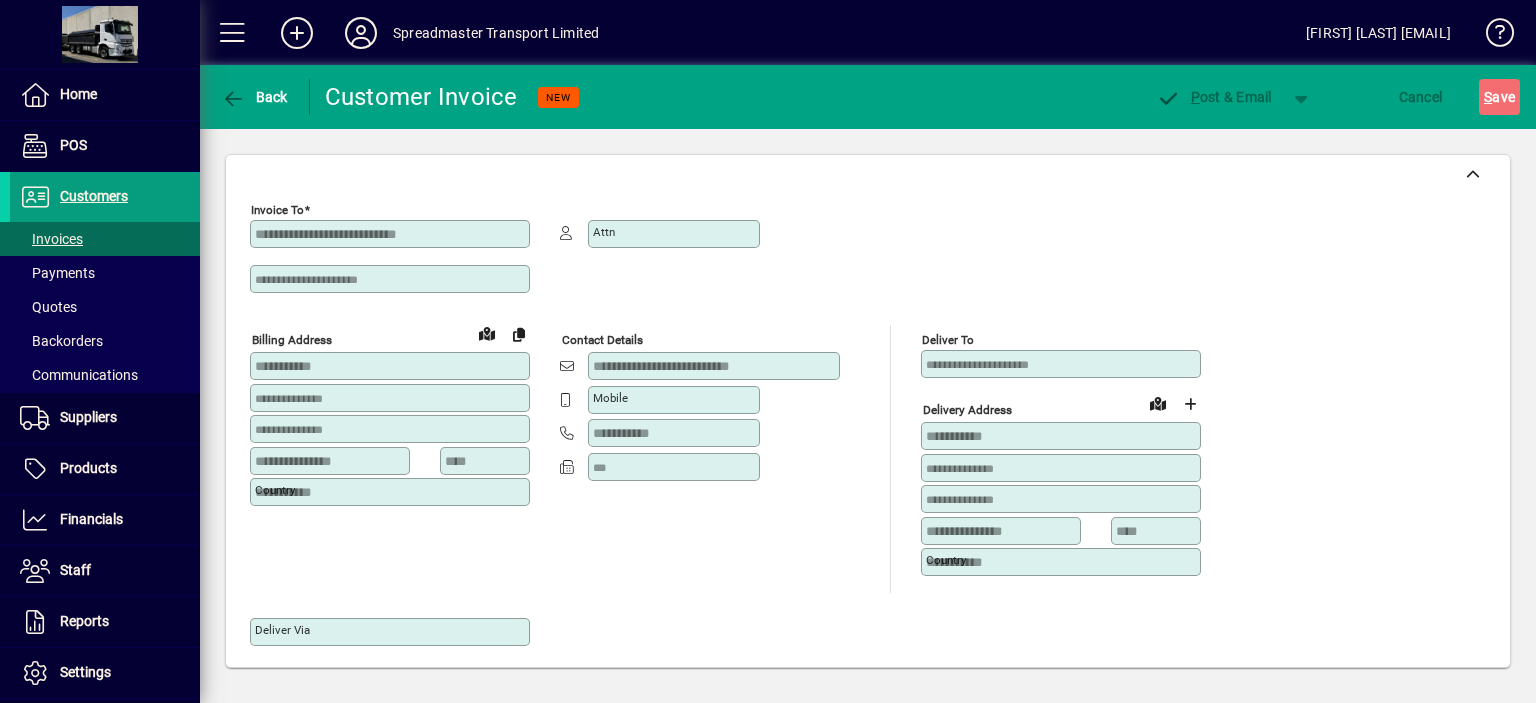 type on "**********" 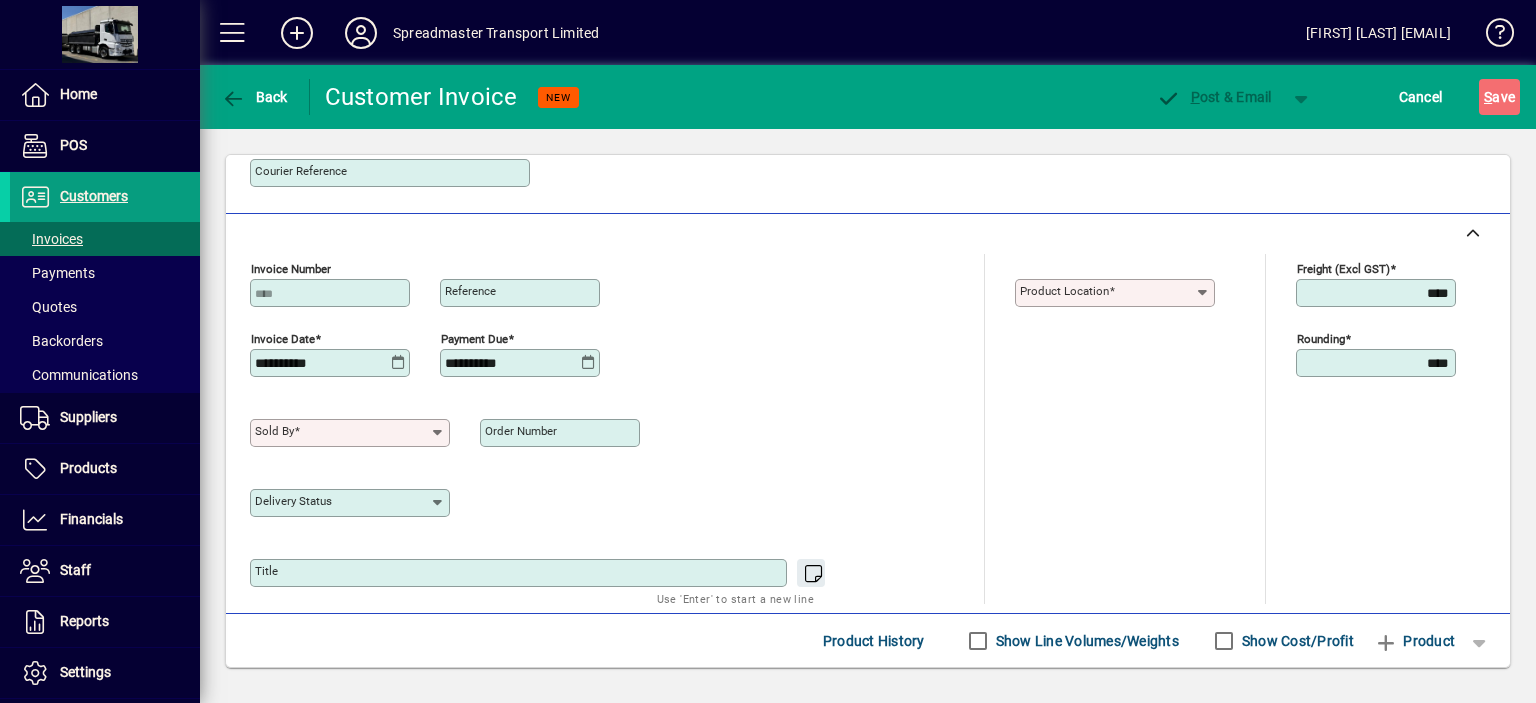 scroll, scrollTop: 700, scrollLeft: 0, axis: vertical 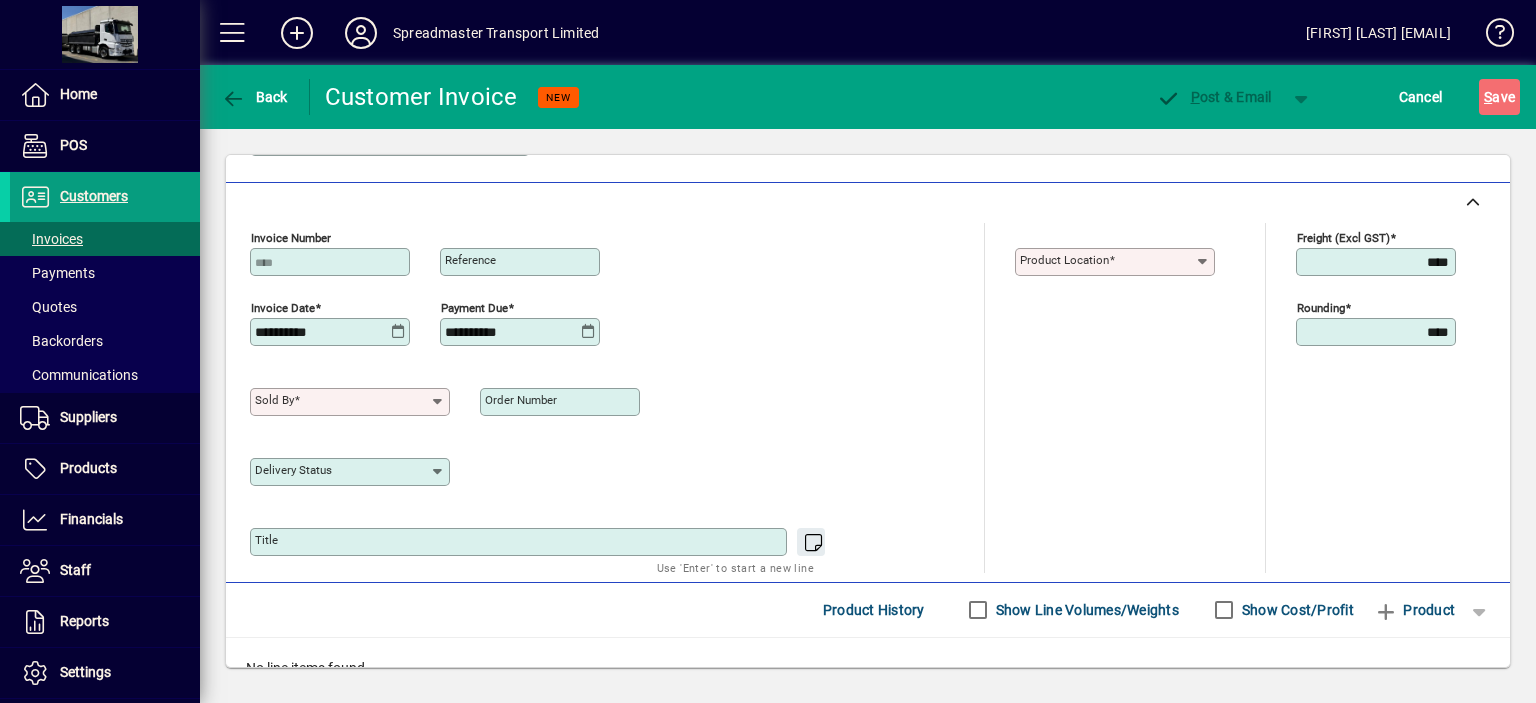 click 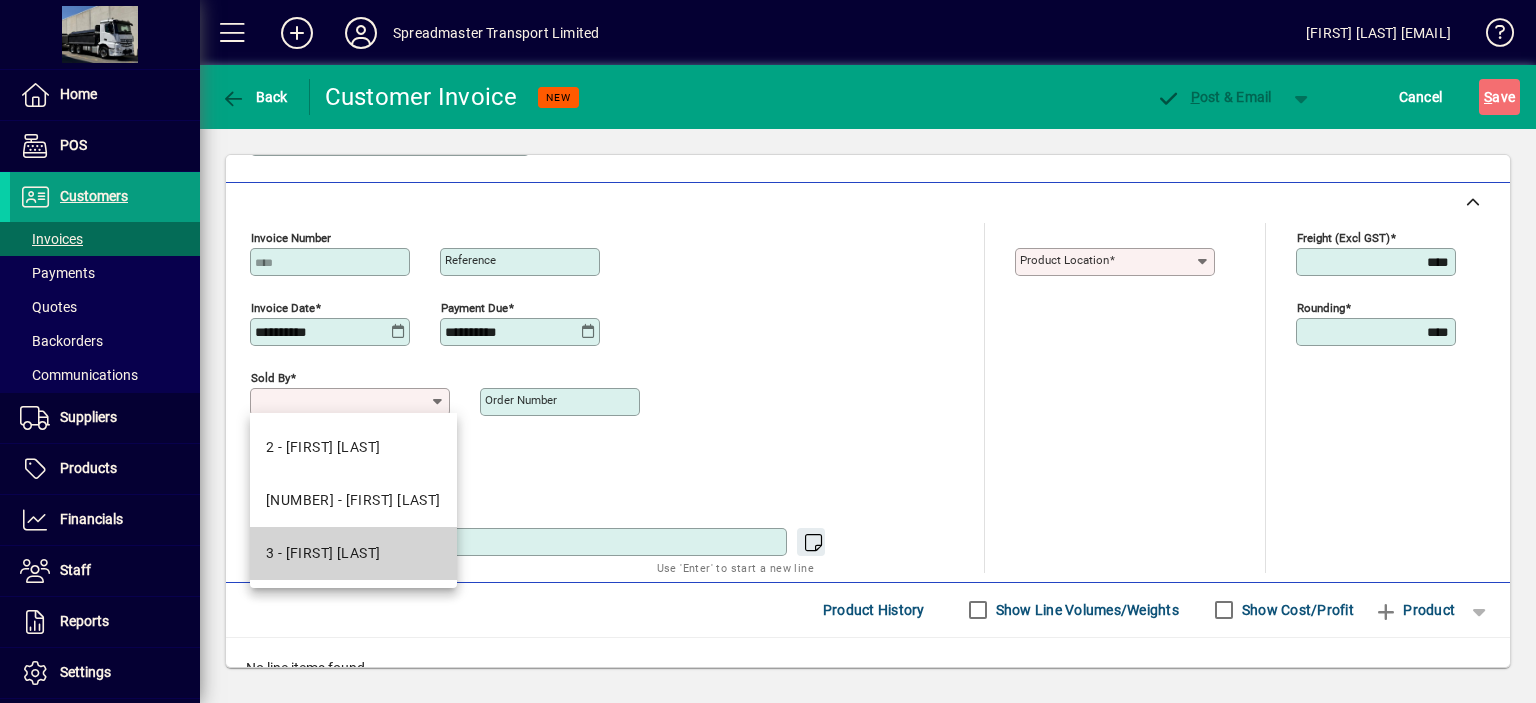 click on "3 - [FIRST] [LAST]" at bounding box center (323, 553) 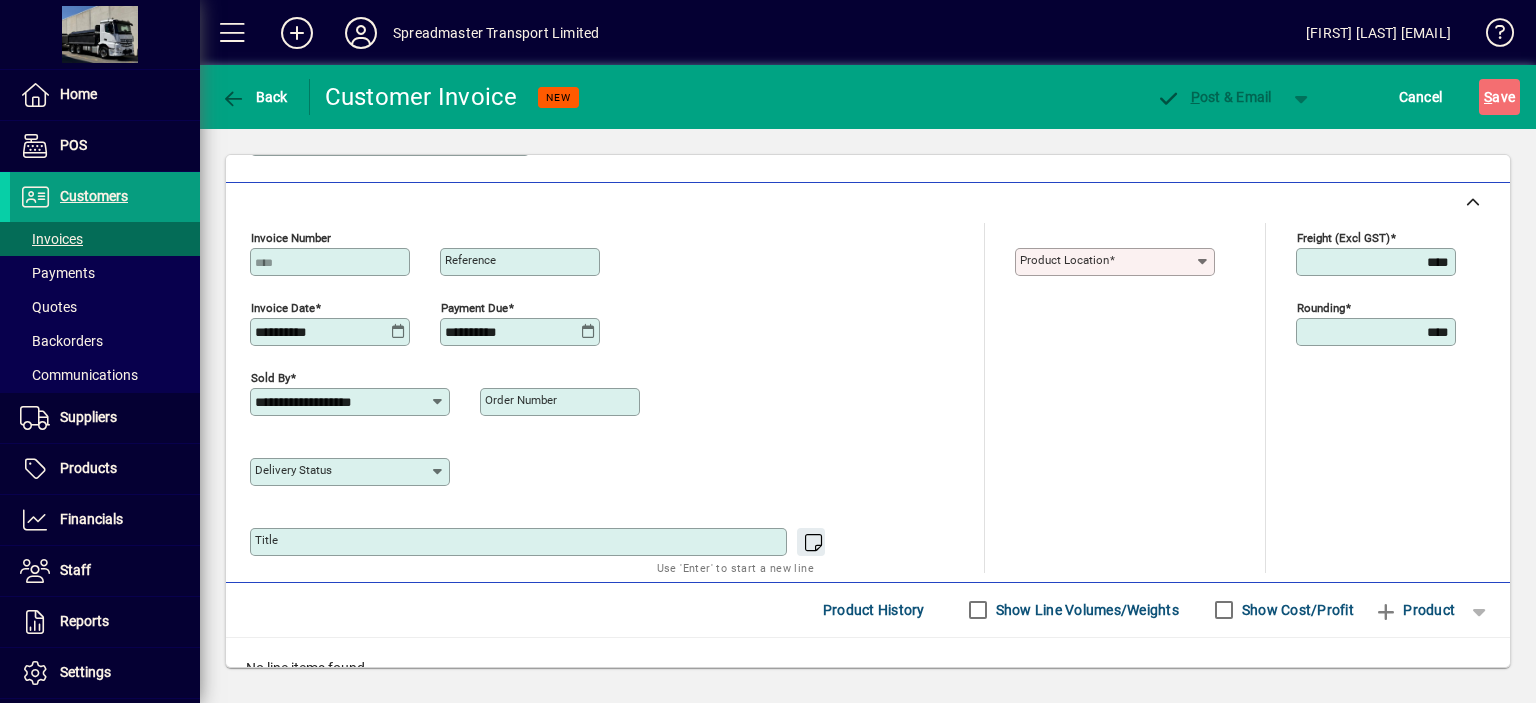 click on "Product location" at bounding box center (1107, 262) 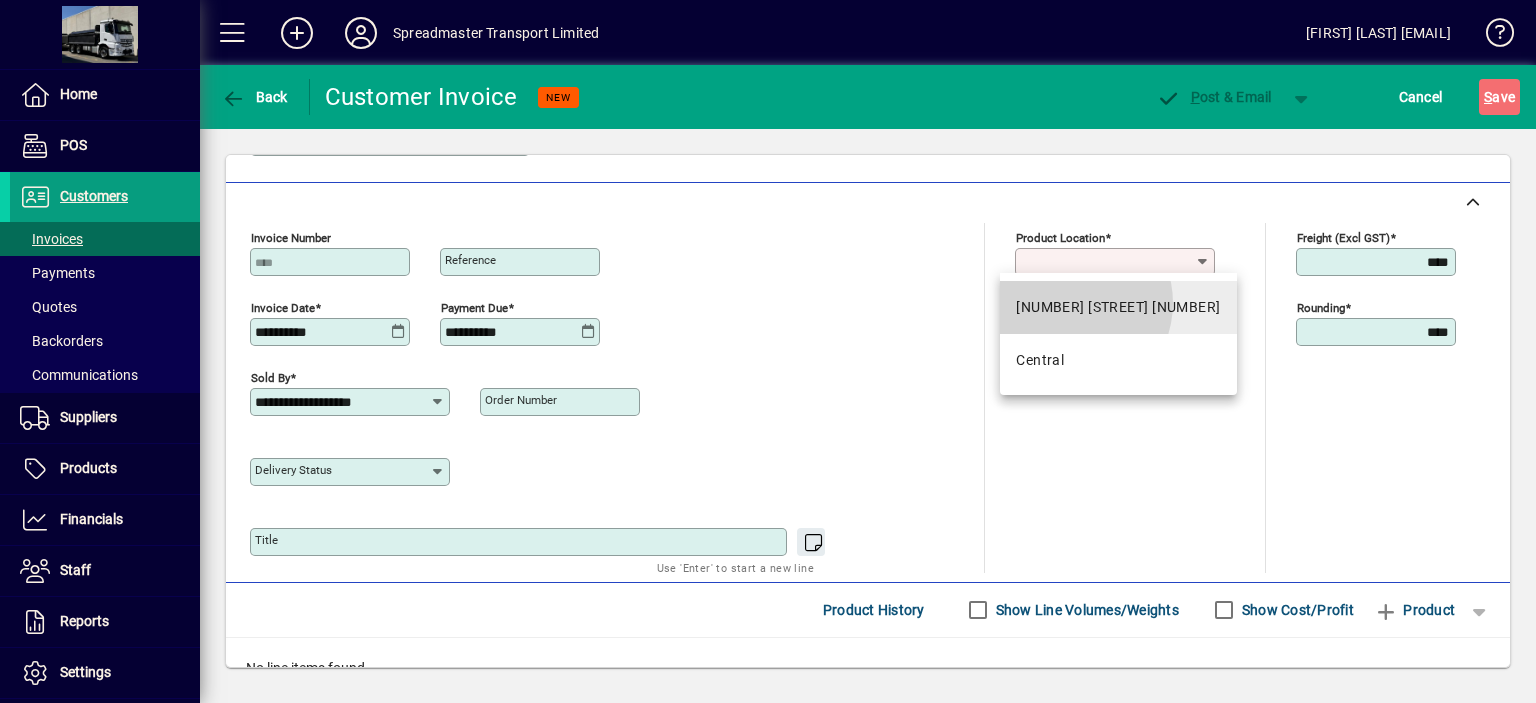 click on "[NUMBER] [STREET] [NUMBER]" at bounding box center [1118, 307] 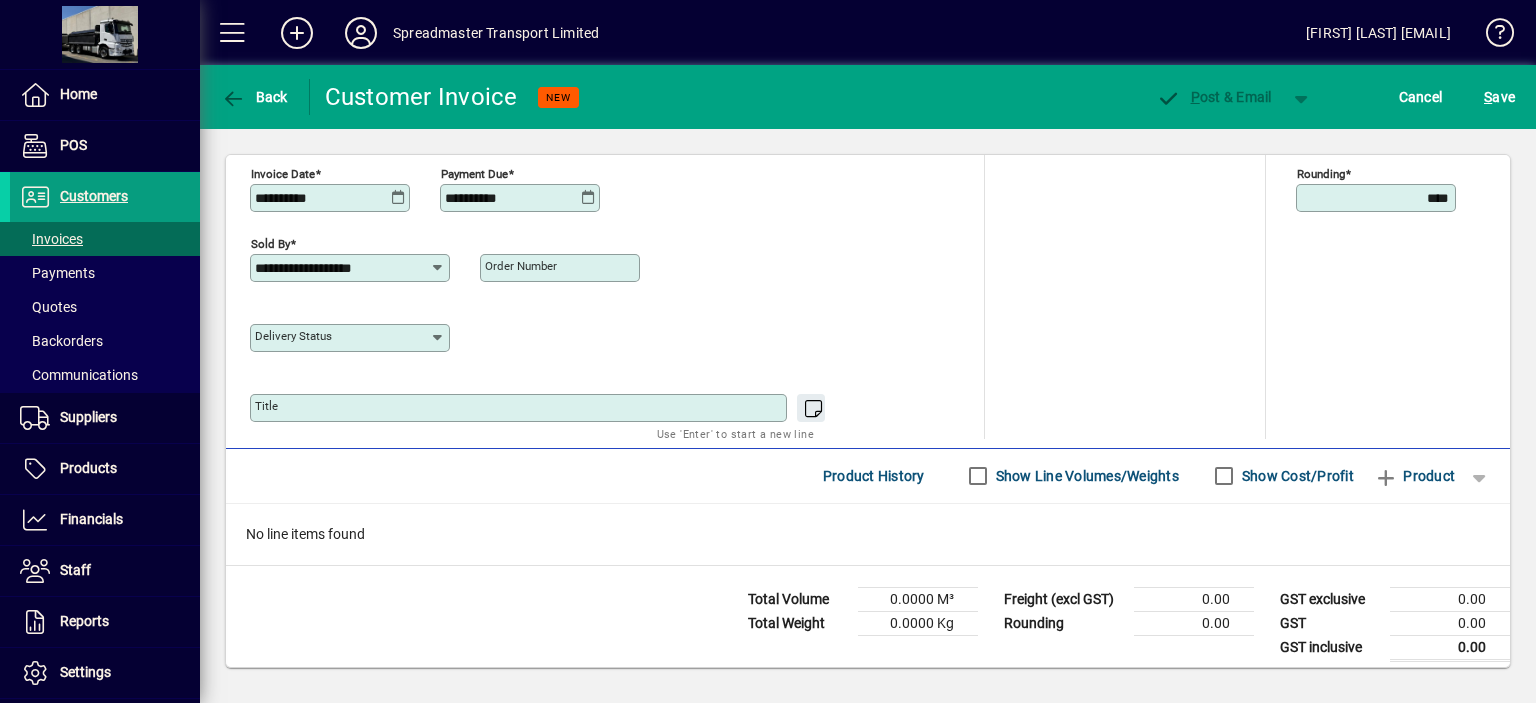 scroll, scrollTop: 840, scrollLeft: 0, axis: vertical 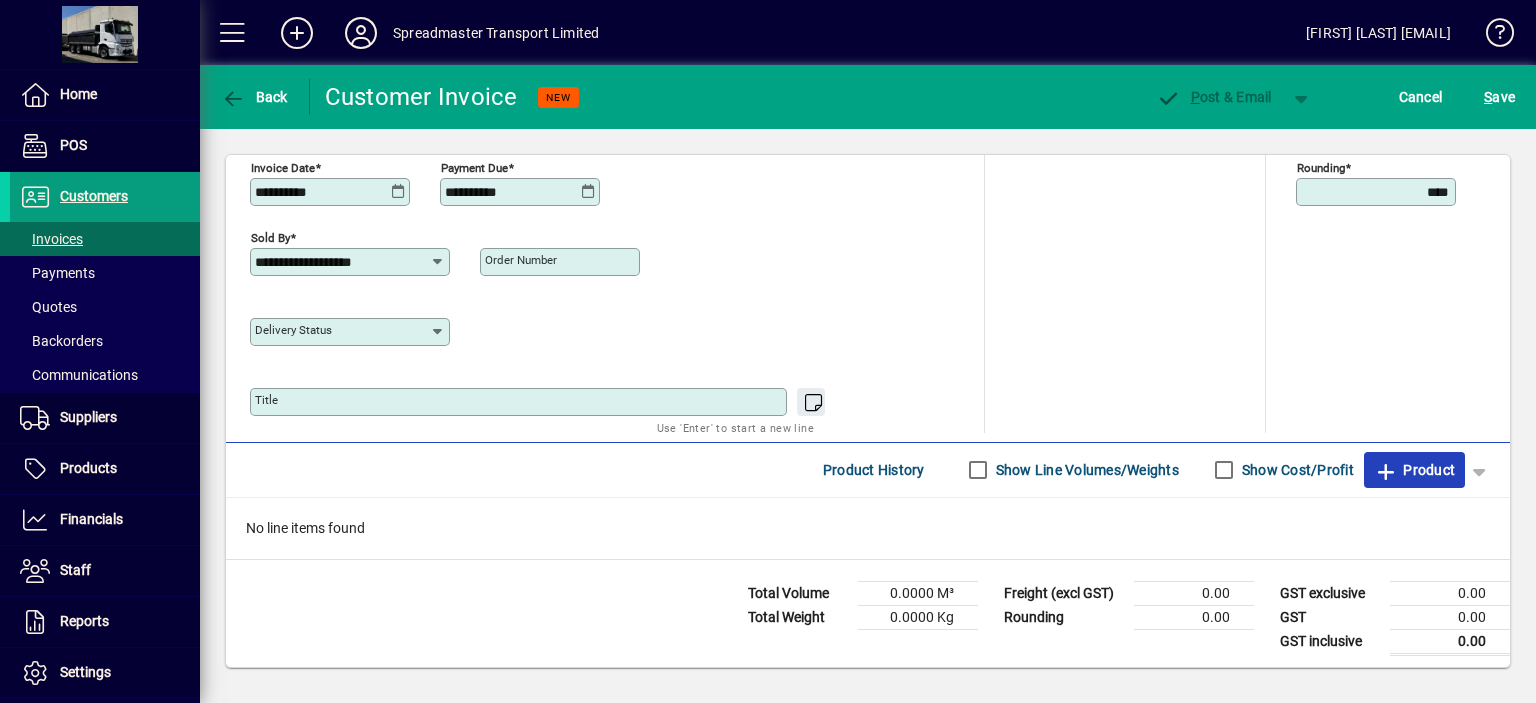 click on "Product" 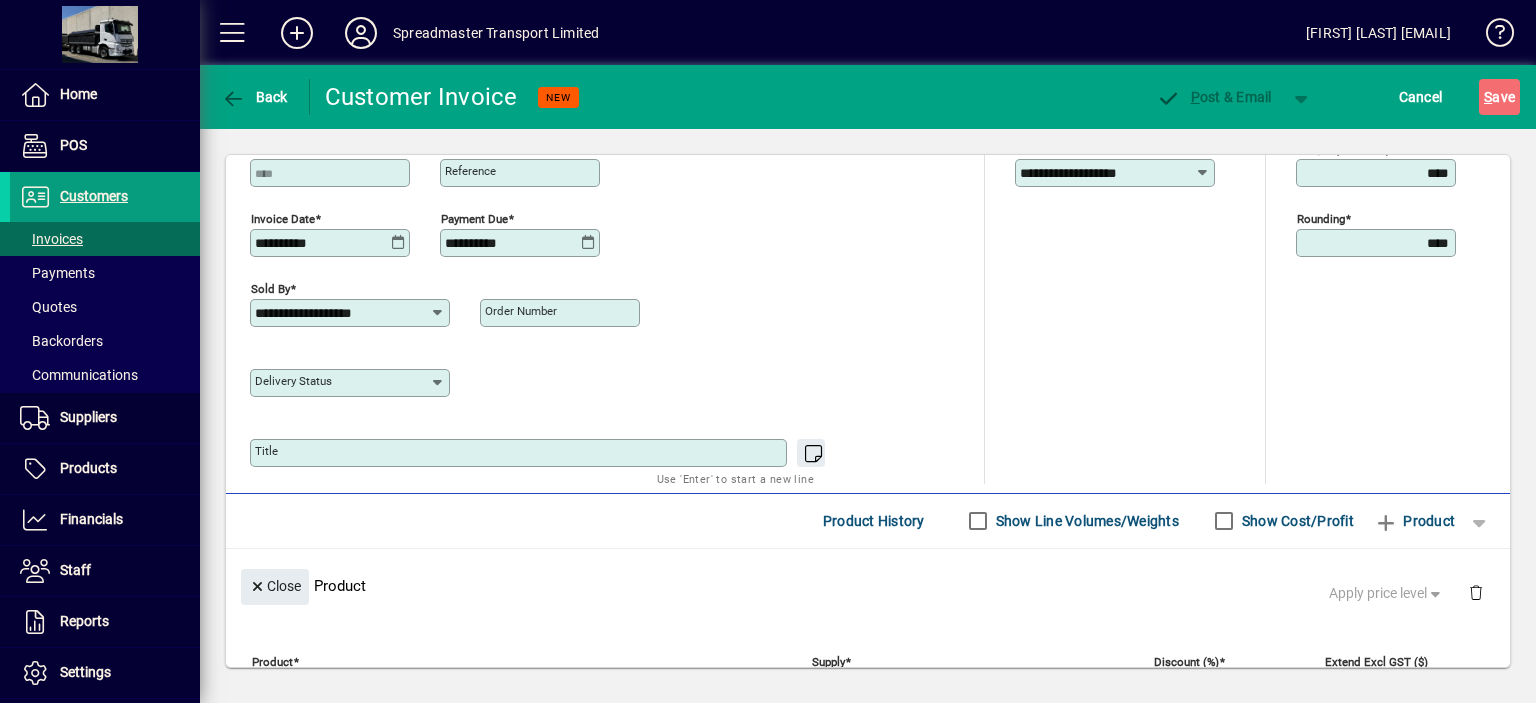 scroll, scrollTop: 123, scrollLeft: 0, axis: vertical 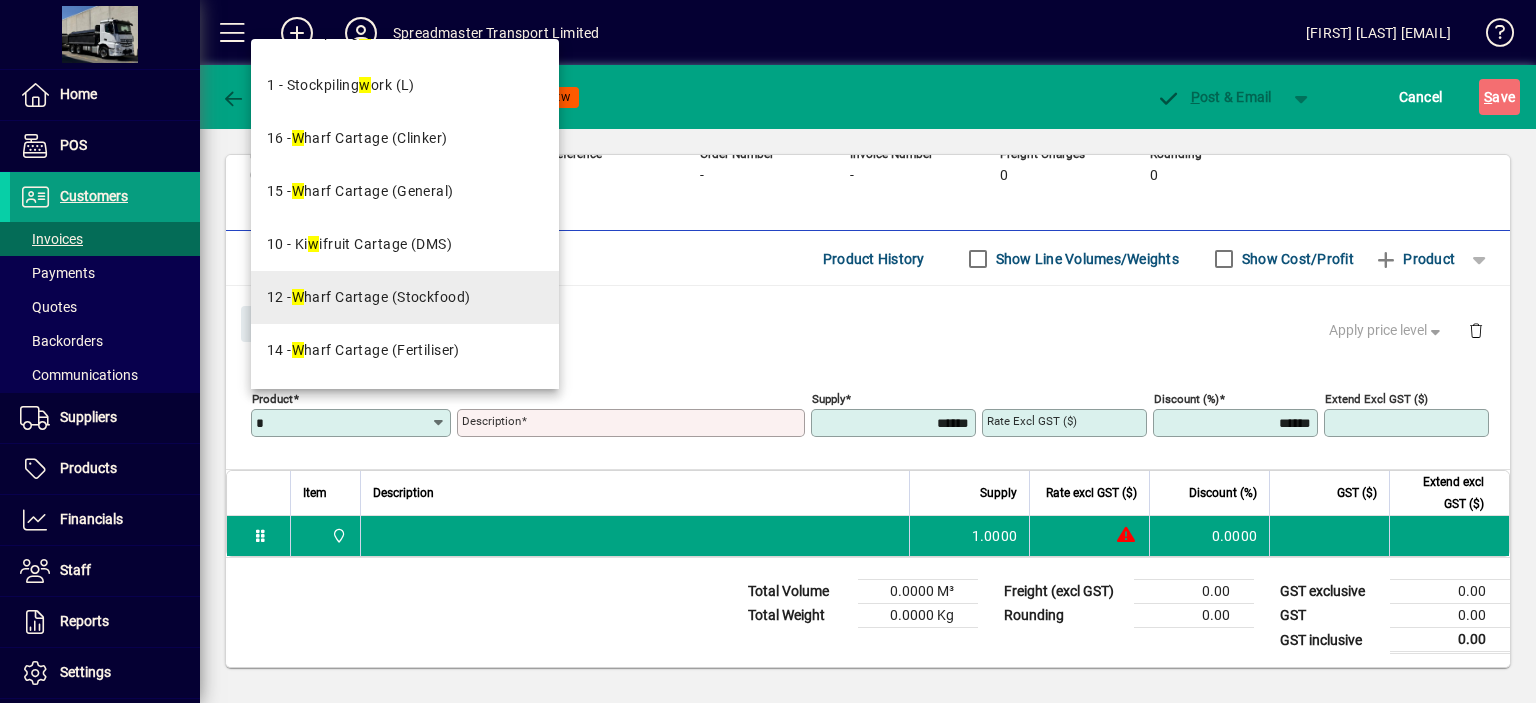 click on "12 -  W harf Cartage (Stockfood)" at bounding box center [369, 297] 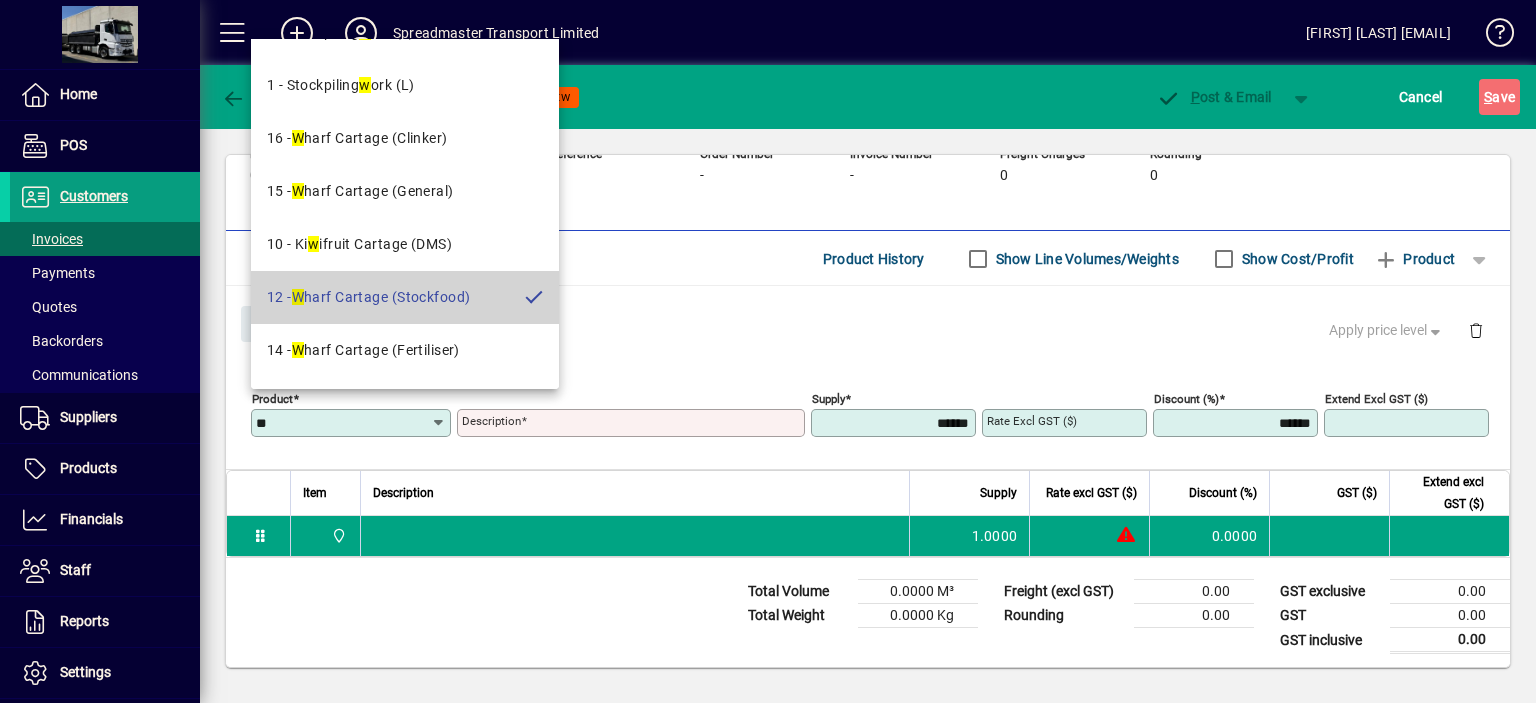 type on "**********" 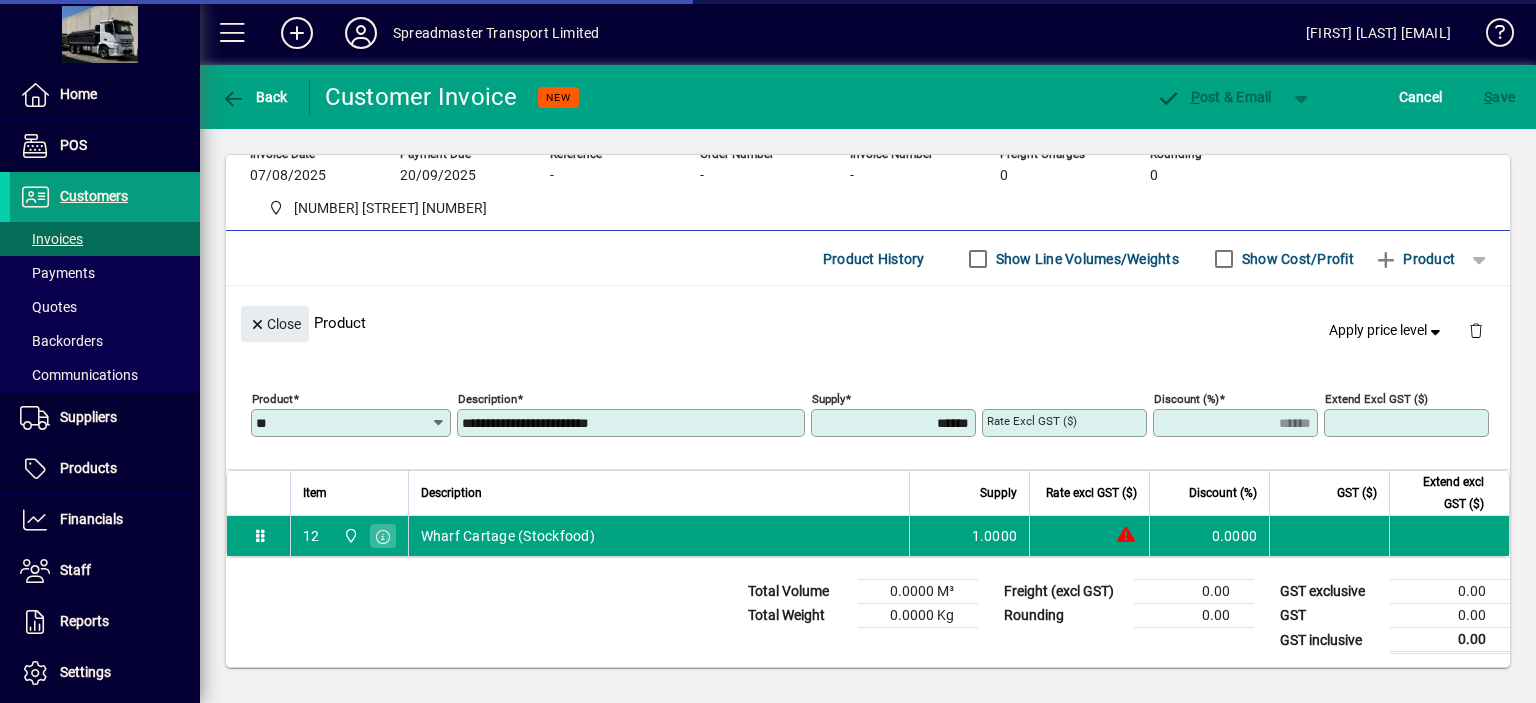 type on "****" 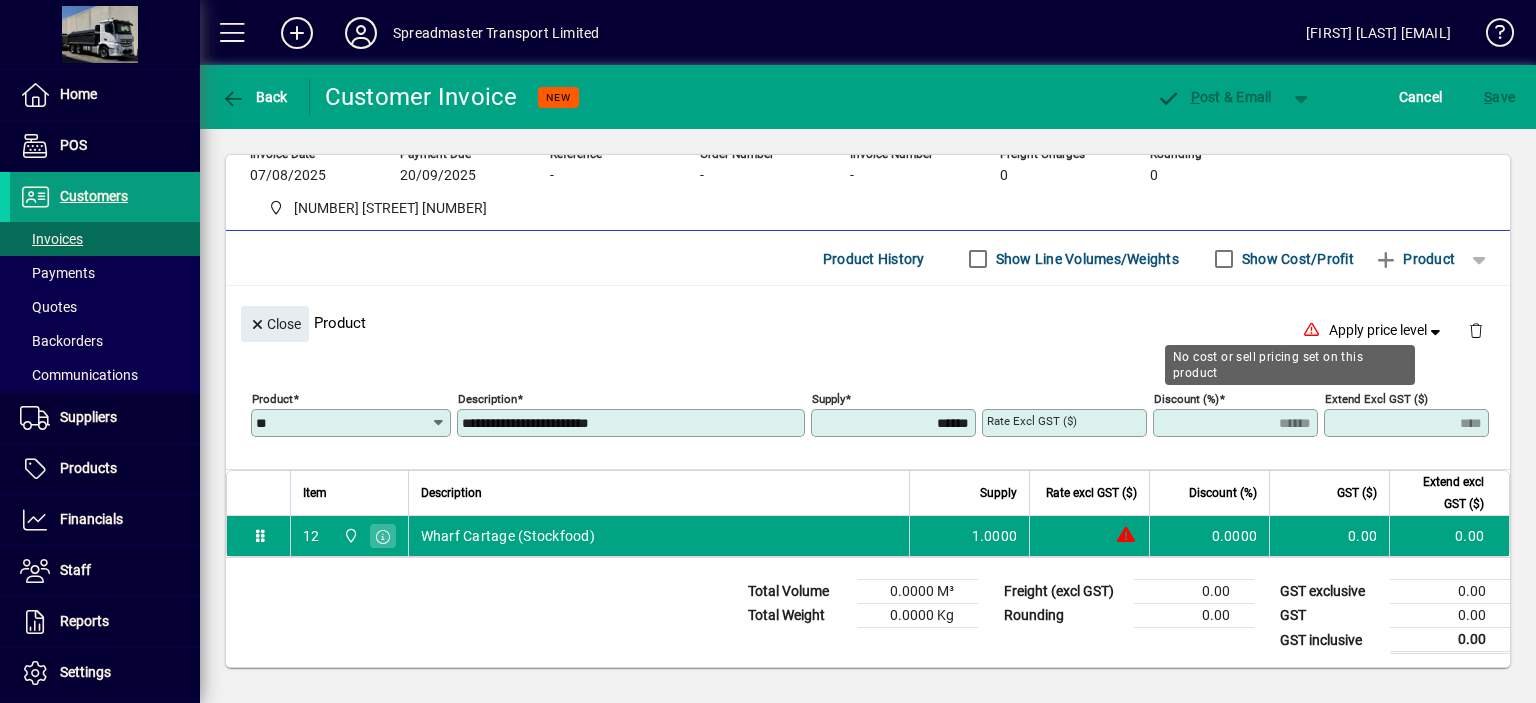 click on "**********" at bounding box center (633, 423) 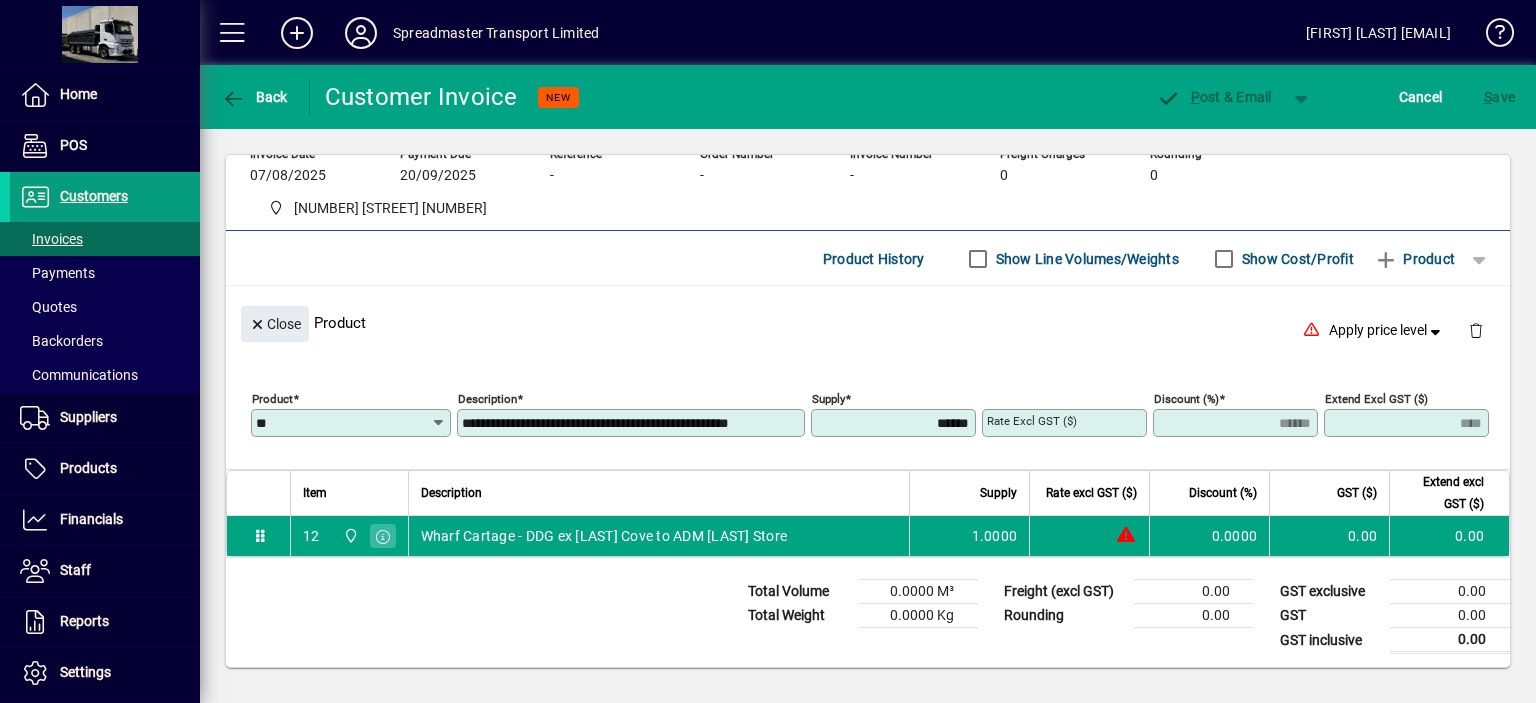 scroll, scrollTop: 0, scrollLeft: 42, axis: horizontal 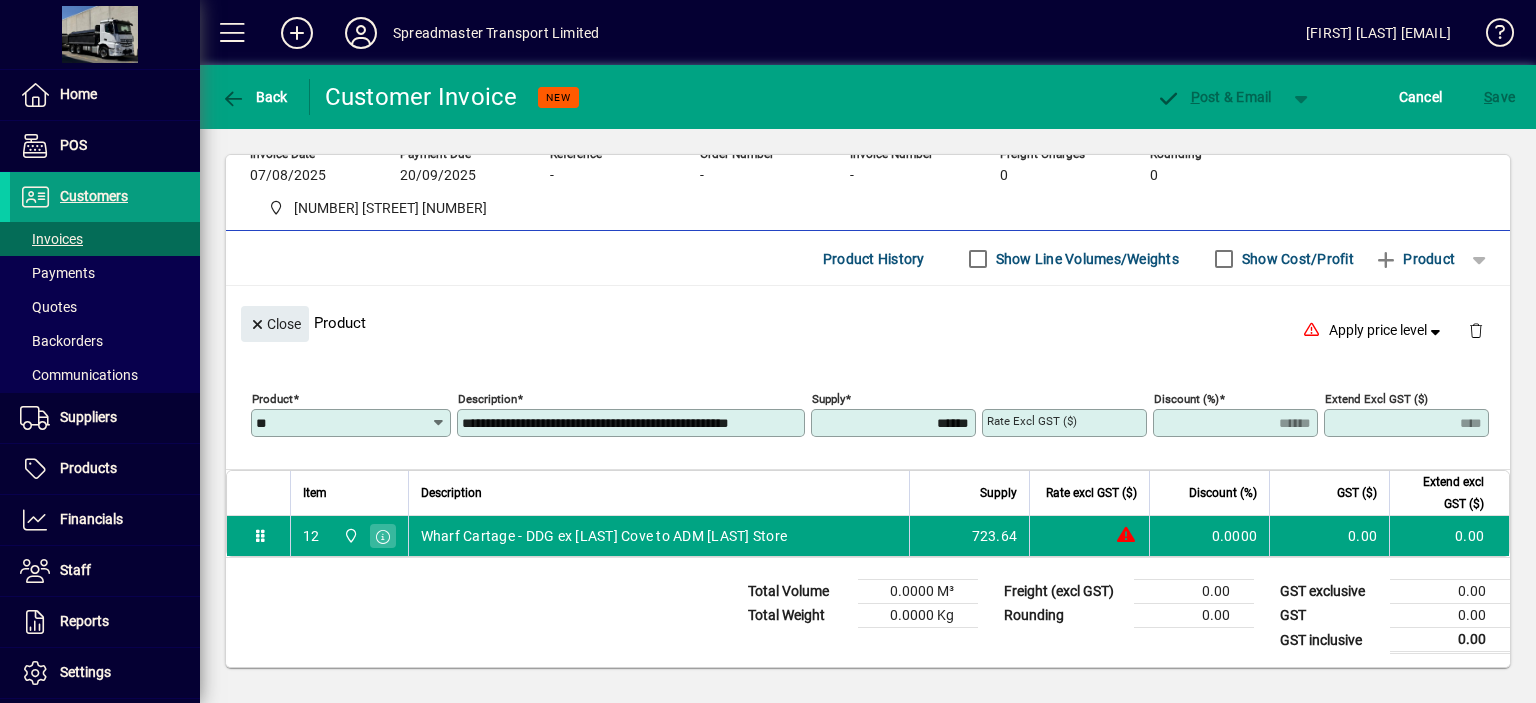 type on "********" 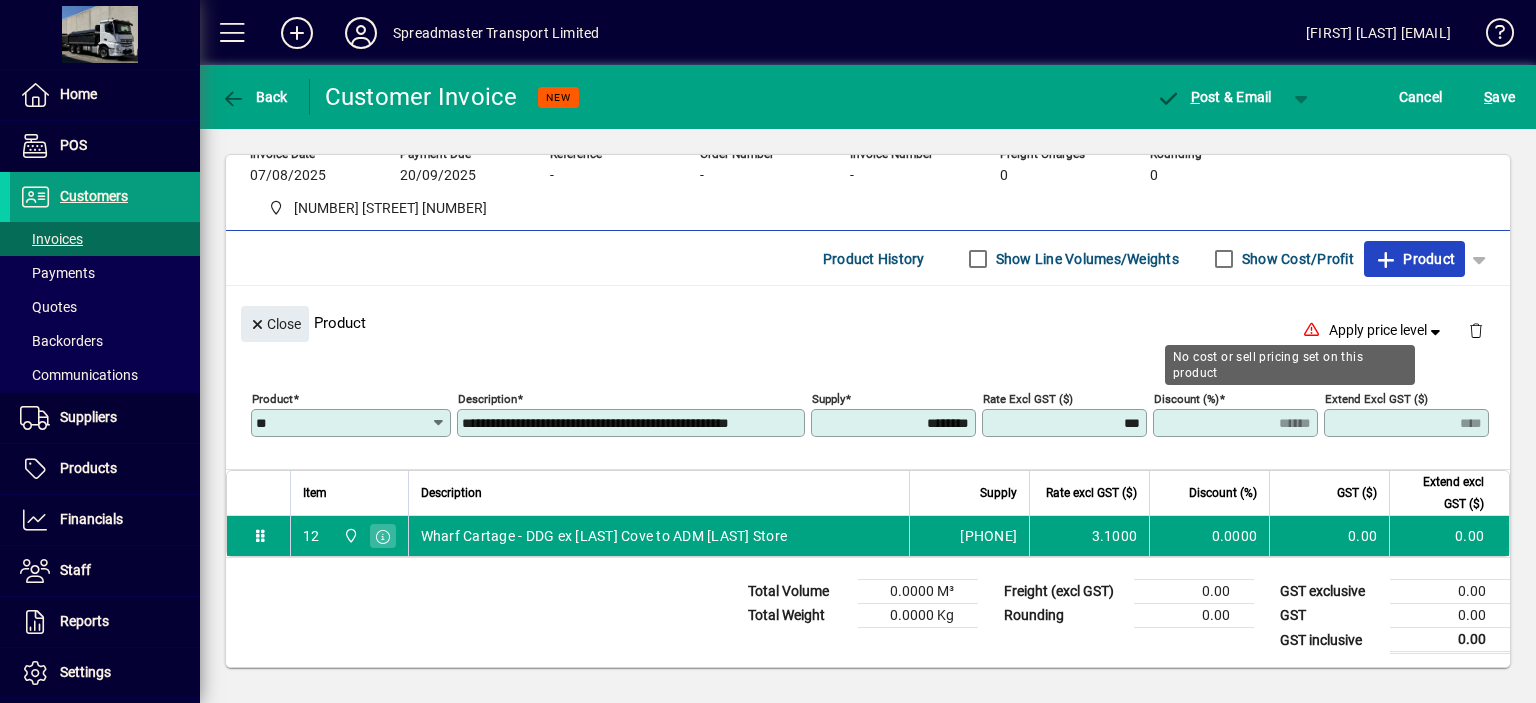 type on "******" 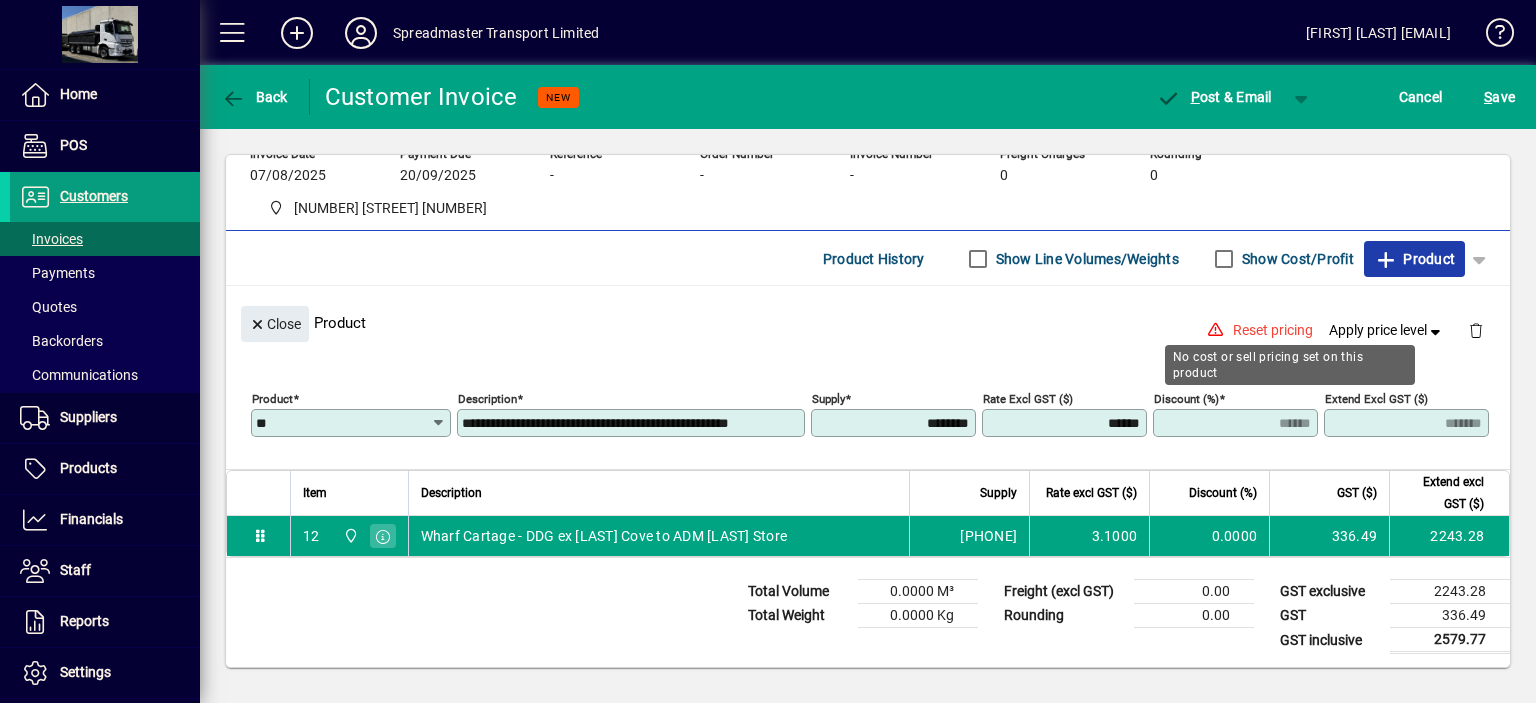type 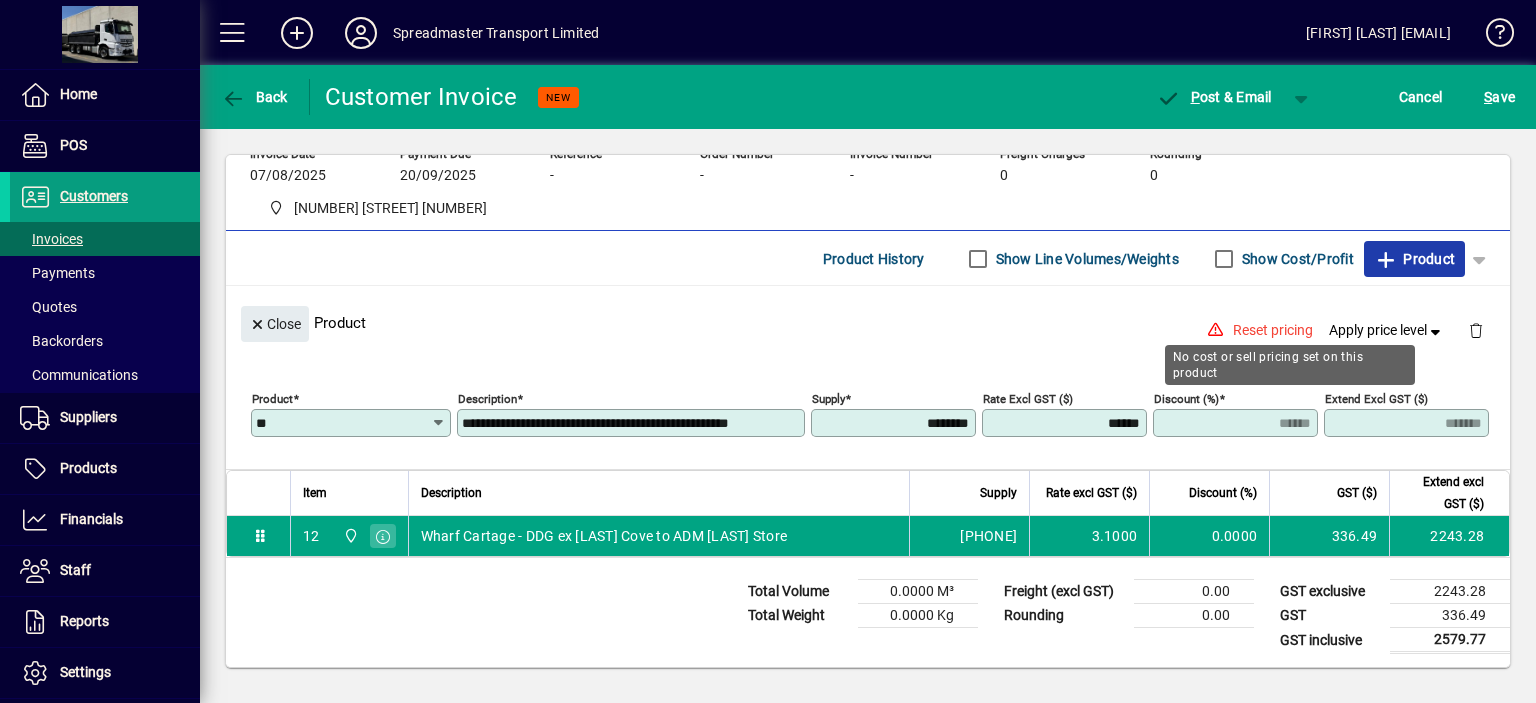 click on "Product" 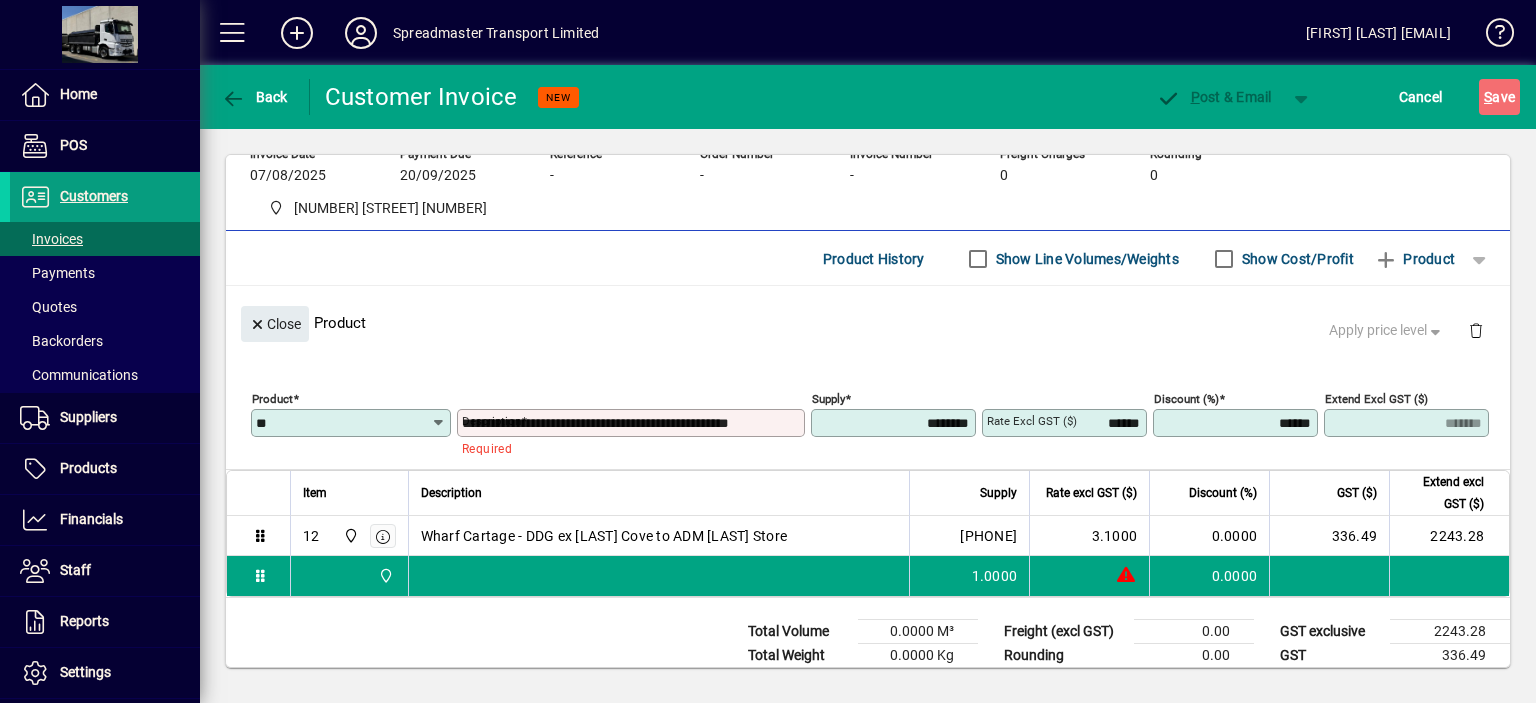 type 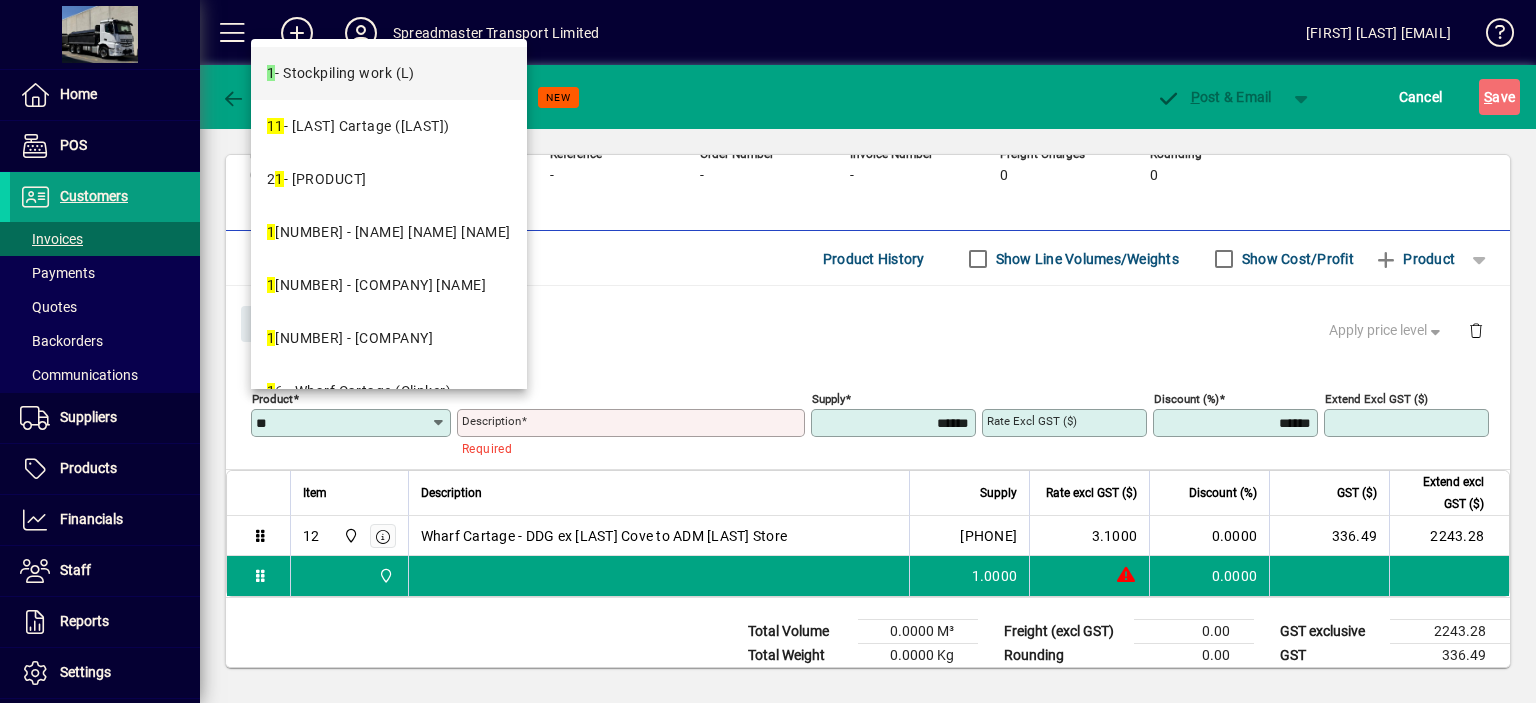 type on "**" 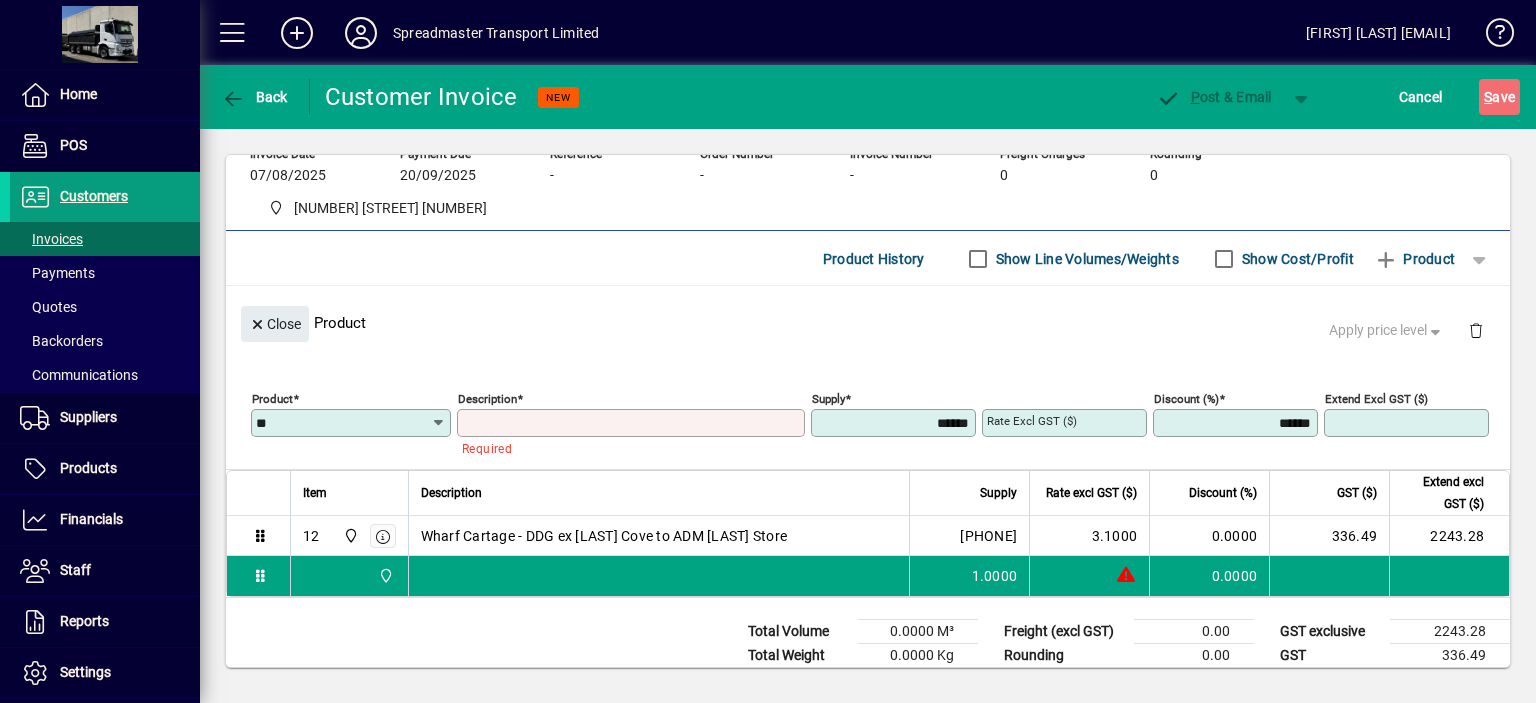 type on "**********" 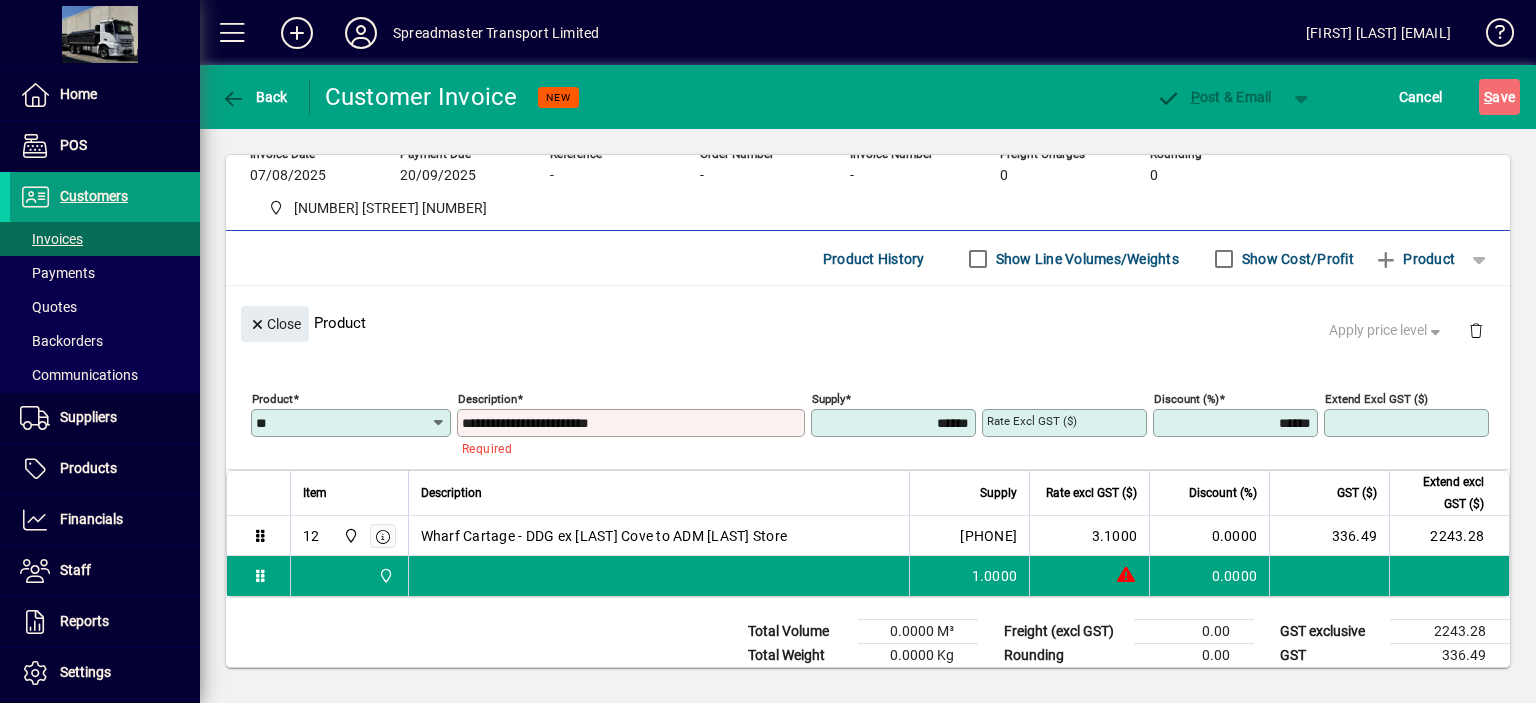 type on "****" 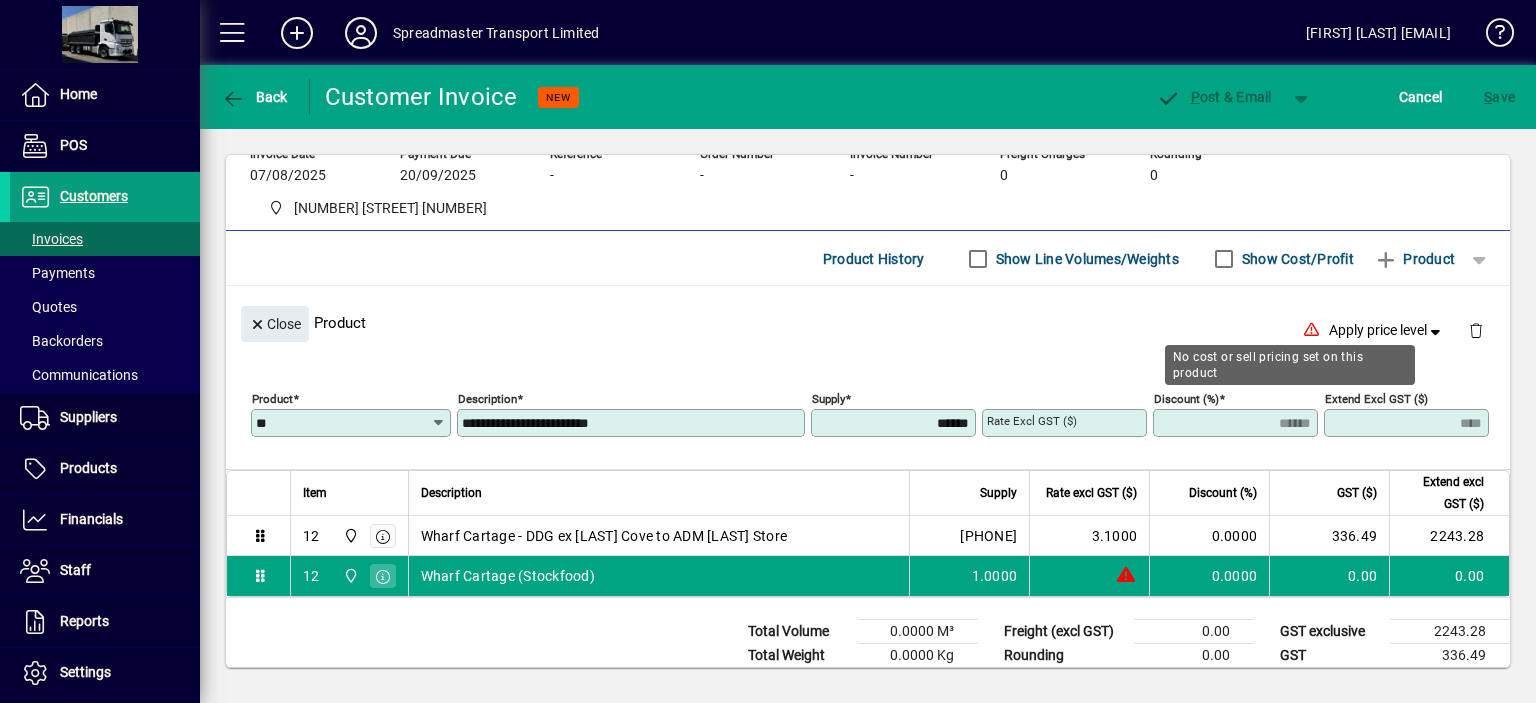 click on "**********" at bounding box center [626, 423] 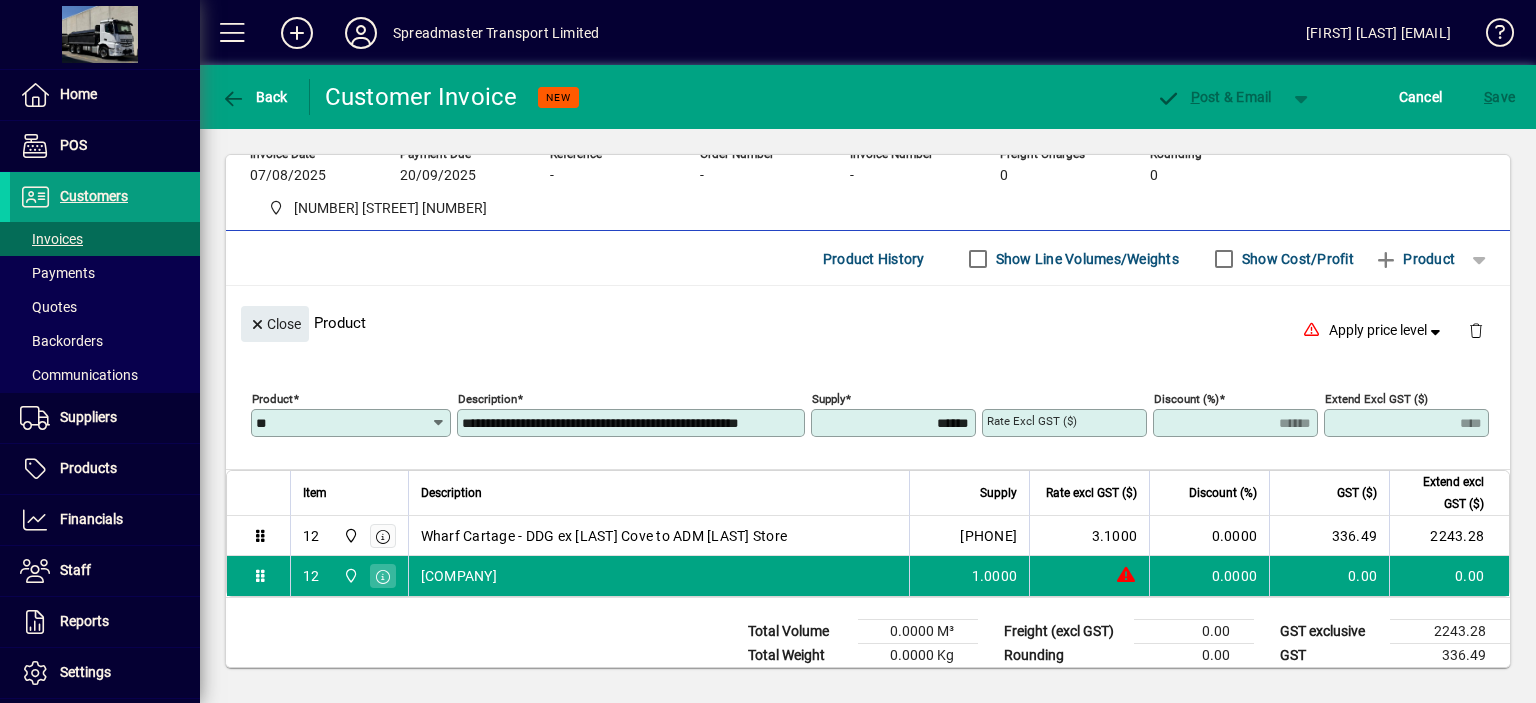 scroll, scrollTop: 0, scrollLeft: 46, axis: horizontal 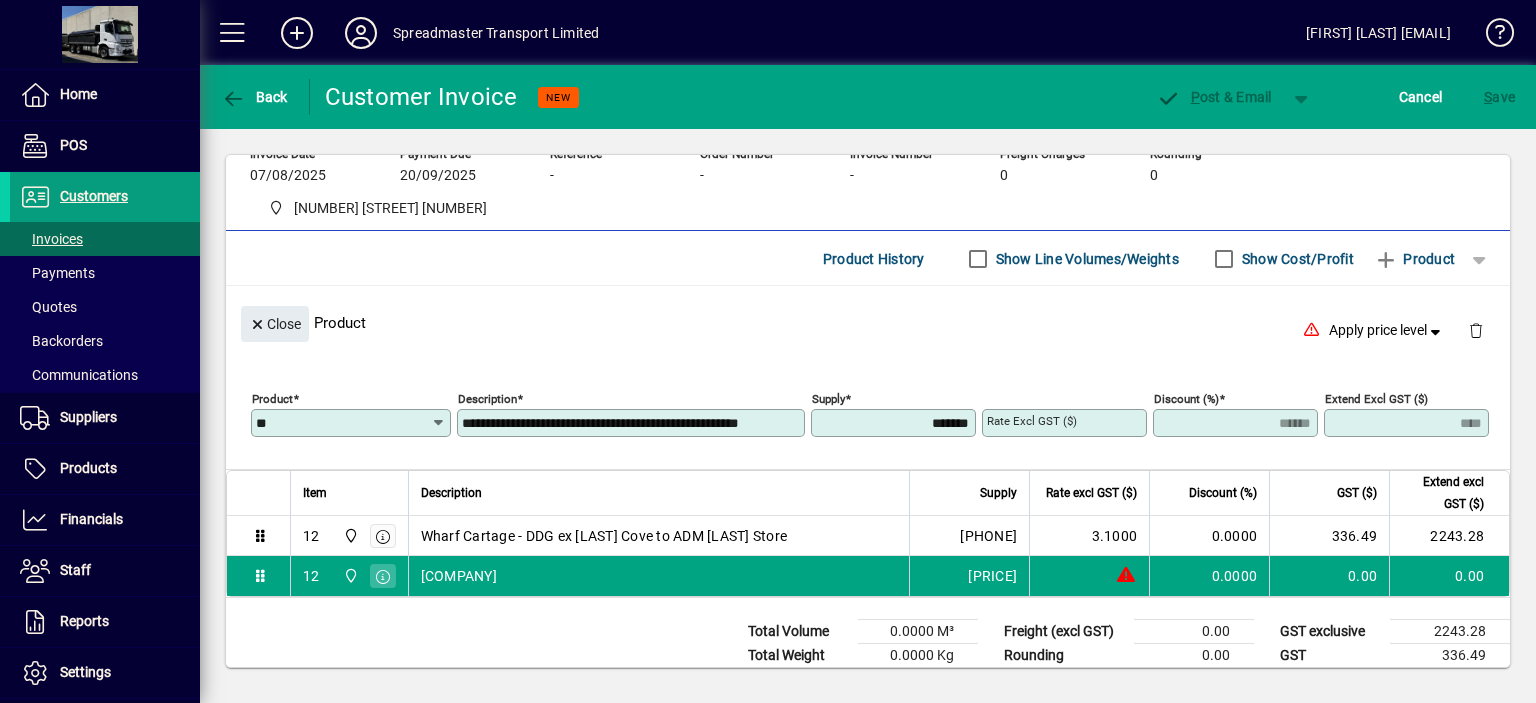 type on "*********" 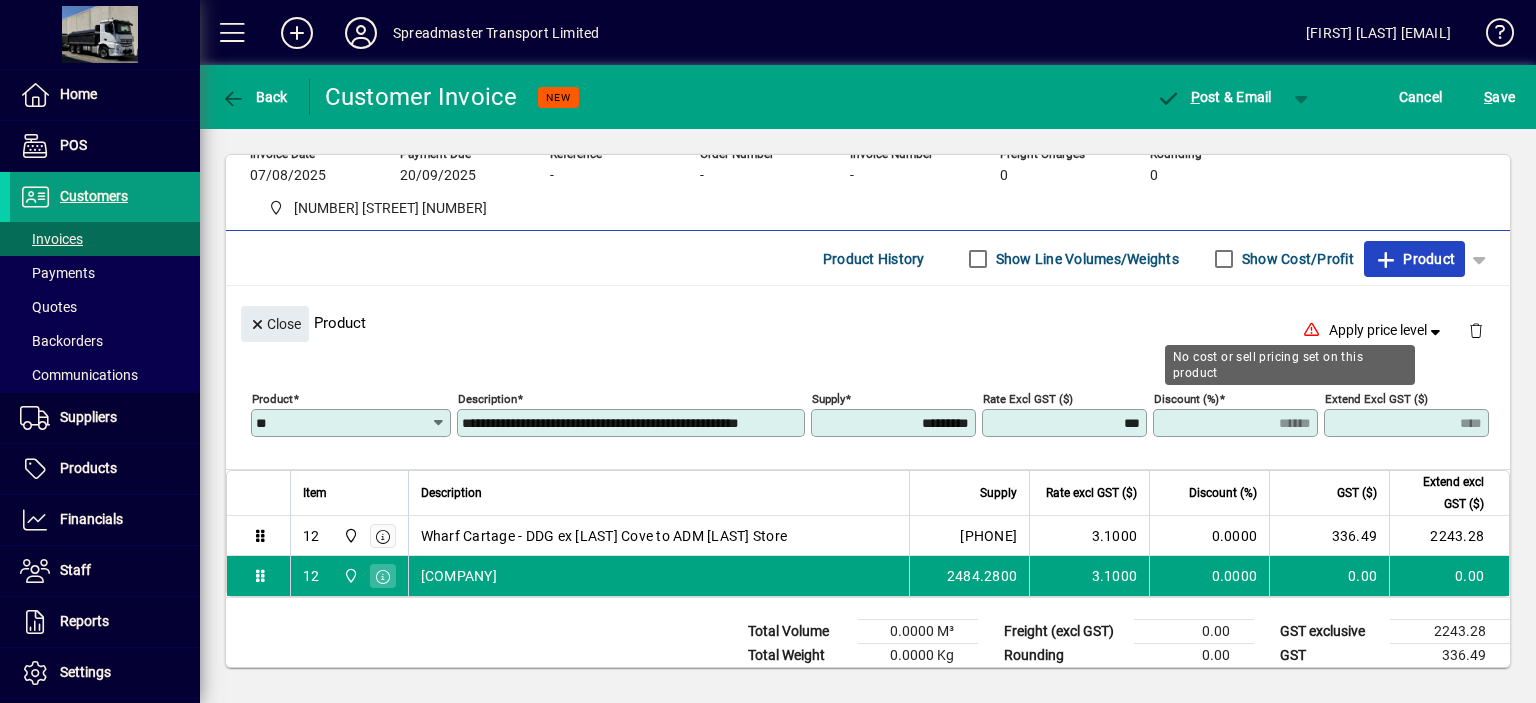 type on "******" 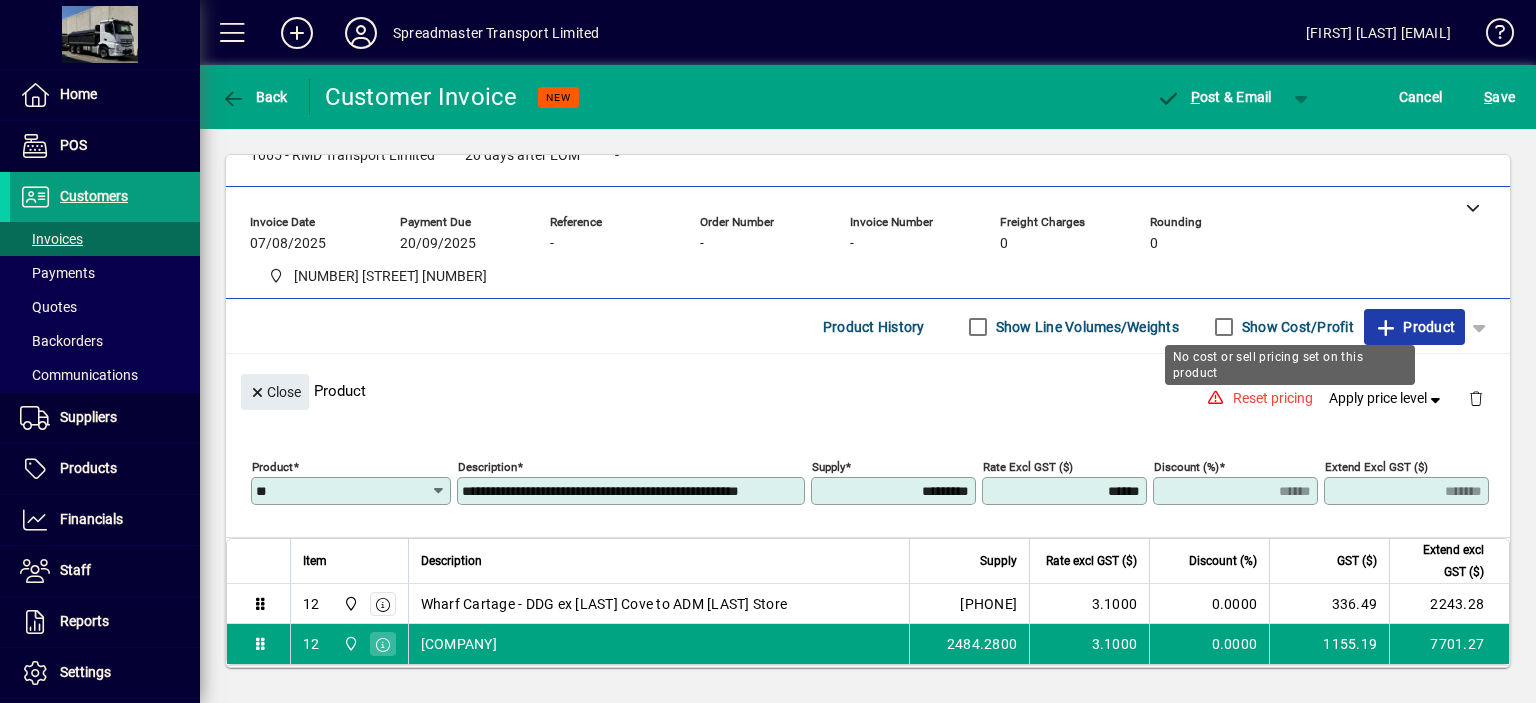 scroll, scrollTop: 23, scrollLeft: 0, axis: vertical 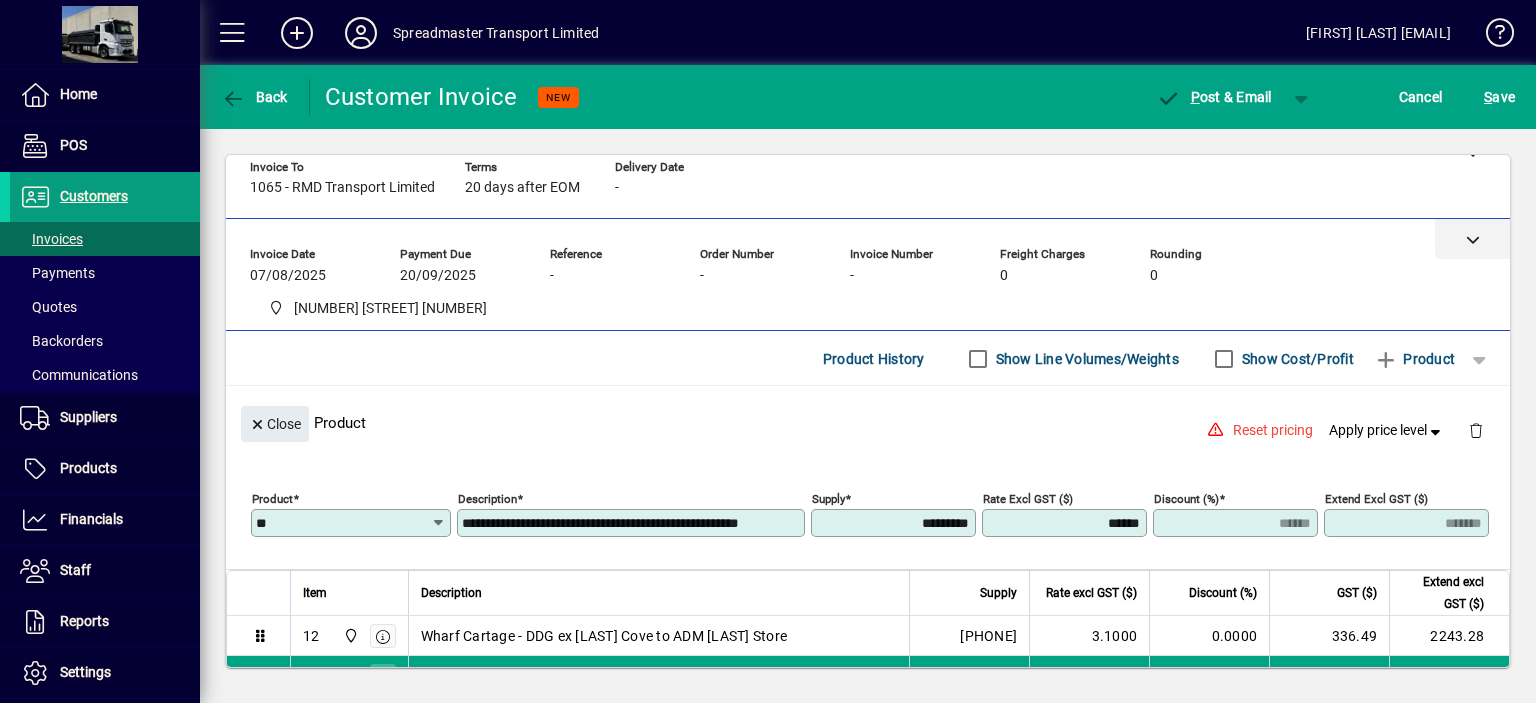 click 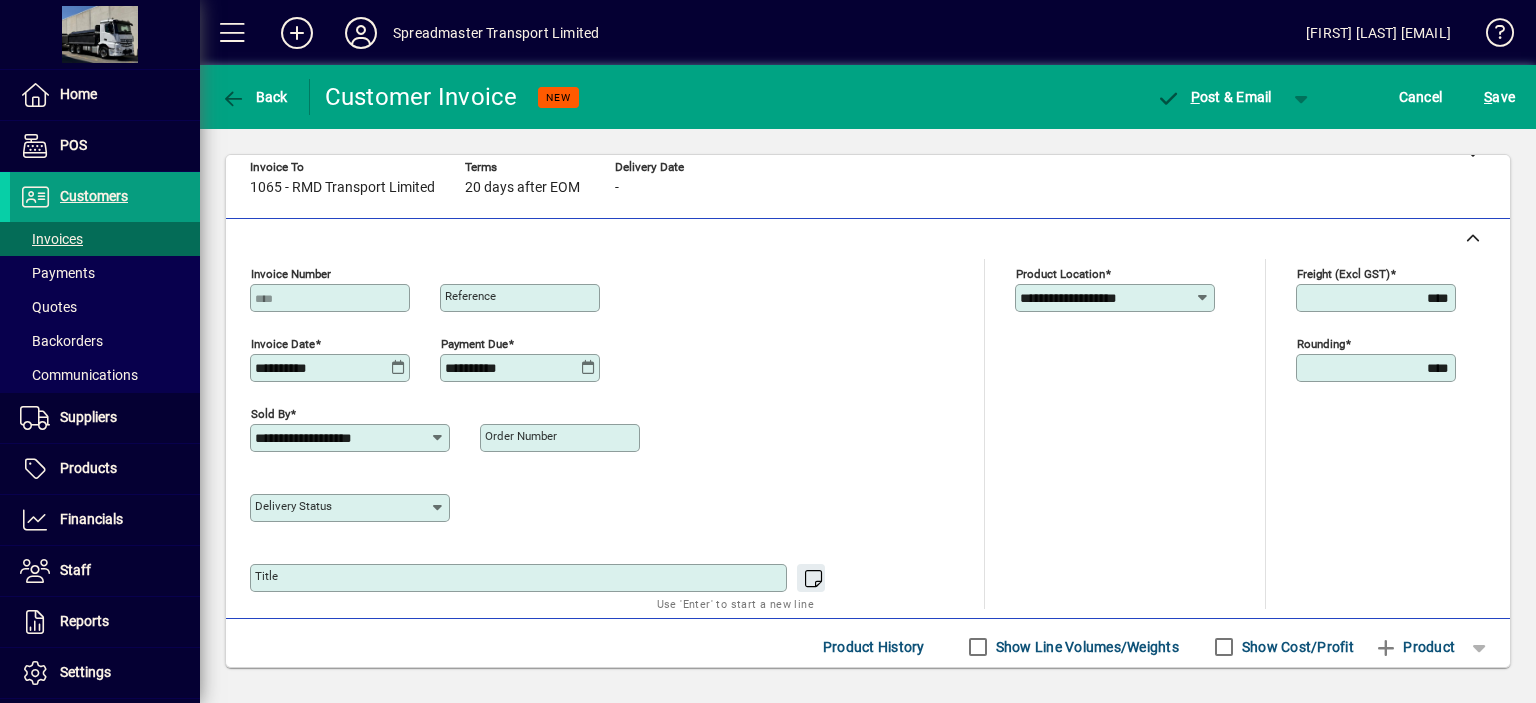 click 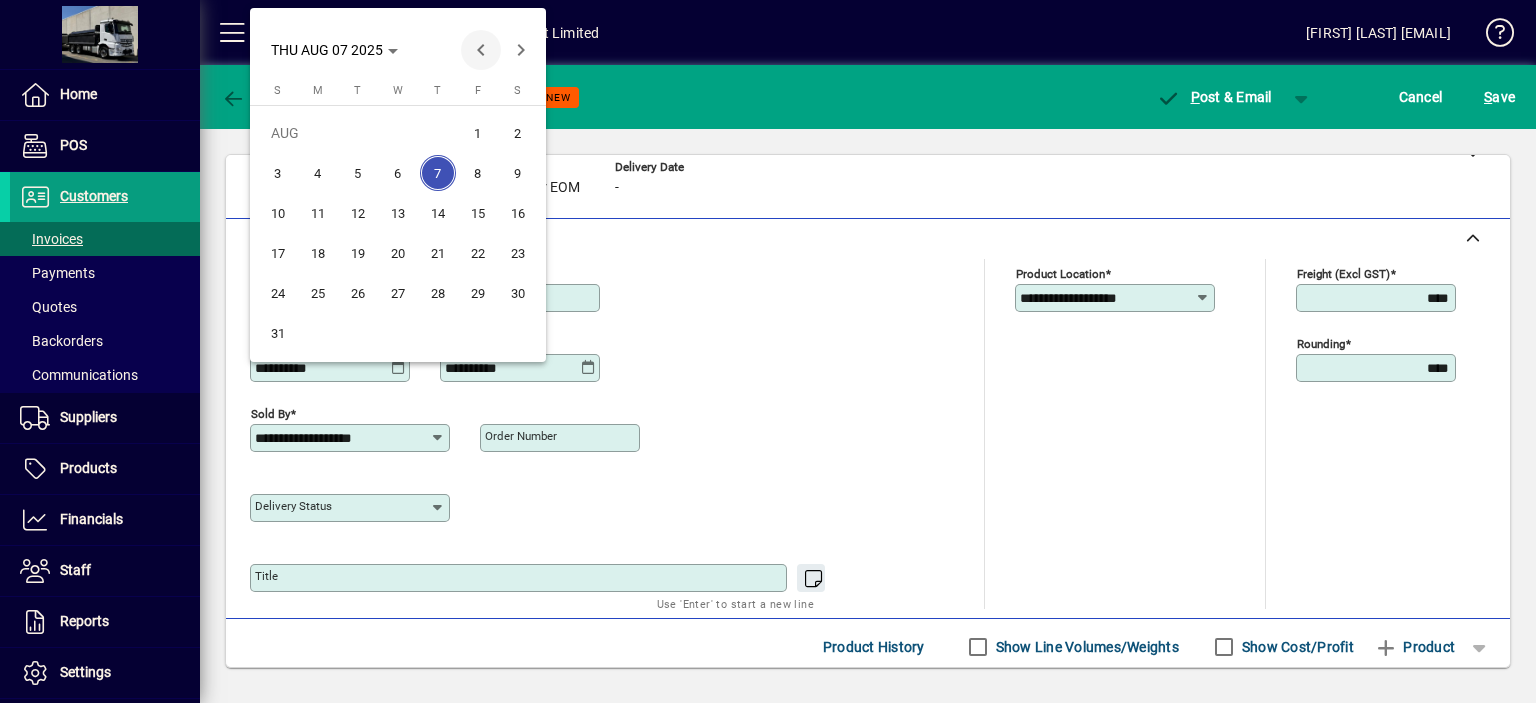 click at bounding box center (481, 50) 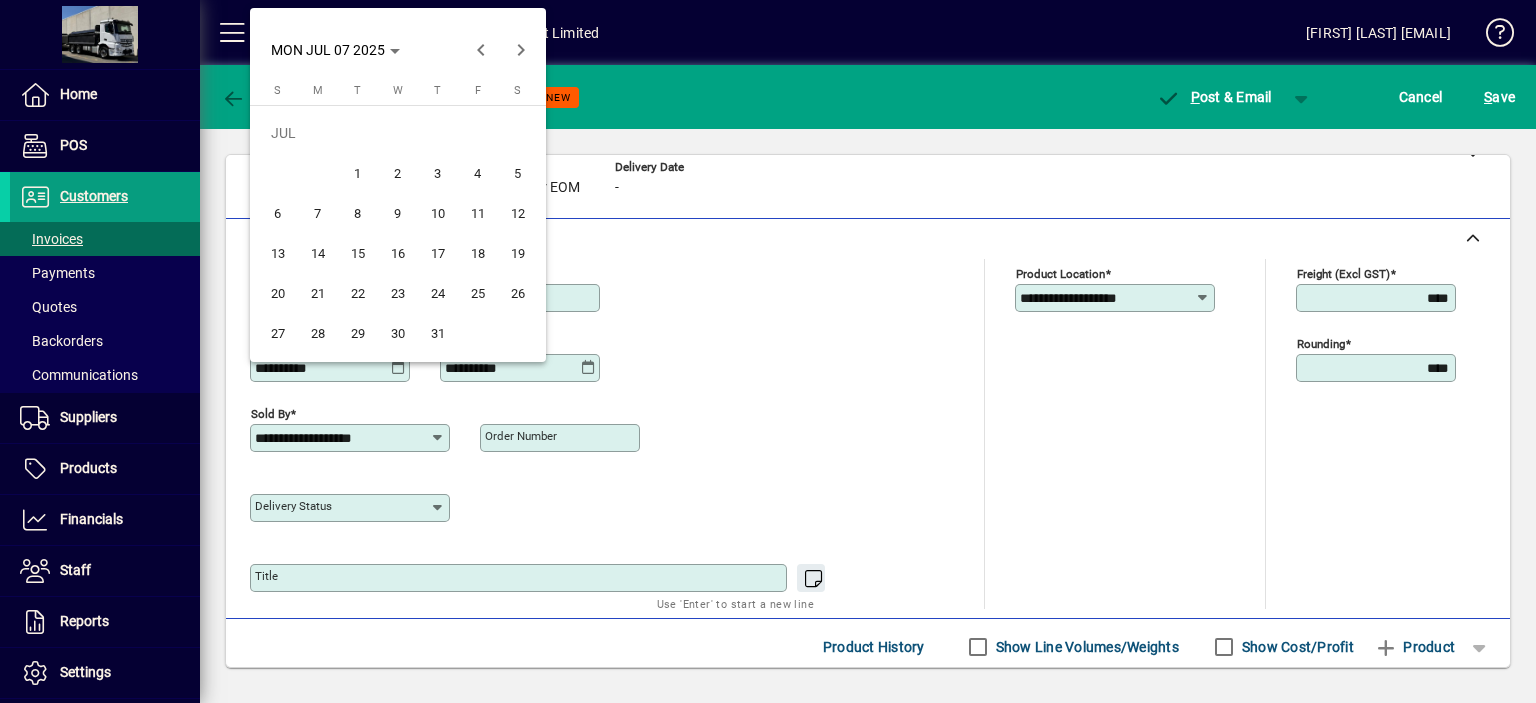 click on "25" at bounding box center [478, 293] 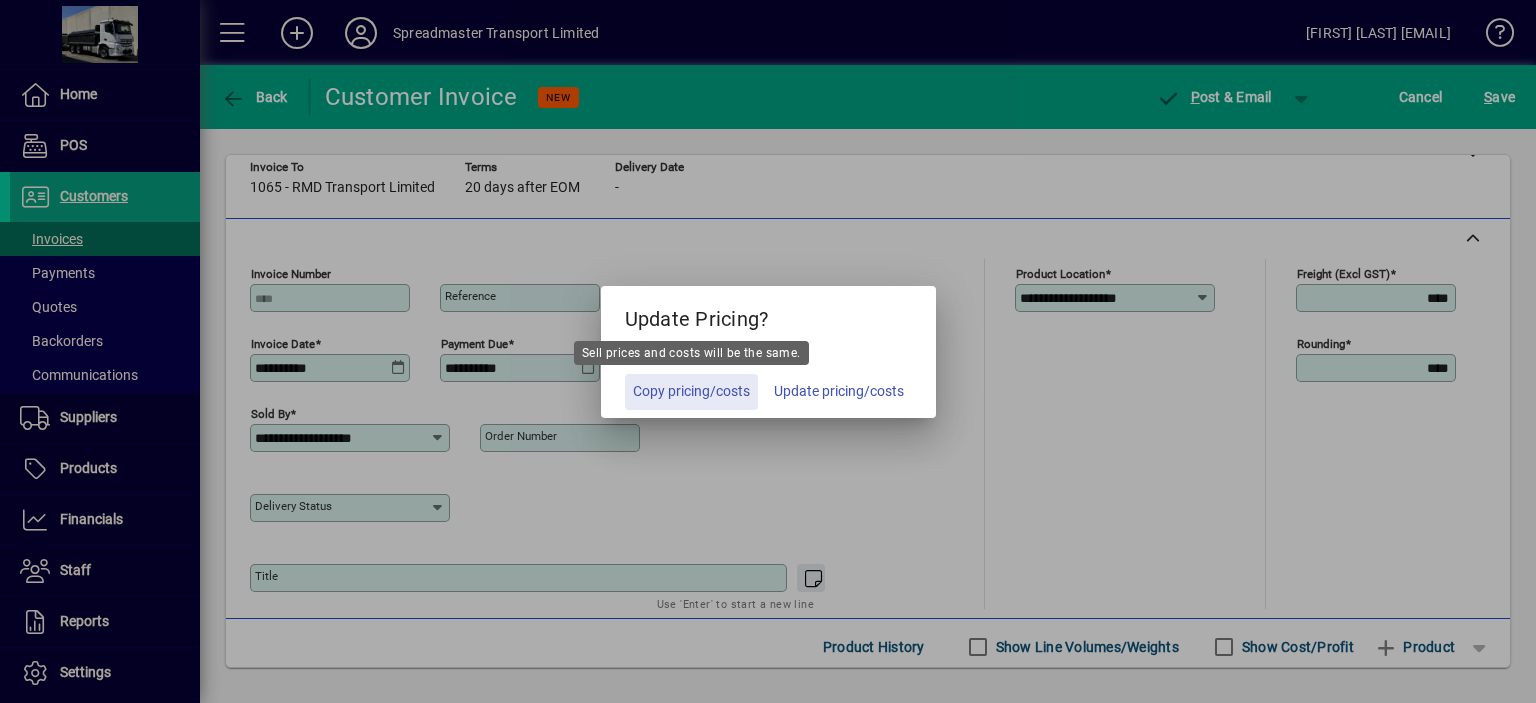 click on "Copy pricing/costs" 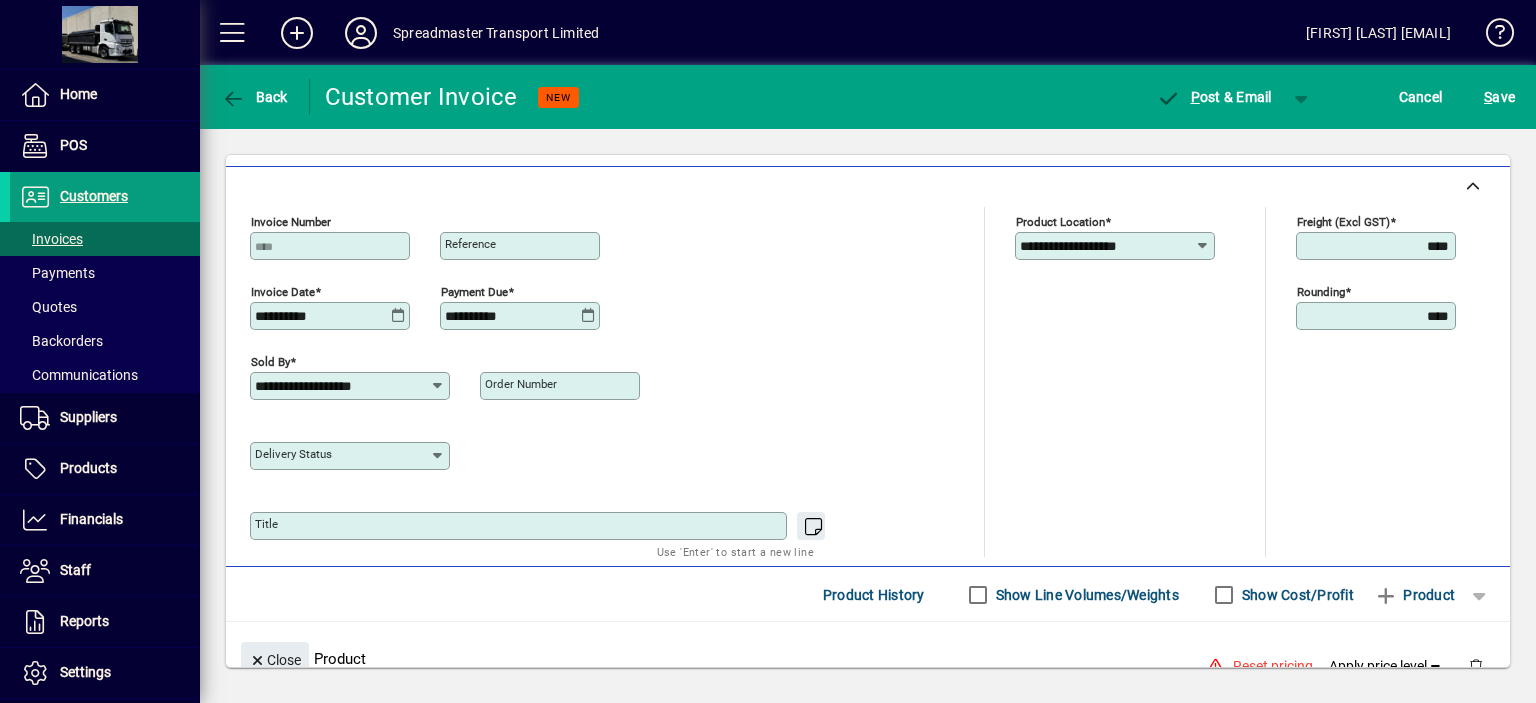 scroll, scrollTop: 0, scrollLeft: 0, axis: both 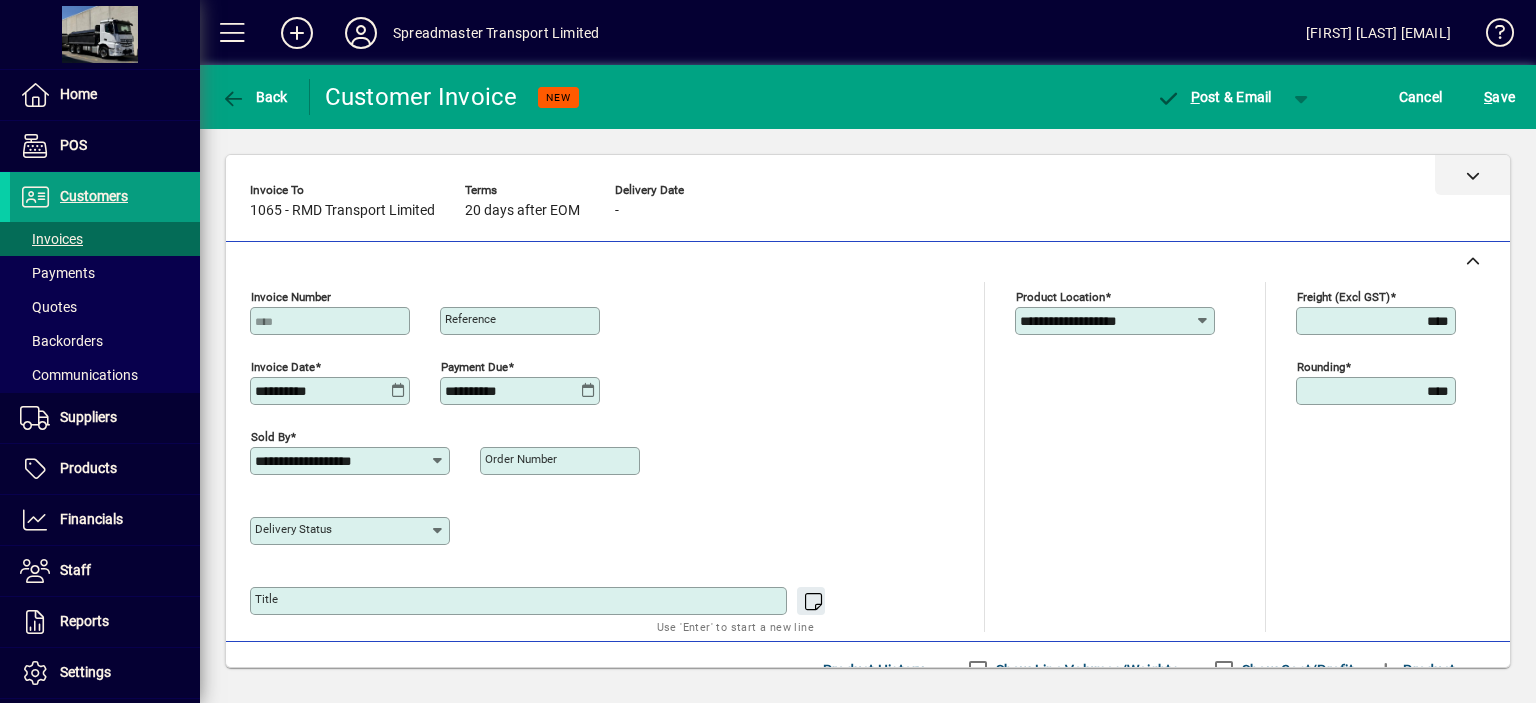 click 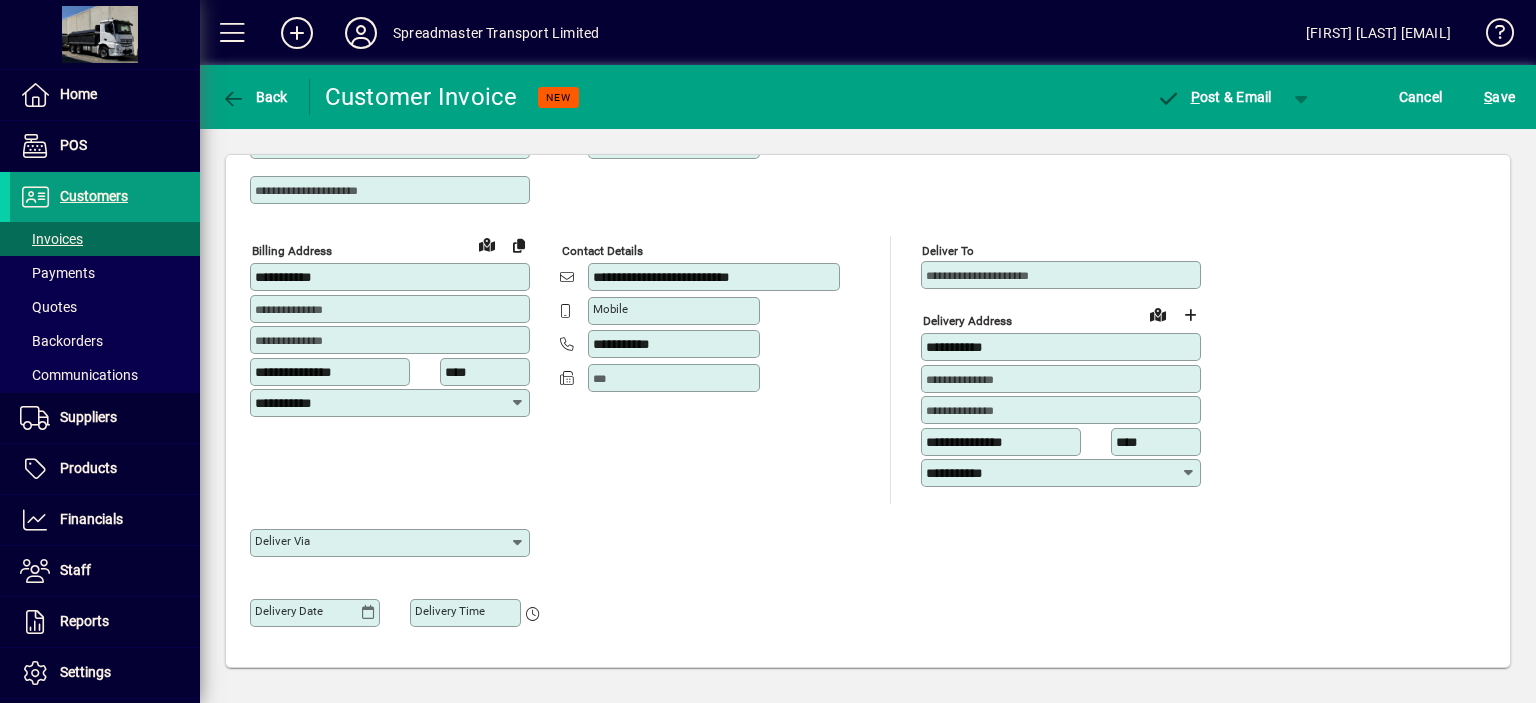 scroll, scrollTop: 0, scrollLeft: 0, axis: both 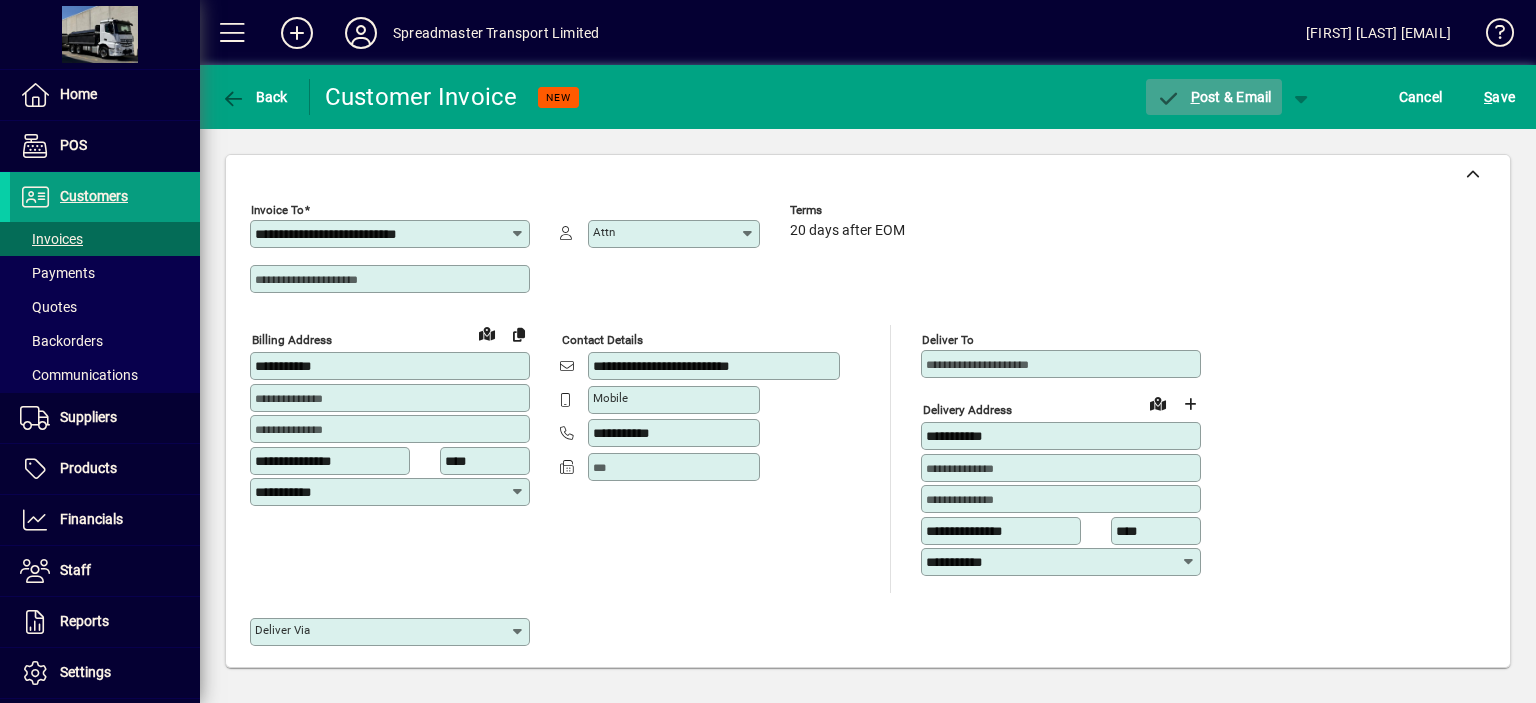 click on "P ost & Email" 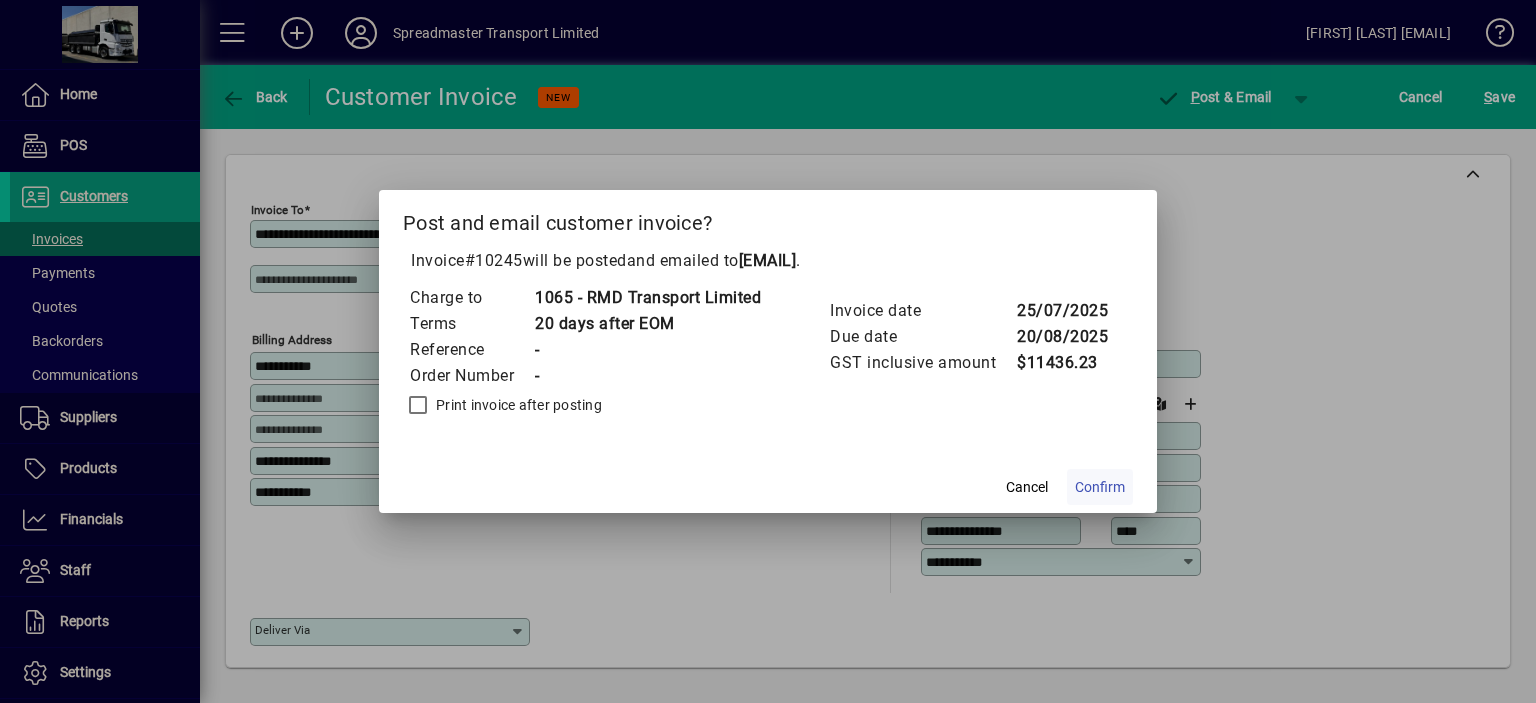 click on "Confirm" 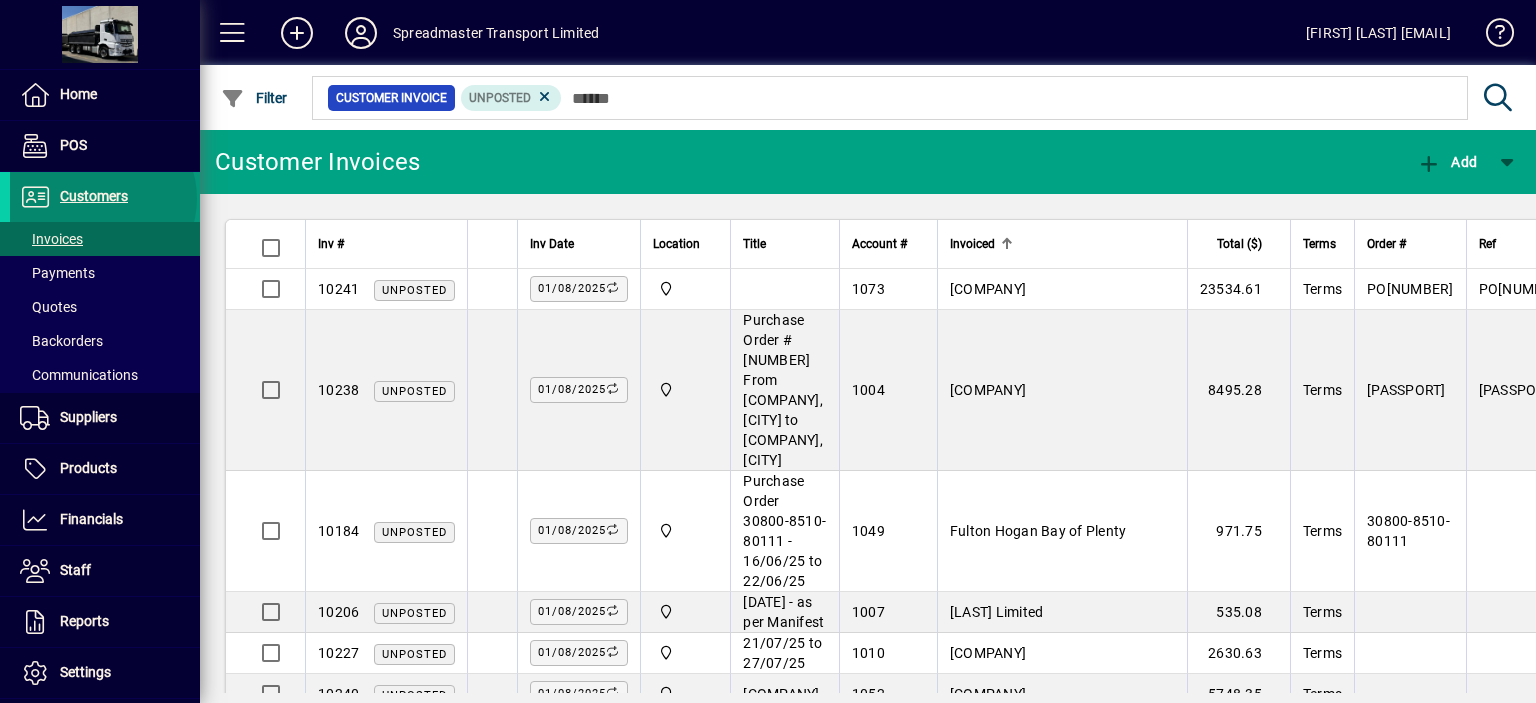 click on "Customers" at bounding box center [94, 196] 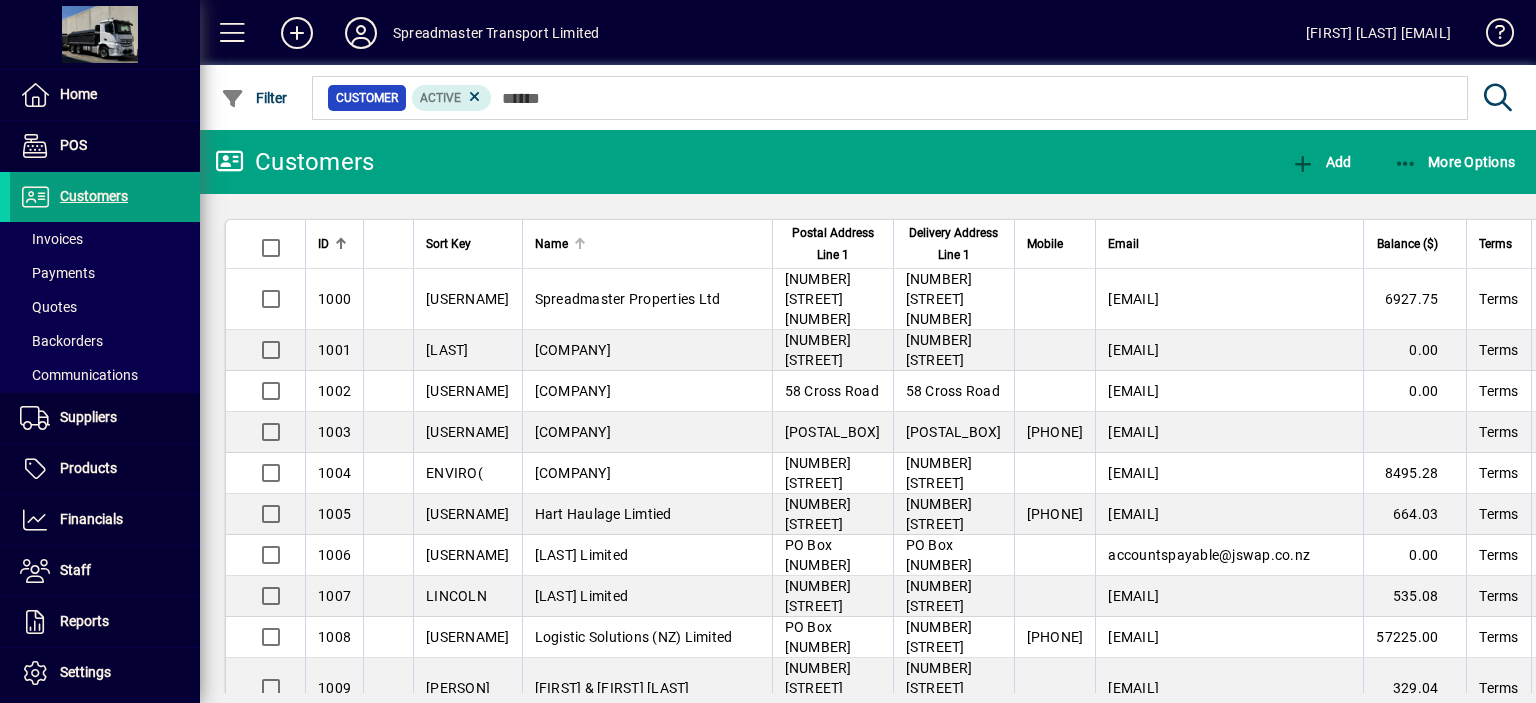 click at bounding box center (578, 241) 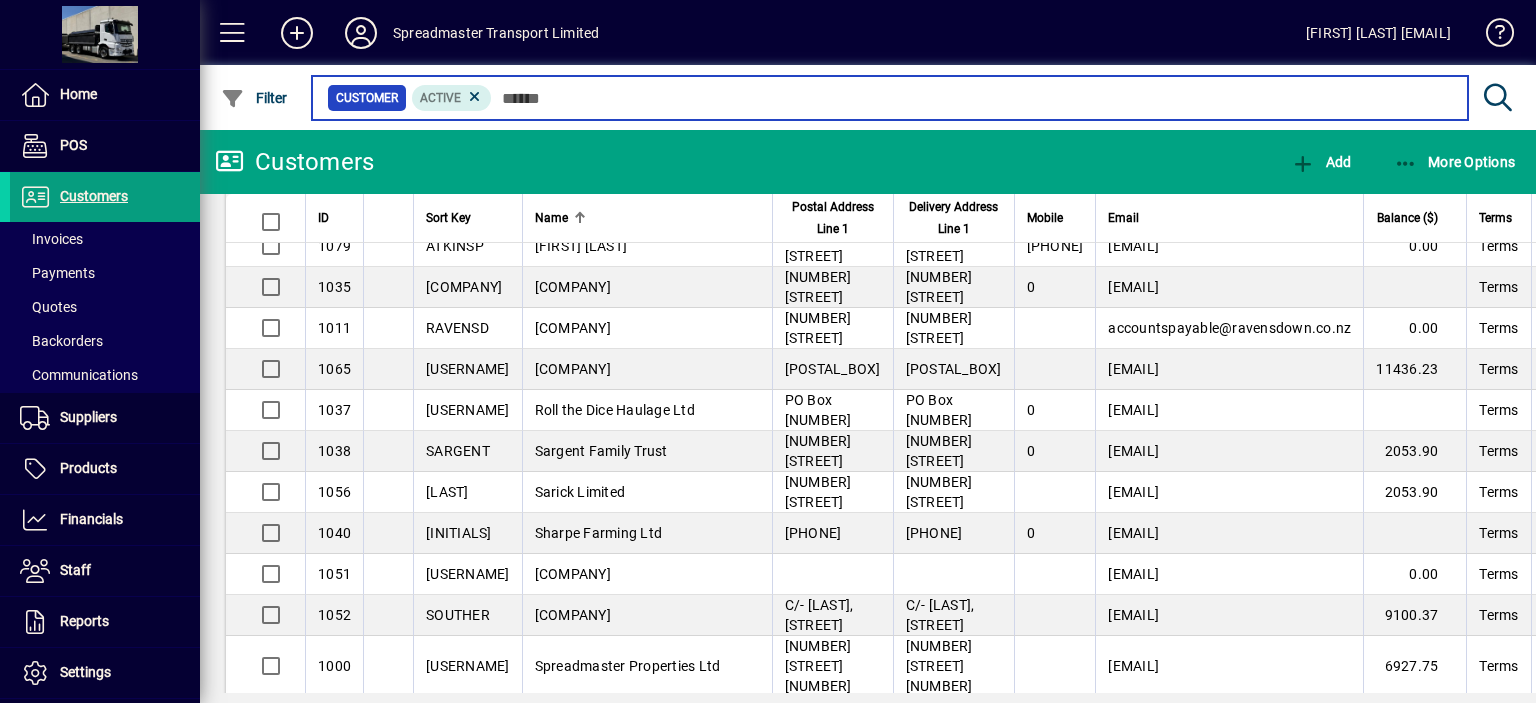 scroll, scrollTop: 2300, scrollLeft: 0, axis: vertical 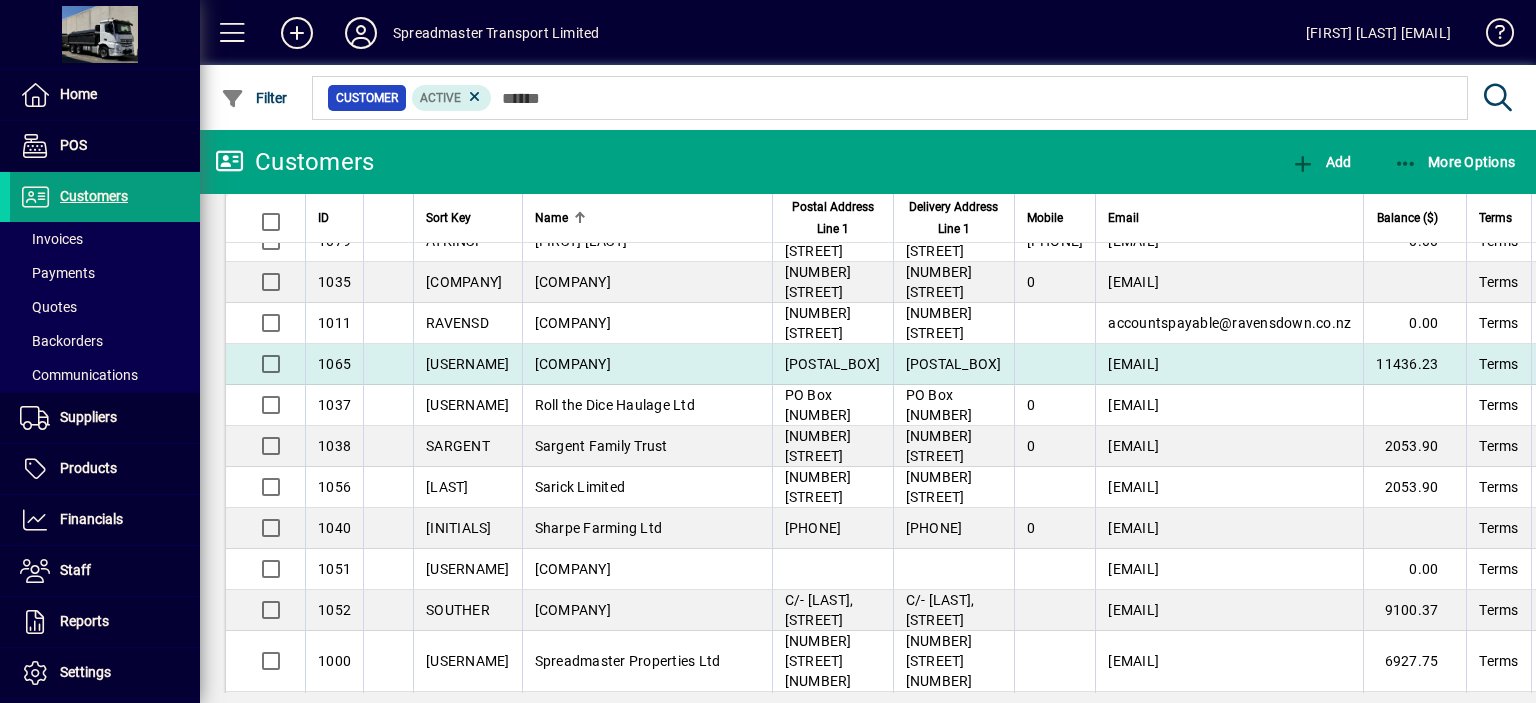 click on "[COMPANY]" at bounding box center (573, 364) 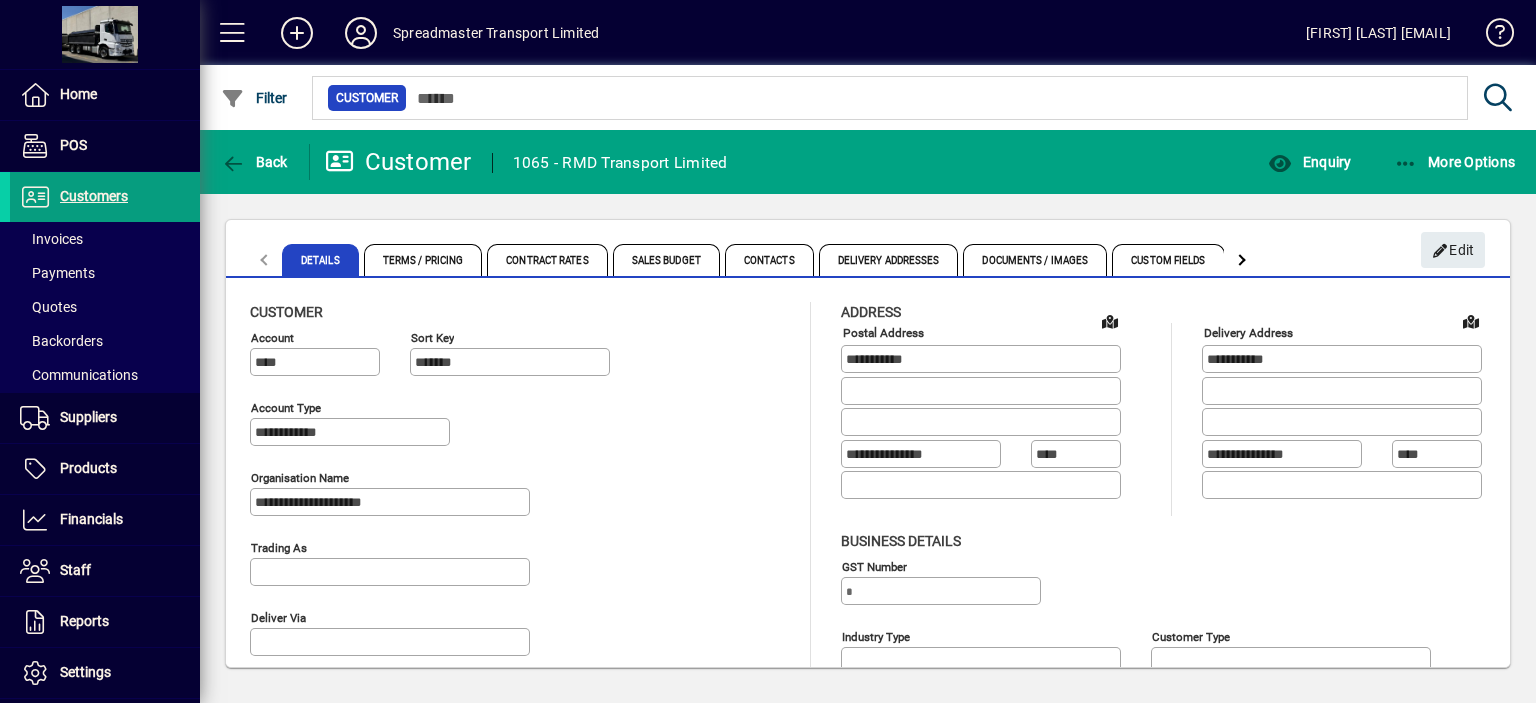 type on "**********" 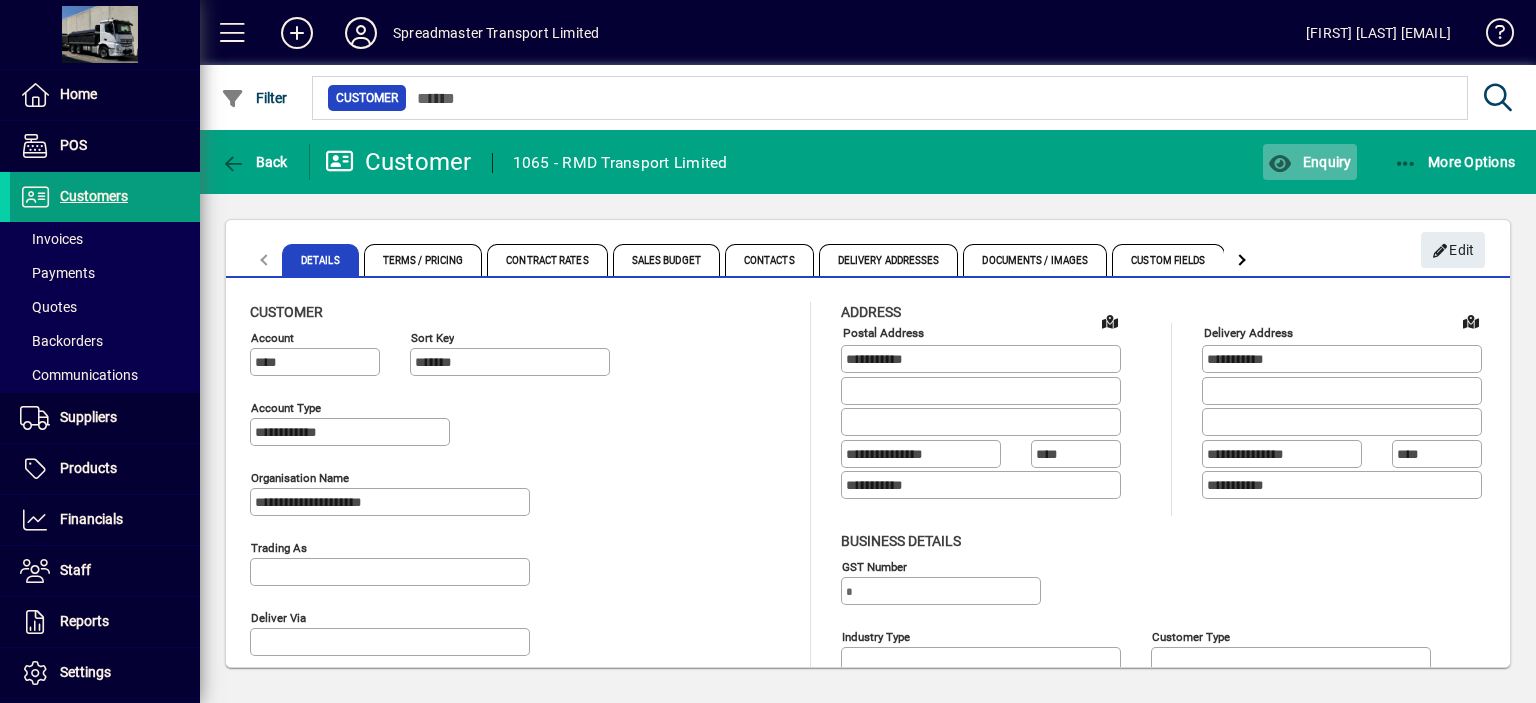 click on "Enquiry" 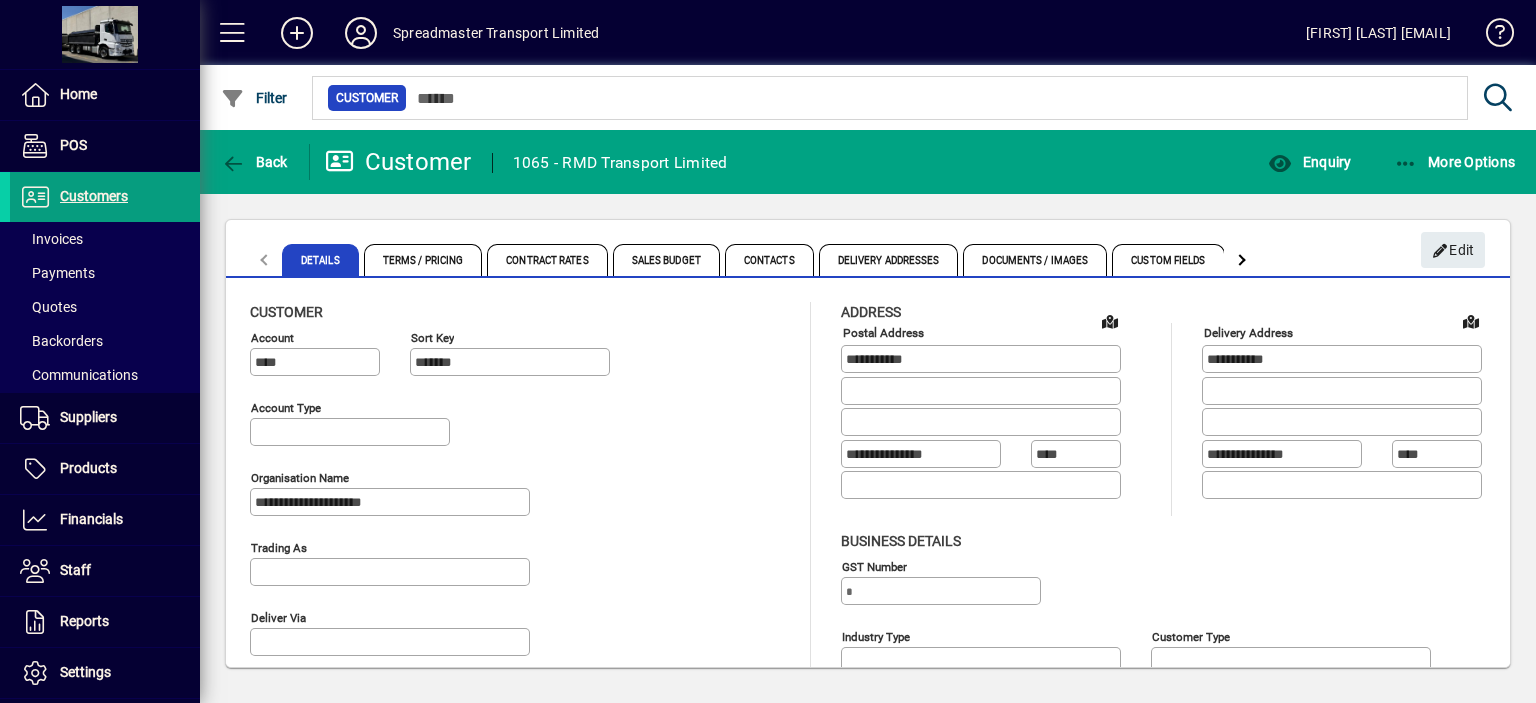 type on "**********" 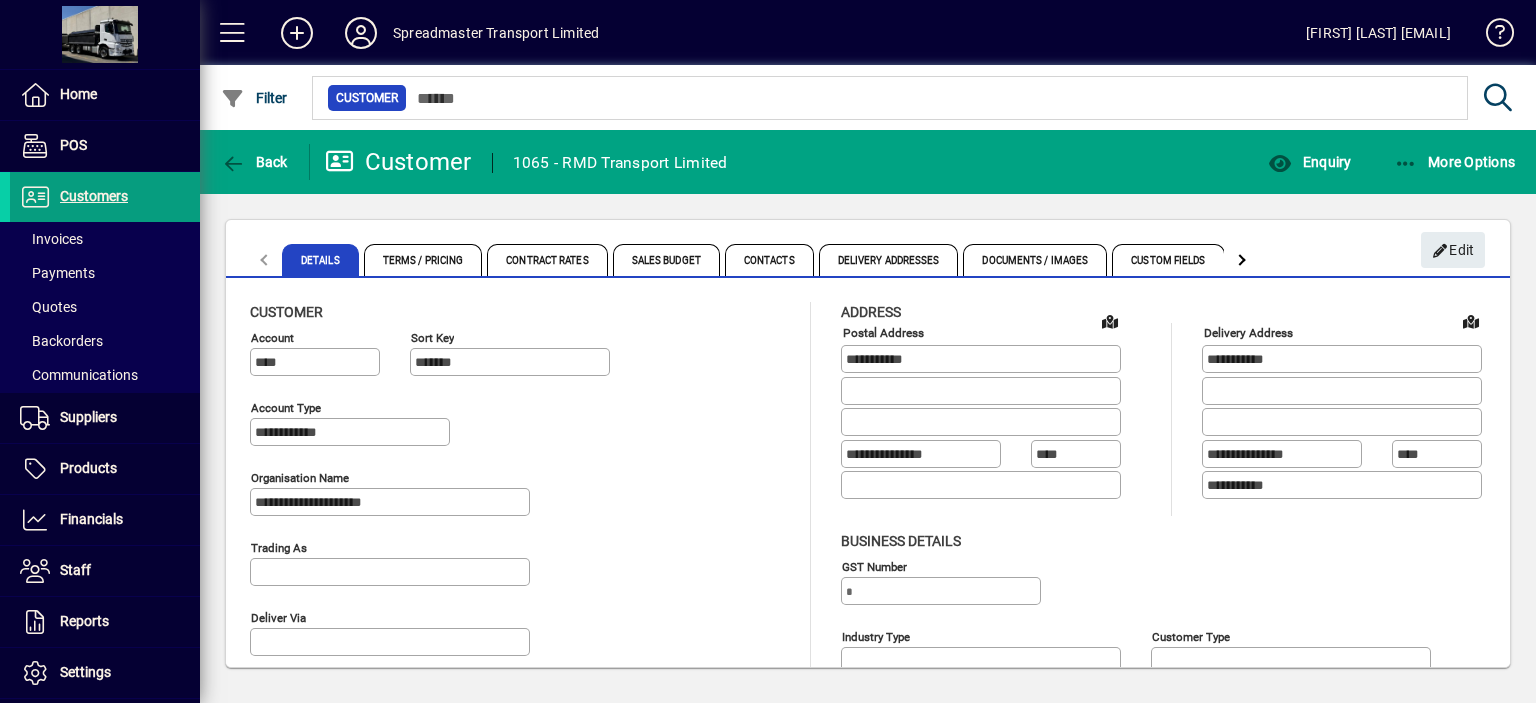 type on "**********" 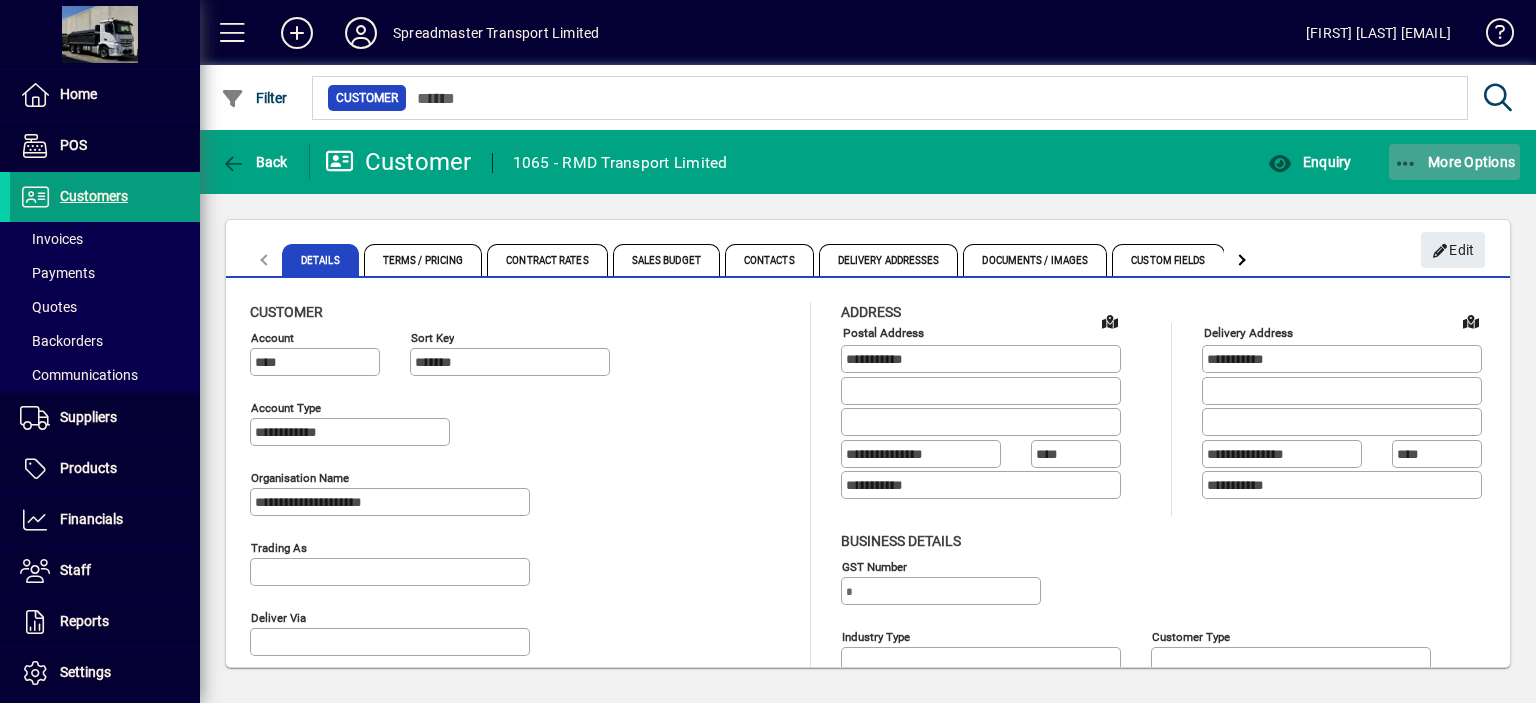 click on "More Options" 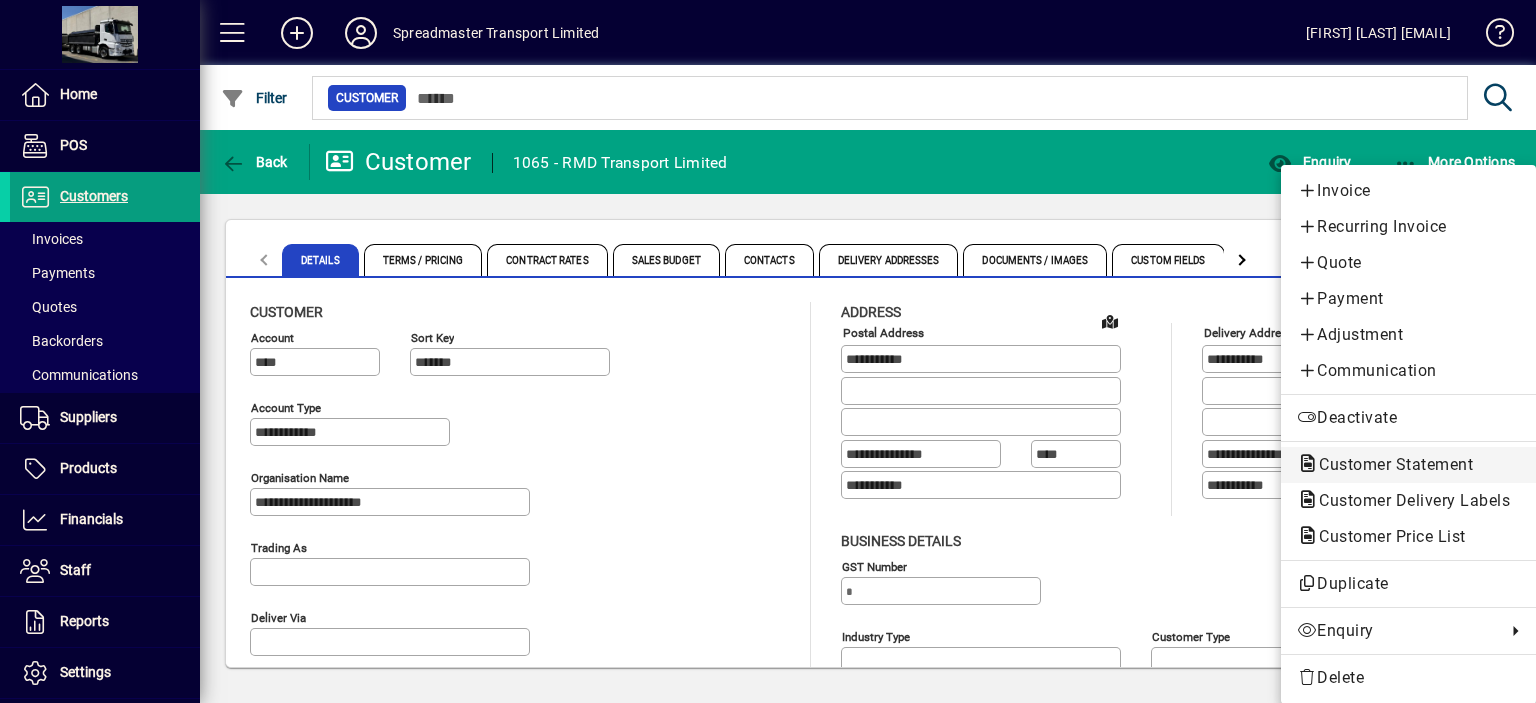 click on "Customer Statement" 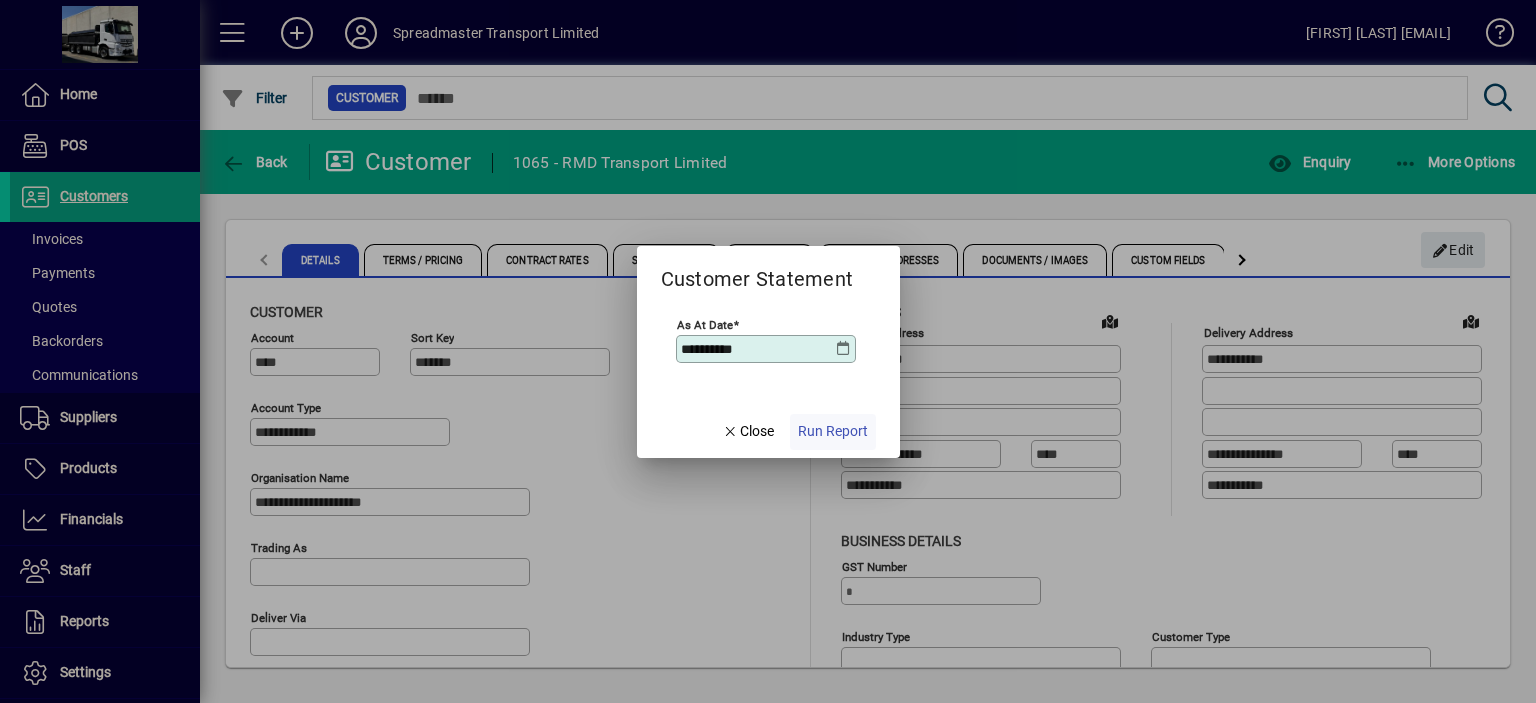 click on "Run Report" 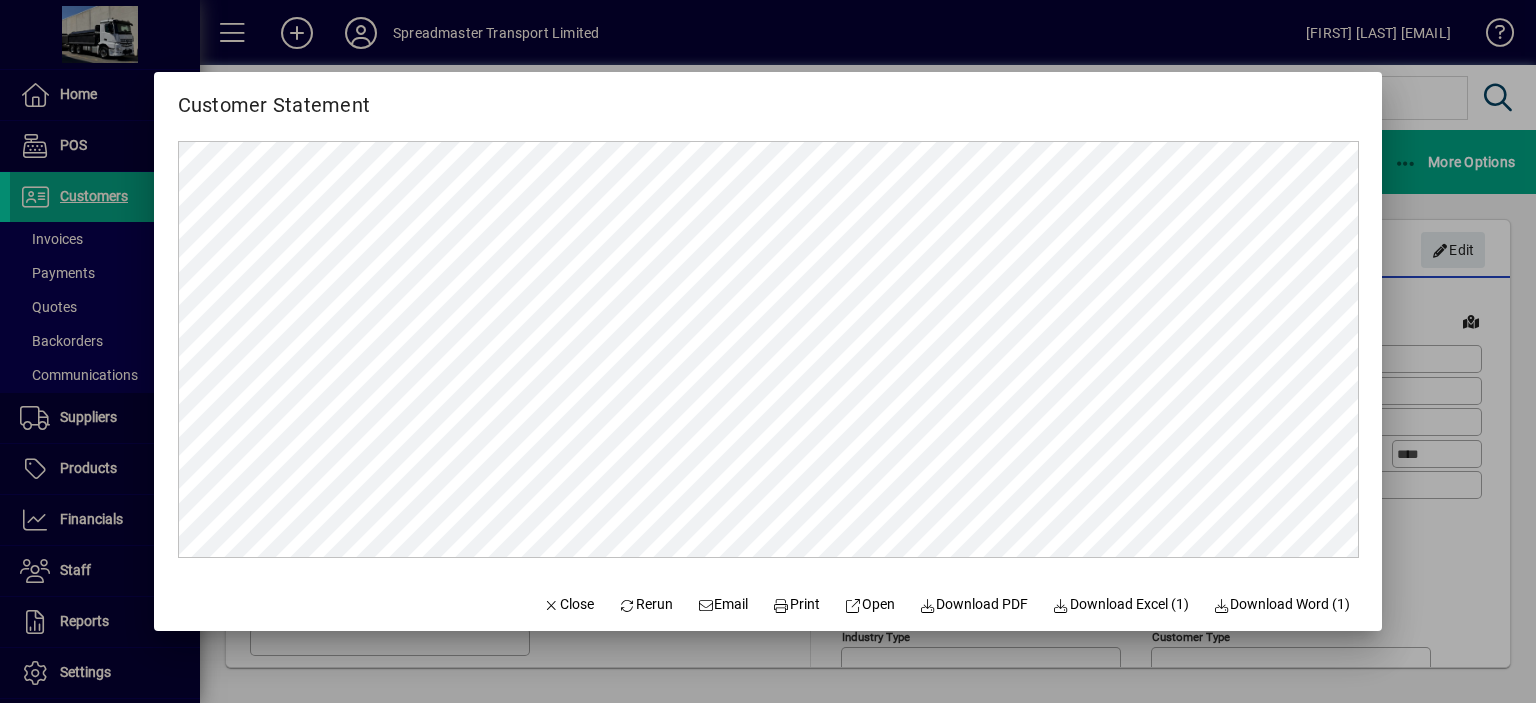 scroll, scrollTop: 0, scrollLeft: 0, axis: both 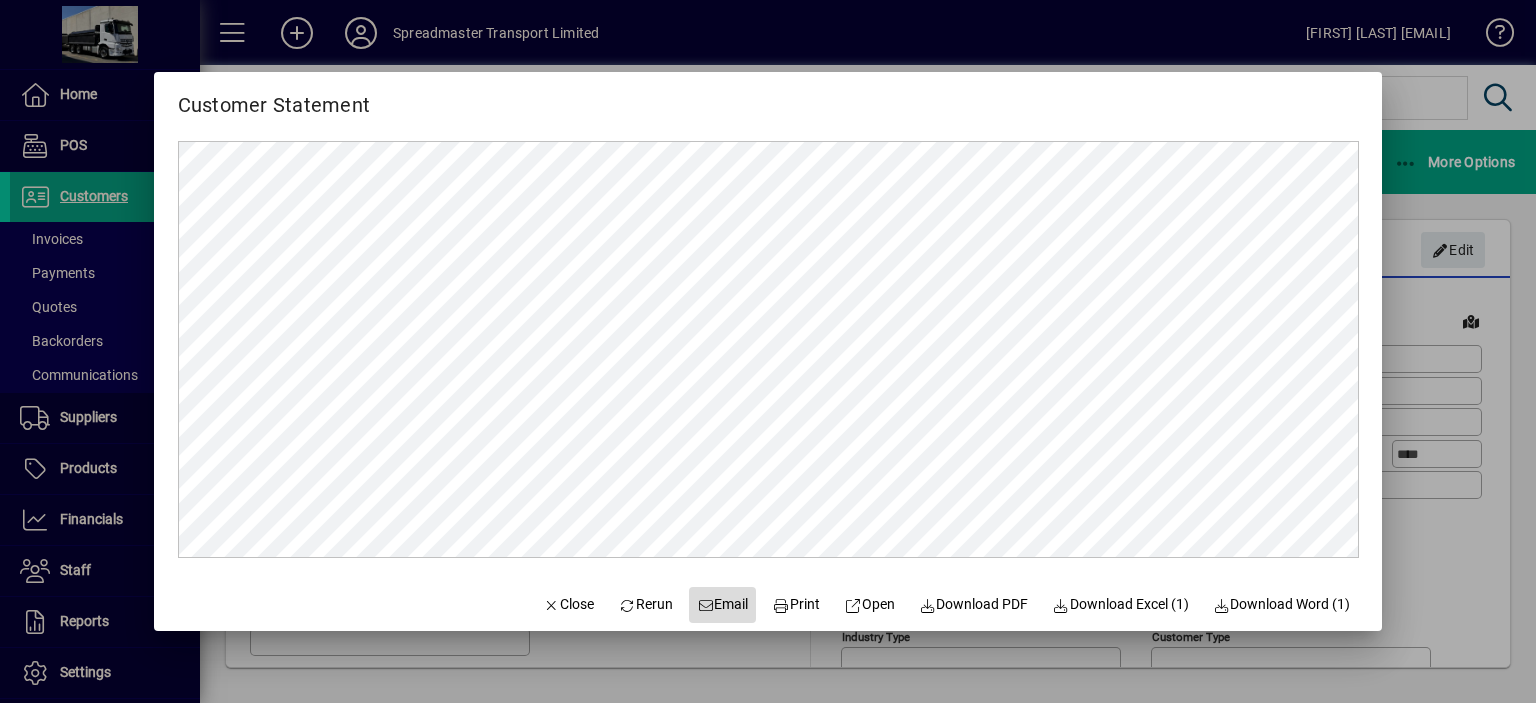 click on "Email" 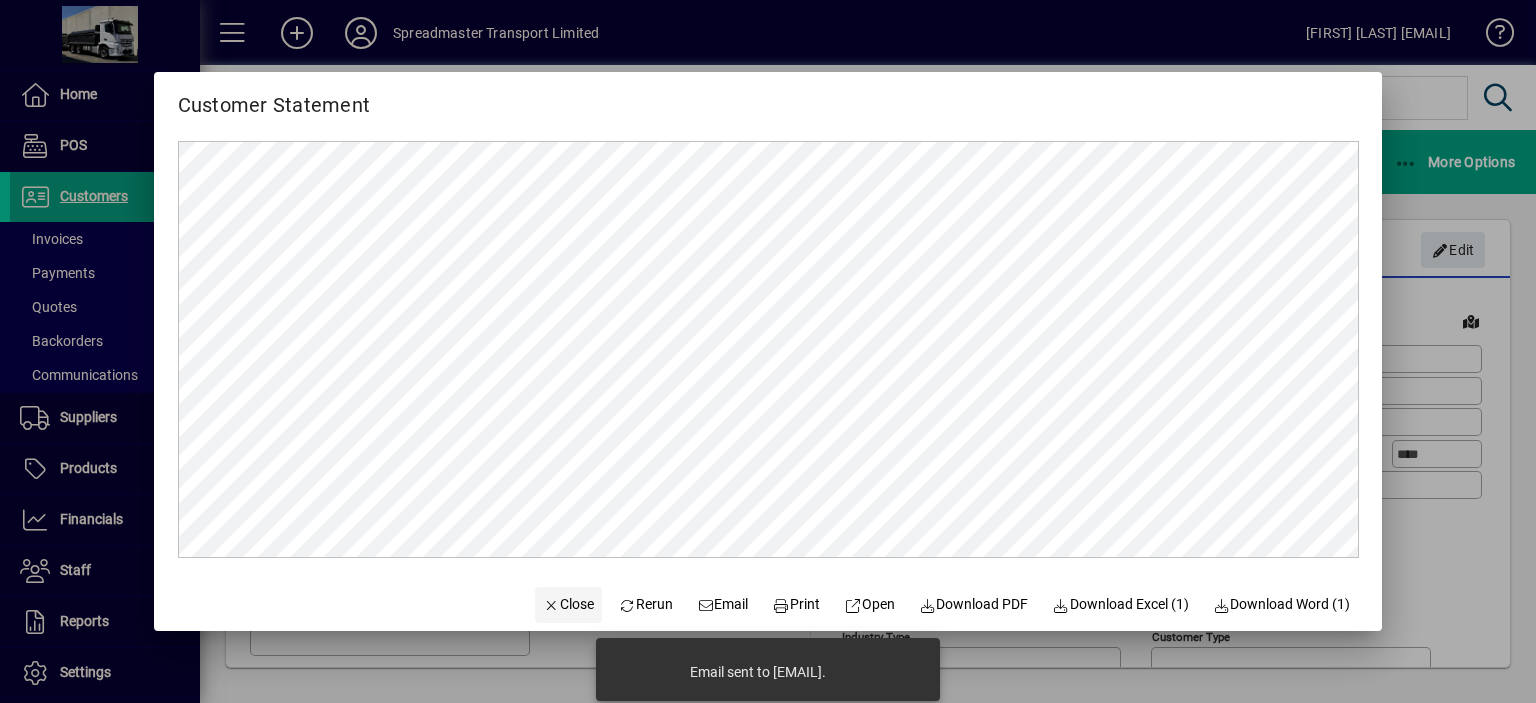 click on "Close" 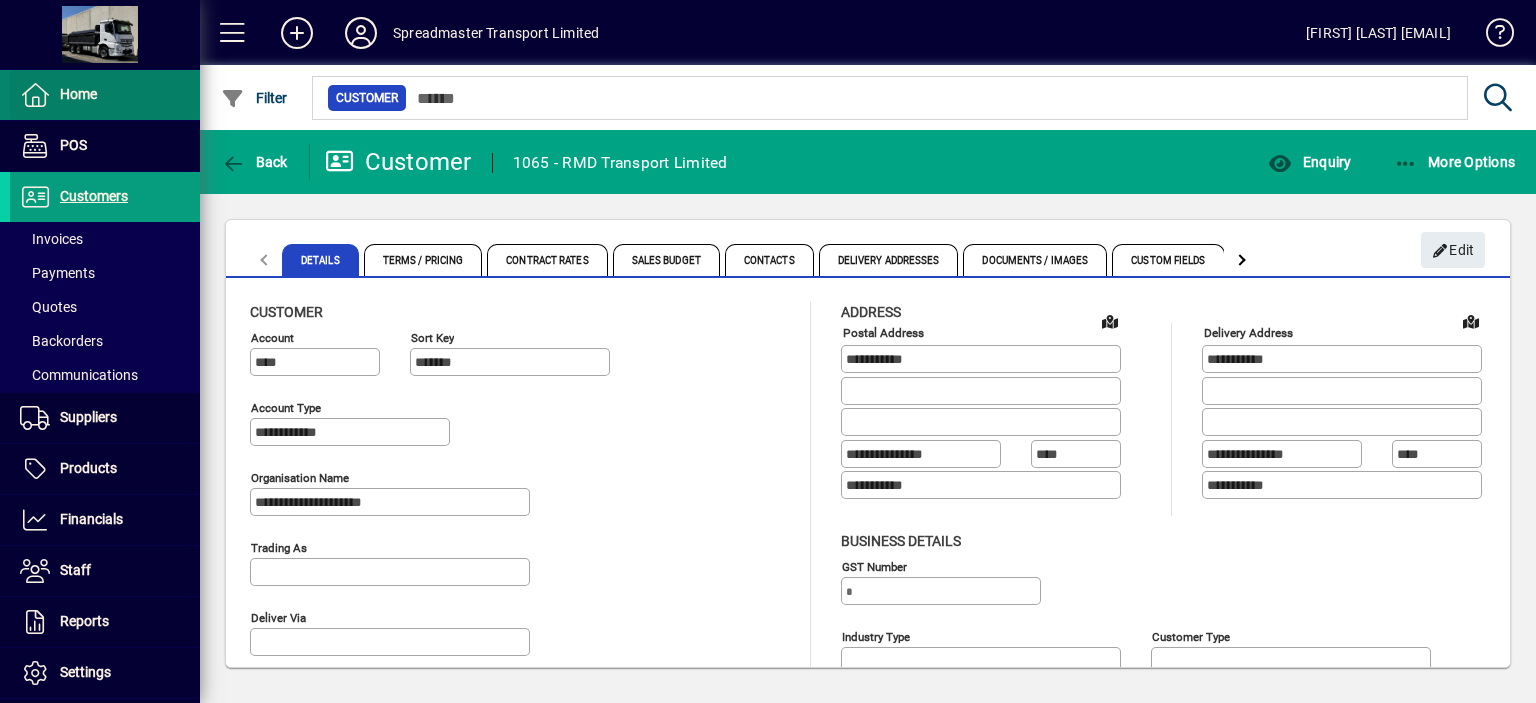 click at bounding box center [105, 95] 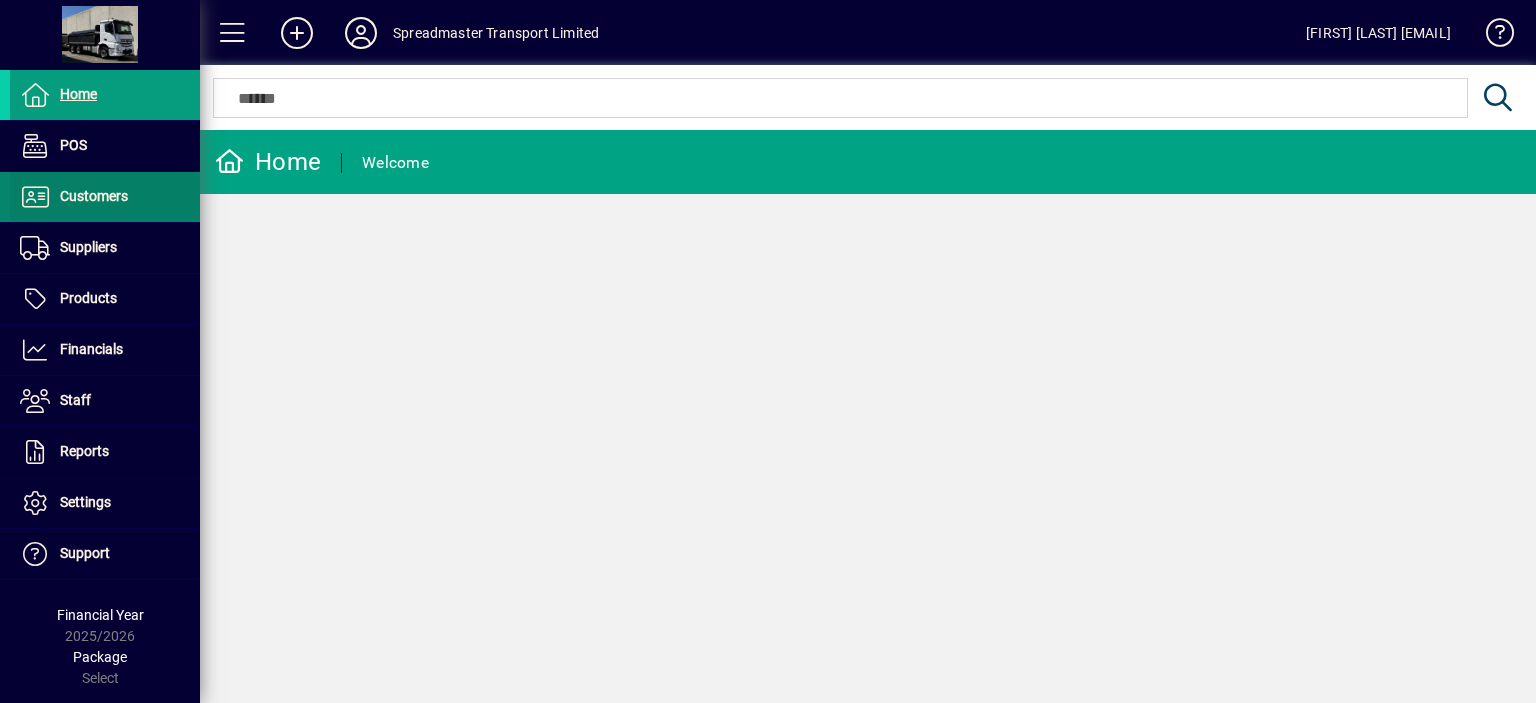 click on "Customers" at bounding box center [94, 196] 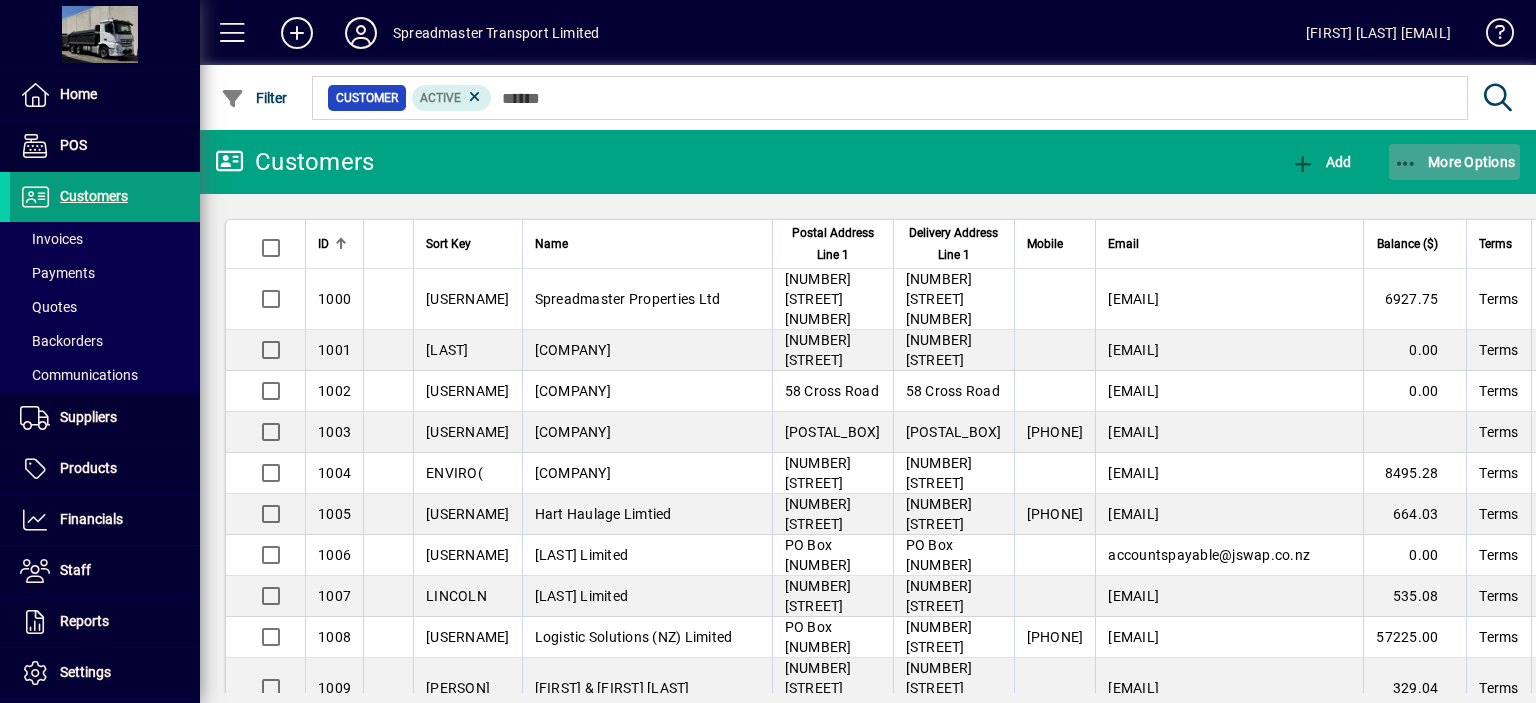 click on "More Options" 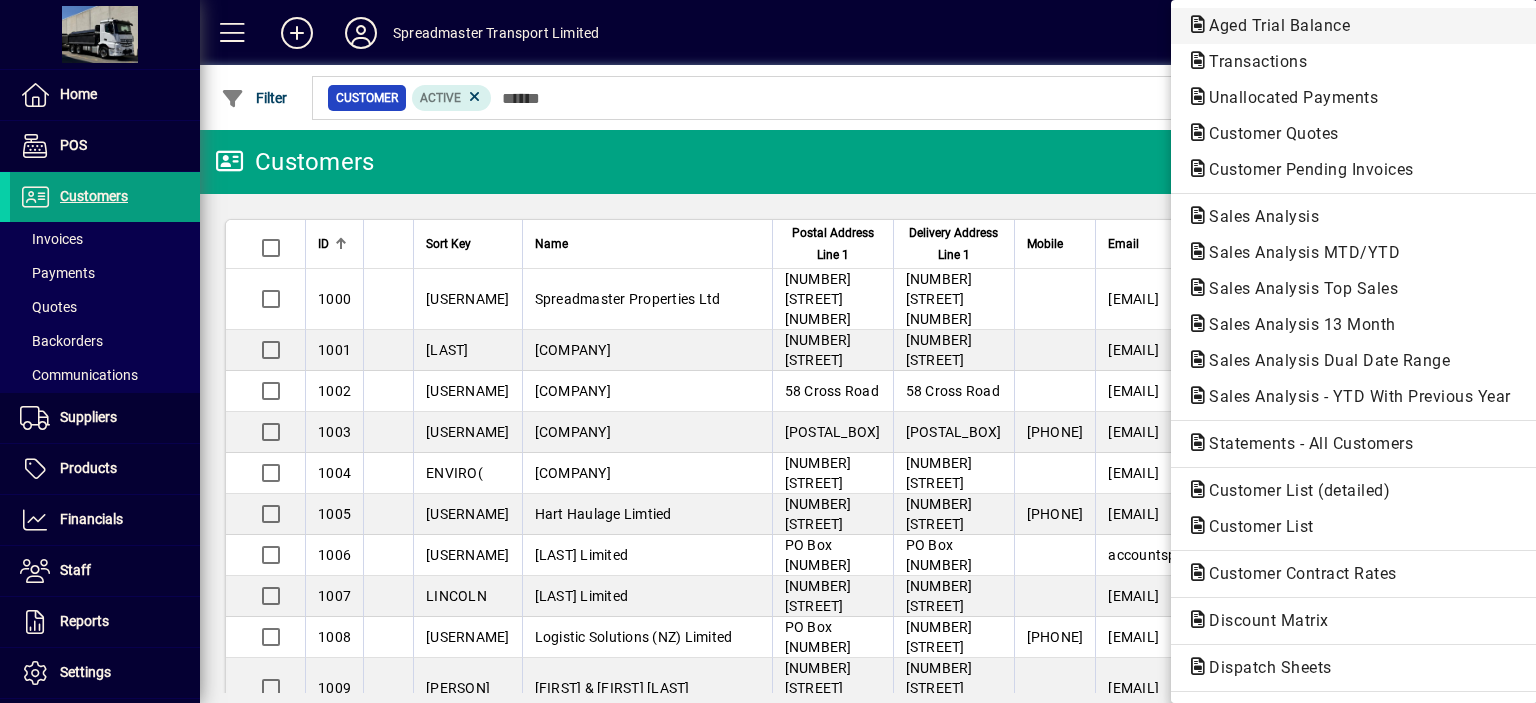 click on "Aged Trial Balance" at bounding box center (1252, 61) 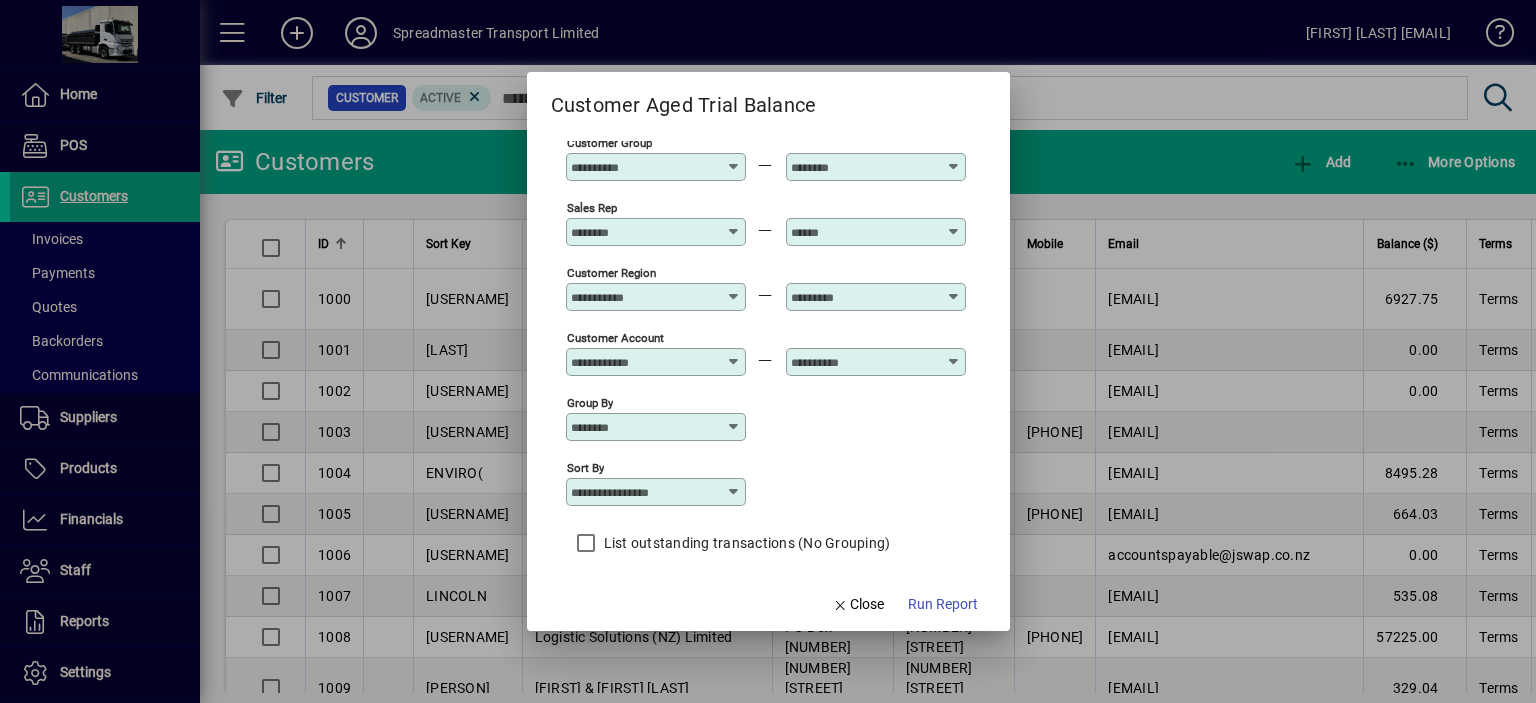 scroll, scrollTop: 148, scrollLeft: 0, axis: vertical 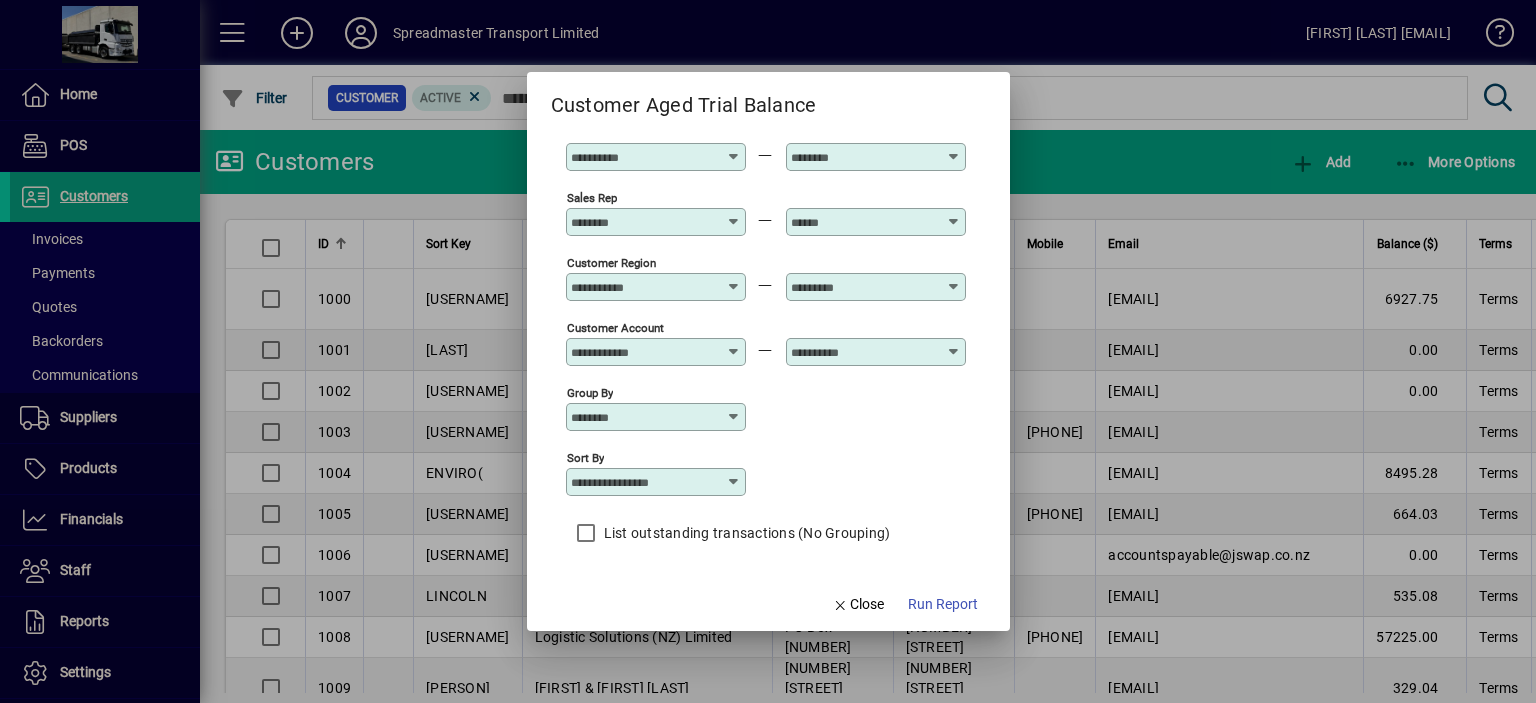 click at bounding box center [734, 482] 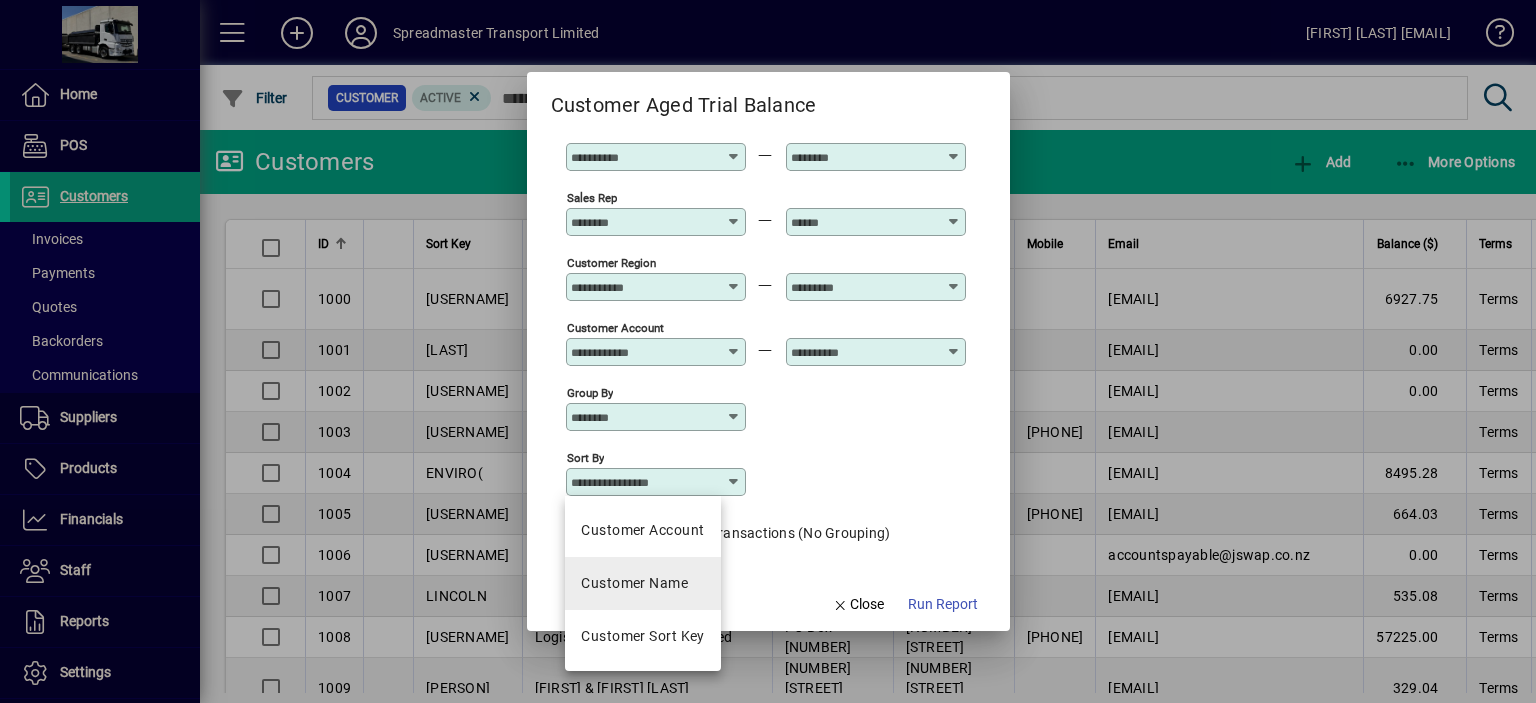 click on "Customer Name" at bounding box center [634, 583] 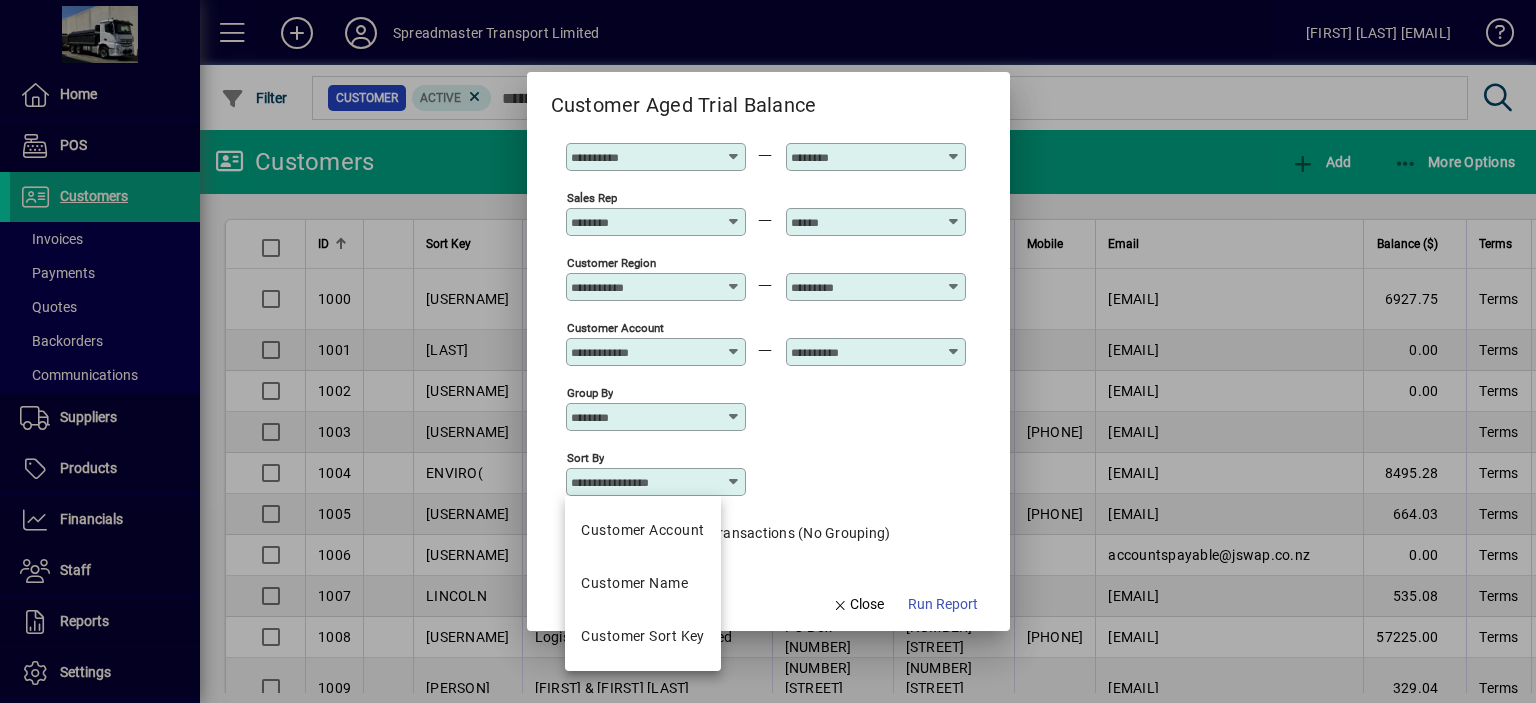 type on "**********" 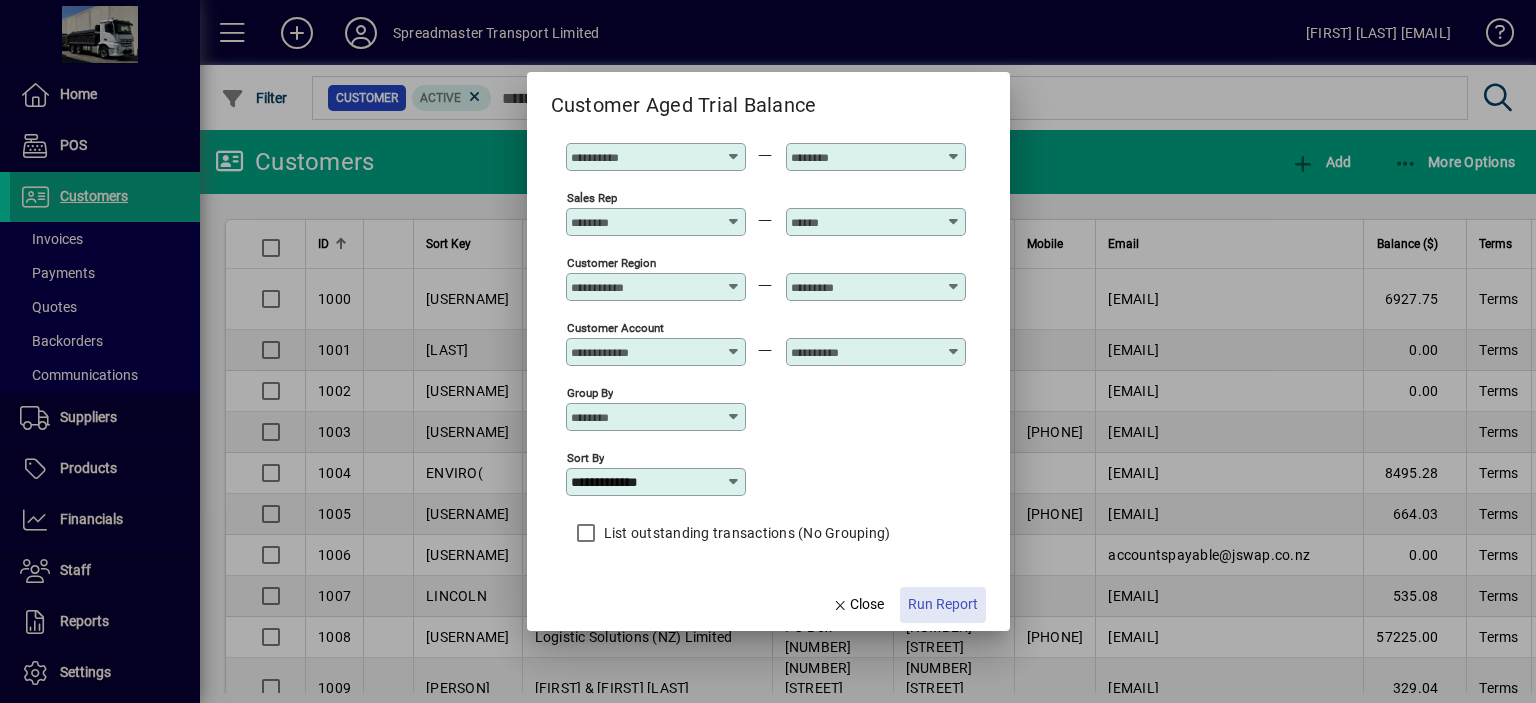 click on "Run Report" 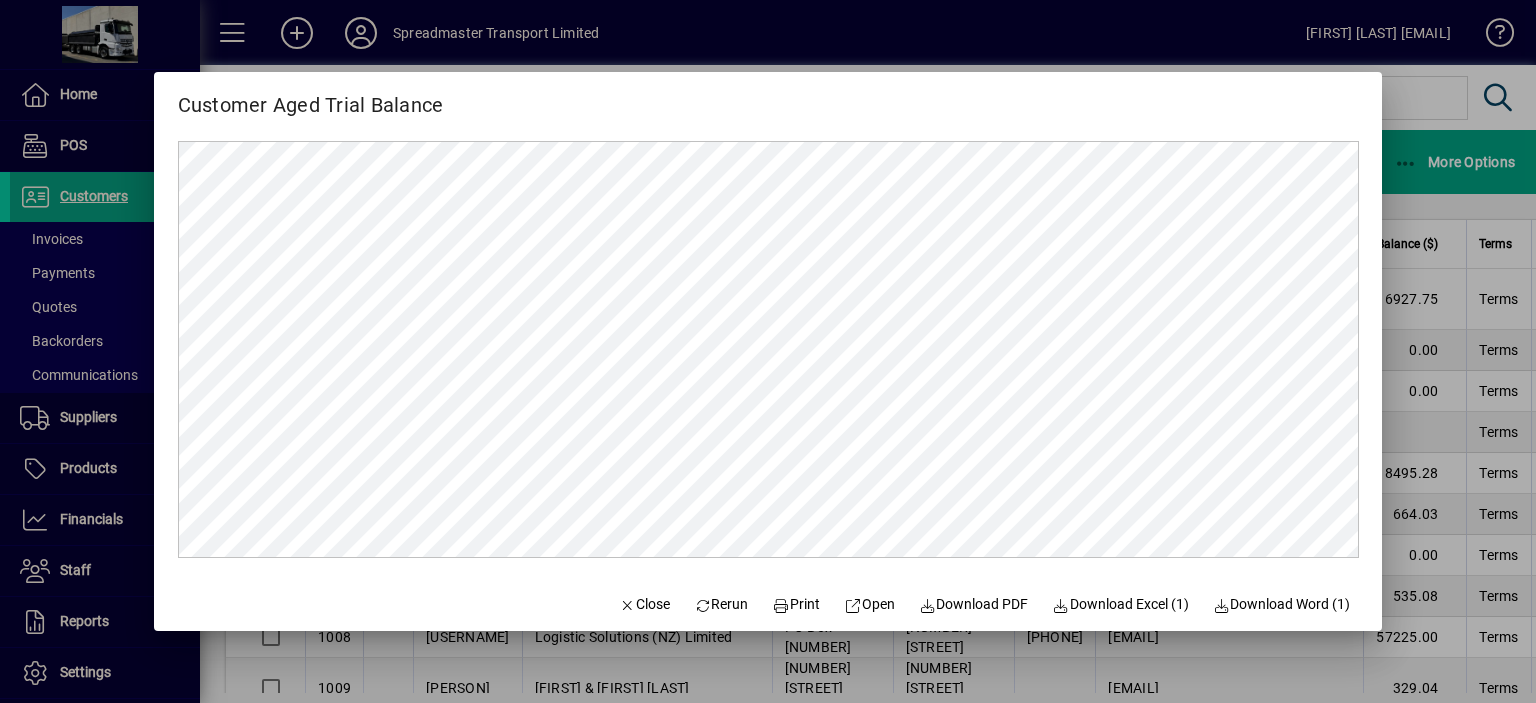 scroll, scrollTop: 0, scrollLeft: 0, axis: both 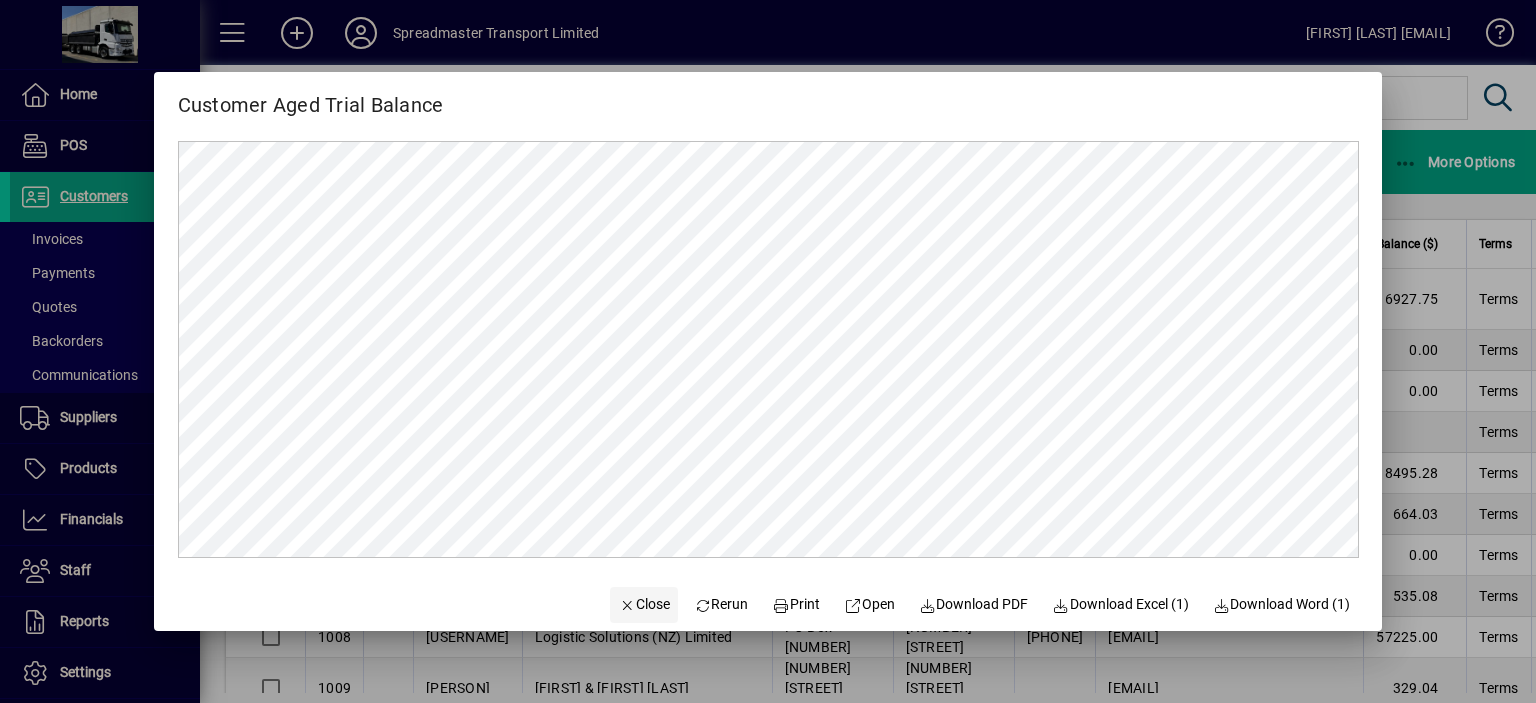 click on "Close" 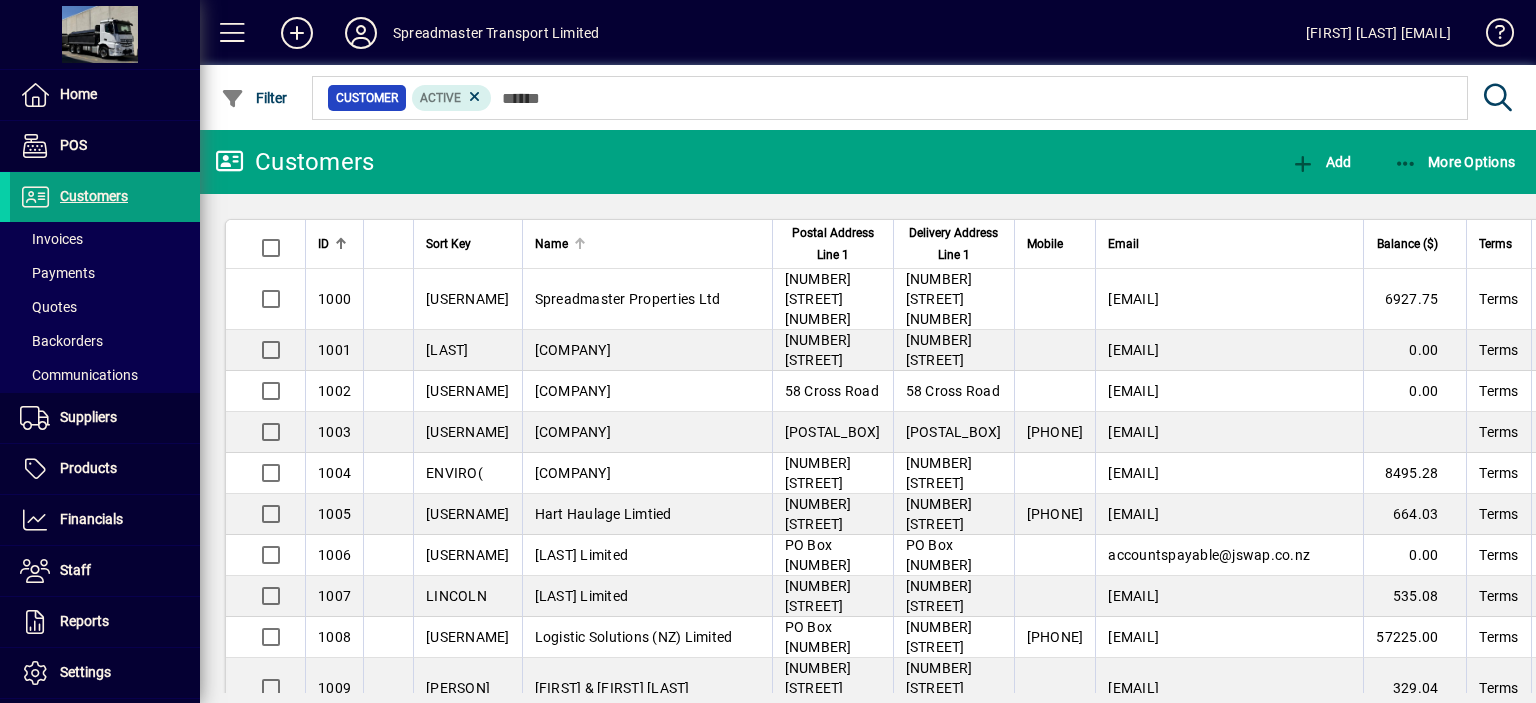 click at bounding box center [578, 241] 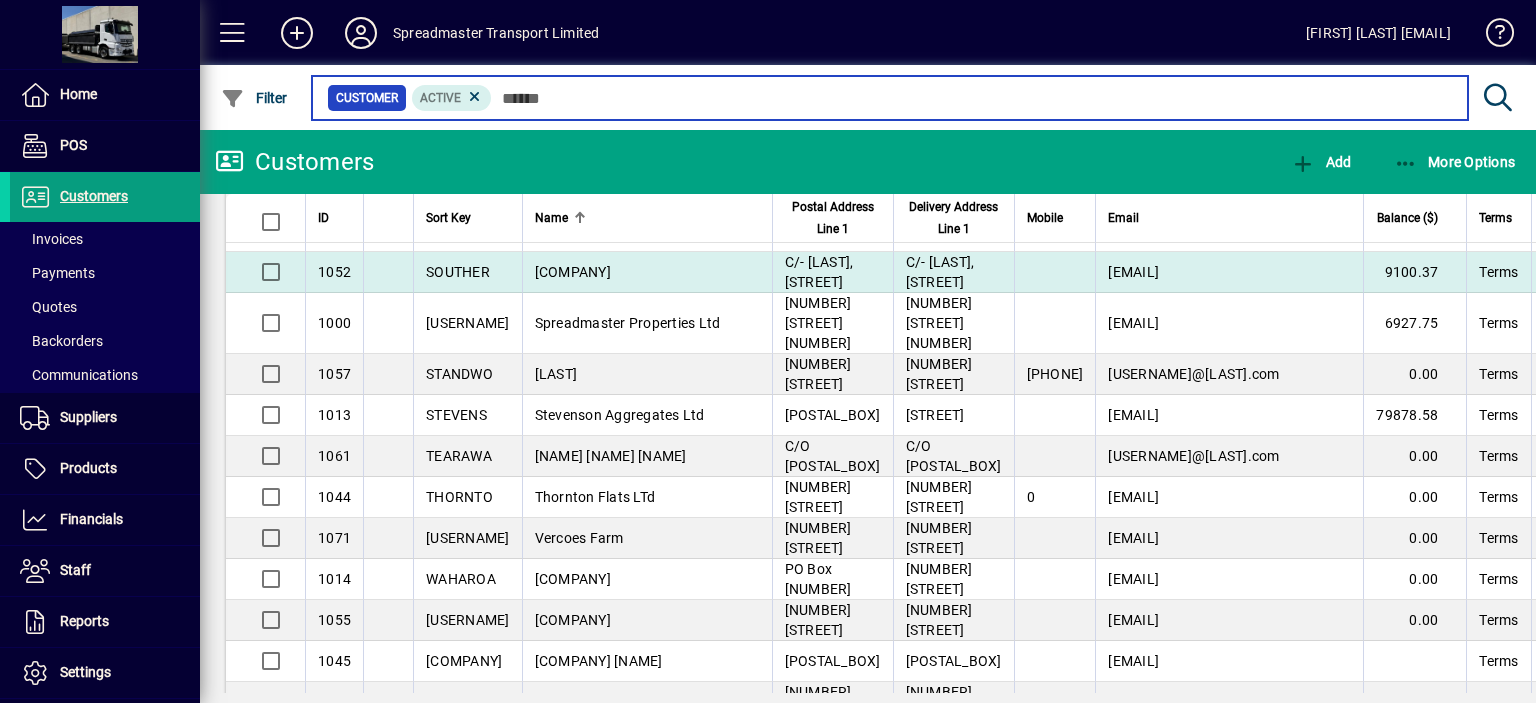 scroll, scrollTop: 2660, scrollLeft: 0, axis: vertical 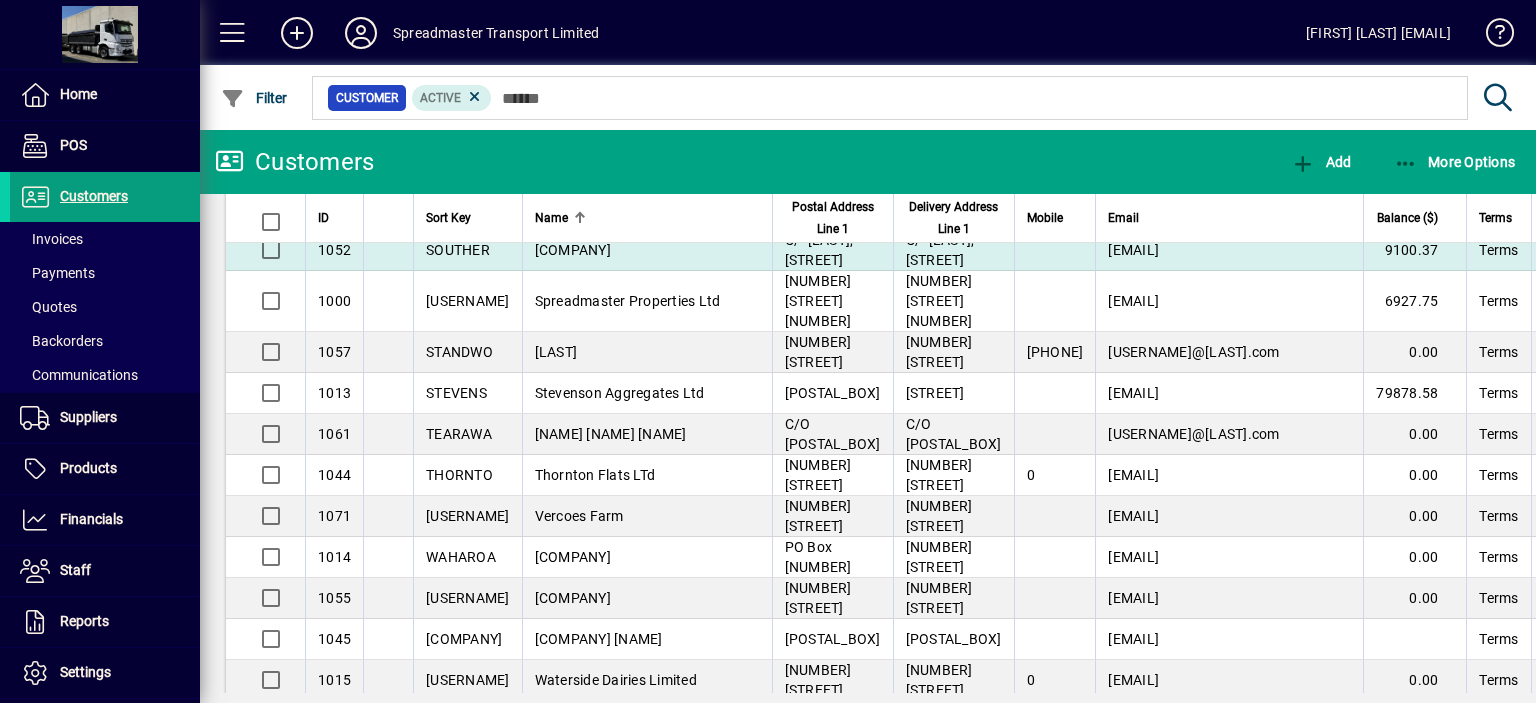 click on "[COMPANY]" at bounding box center [573, 250] 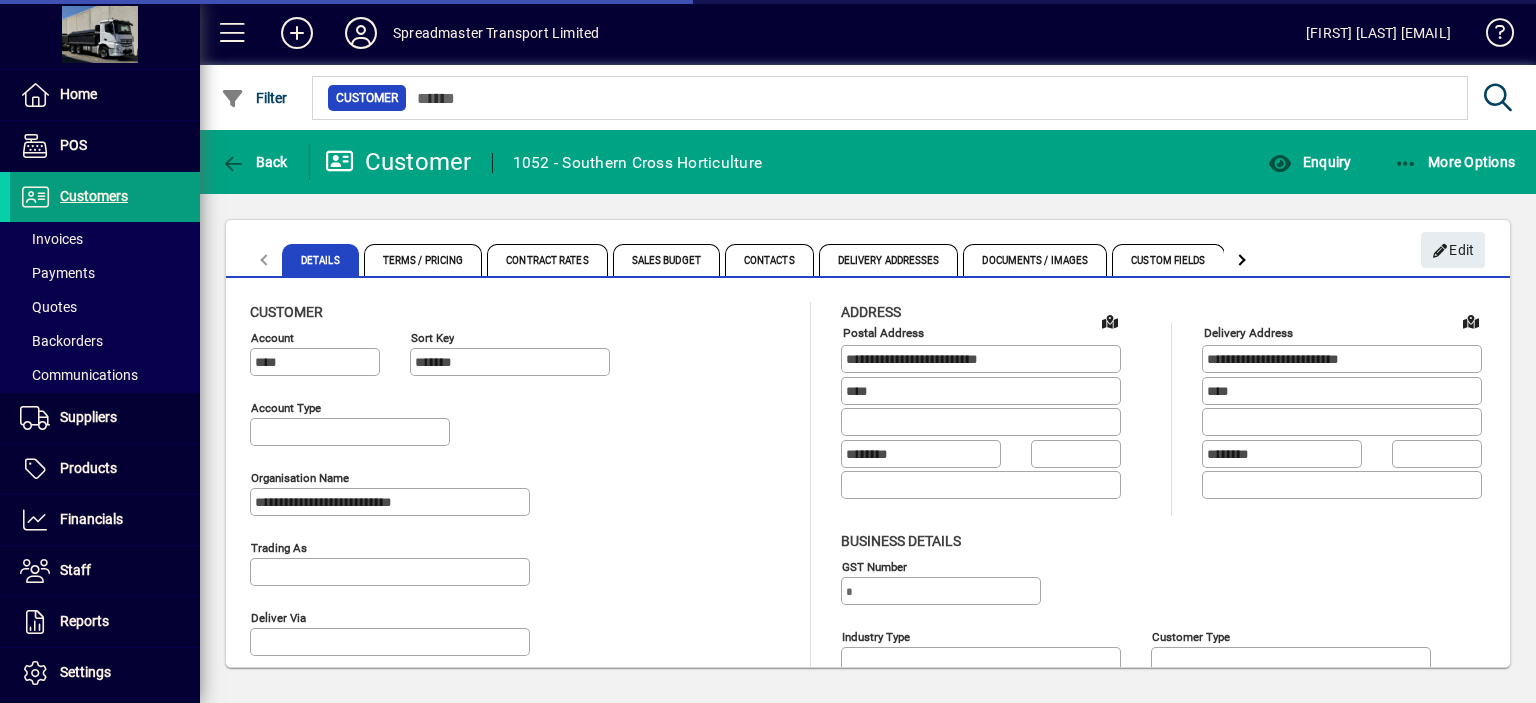 type on "**********" 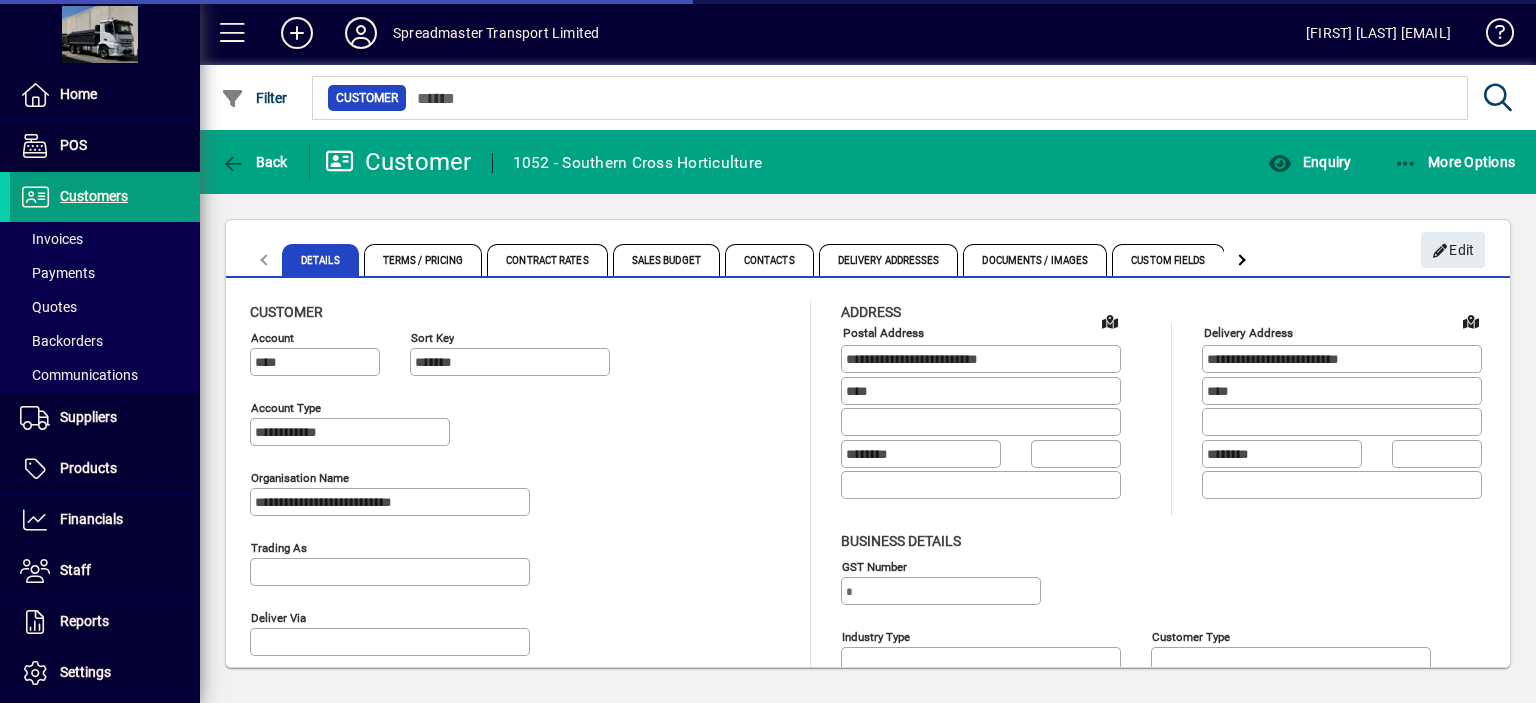 type on "**********" 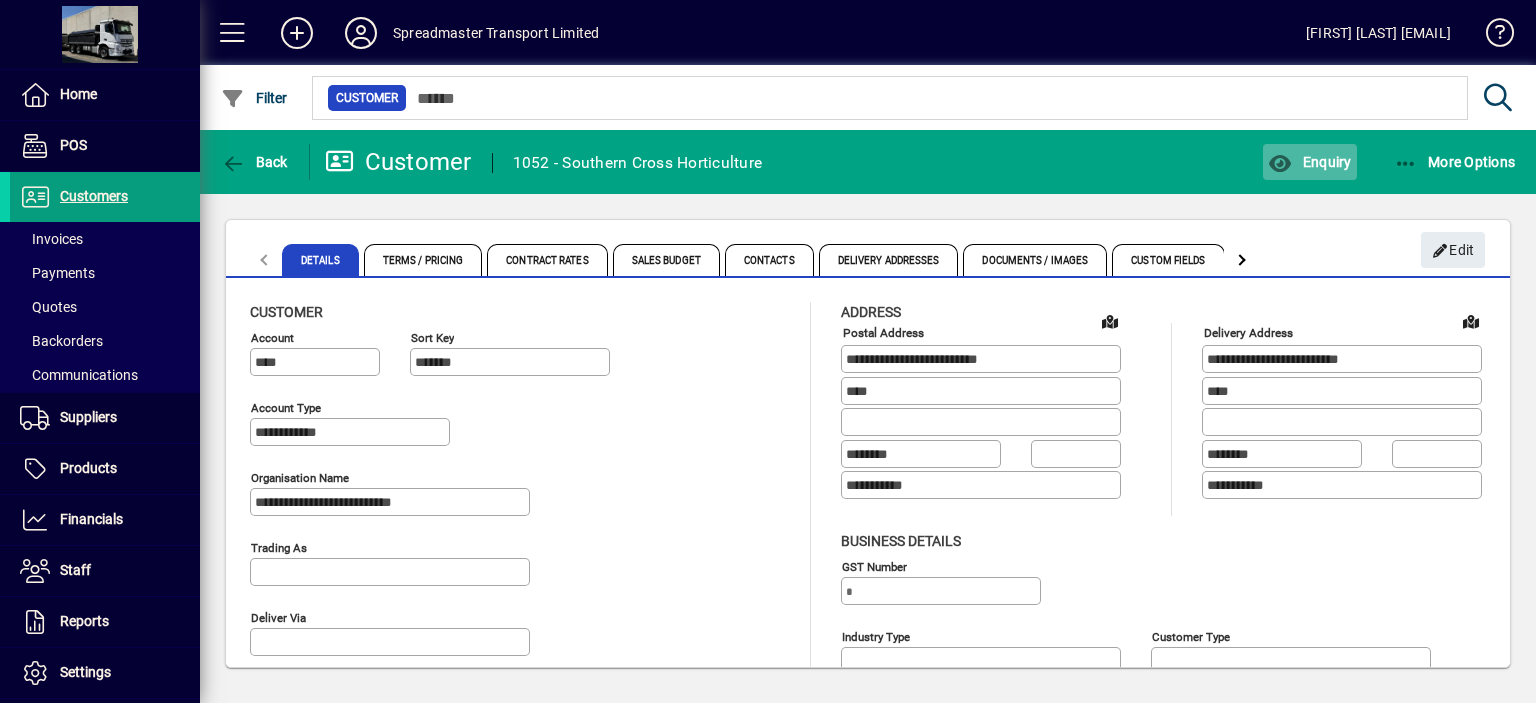 click on "Enquiry" 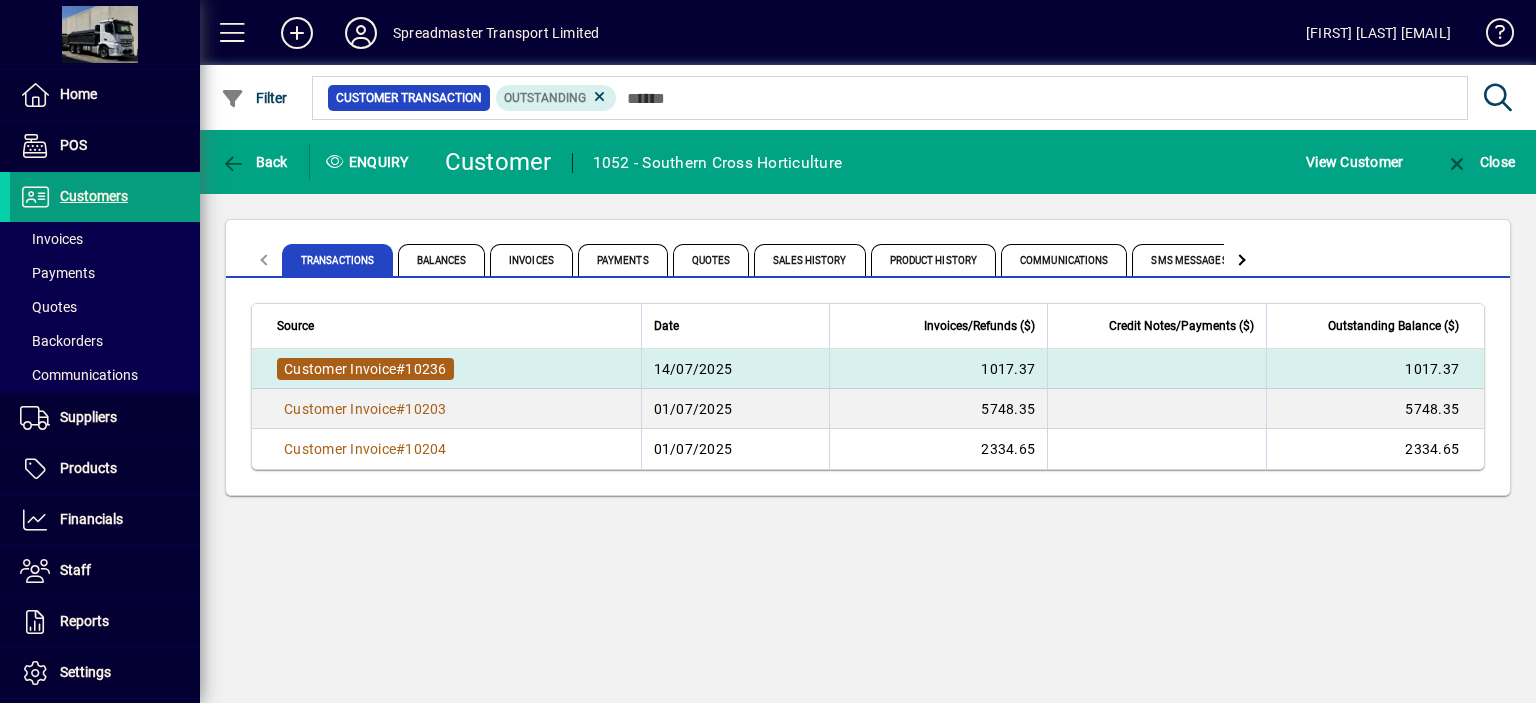 click on "10236" at bounding box center [425, 369] 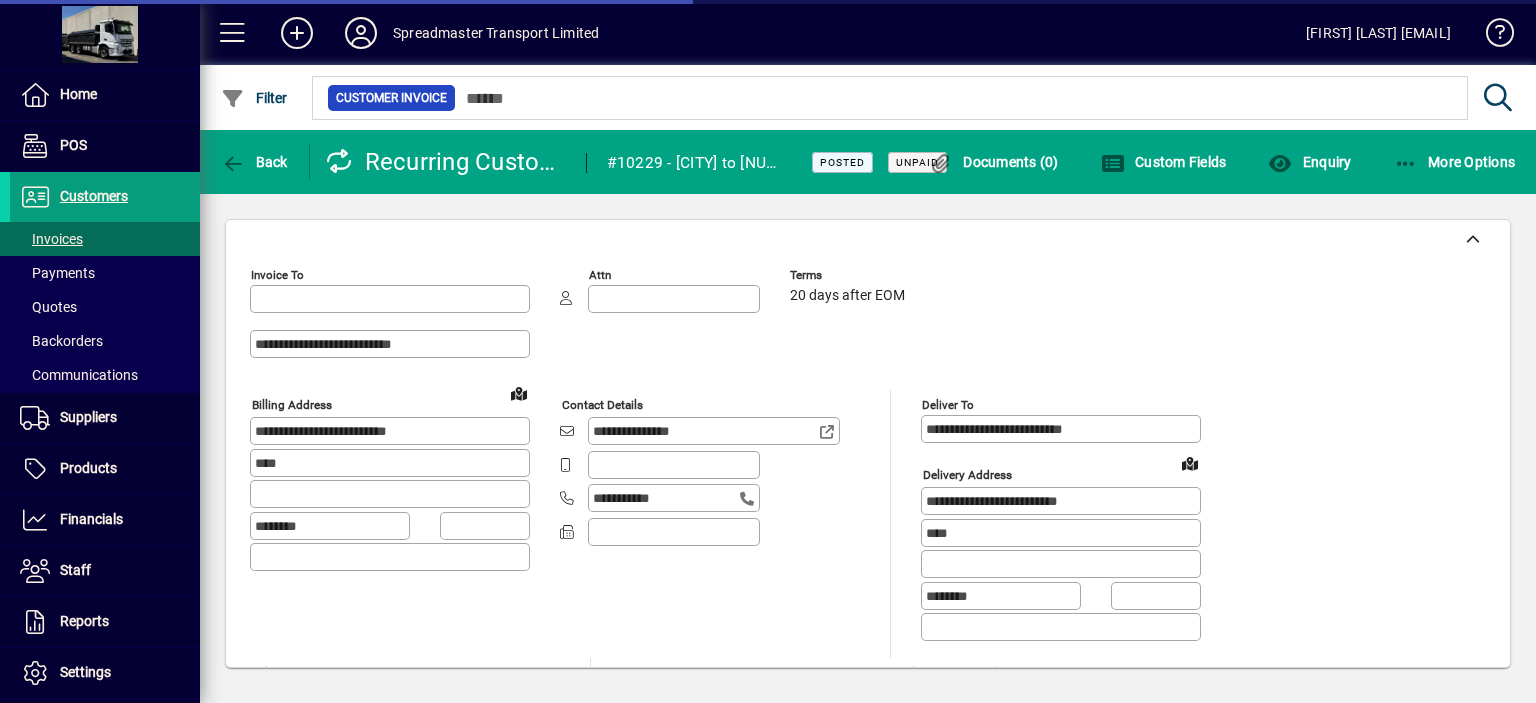 type on "**********" 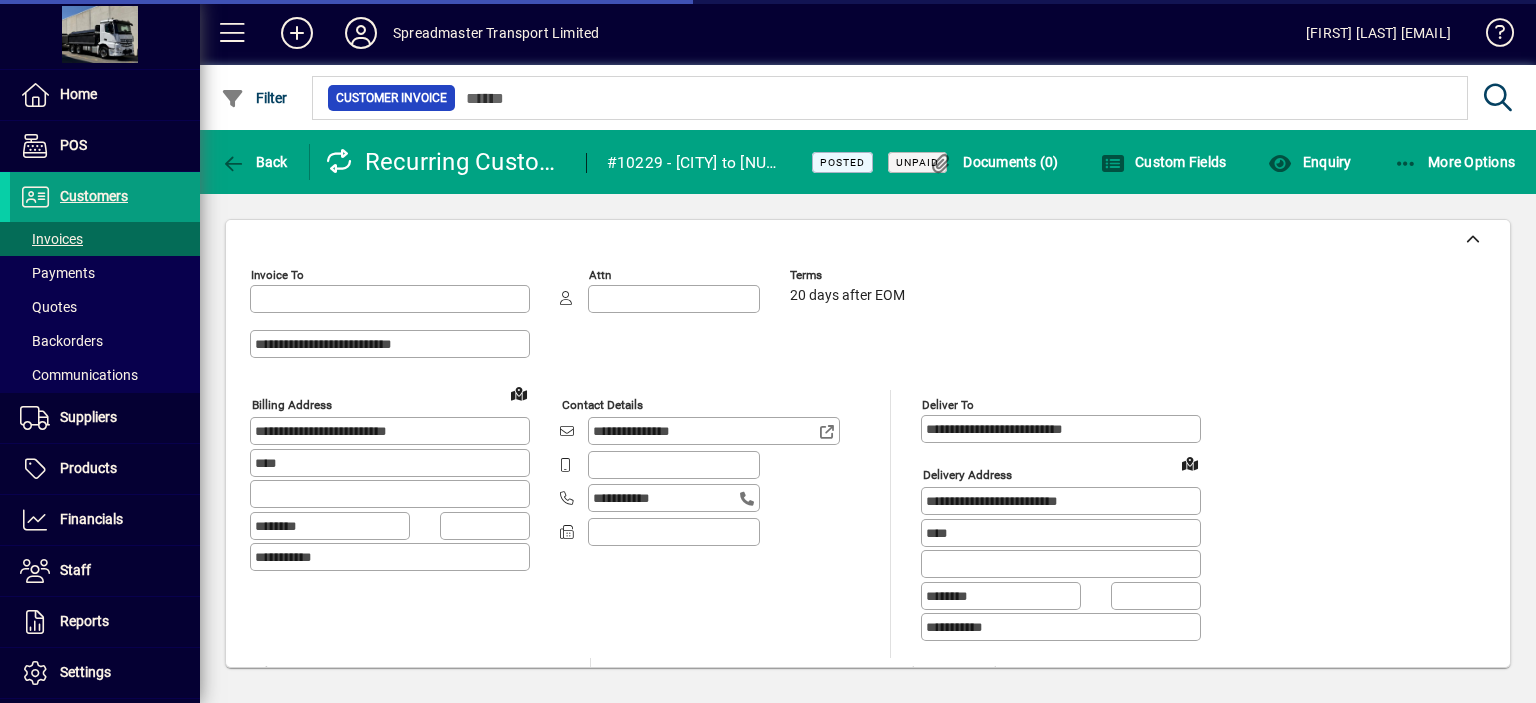 type on "**********" 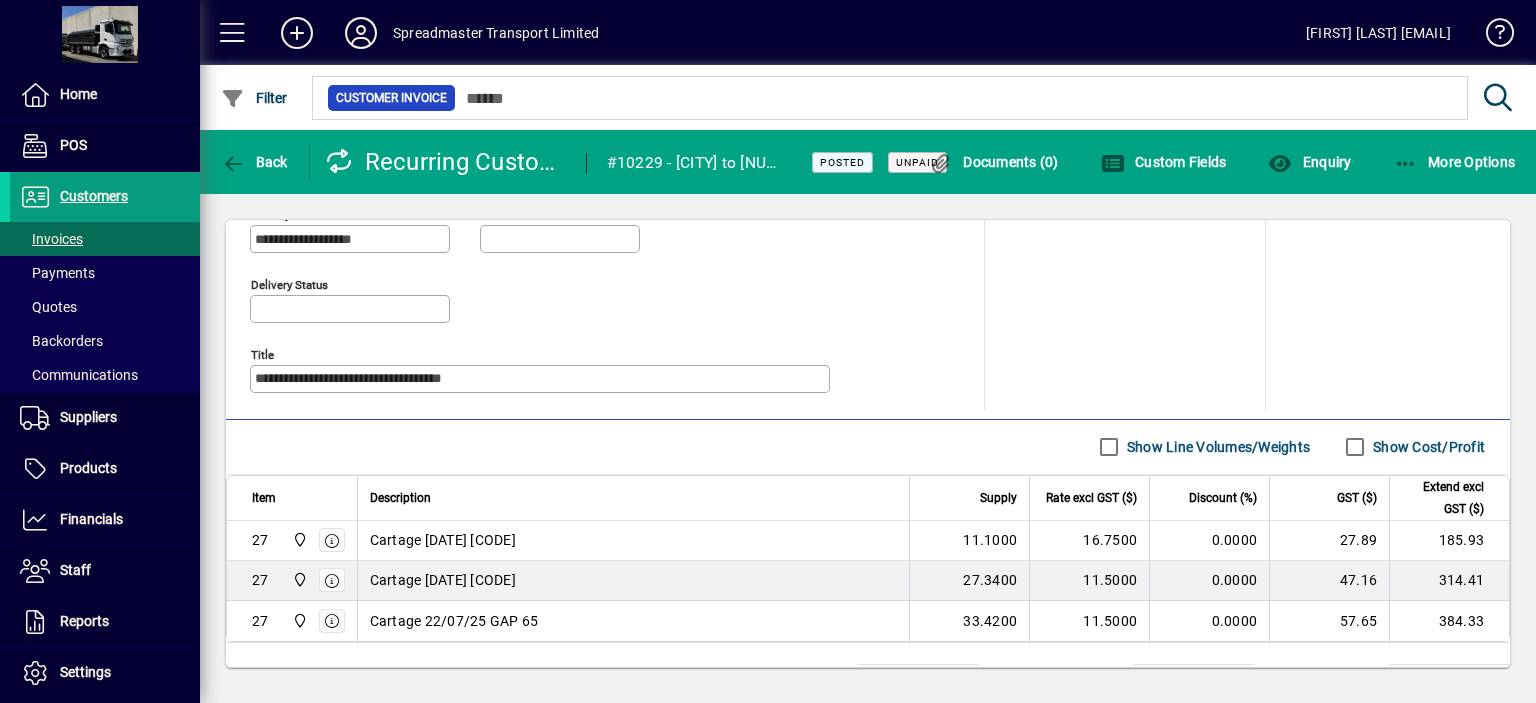 scroll, scrollTop: 900, scrollLeft: 0, axis: vertical 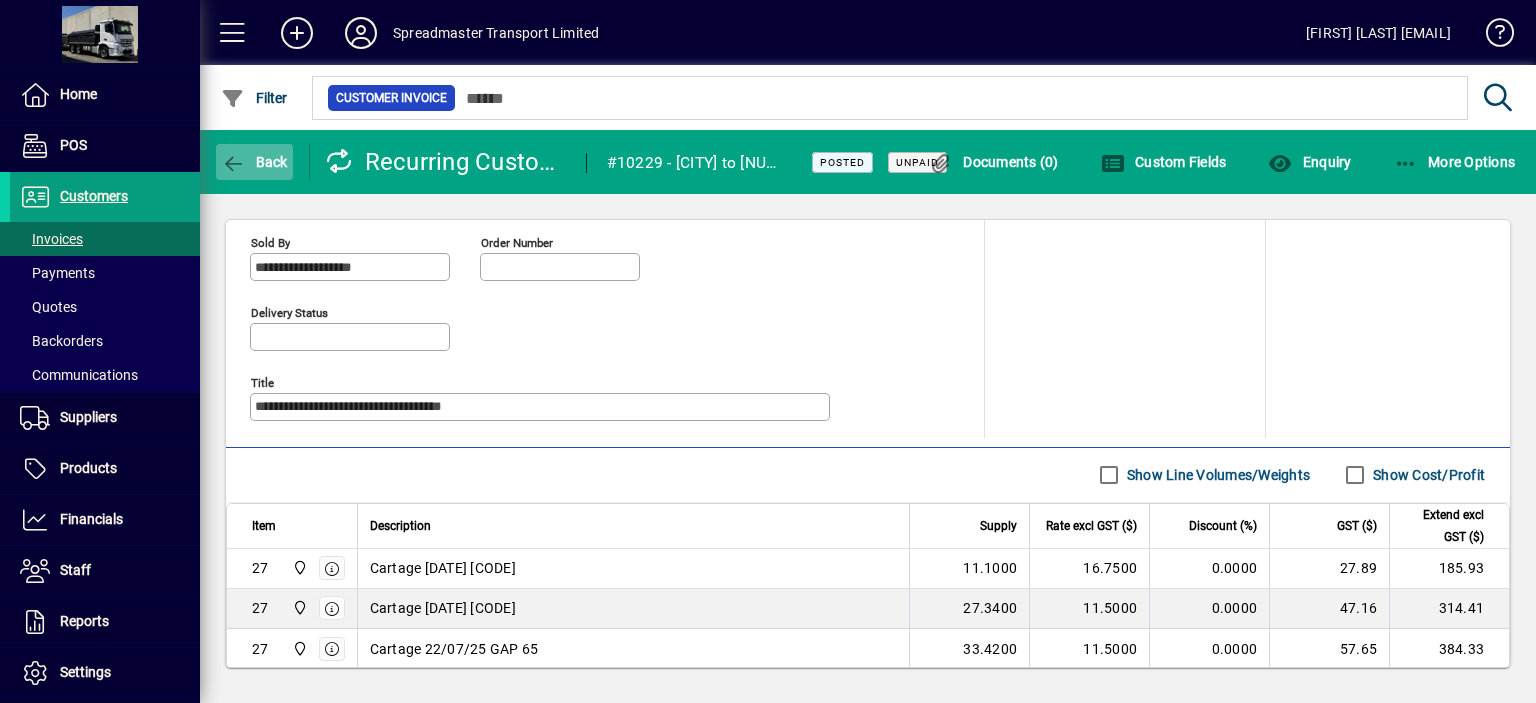click on "Back" 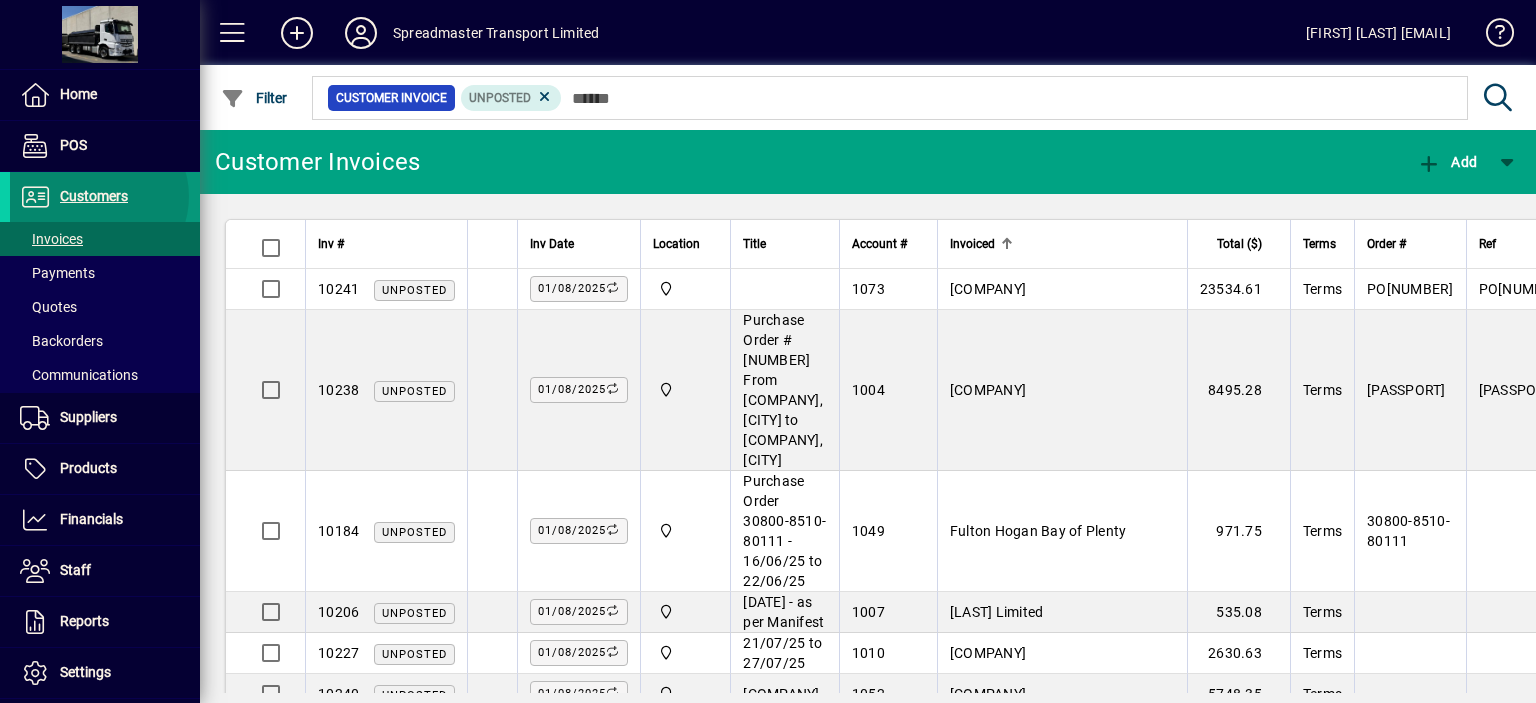 click on "Customers" at bounding box center [94, 196] 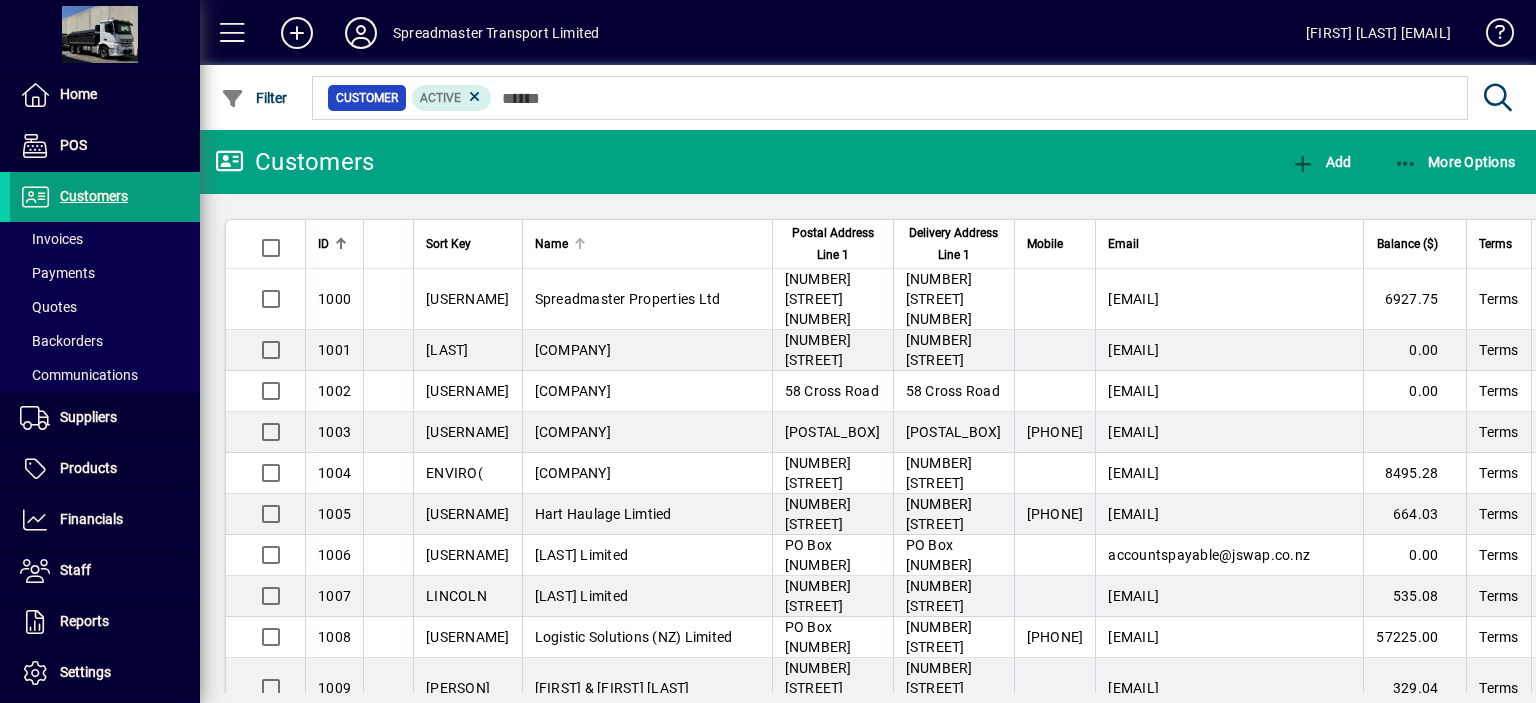 click at bounding box center [578, 241] 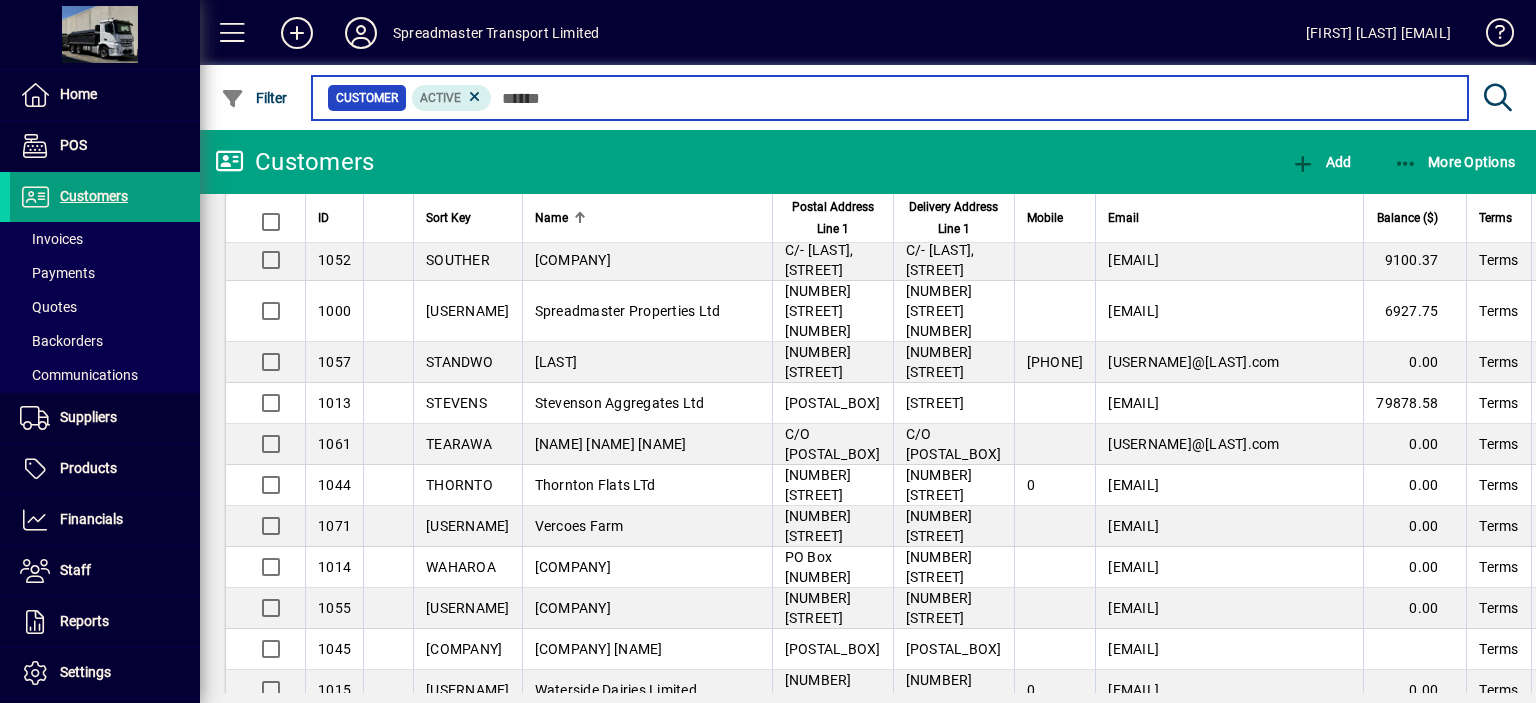 scroll, scrollTop: 2700, scrollLeft: 0, axis: vertical 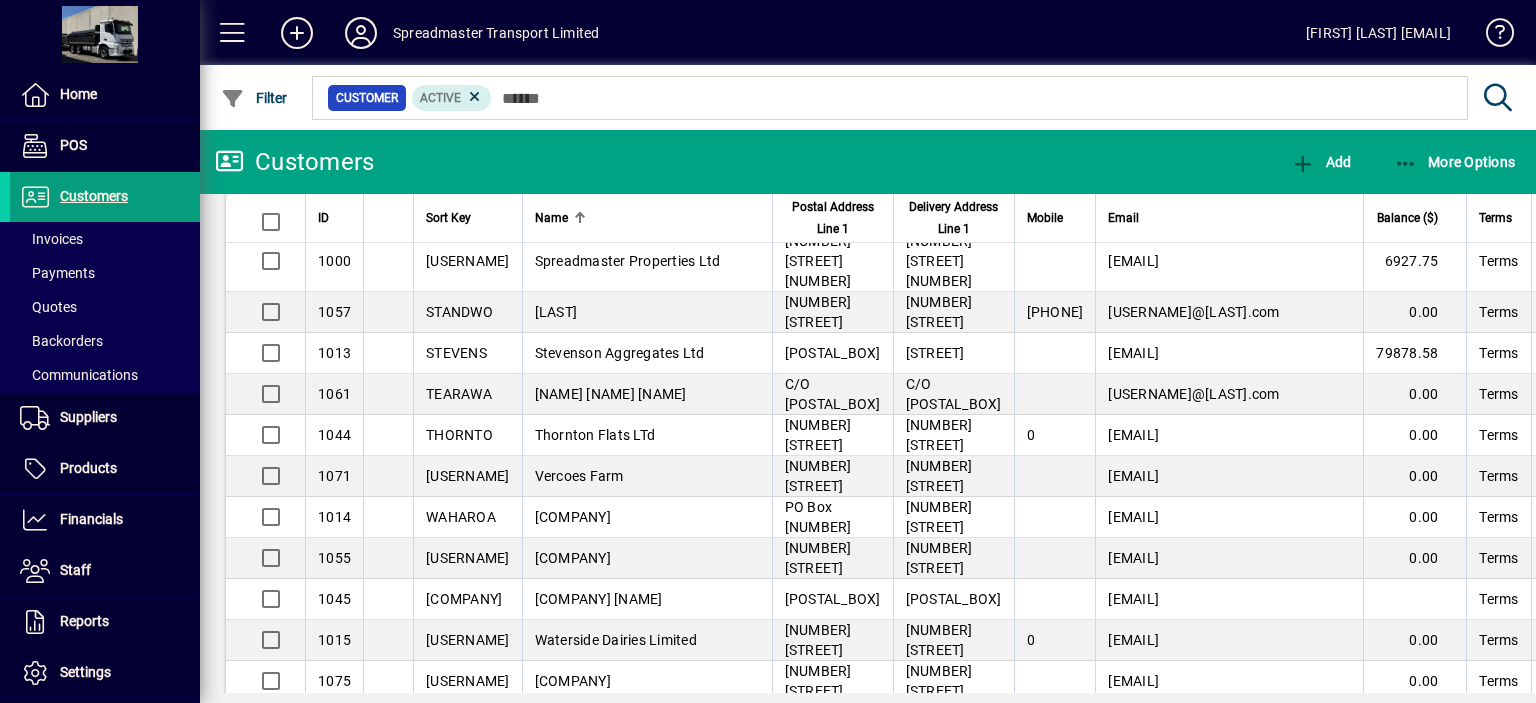 click on "[COMPANY]" at bounding box center (573, 210) 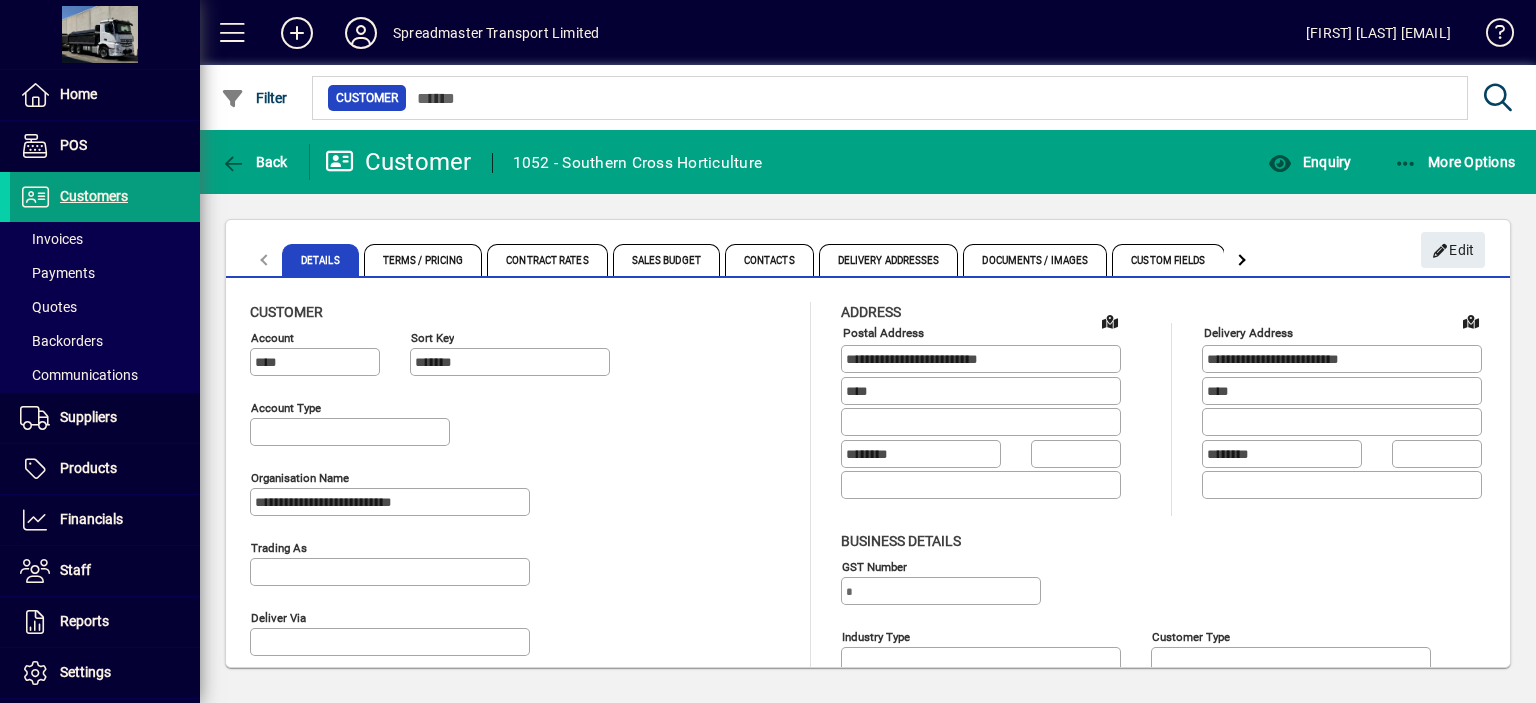 type on "**********" 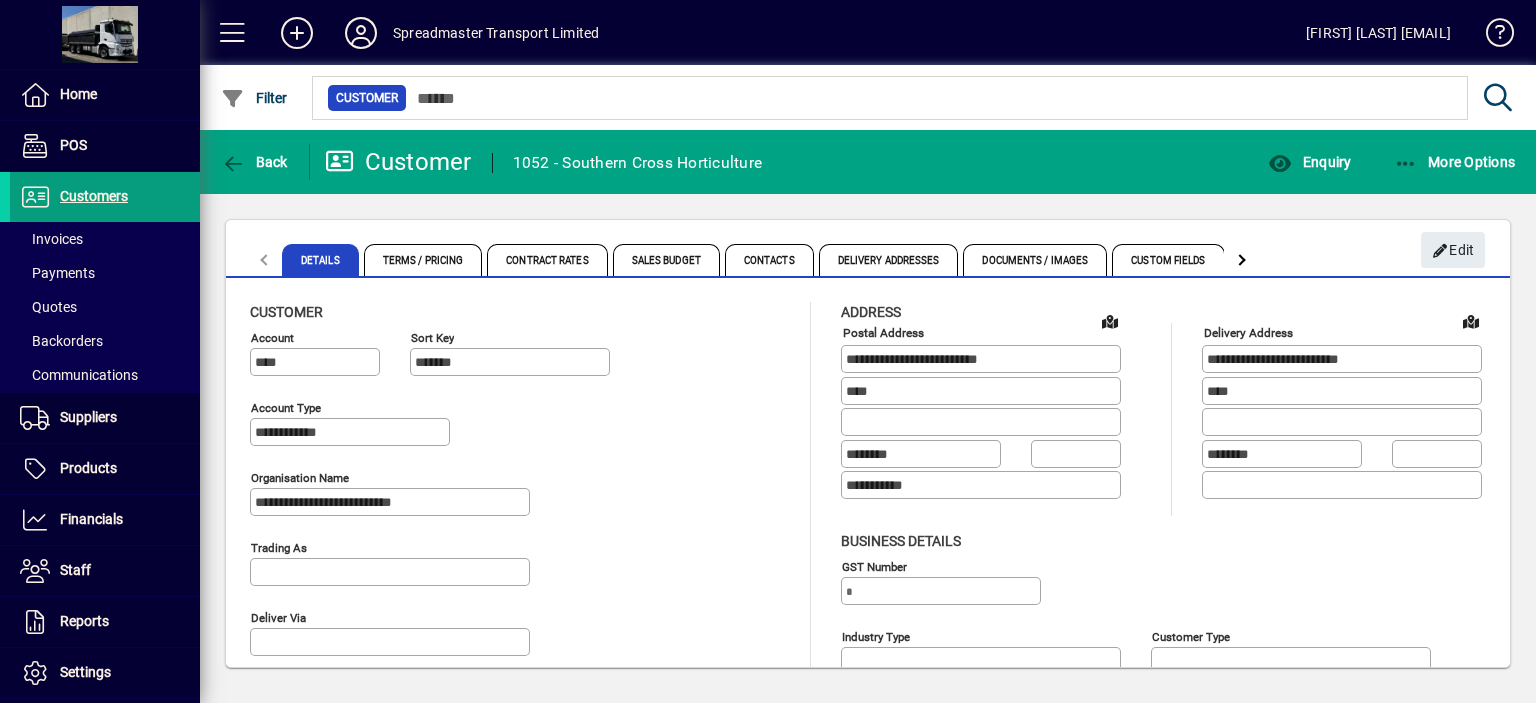 type on "**********" 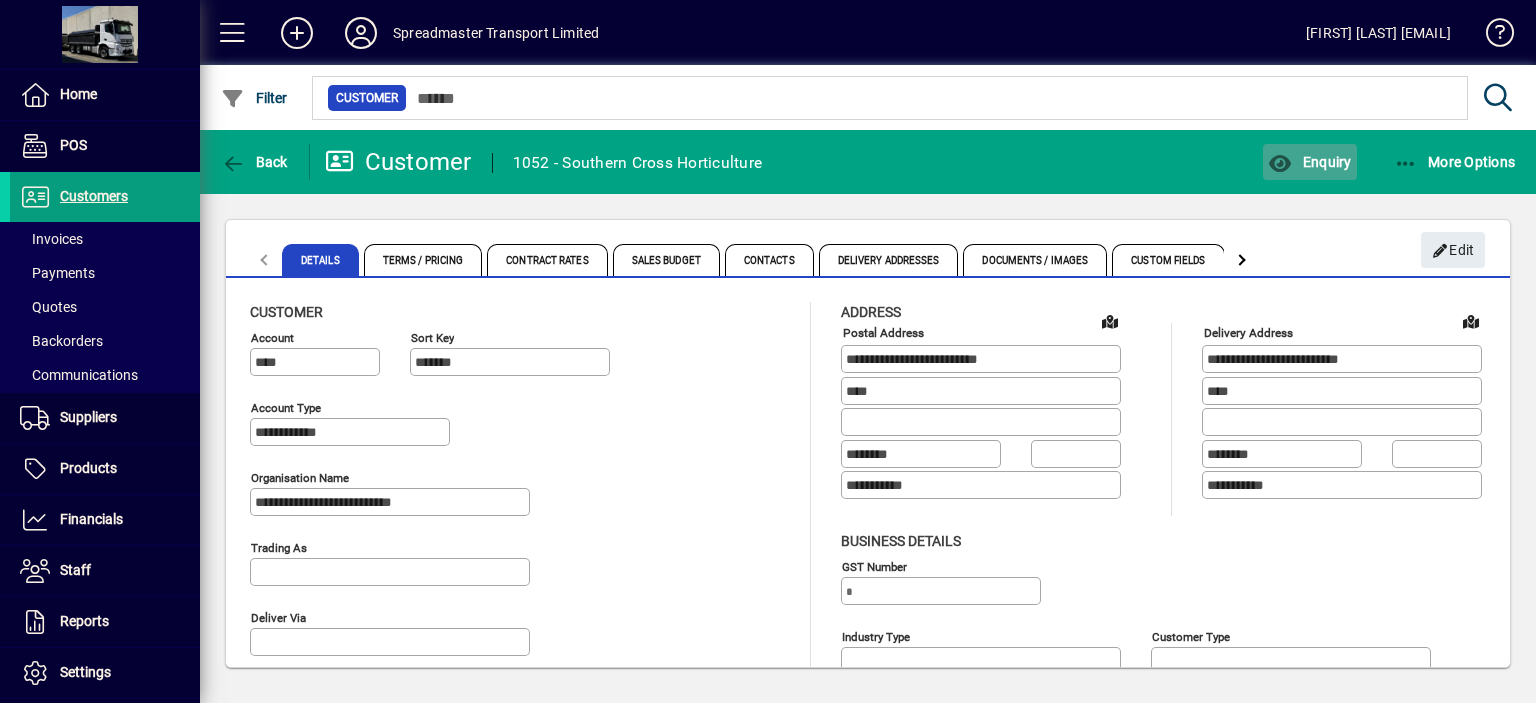 click on "Enquiry" 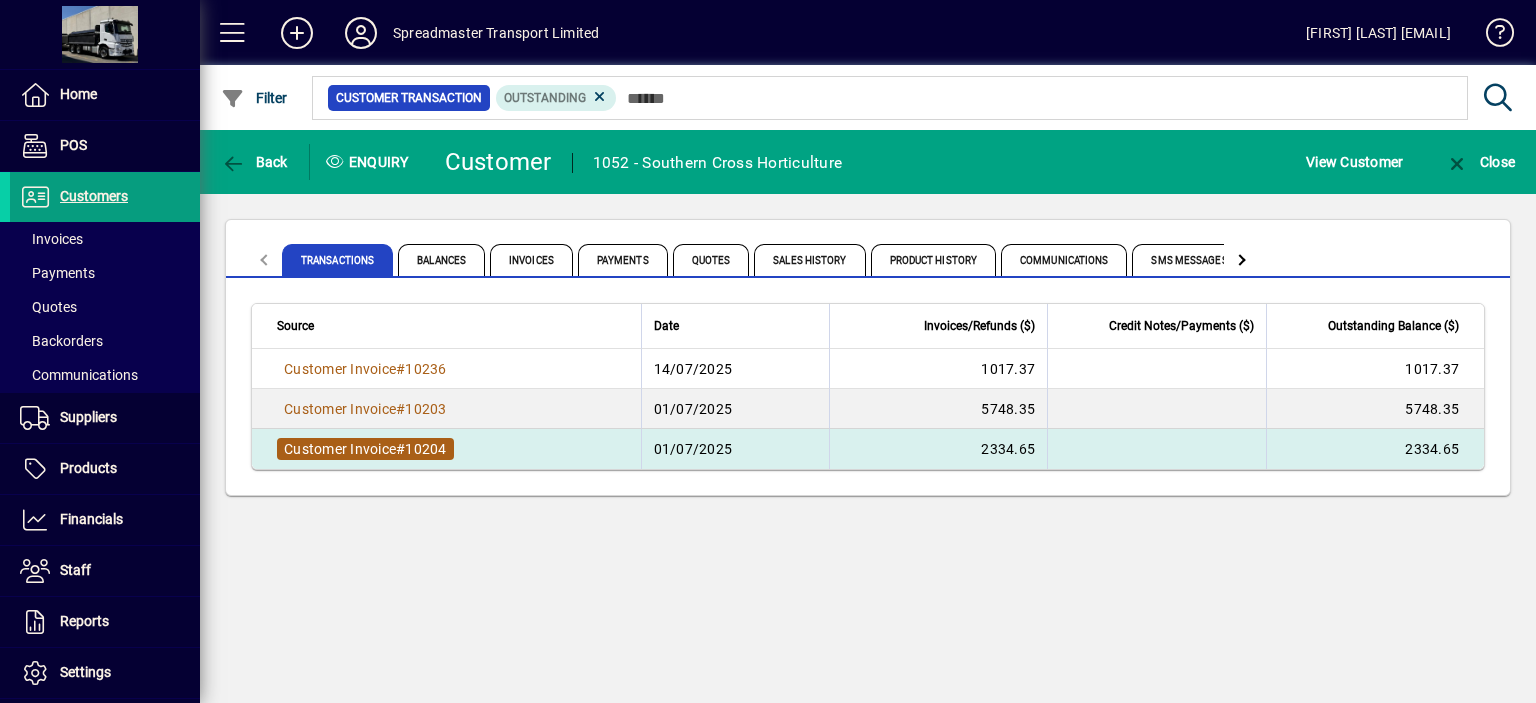 click on "10204" at bounding box center (425, 449) 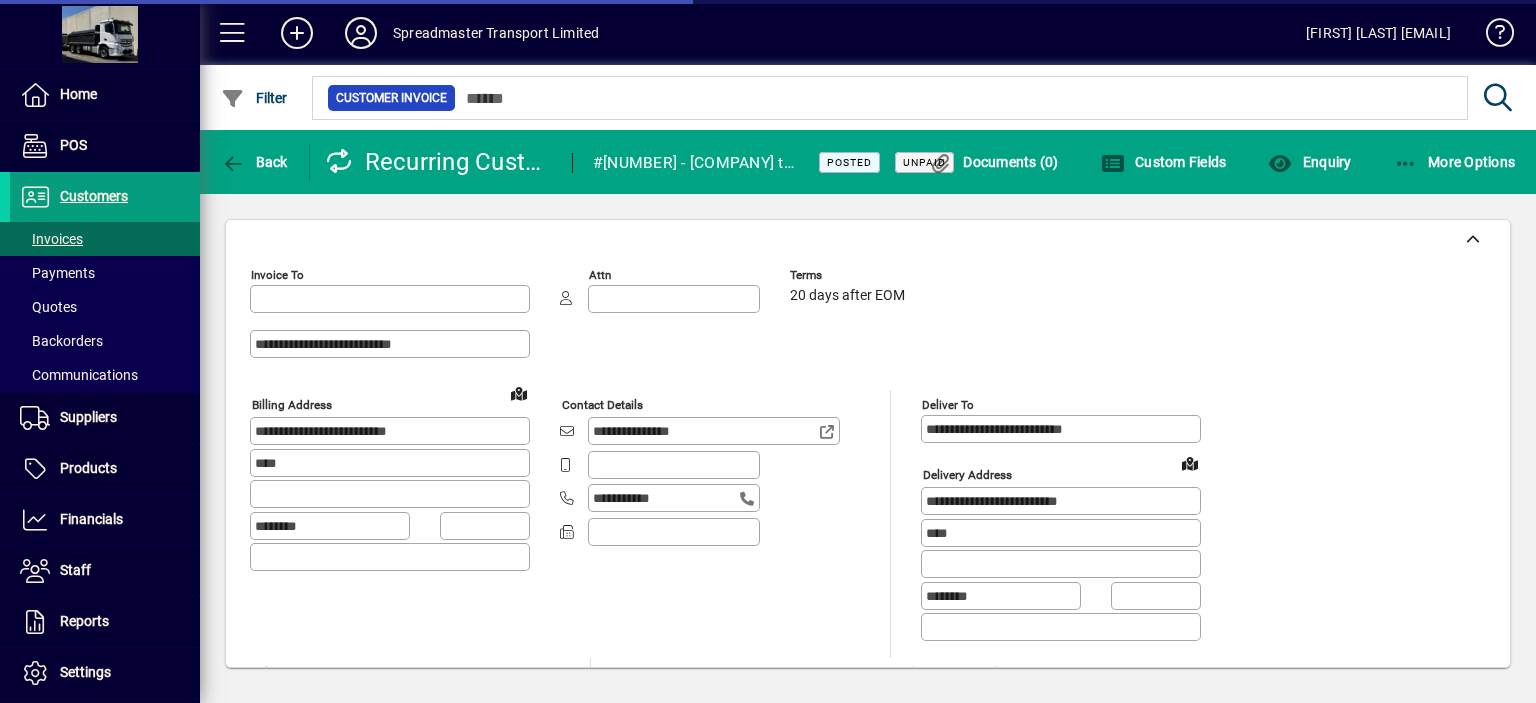 type on "**********" 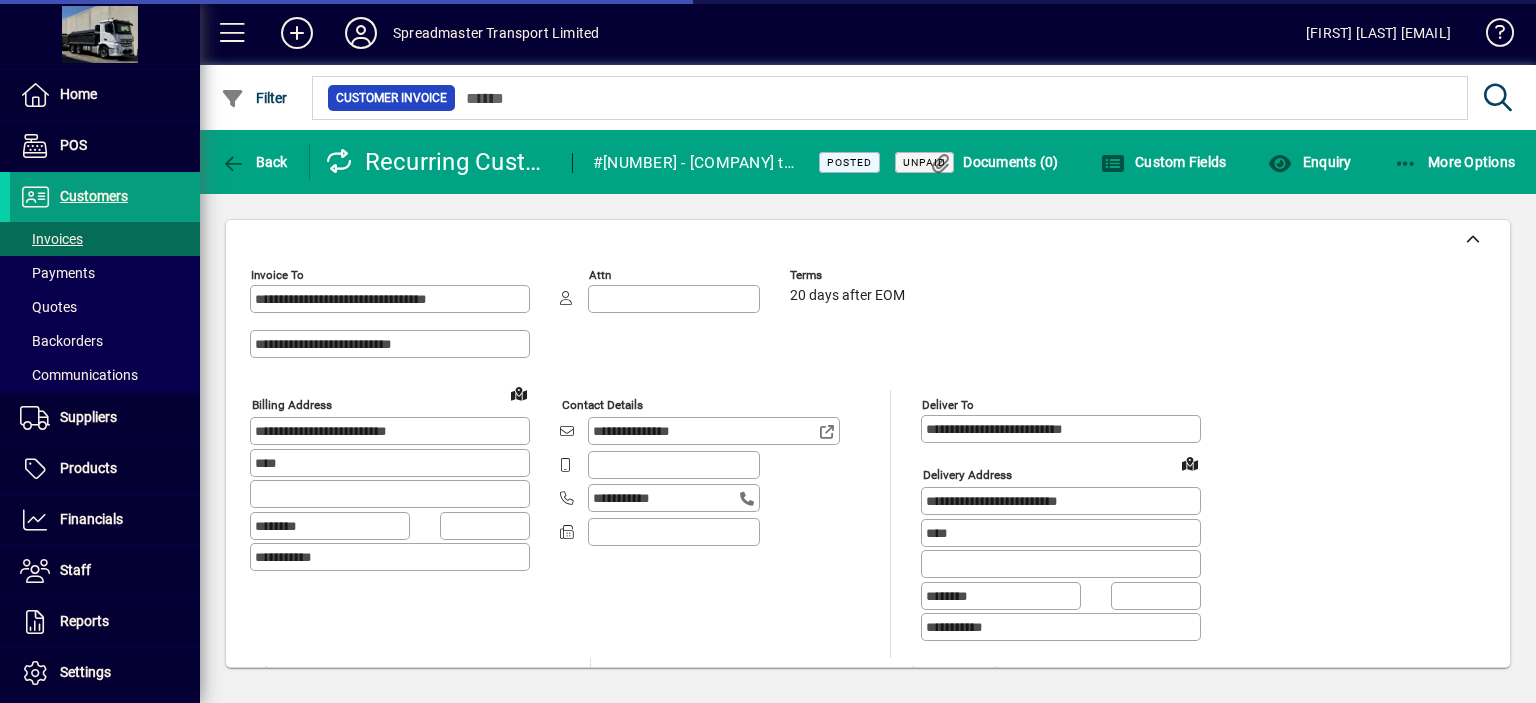 type on "**********" 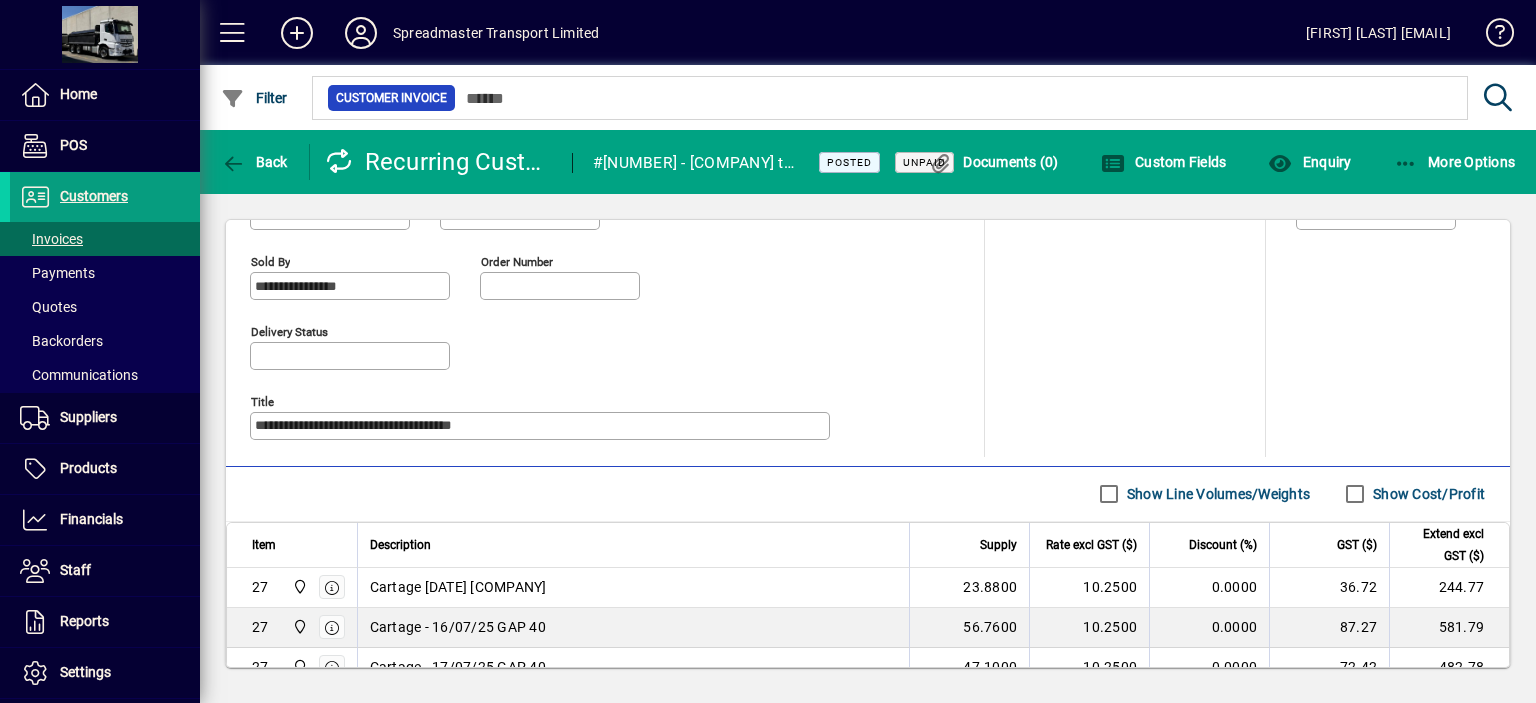 scroll, scrollTop: 851, scrollLeft: 0, axis: vertical 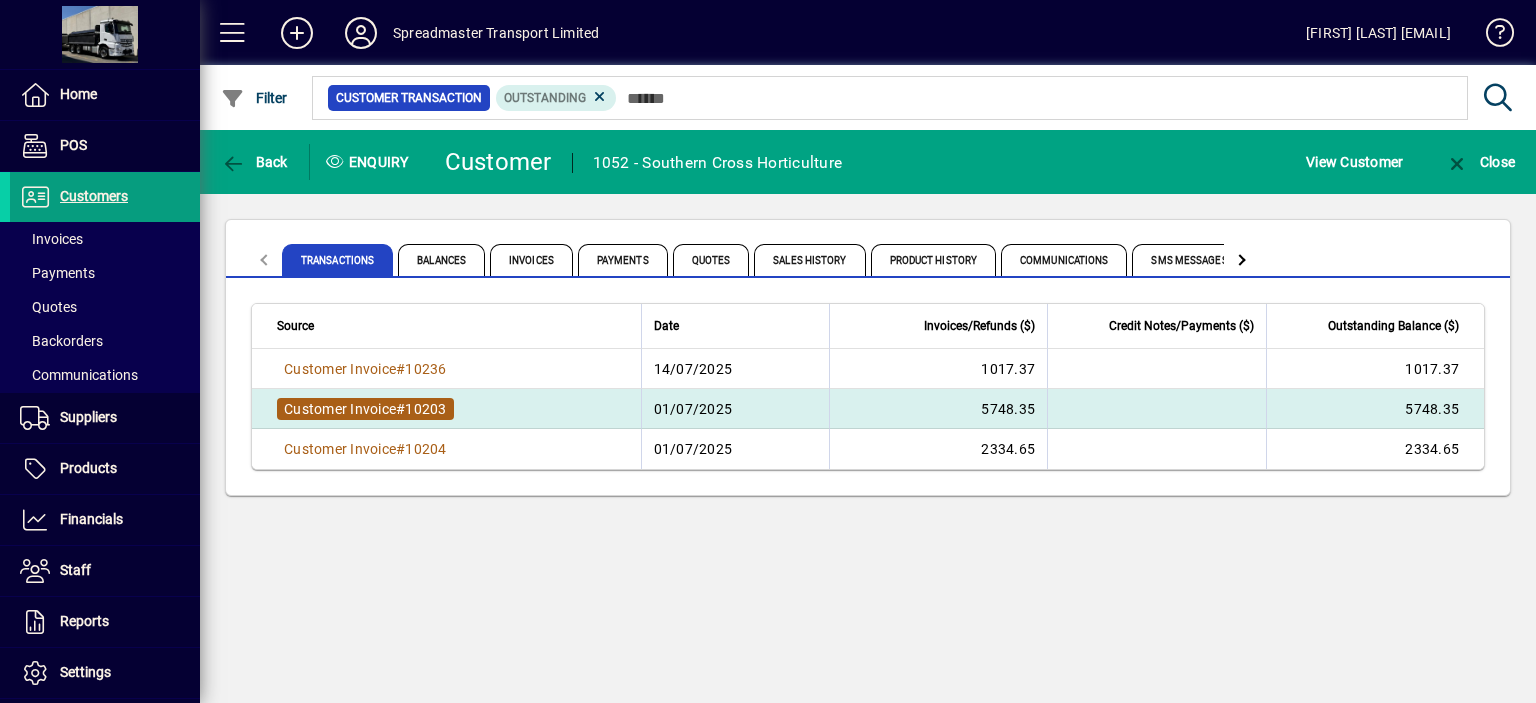 click on "10203" at bounding box center [425, 409] 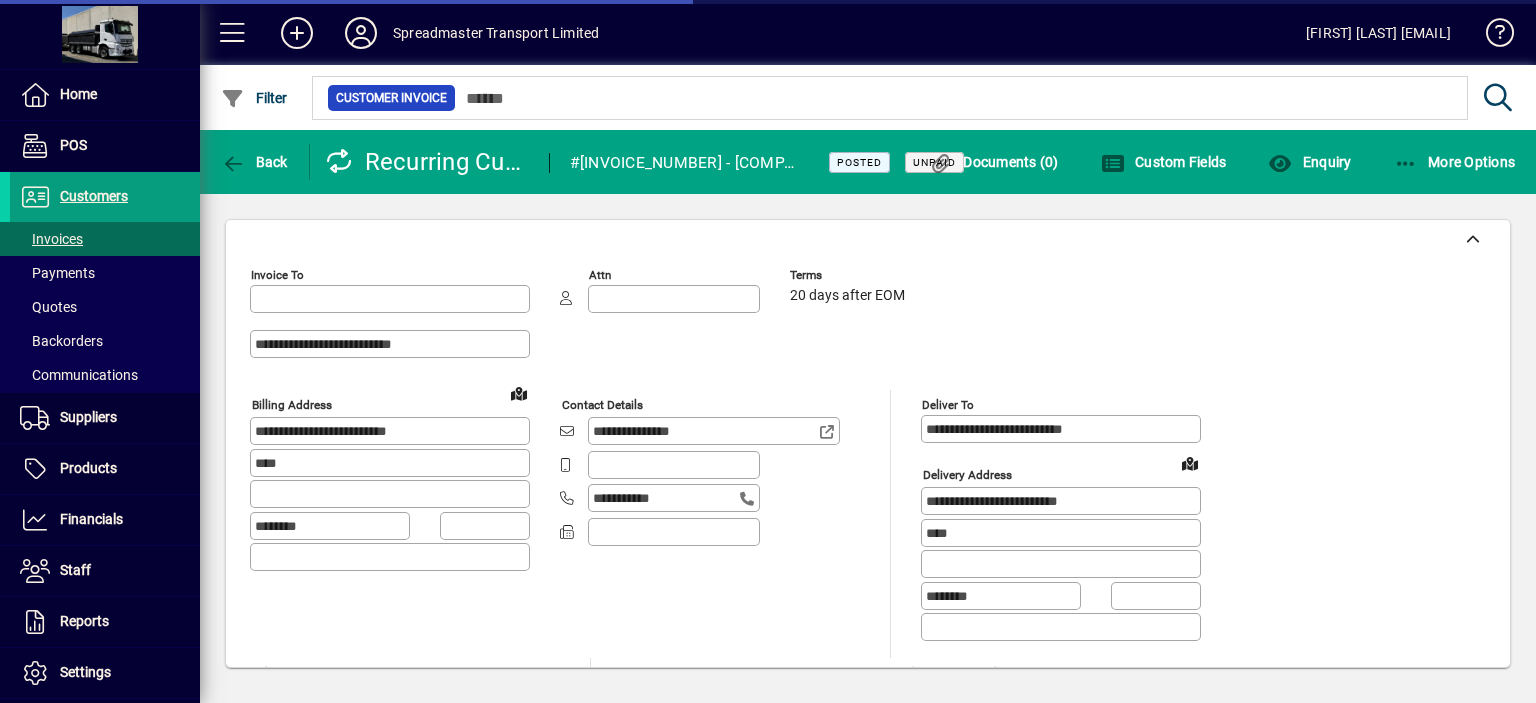 type on "**********" 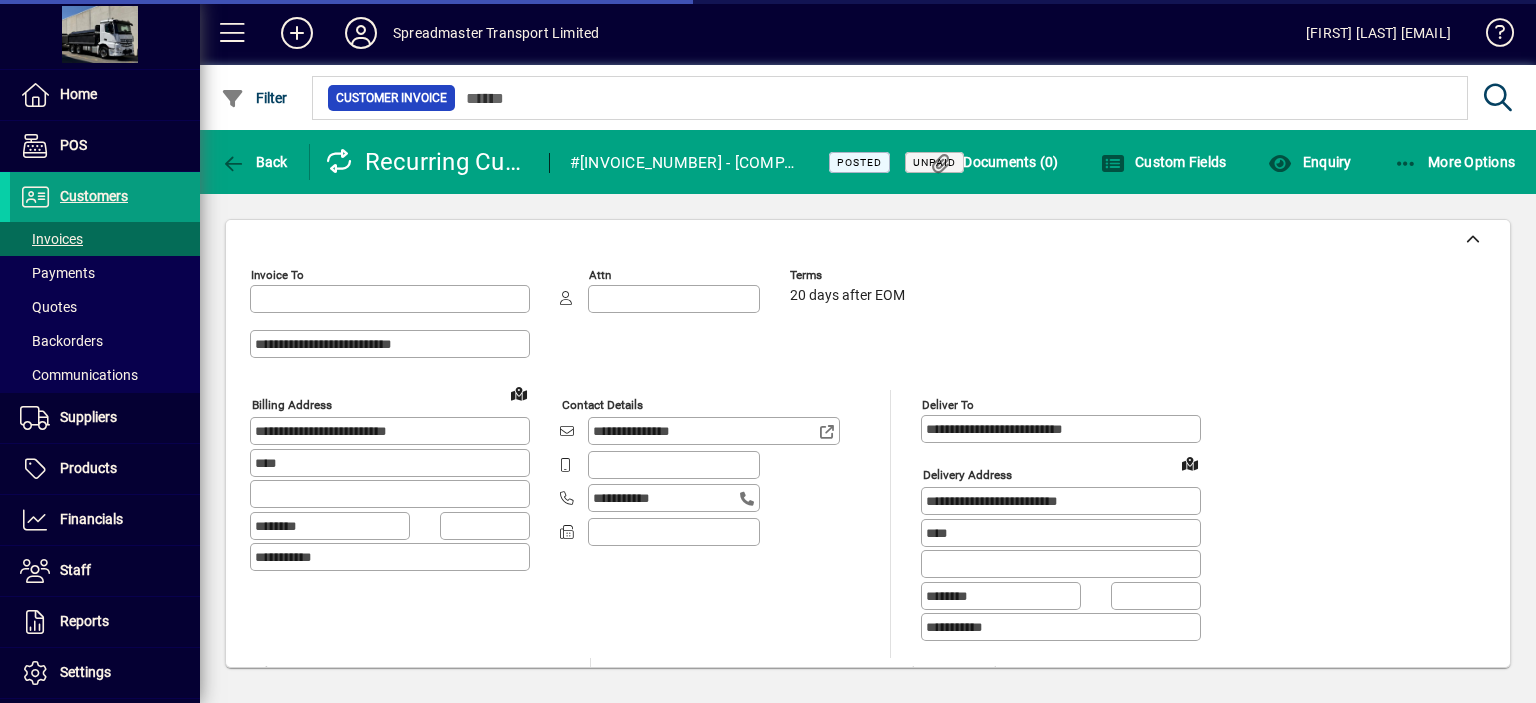 type on "**********" 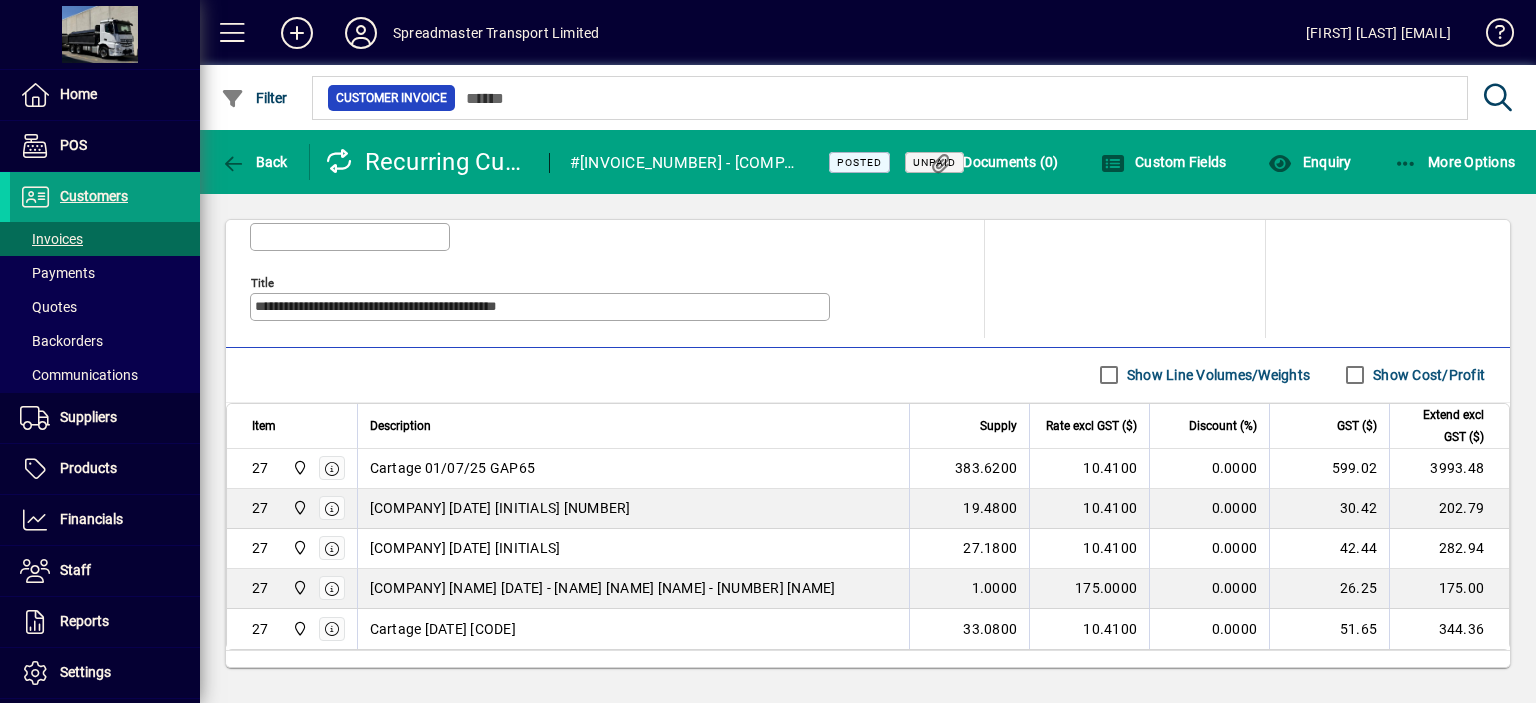 scroll, scrollTop: 1090, scrollLeft: 0, axis: vertical 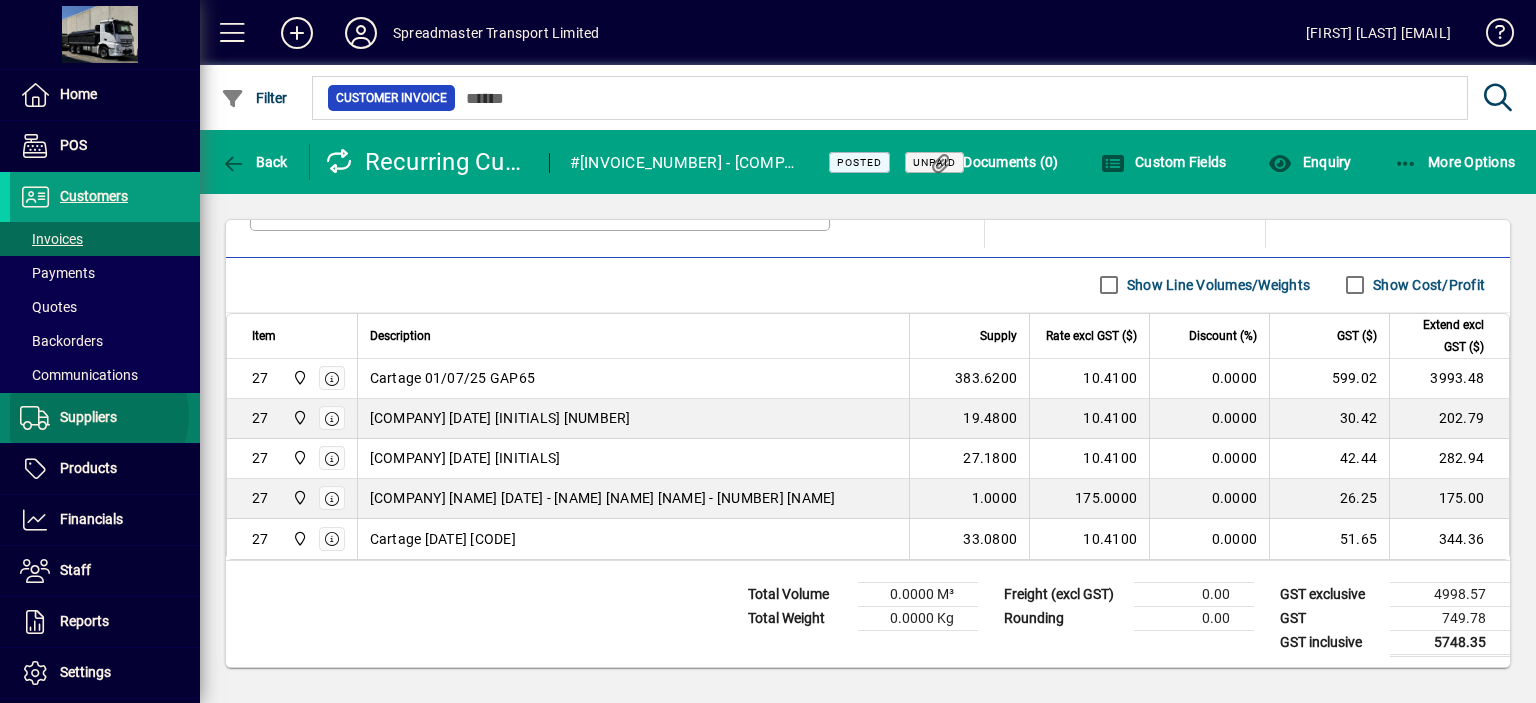 click on "Suppliers" at bounding box center [88, 417] 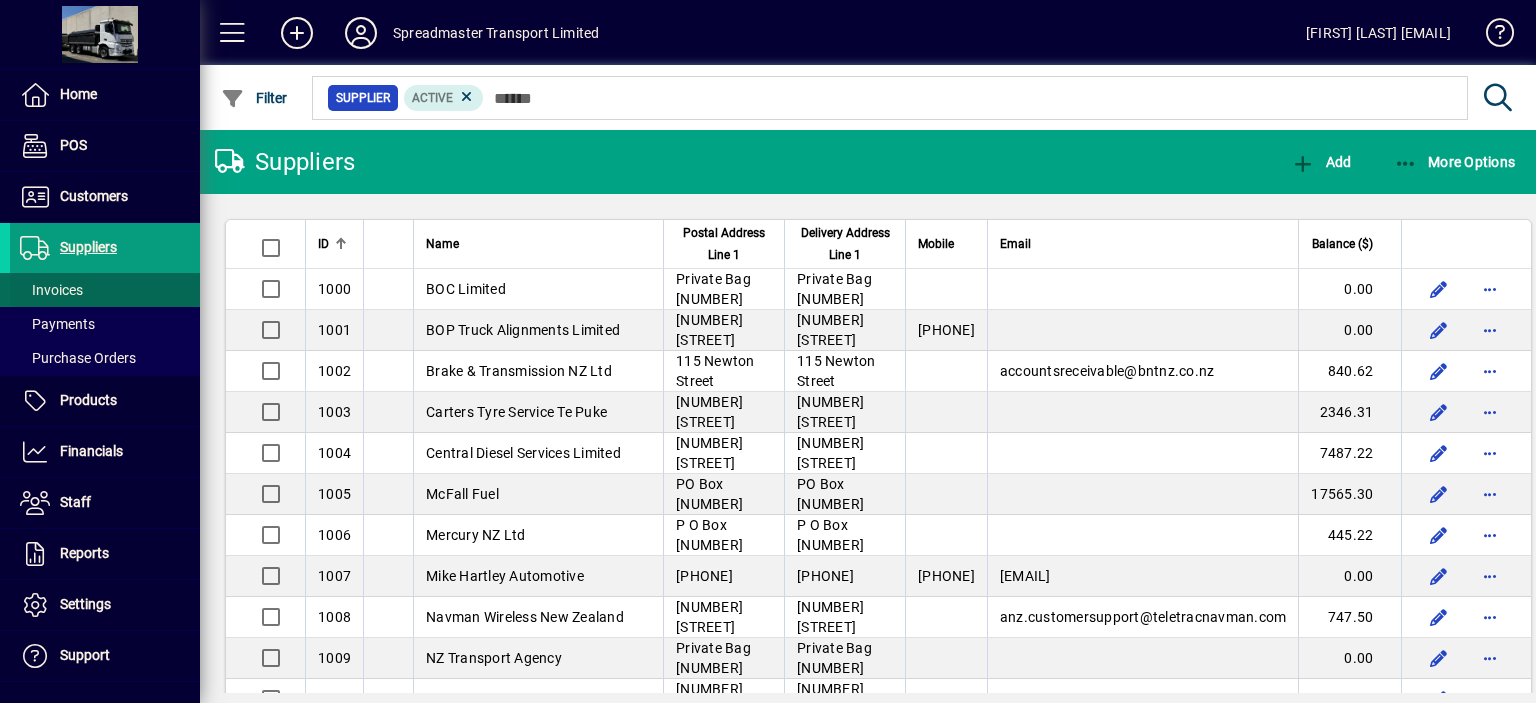 click on "Invoices" at bounding box center [51, 290] 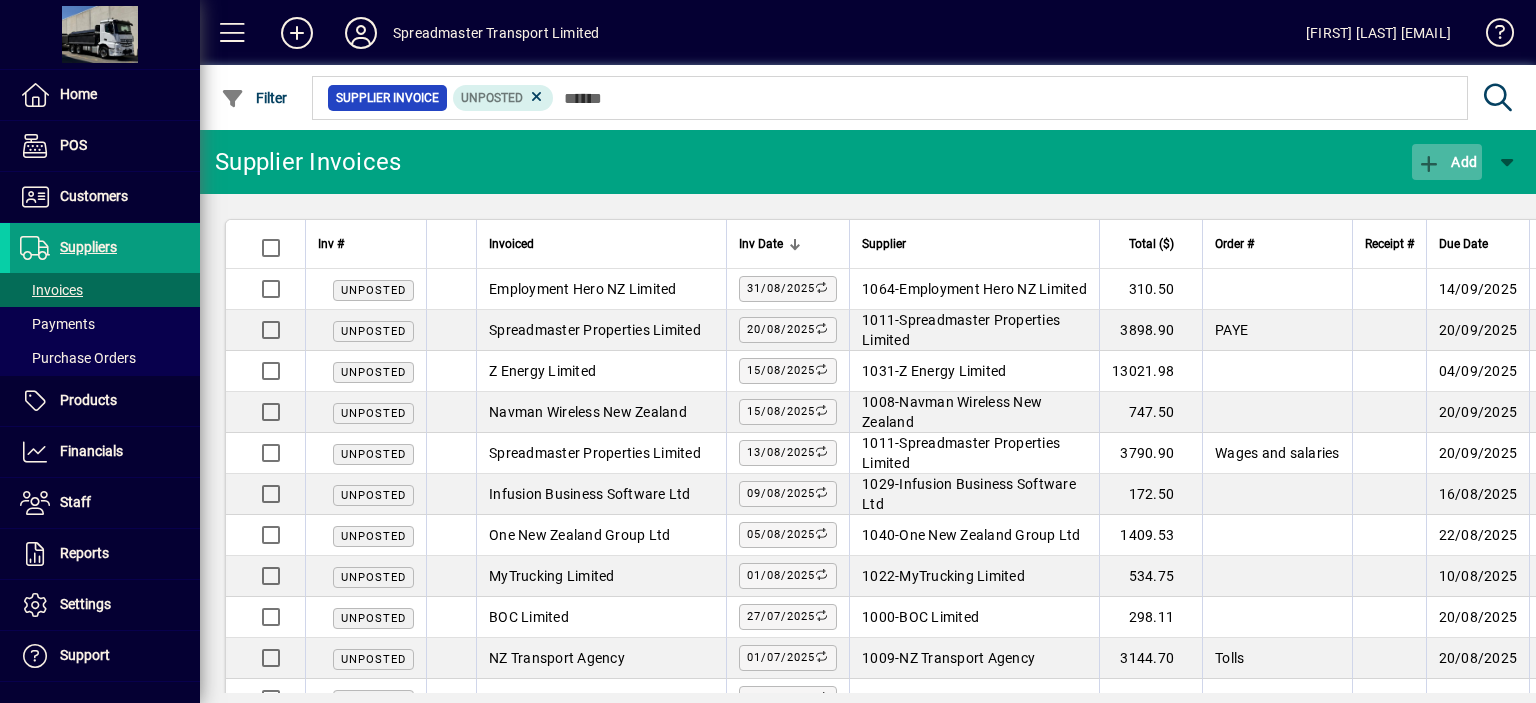 click on "Add" 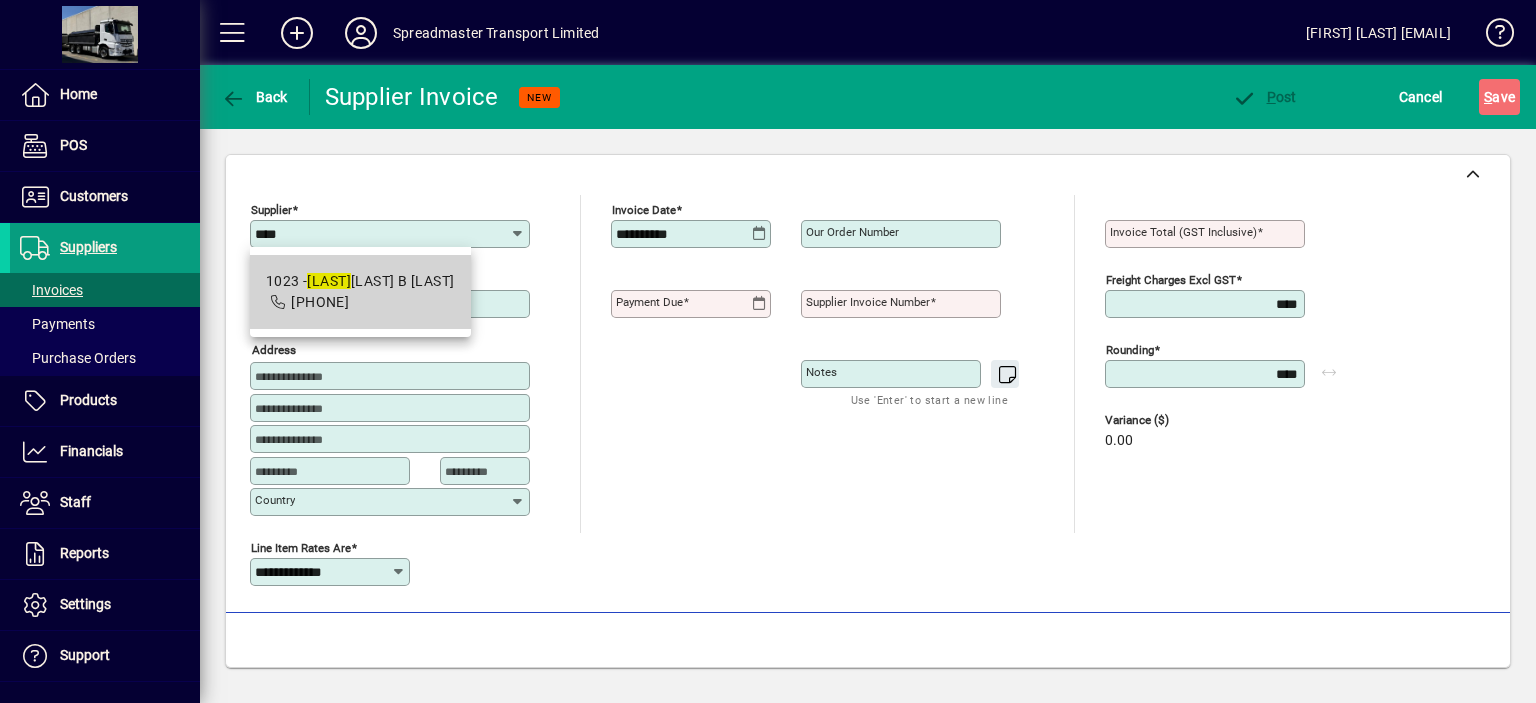 click on "[NUMBER] - [NAME] [NAME]" at bounding box center (360, 281) 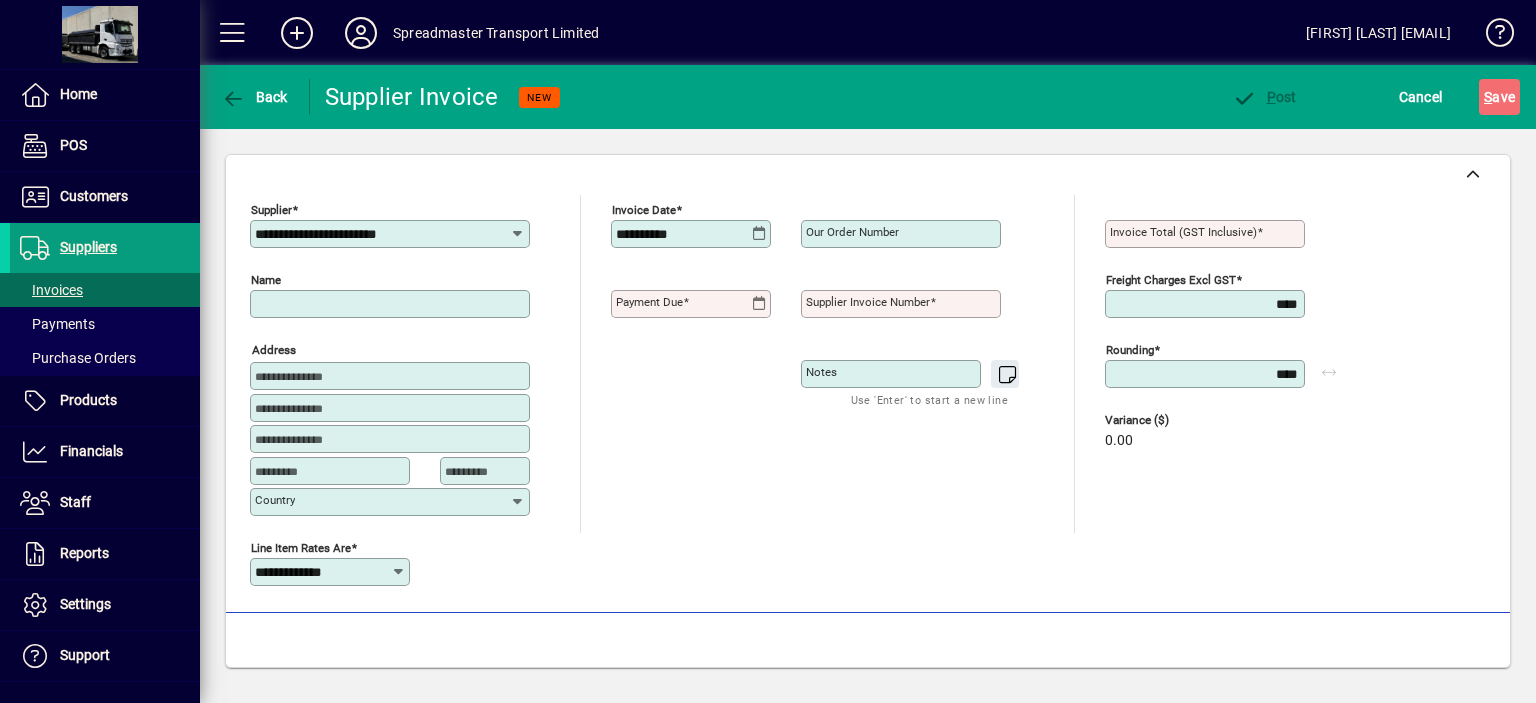 type on "**********" 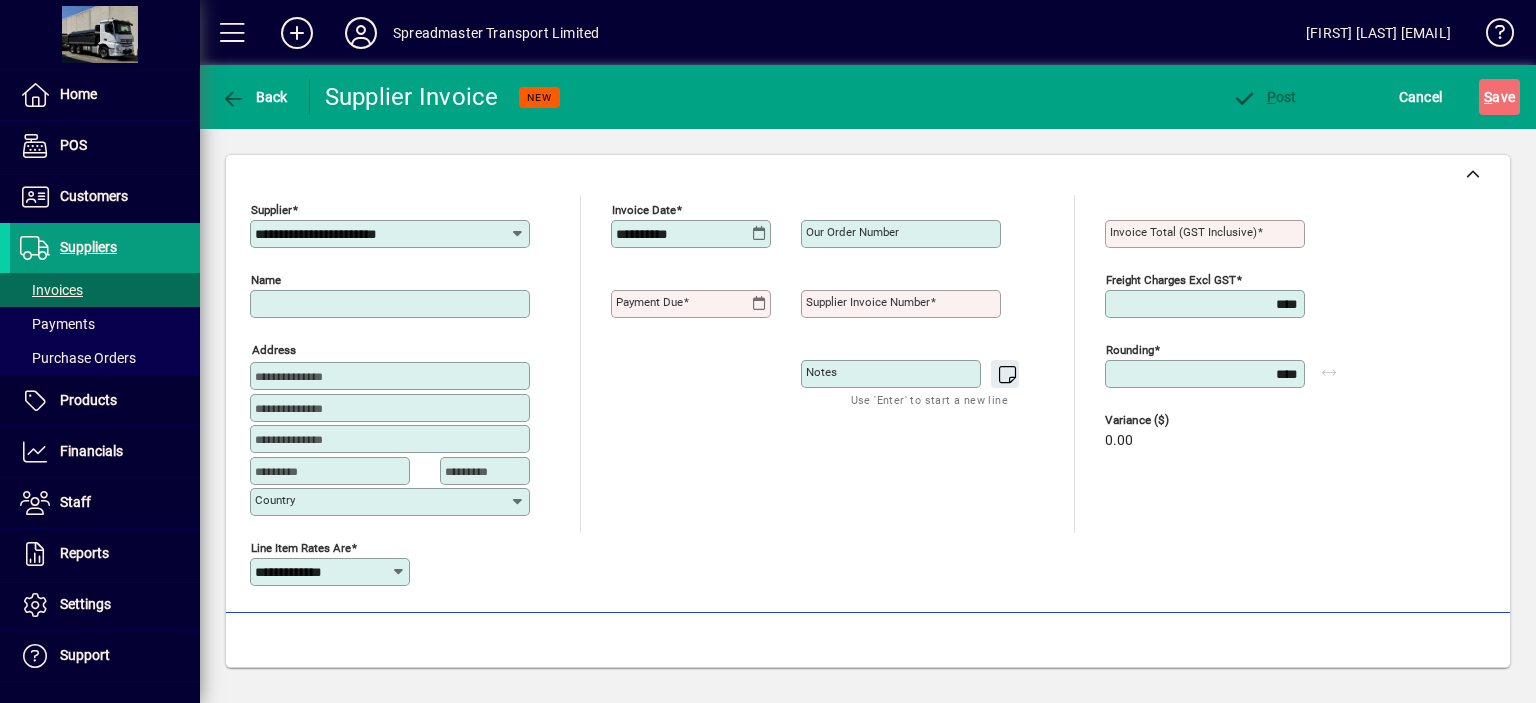 type on "****" 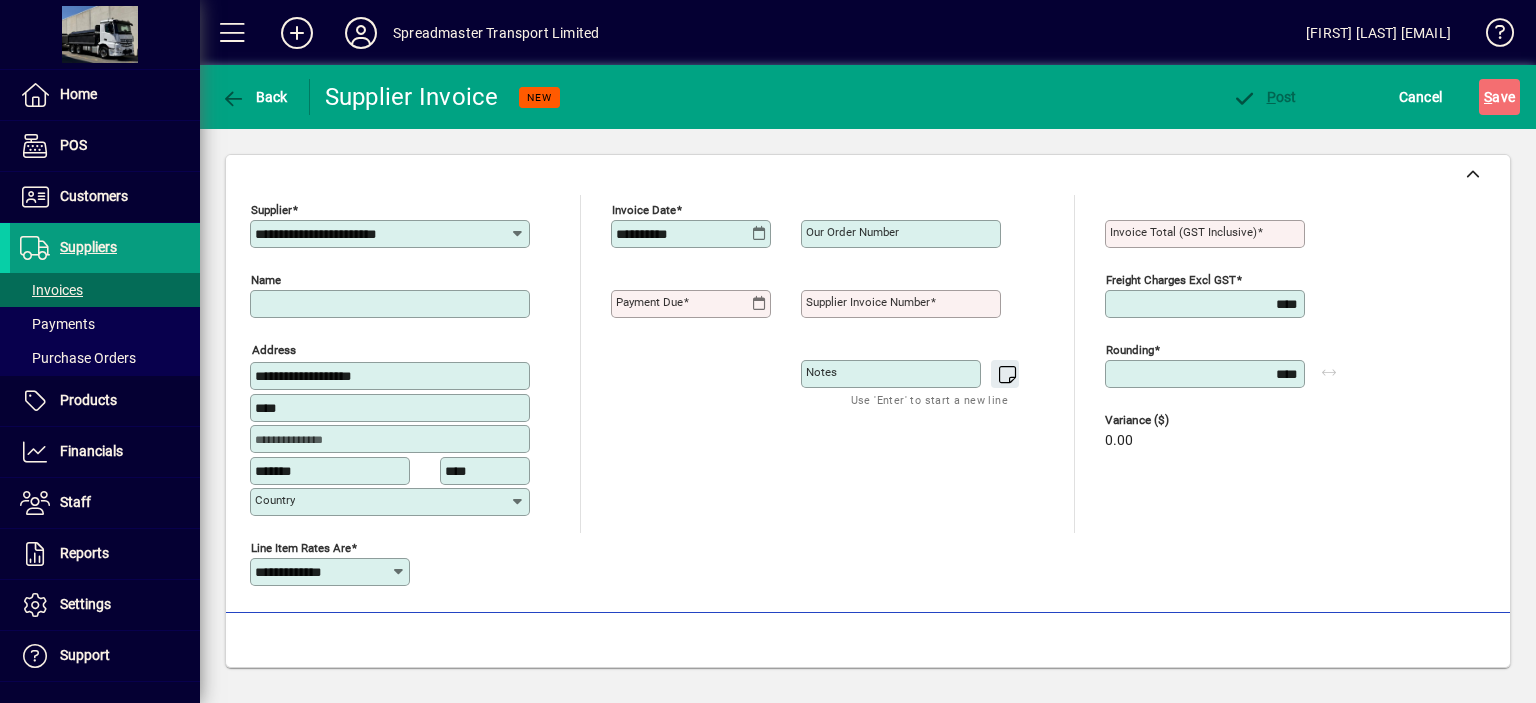 type on "**********" 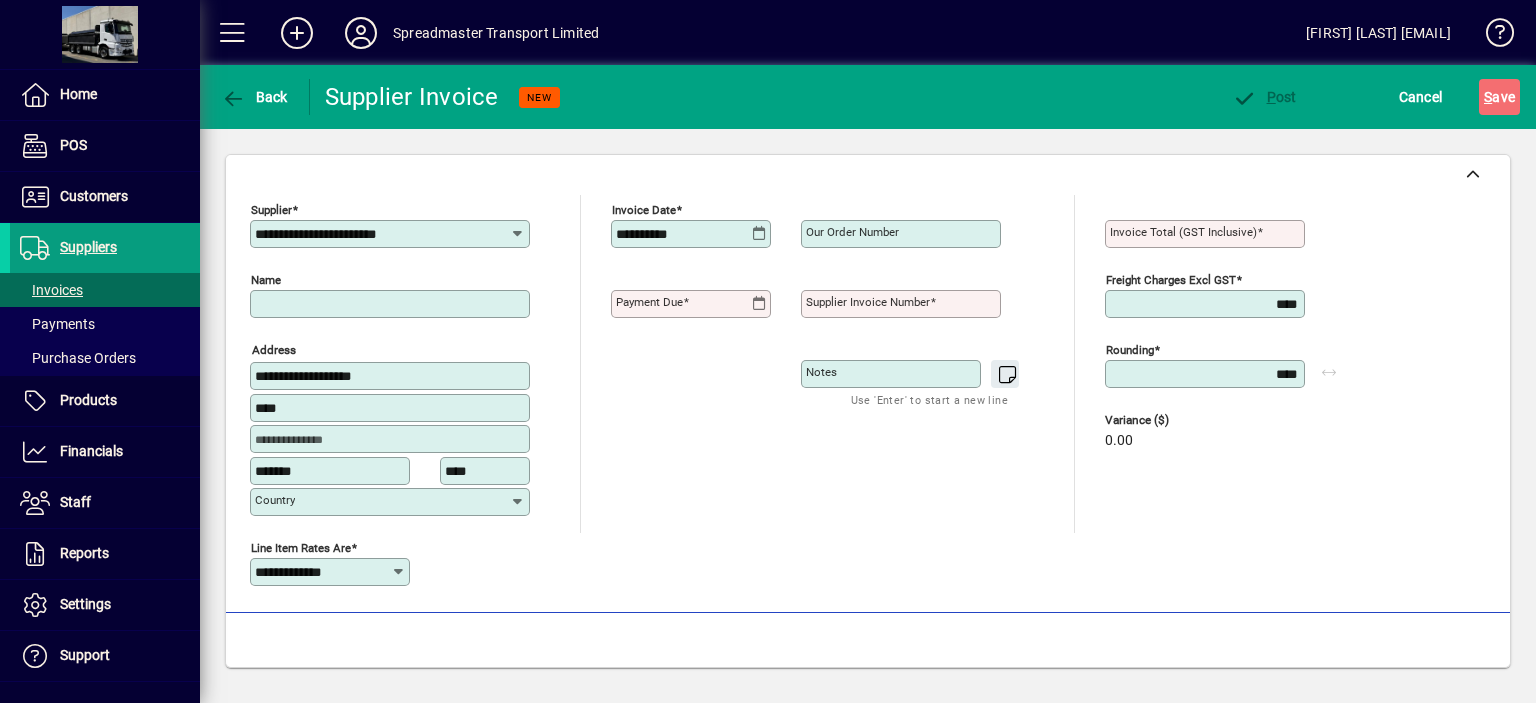 type on "**********" 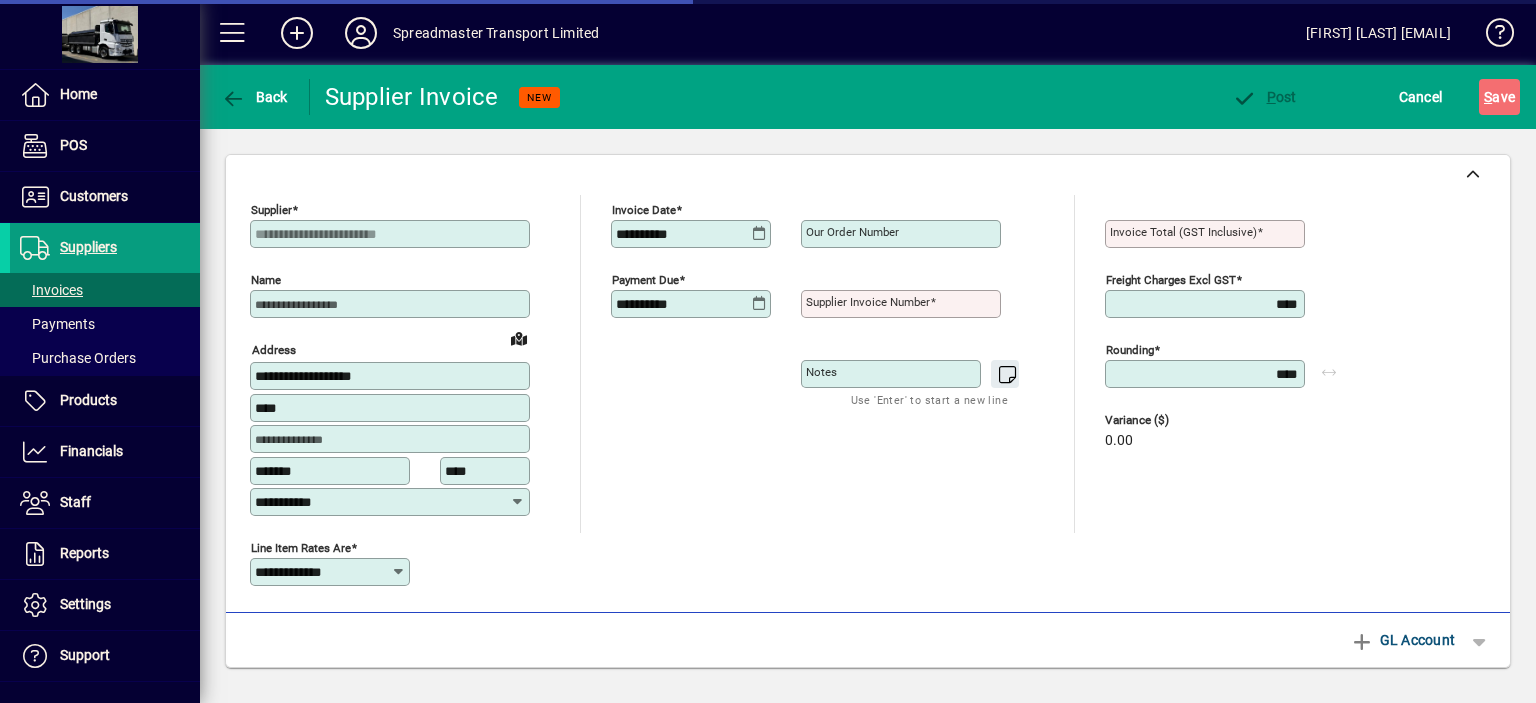type on "****" 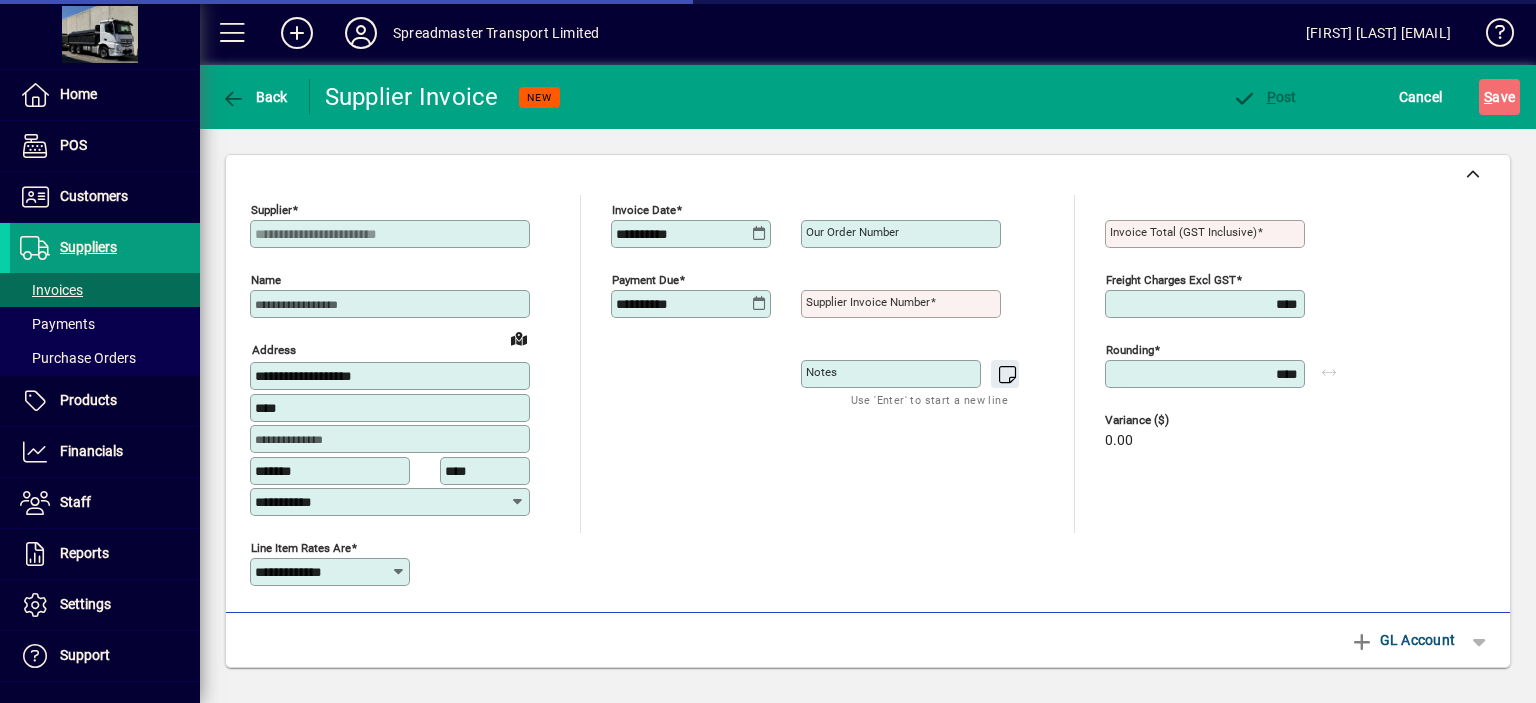 type on "********" 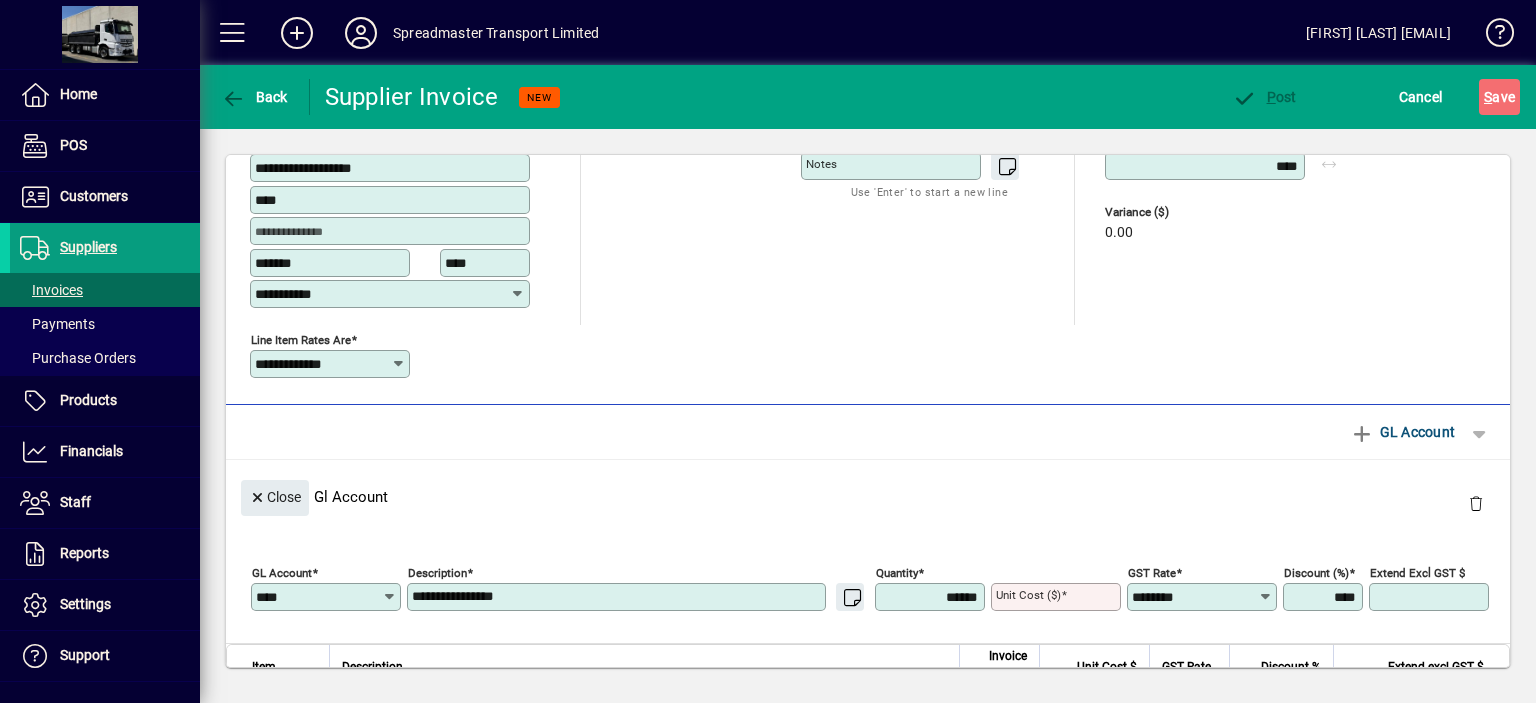 scroll, scrollTop: 0, scrollLeft: 0, axis: both 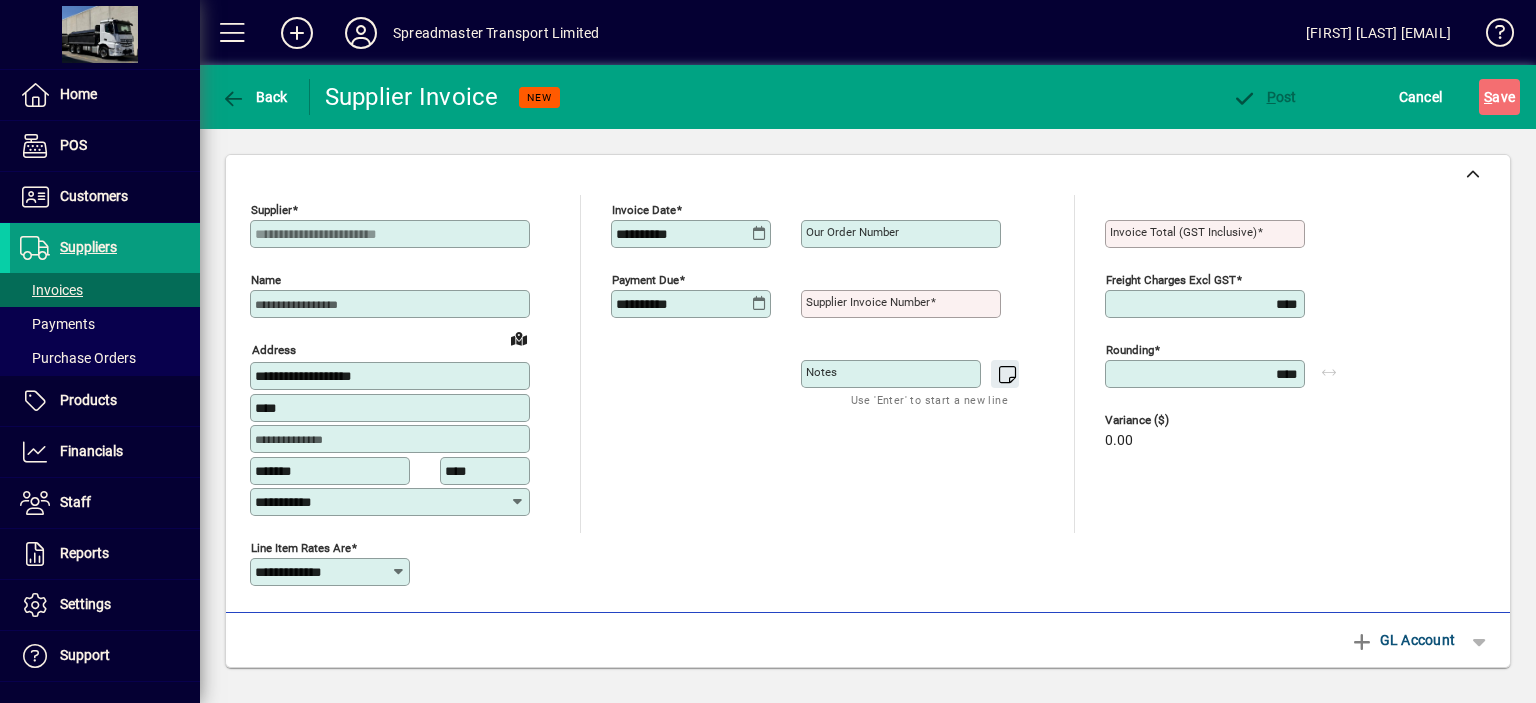 click 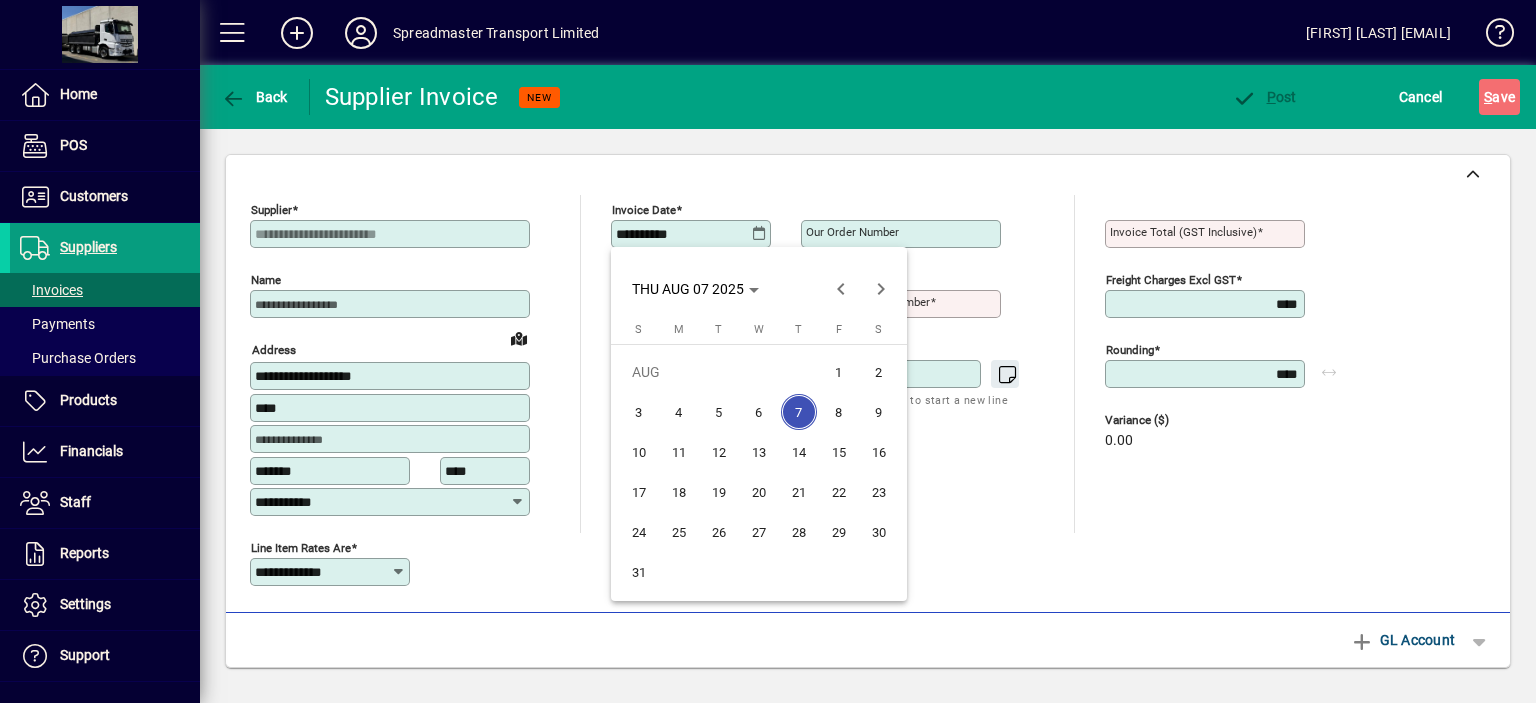 click on "4" at bounding box center (679, 412) 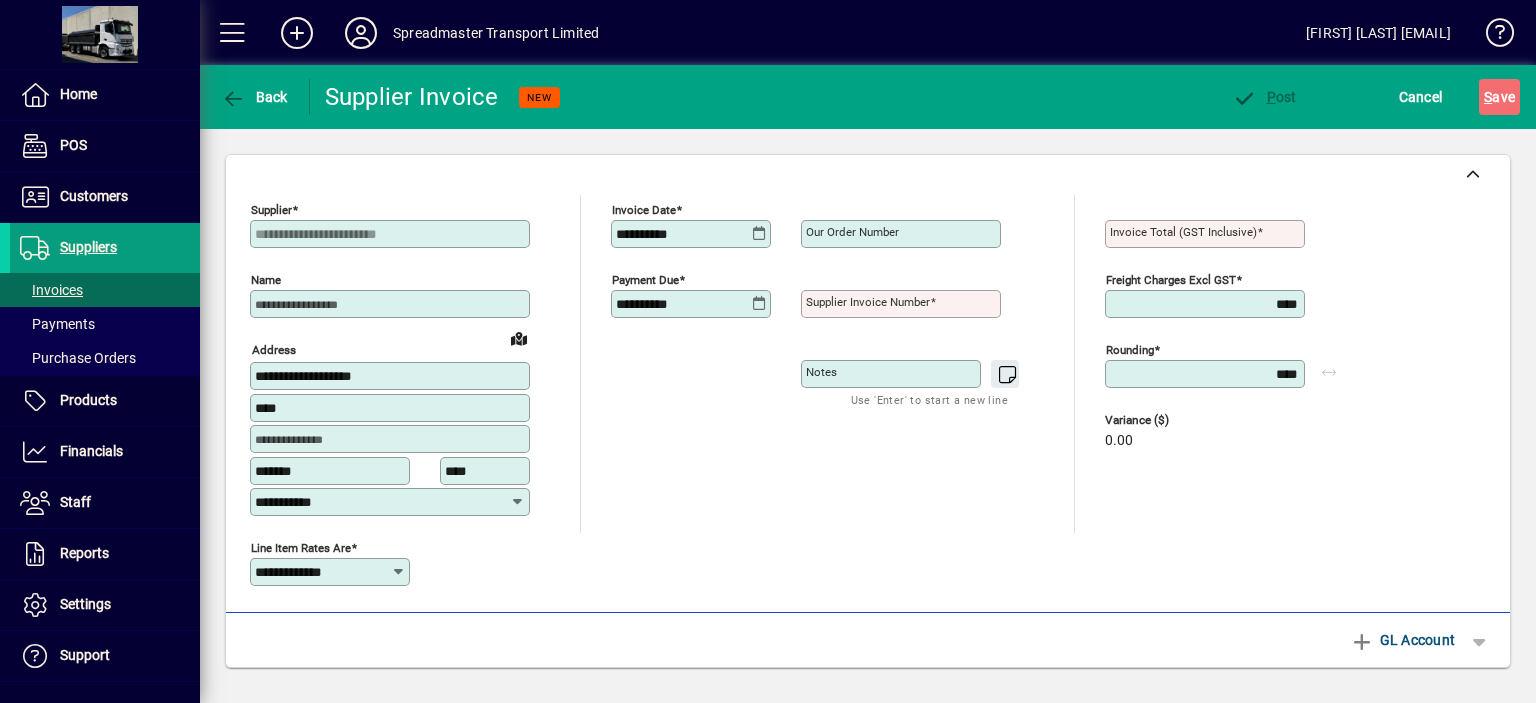 click on "Supplier invoice number" at bounding box center (868, 302) 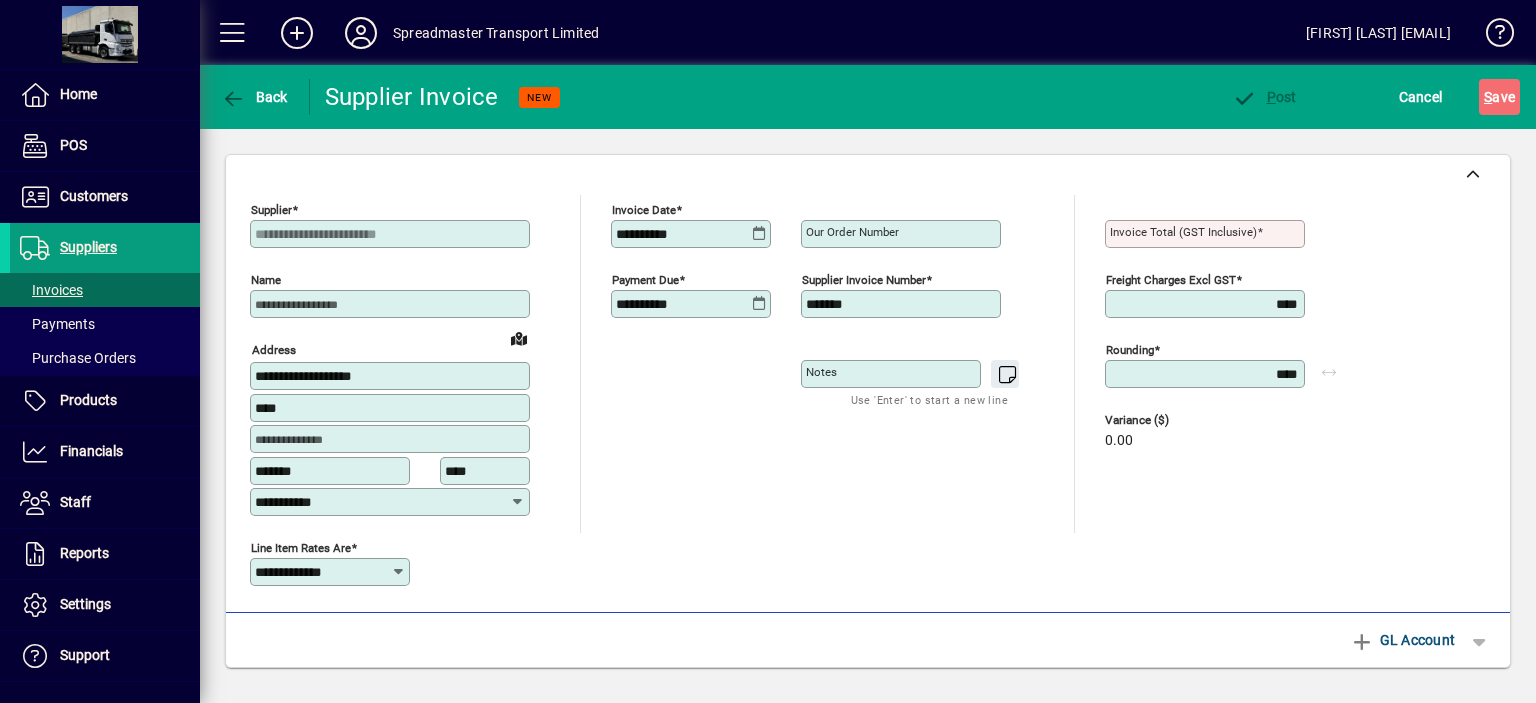 type on "*******" 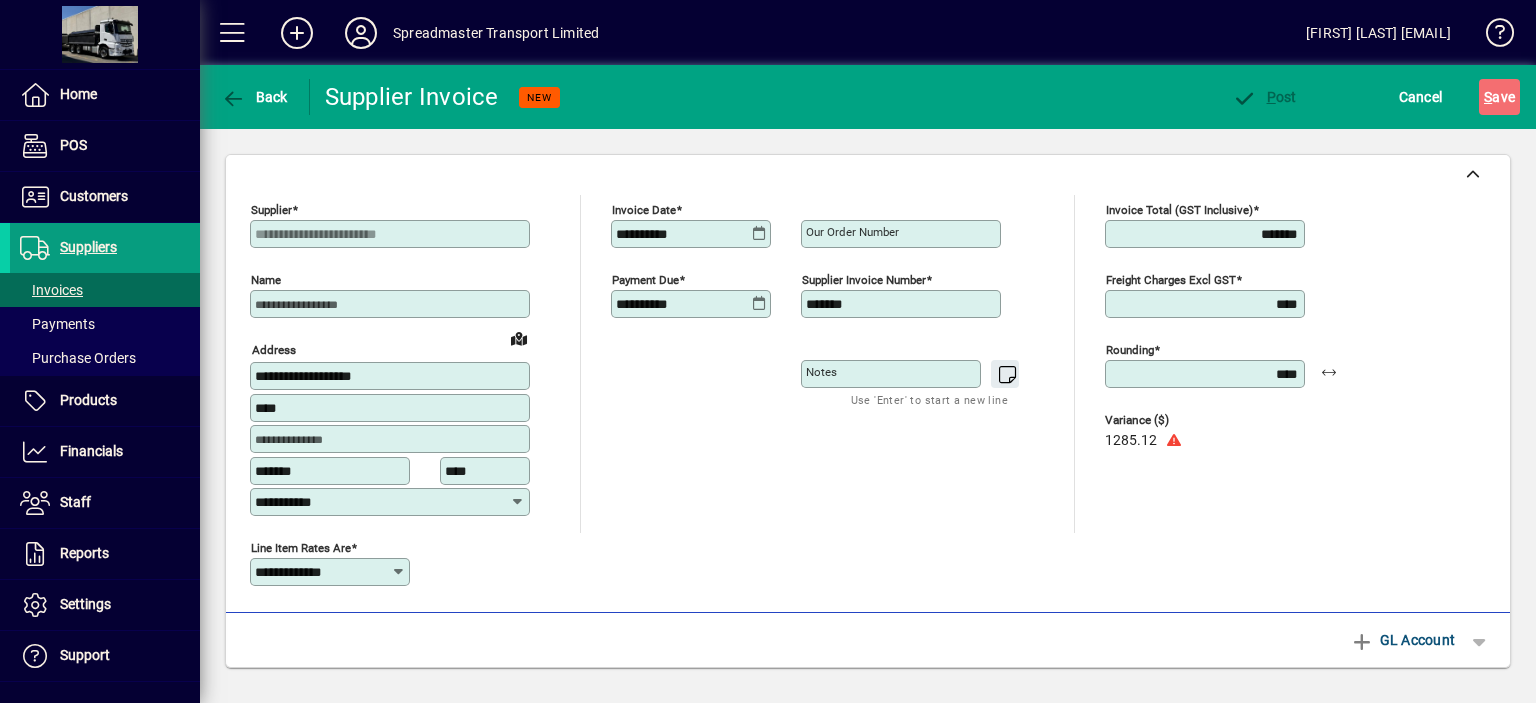 type on "*******" 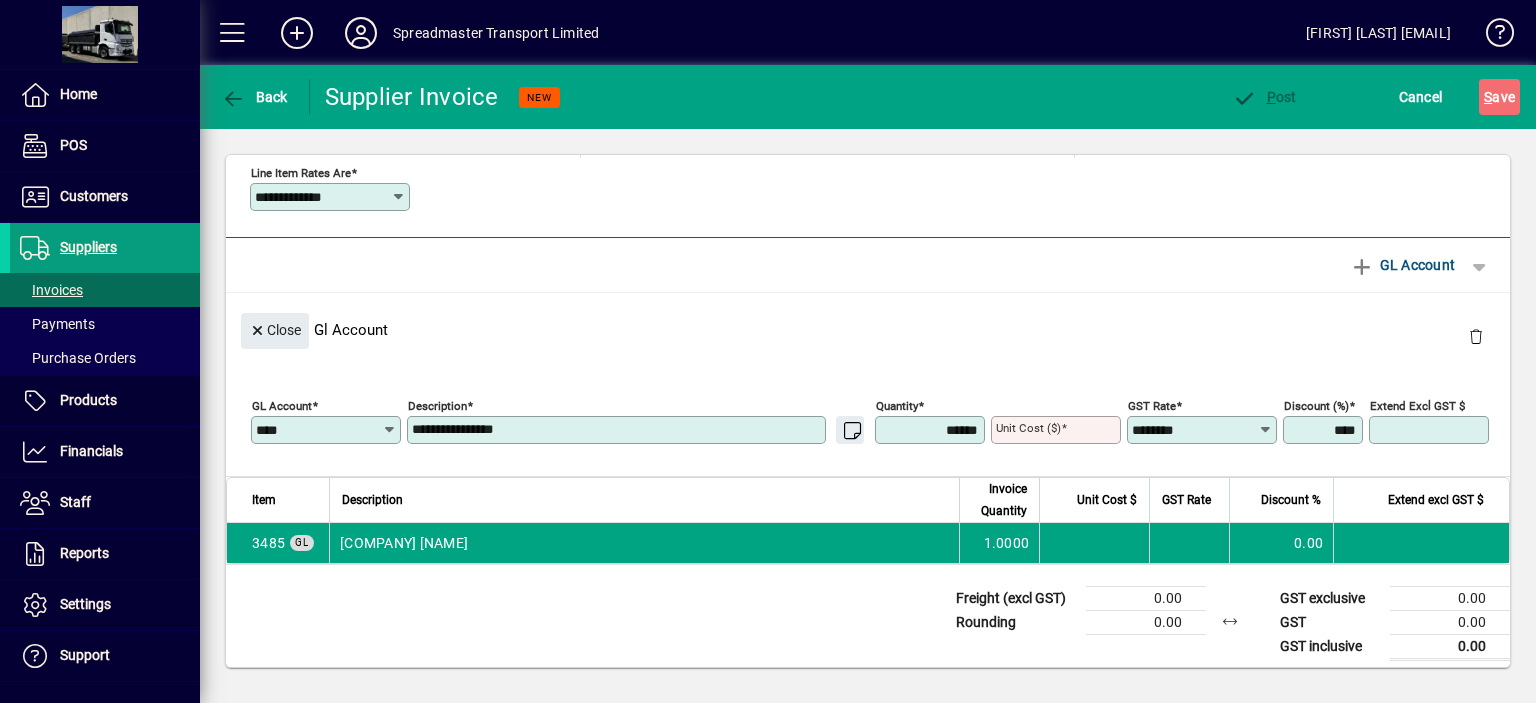 scroll, scrollTop: 380, scrollLeft: 0, axis: vertical 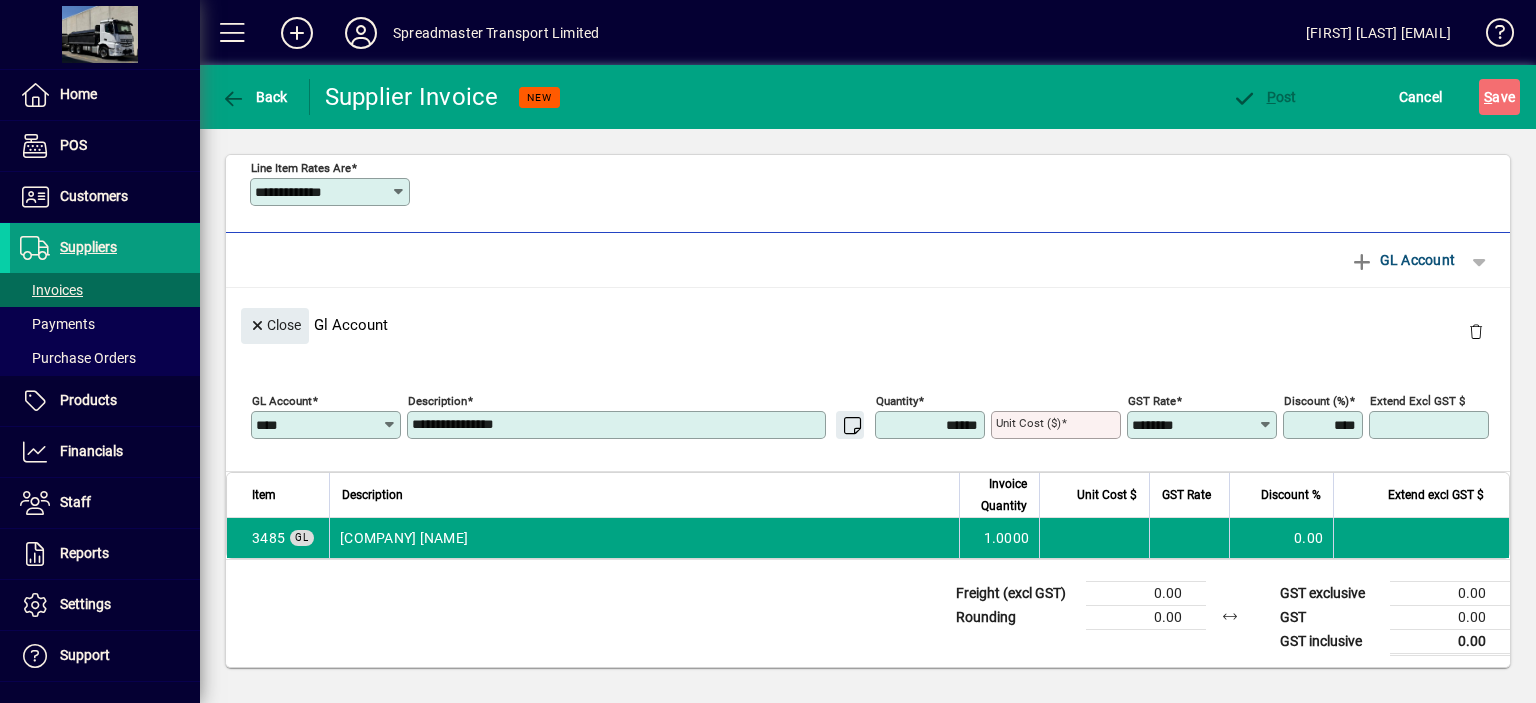 click on "Unit Cost ($)" at bounding box center [1058, 425] 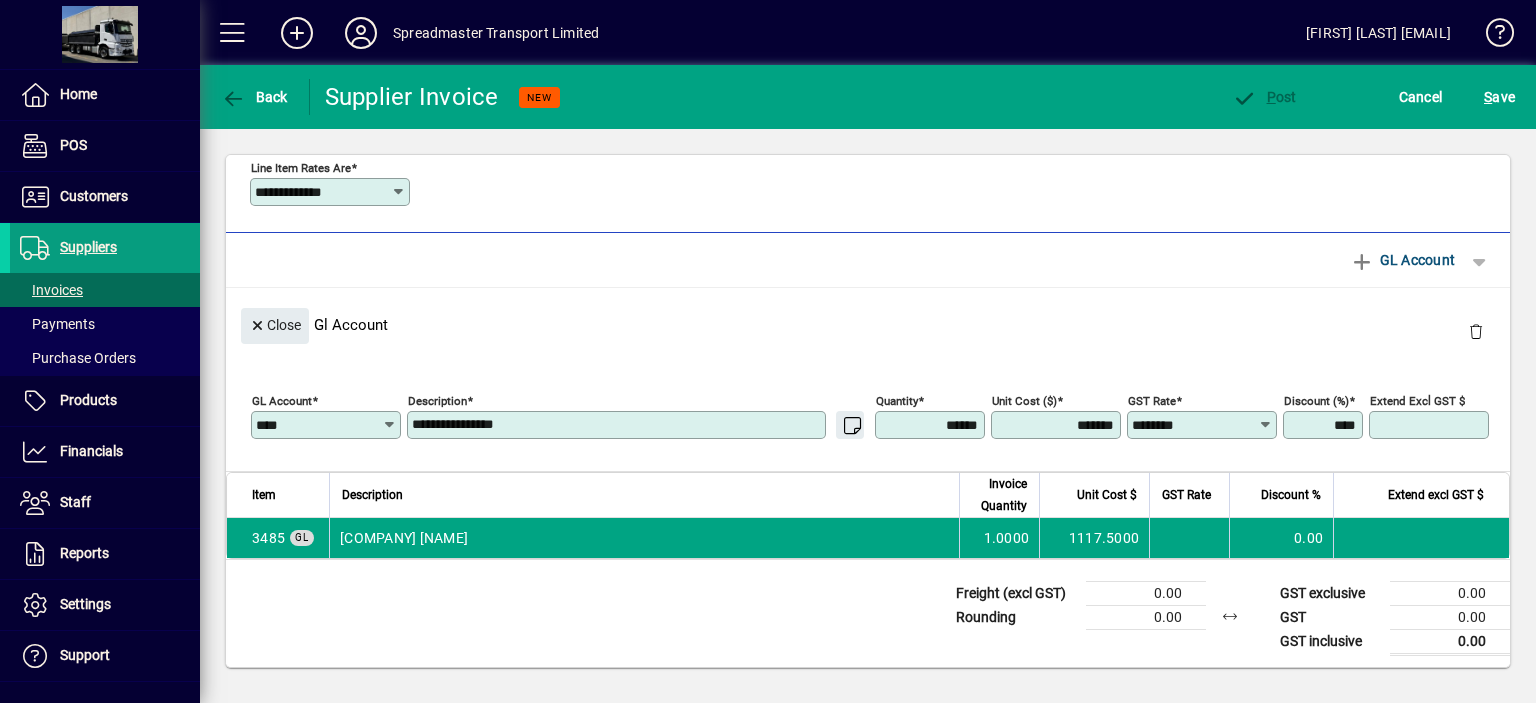 type on "*********" 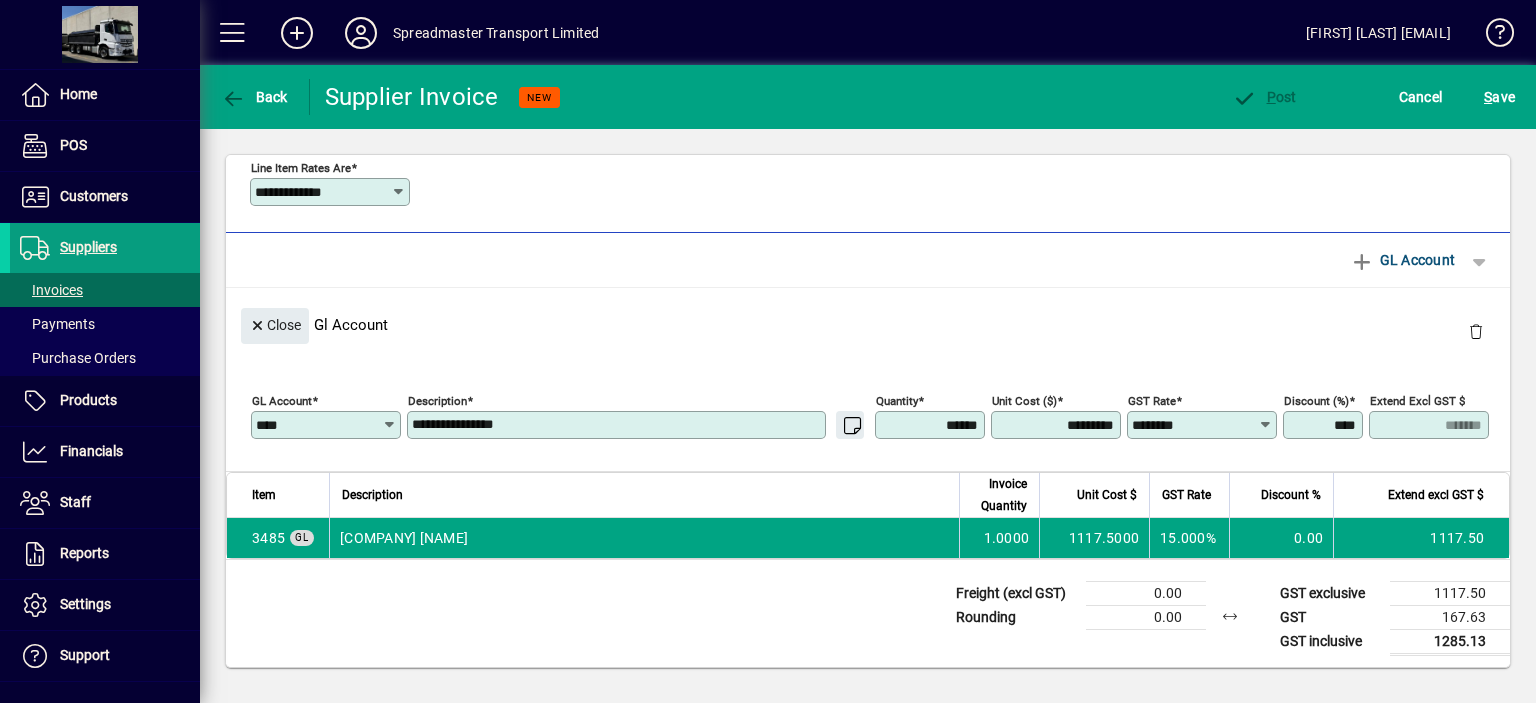 drag, startPoint x: 1068, startPoint y: 424, endPoint x: 1097, endPoint y: 366, distance: 64.84597 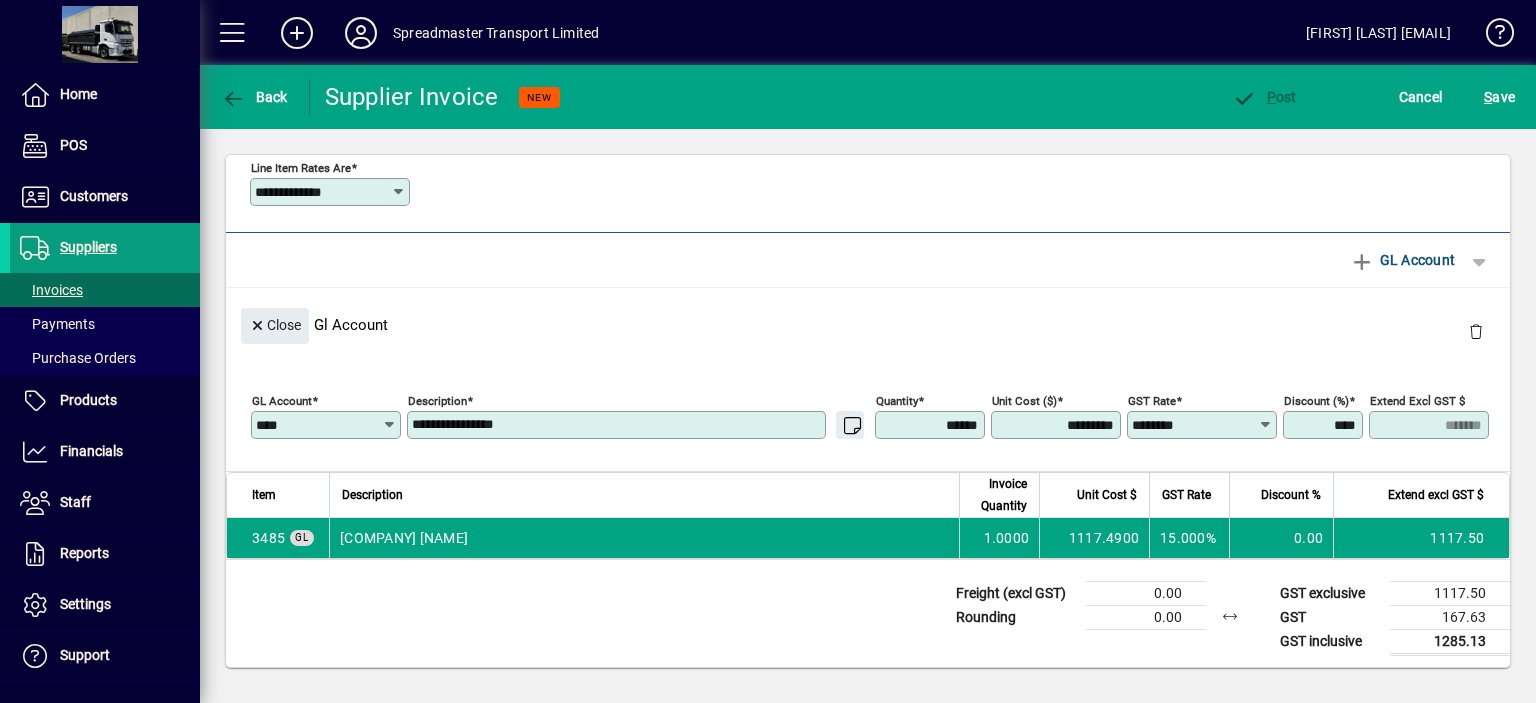 type on "*********" 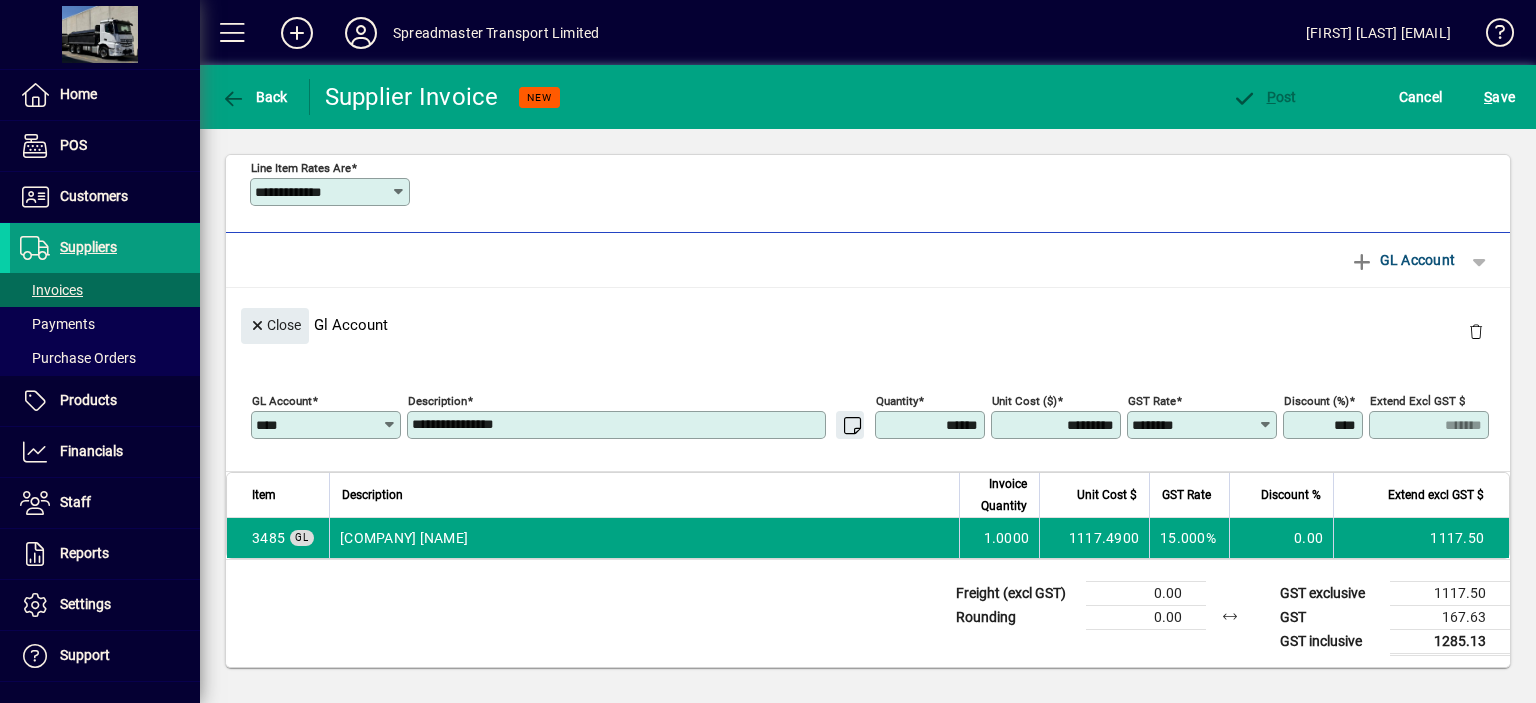 type on "*******" 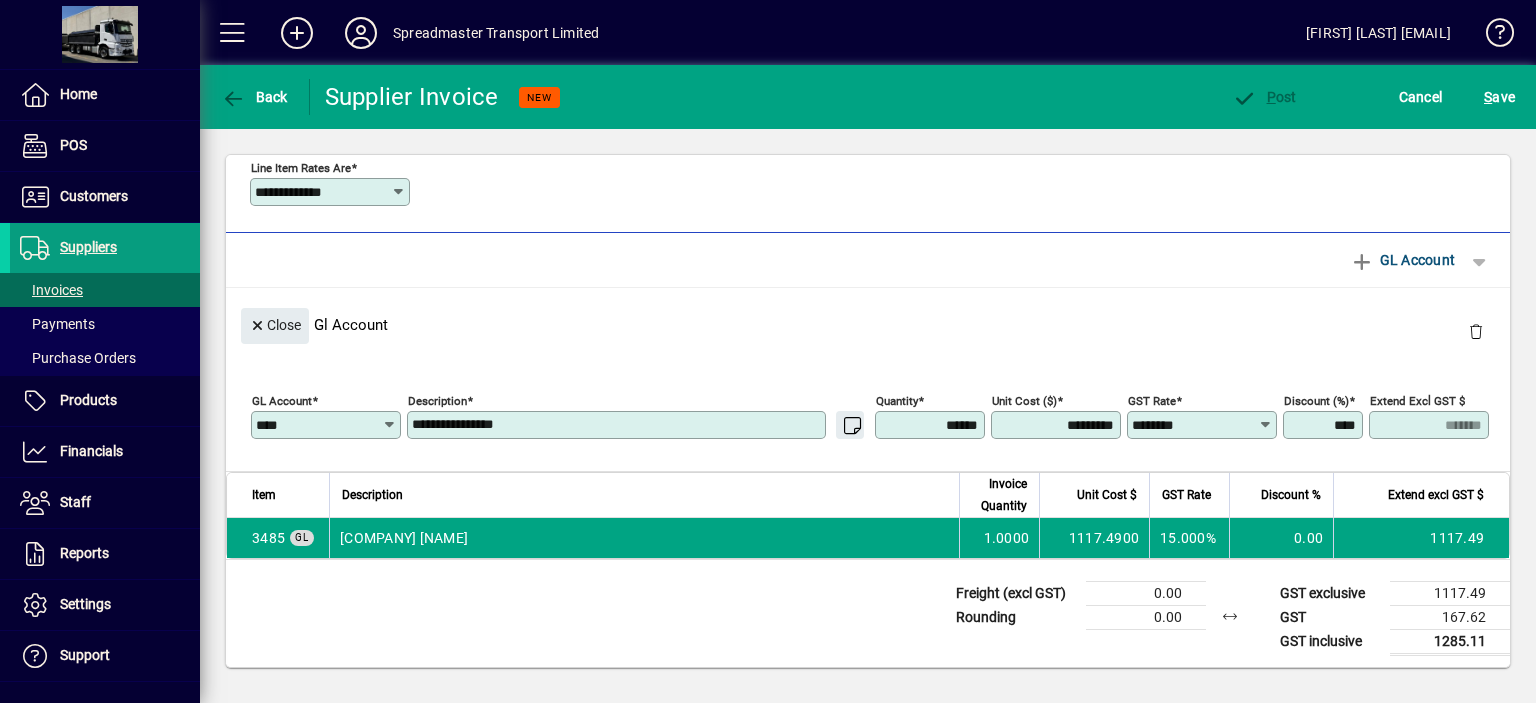 drag, startPoint x: 1069, startPoint y: 428, endPoint x: 1076, endPoint y: 420, distance: 10.630146 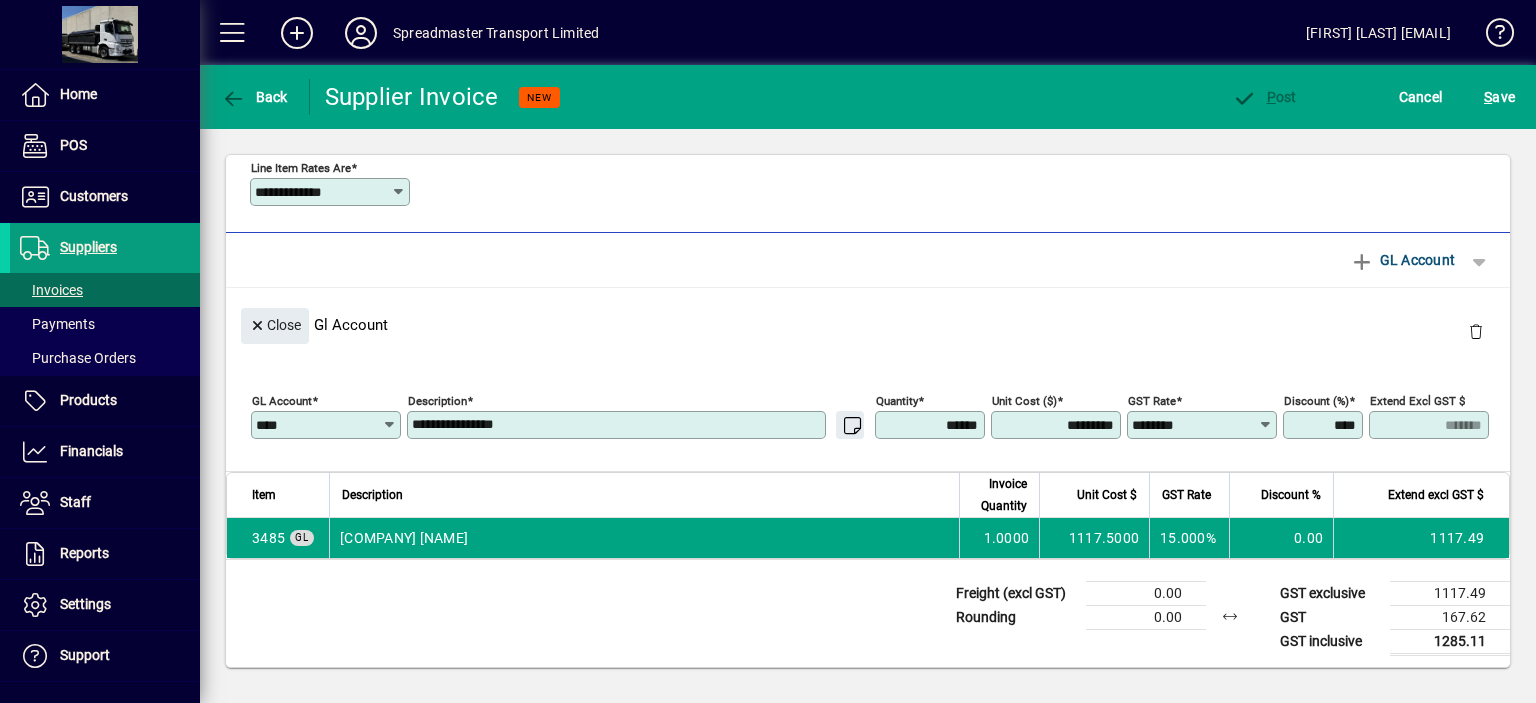 type on "*********" 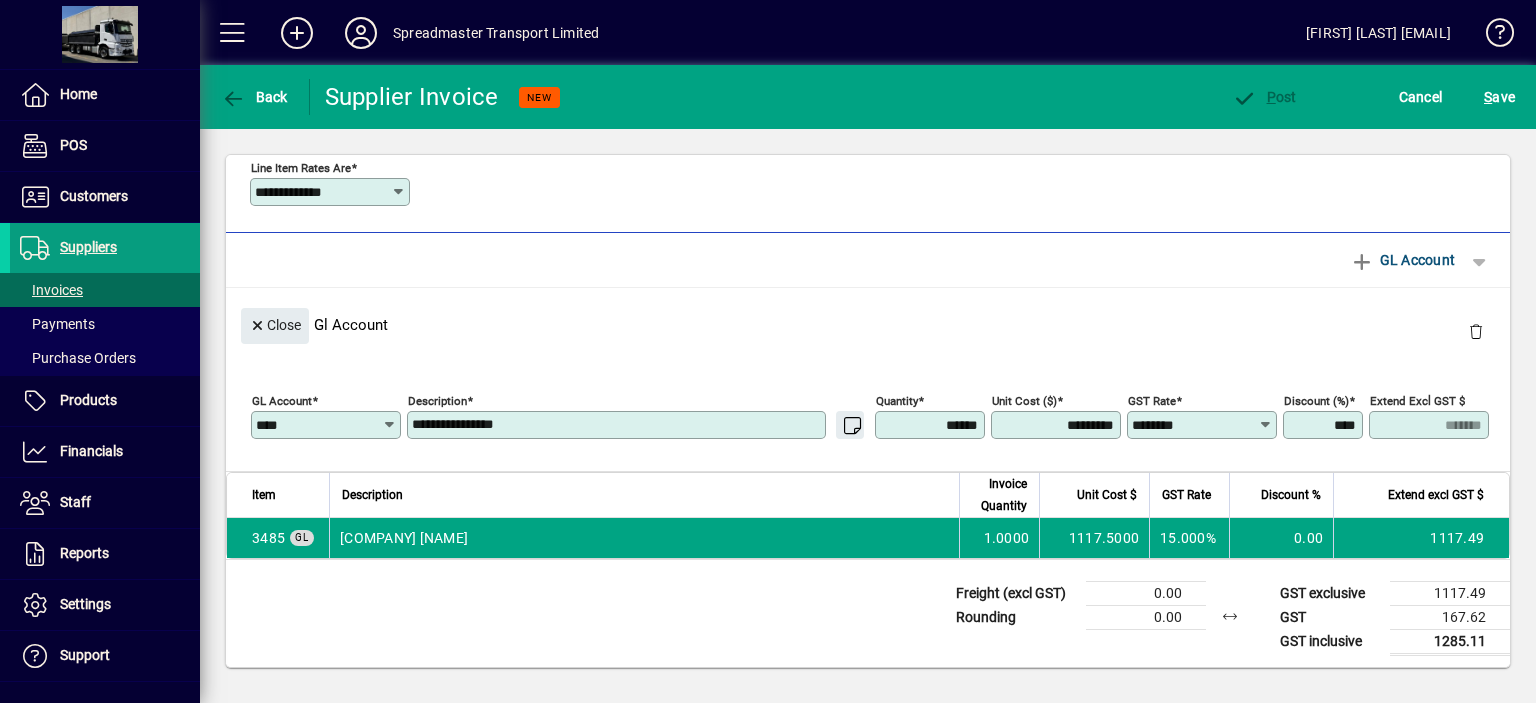 type on "*******" 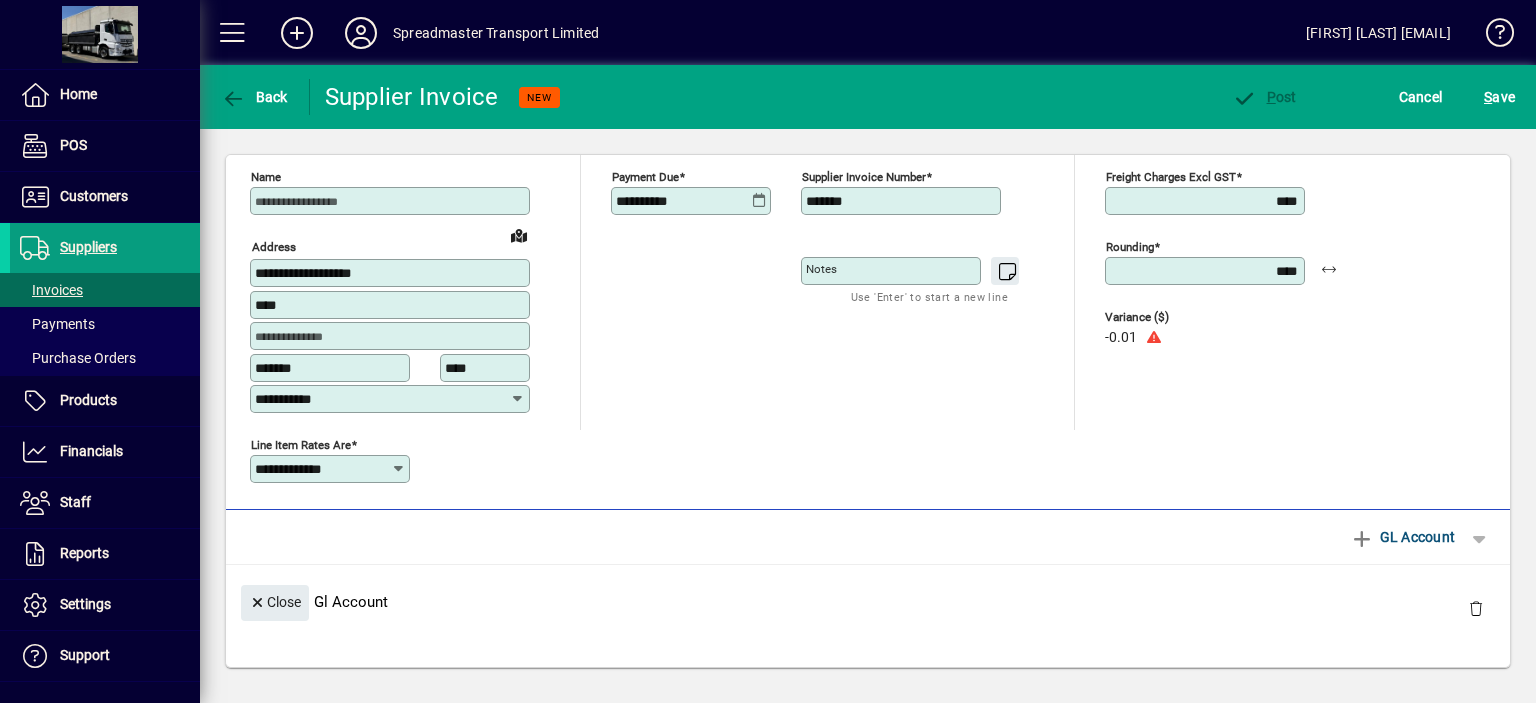 scroll, scrollTop: 0, scrollLeft: 0, axis: both 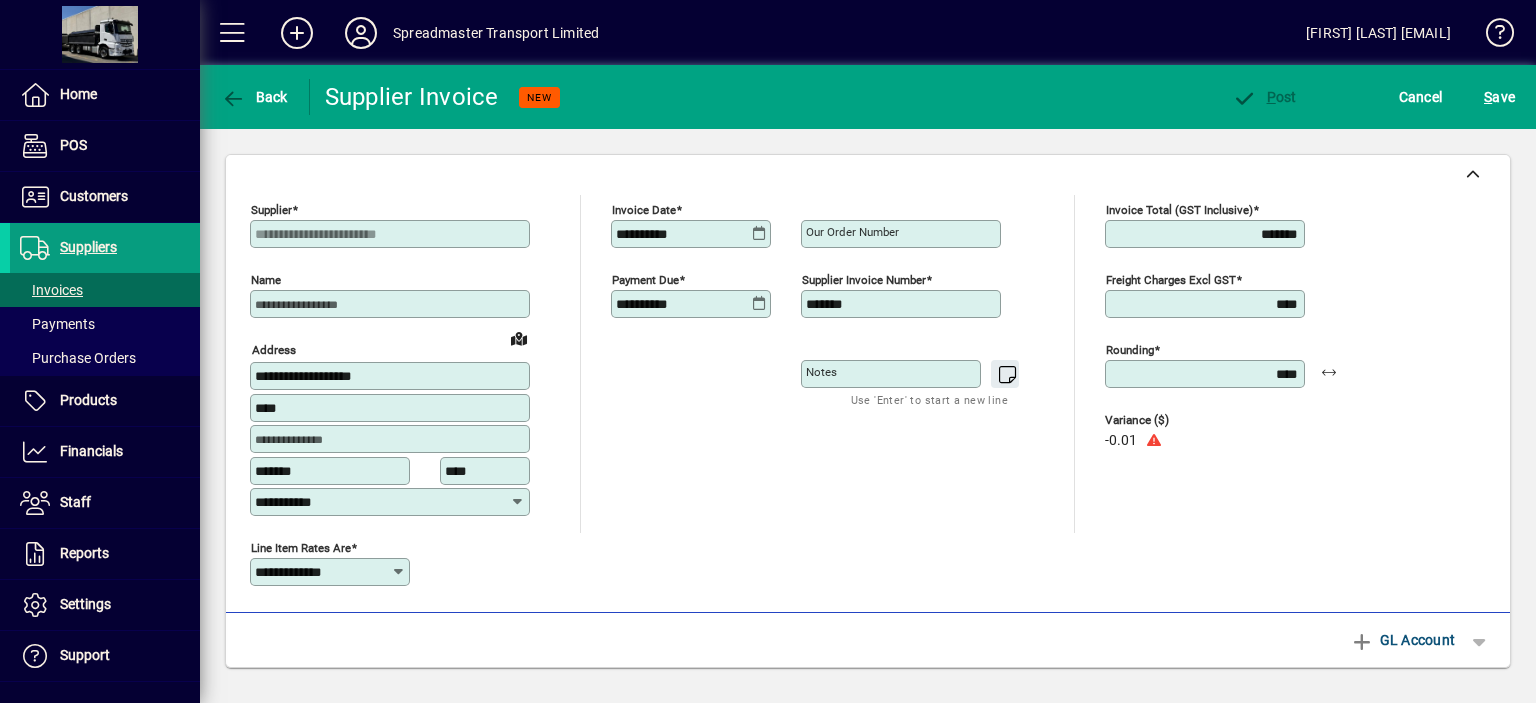 click on "****" at bounding box center [1207, 374] 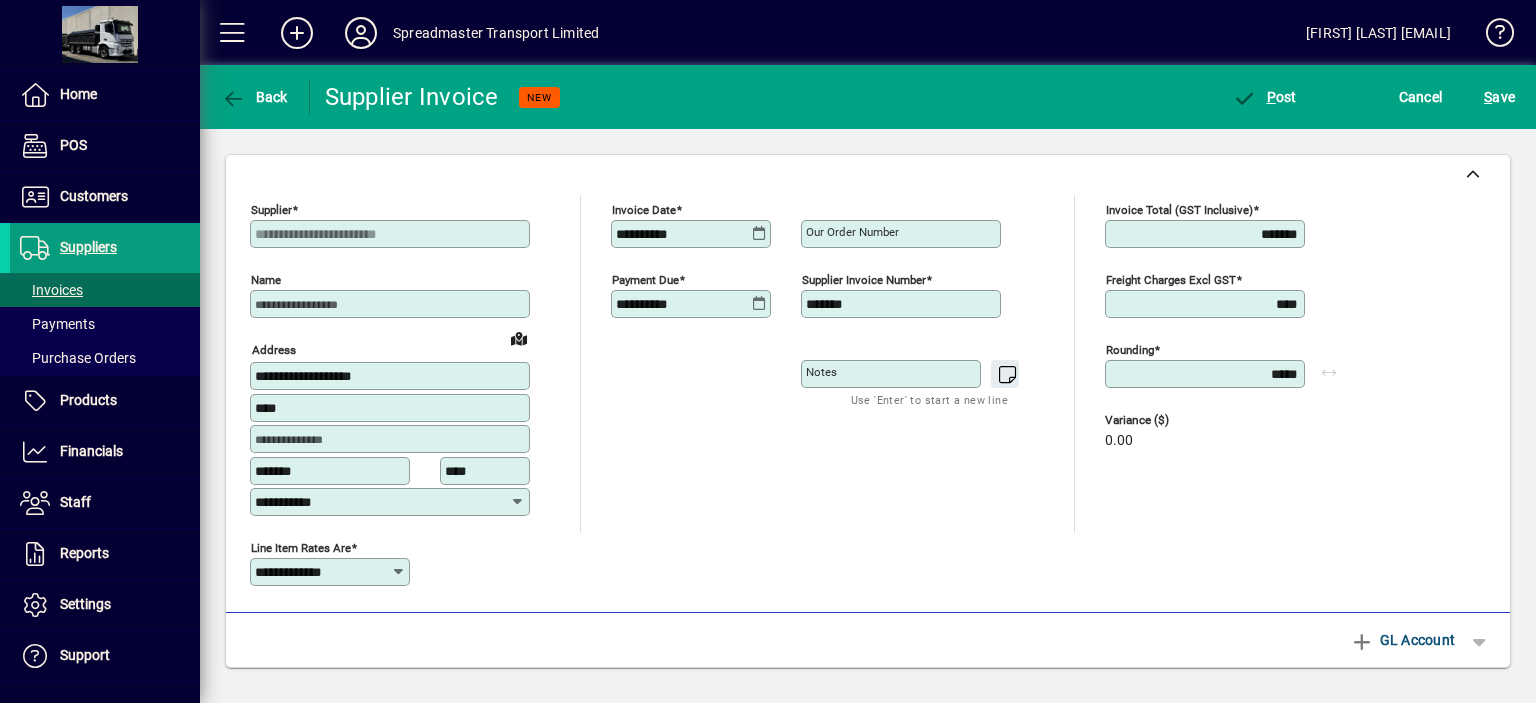 type on "*****" 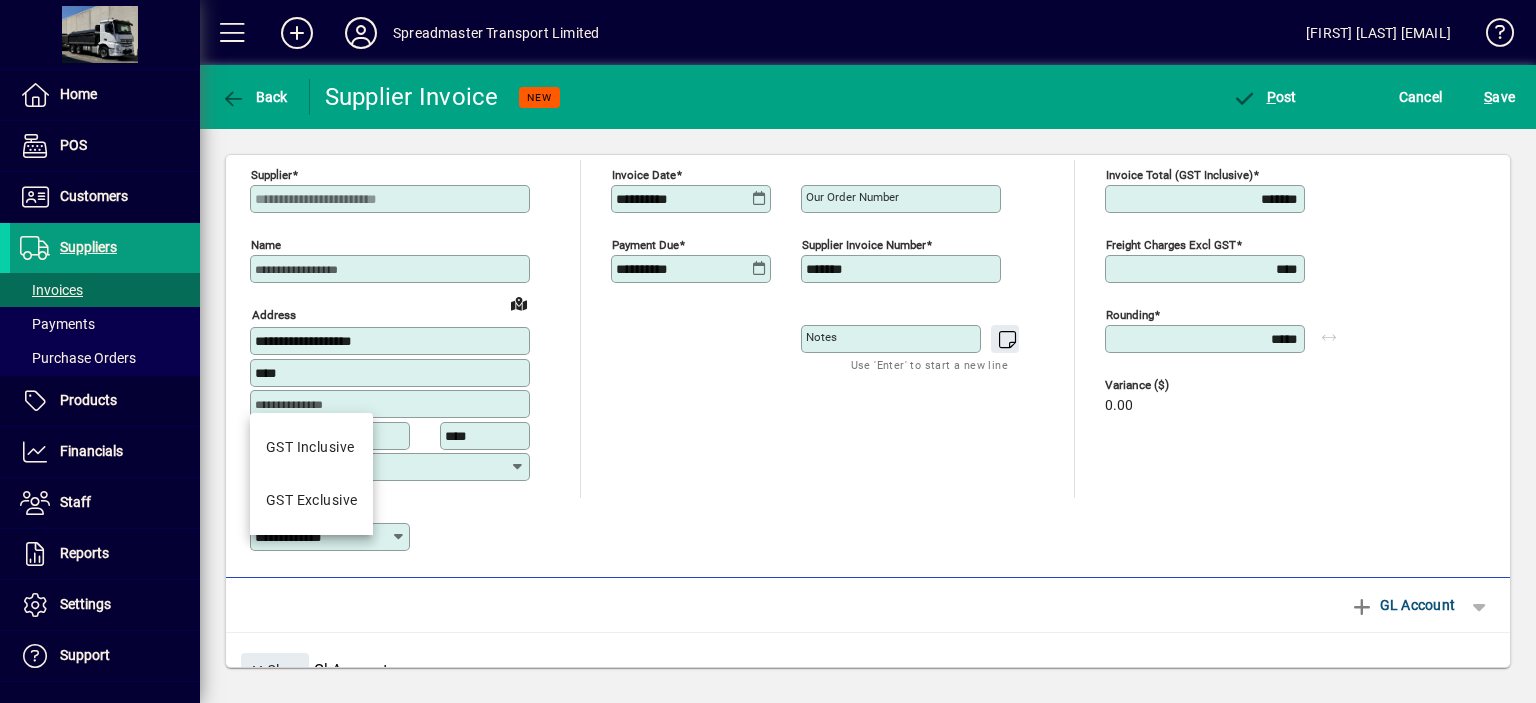 scroll, scrollTop: 0, scrollLeft: 0, axis: both 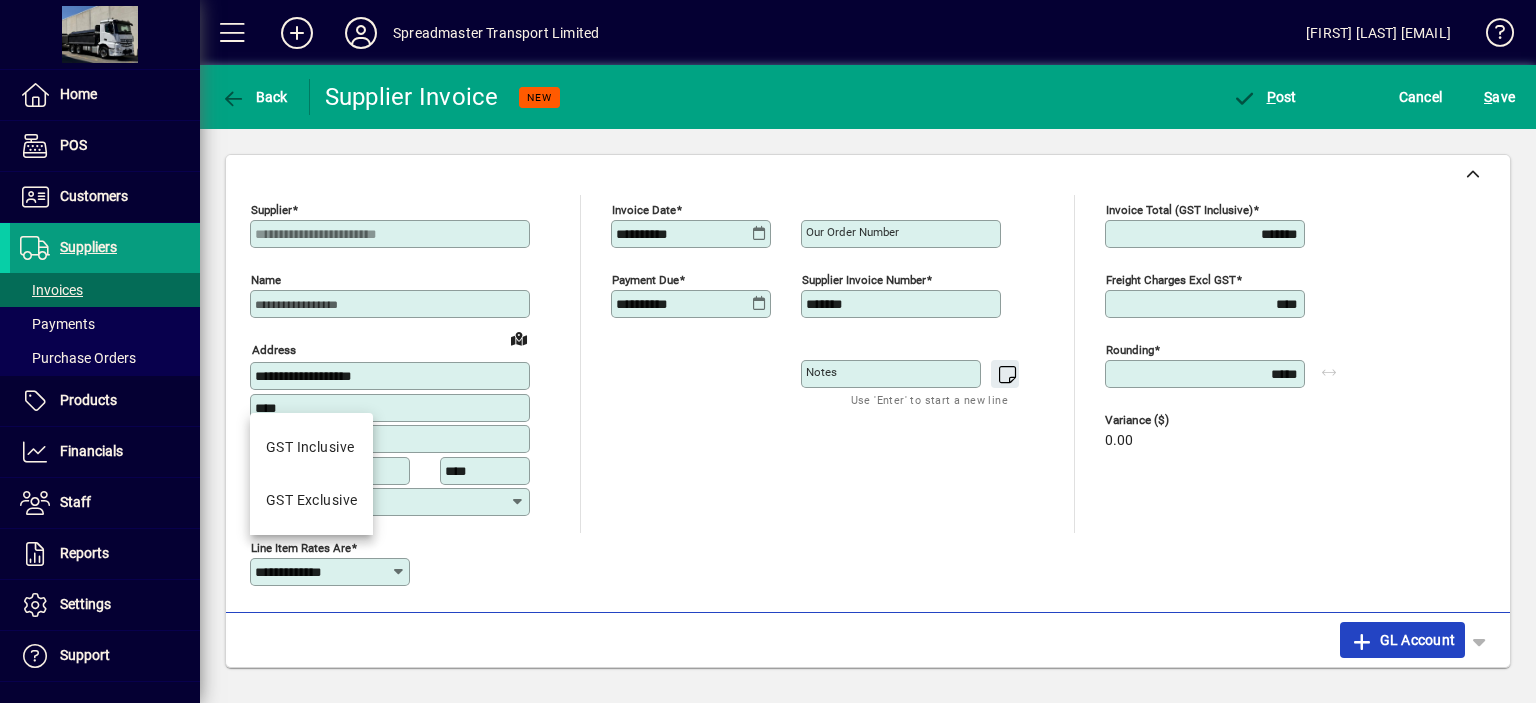 type 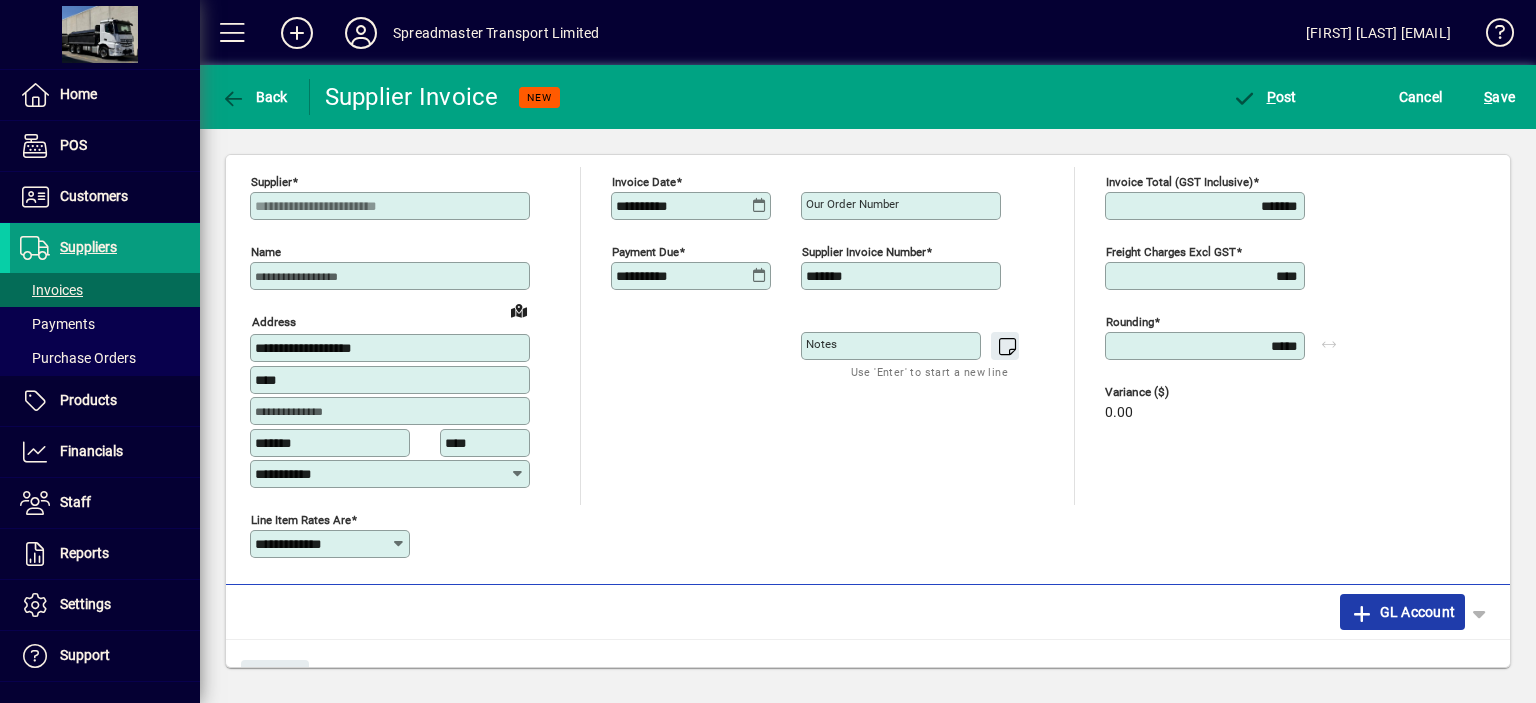scroll, scrollTop: 0, scrollLeft: 0, axis: both 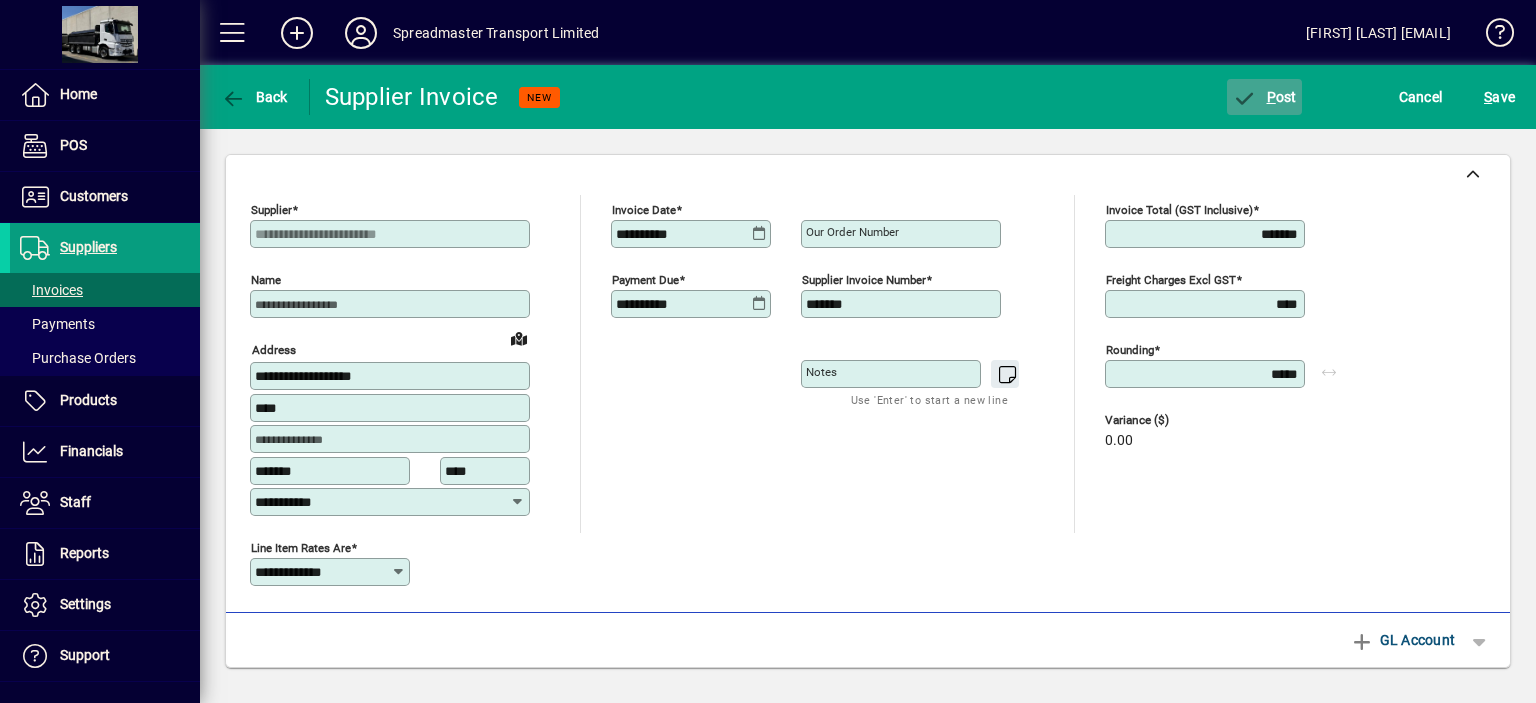 click on "P ost" 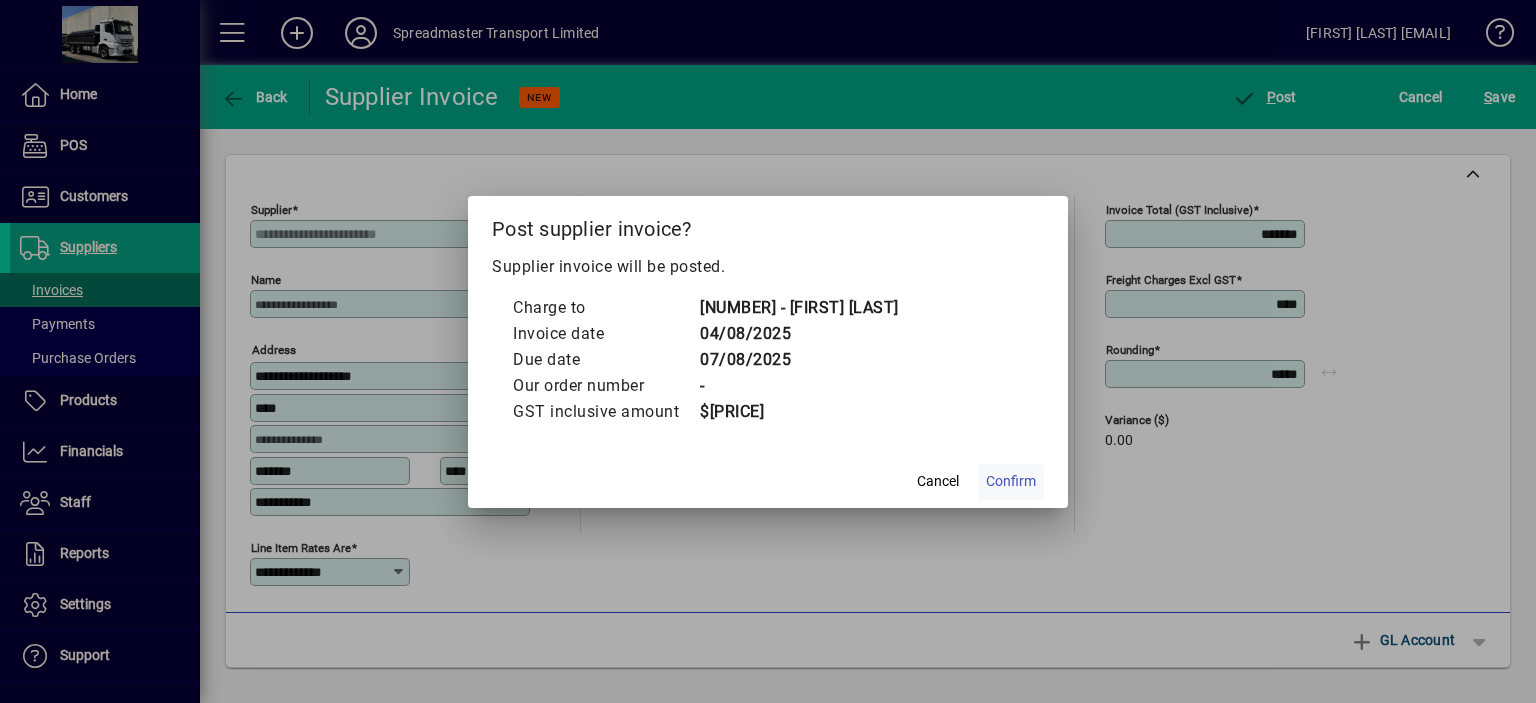 click on "Confirm" 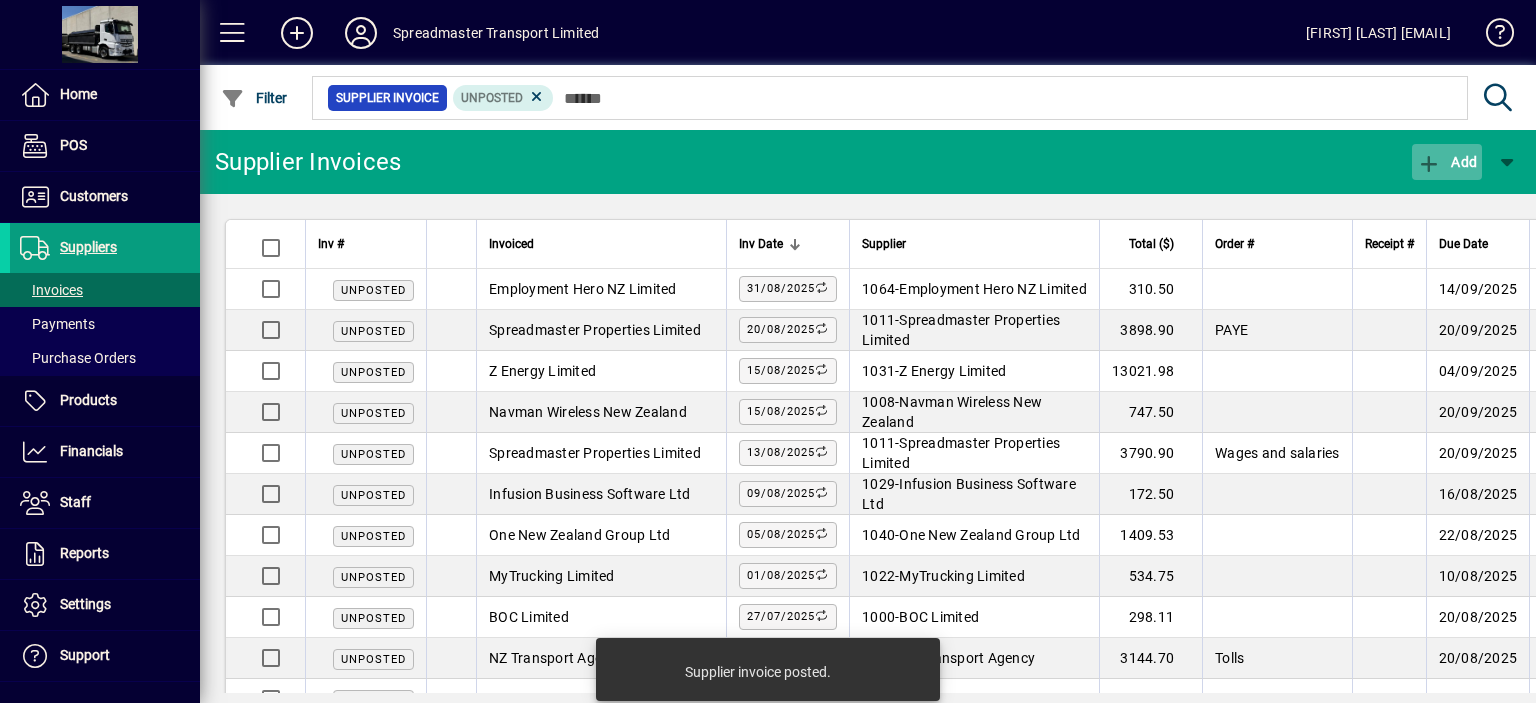 click on "Add" 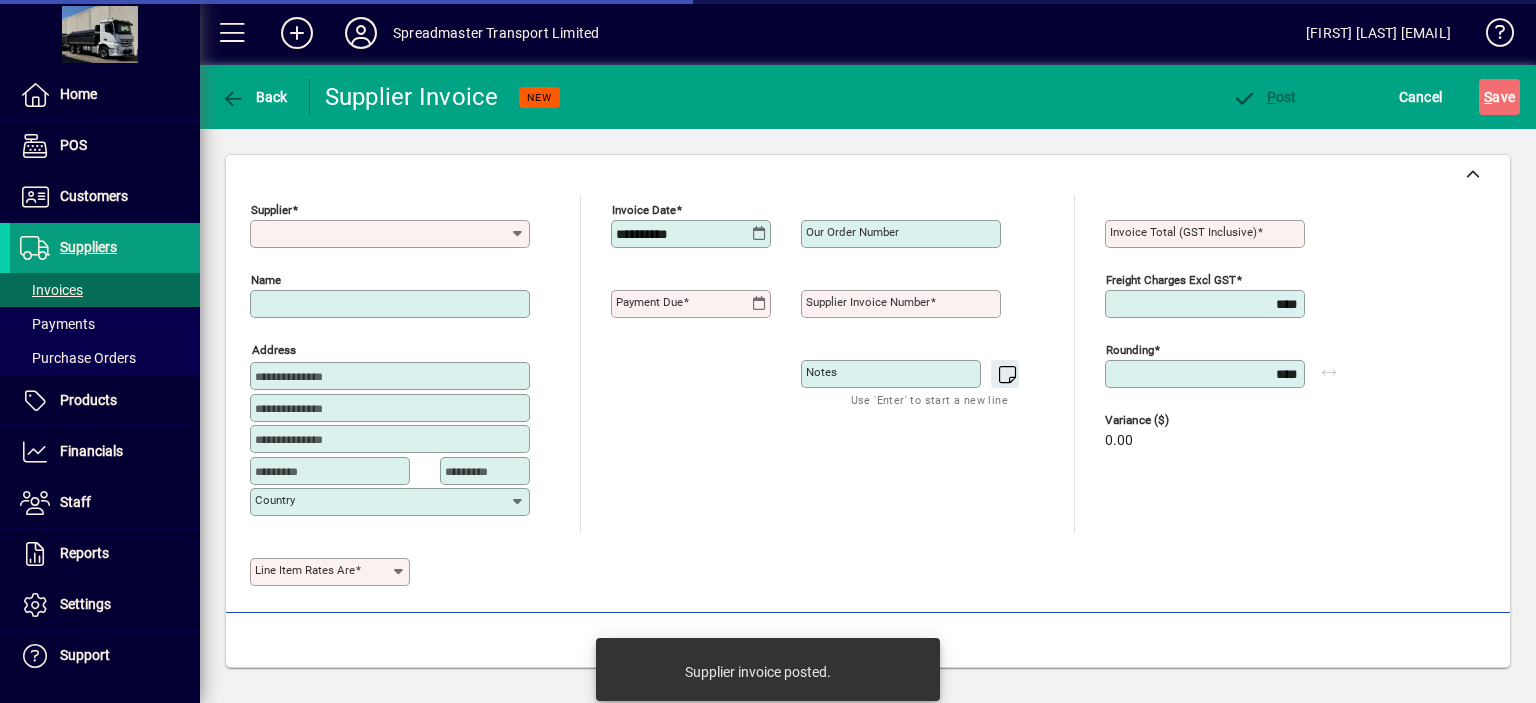 type on "**********" 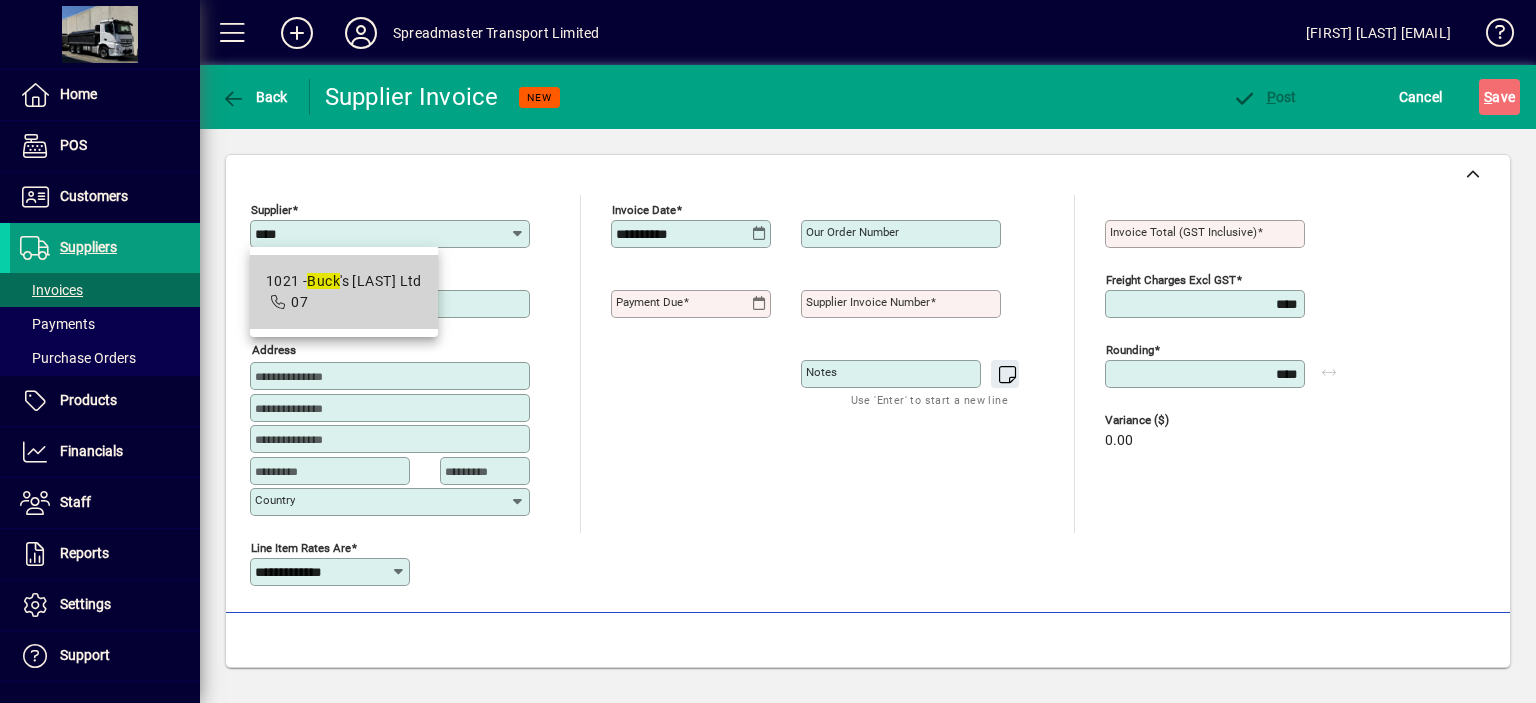 click on "[NUMBER] - [PRODUCT] Ltd" at bounding box center [344, 281] 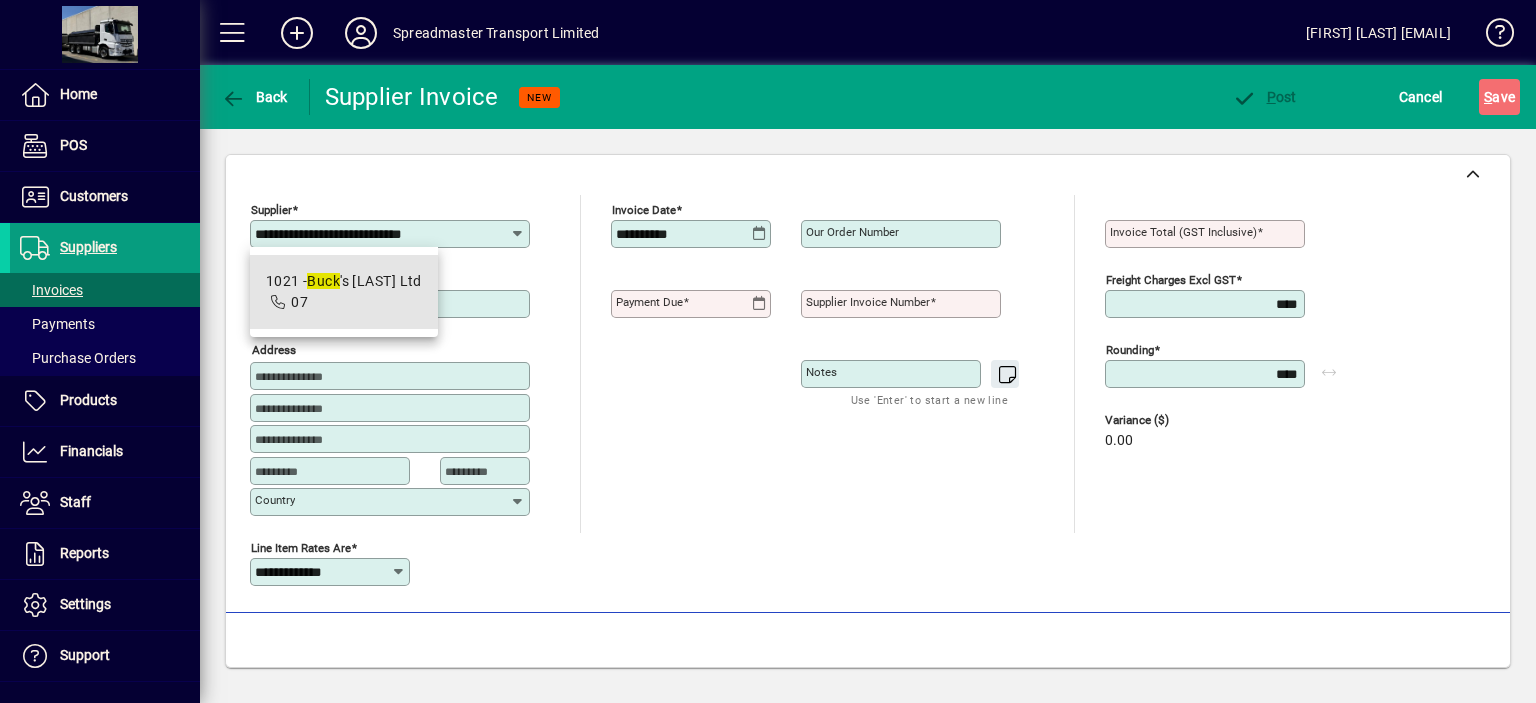 type on "**********" 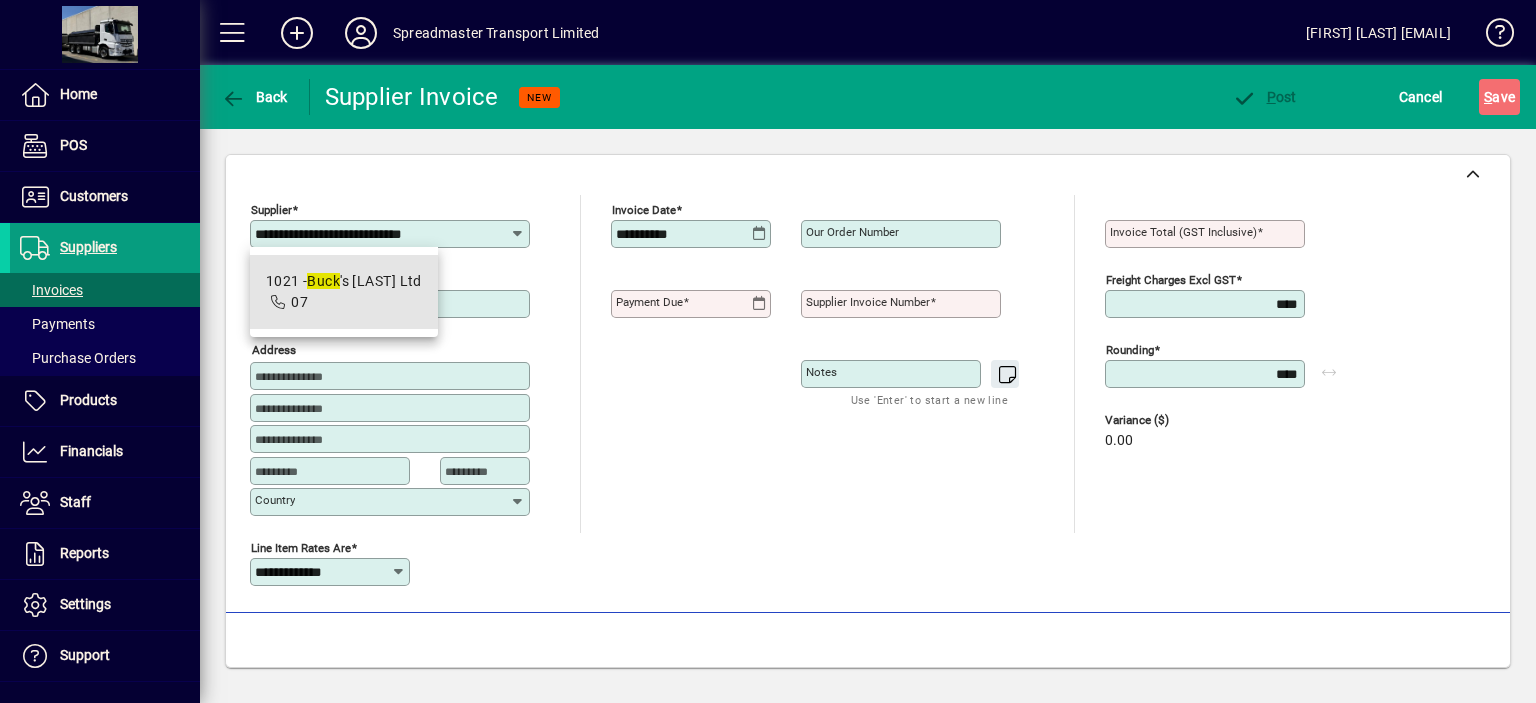type on "******" 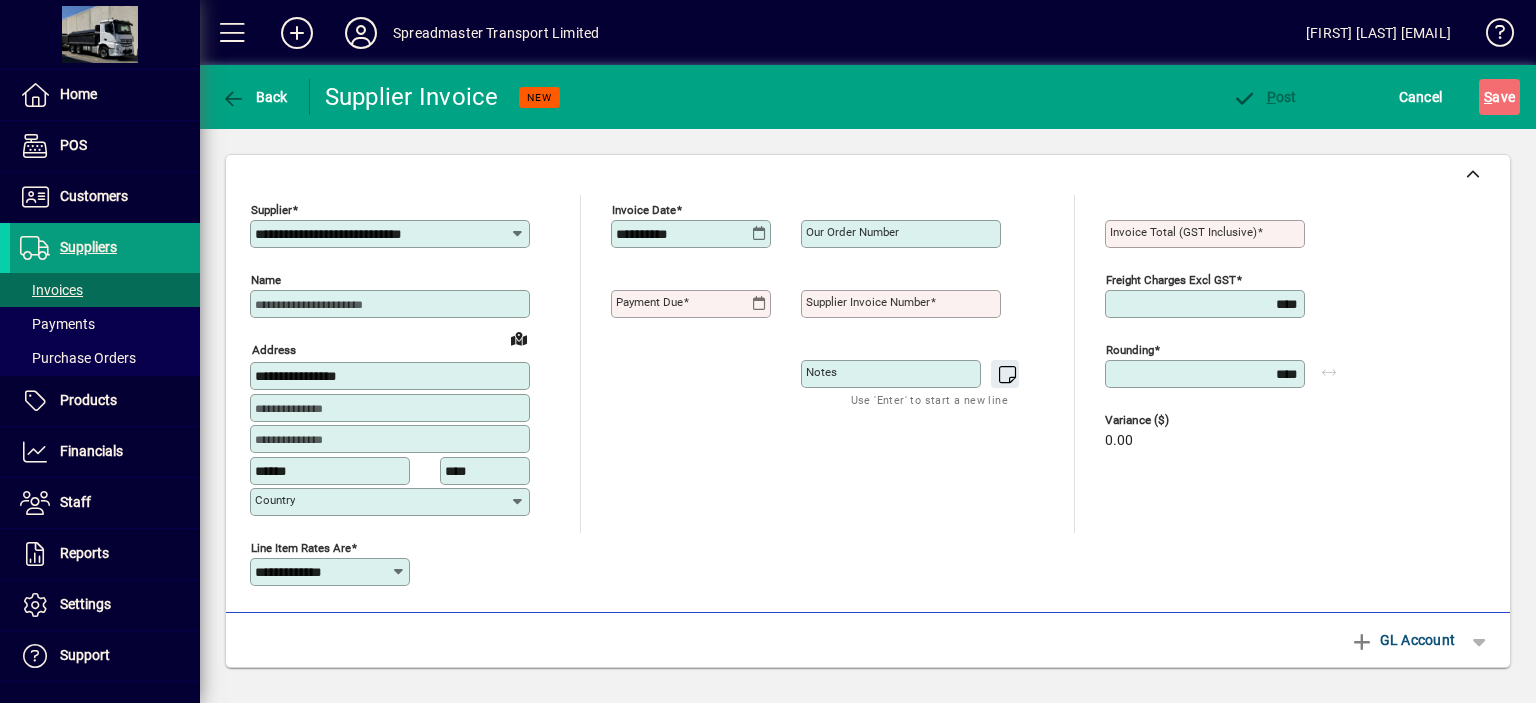 type on "**********" 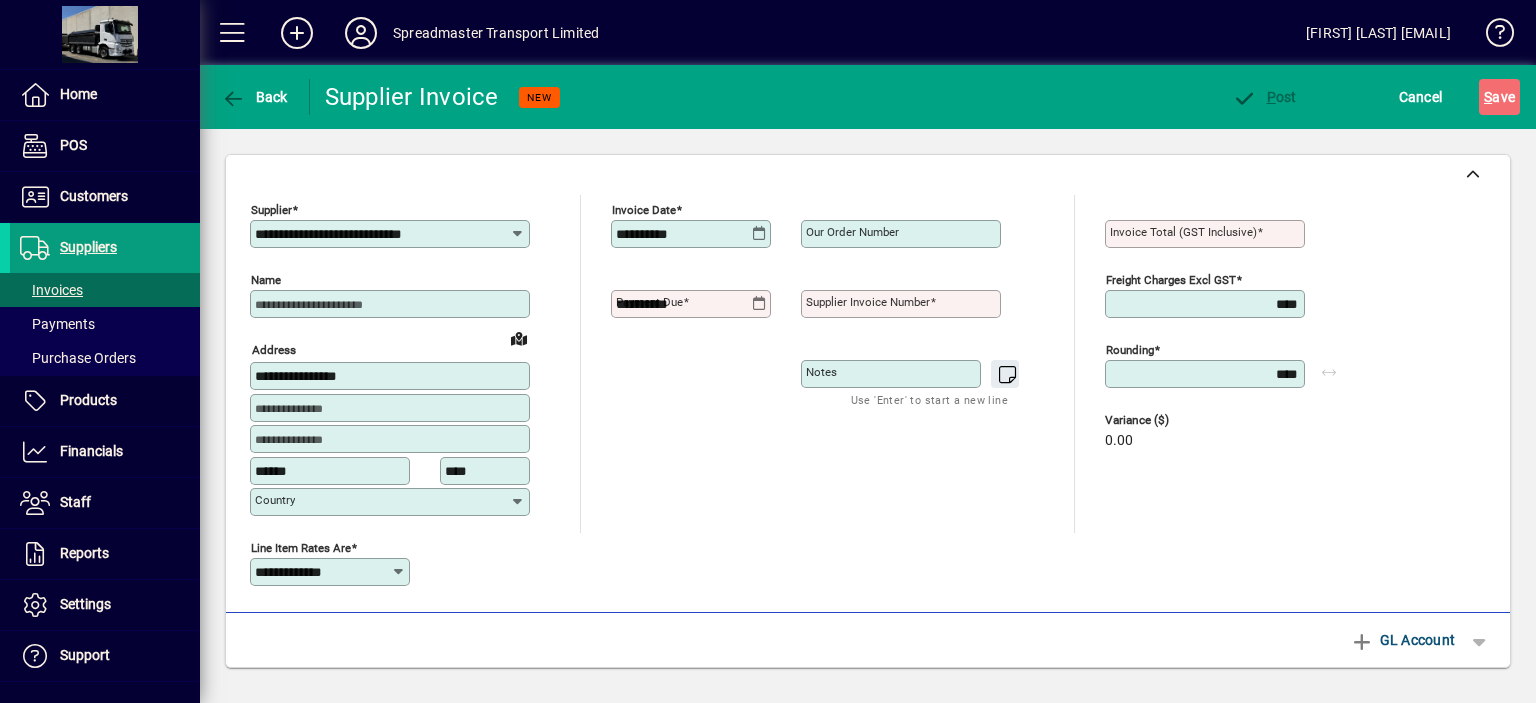 type on "**********" 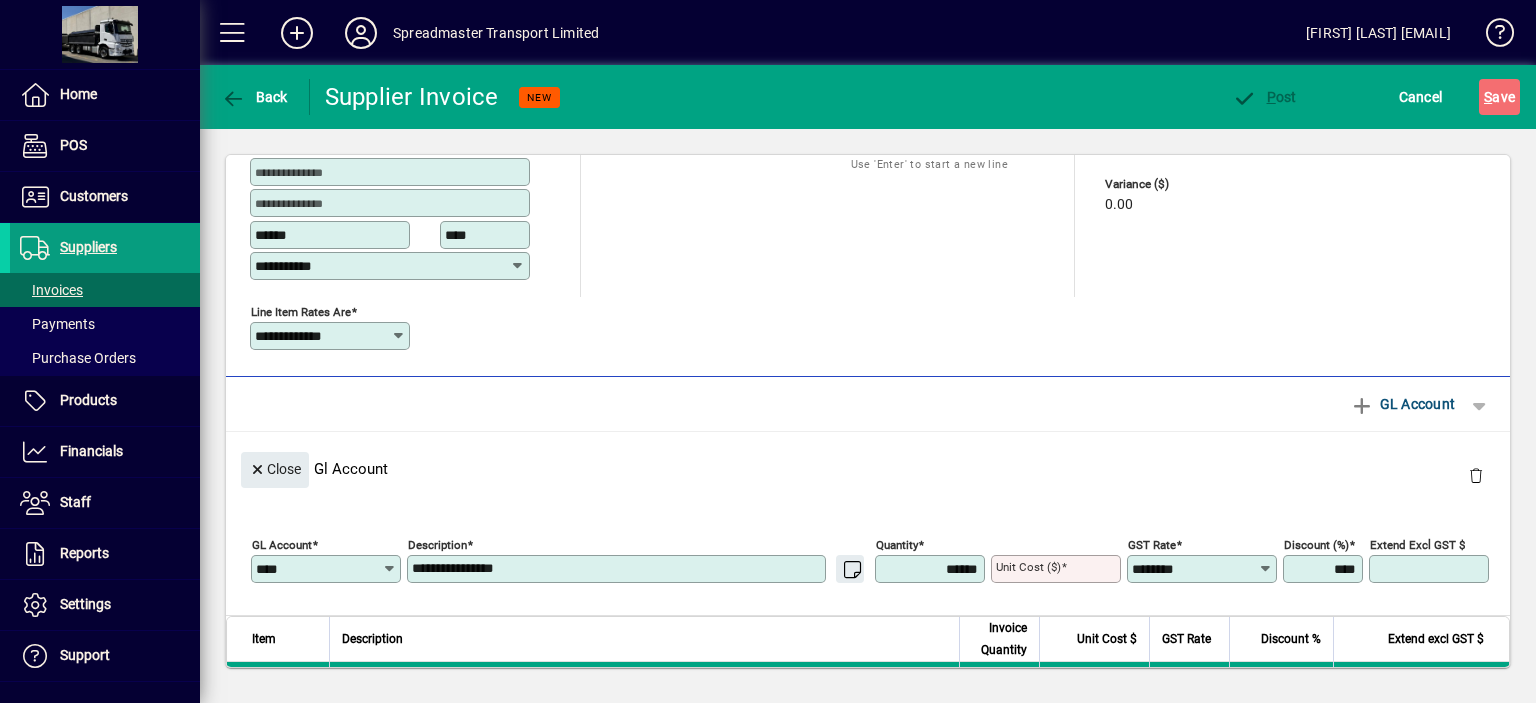 scroll, scrollTop: 0, scrollLeft: 0, axis: both 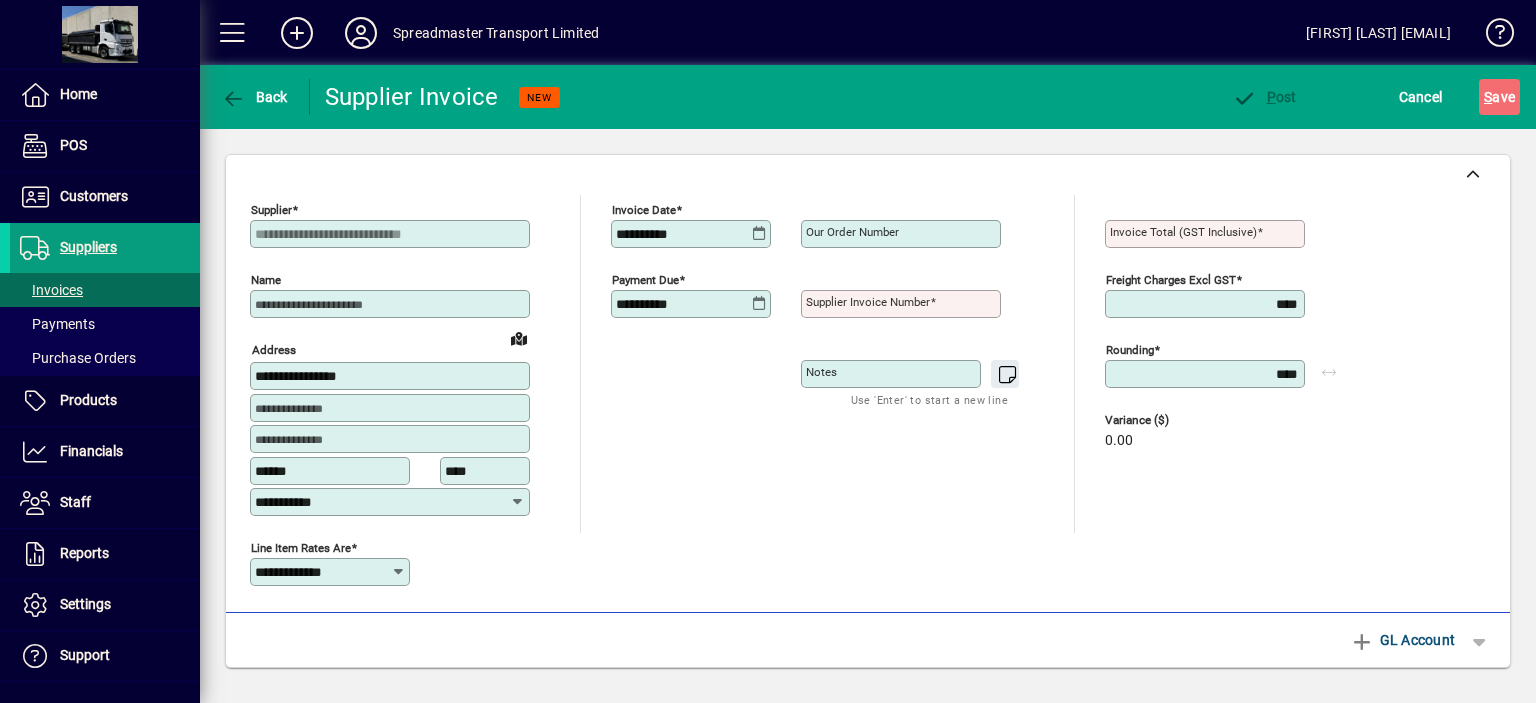 click 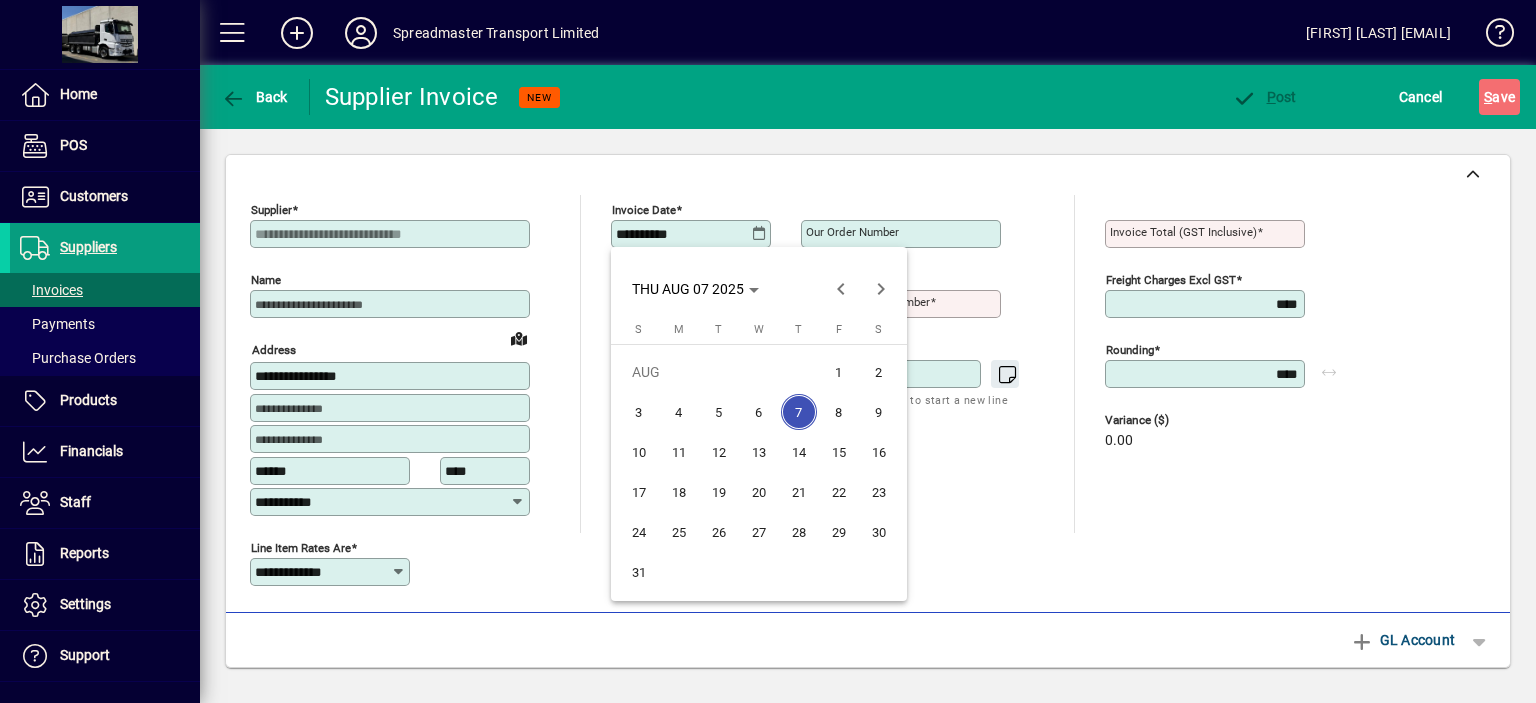 click on "2" at bounding box center (879, 372) 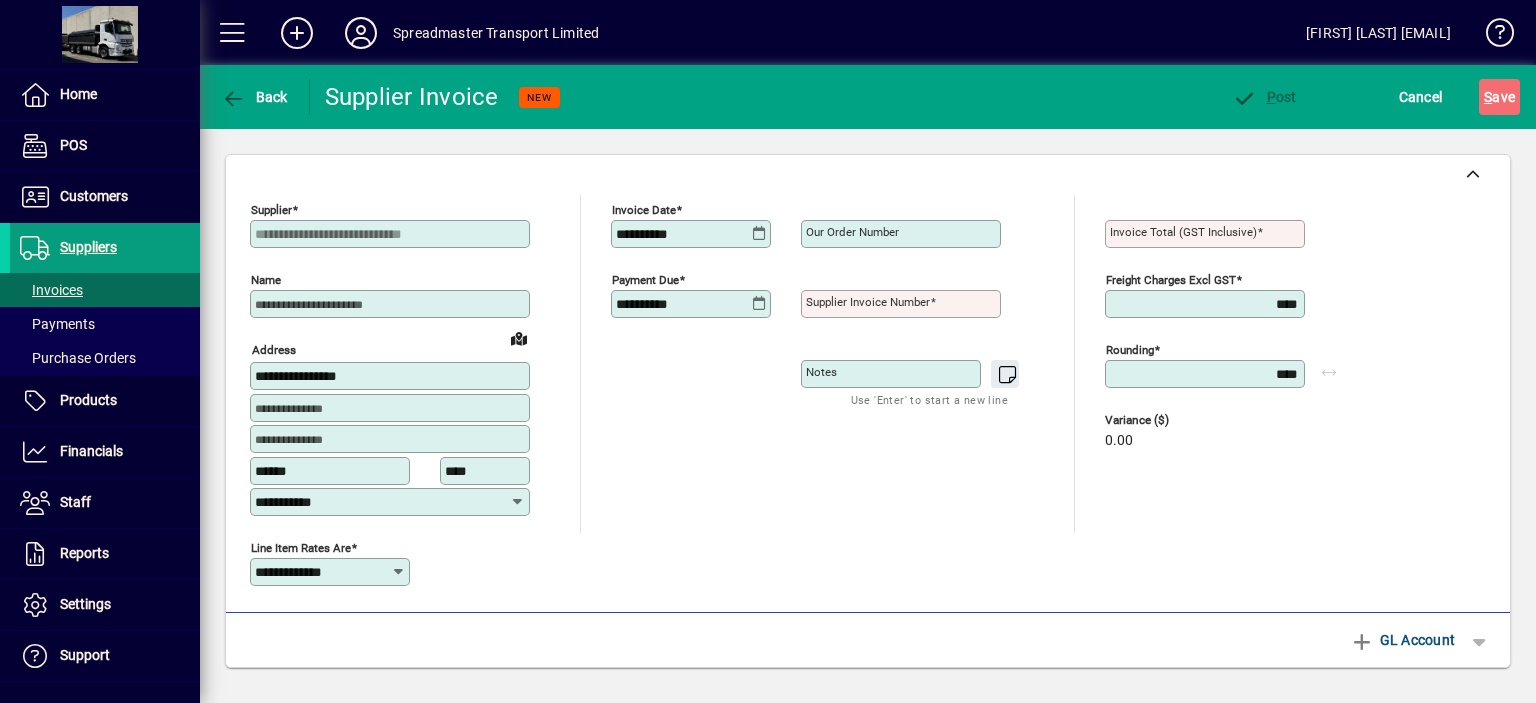 click on "Supplier invoice number" at bounding box center (868, 302) 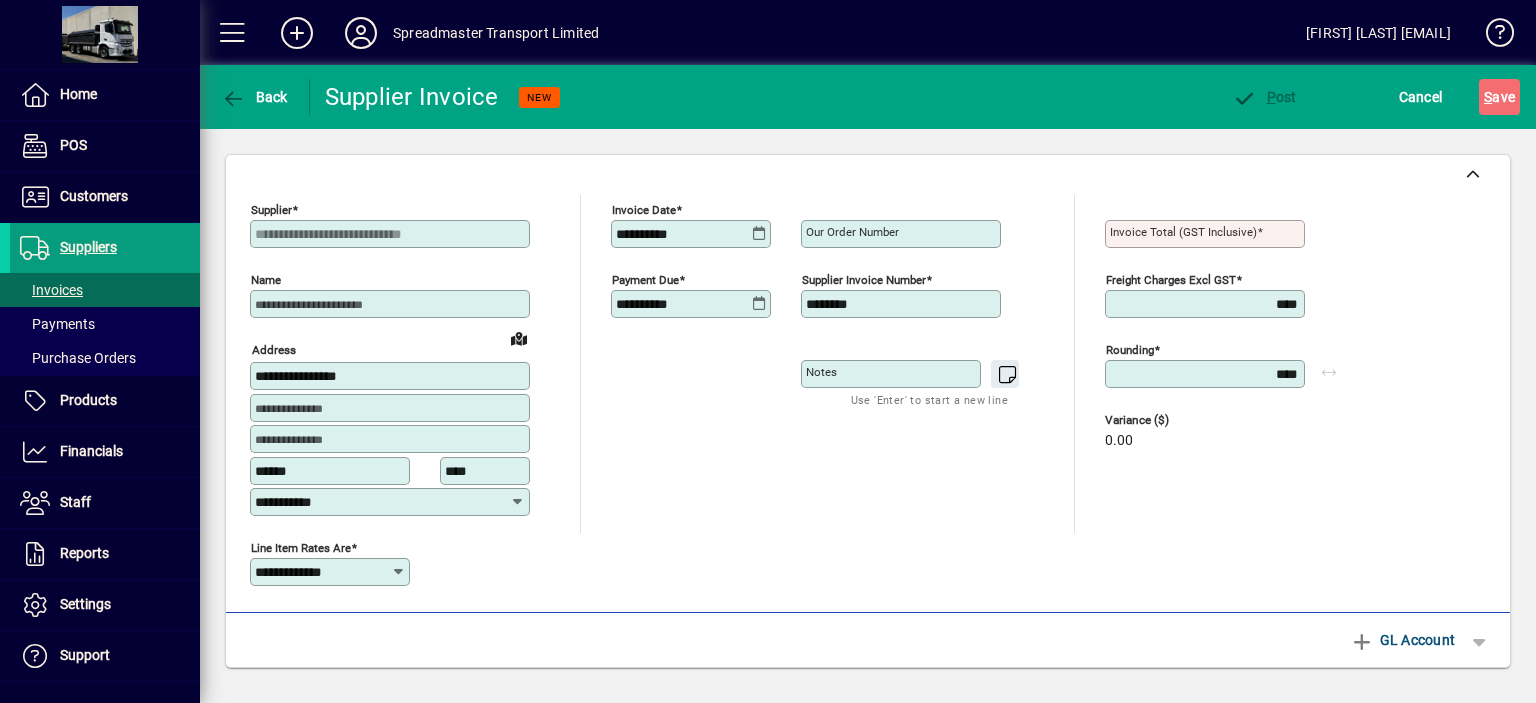 type on "********" 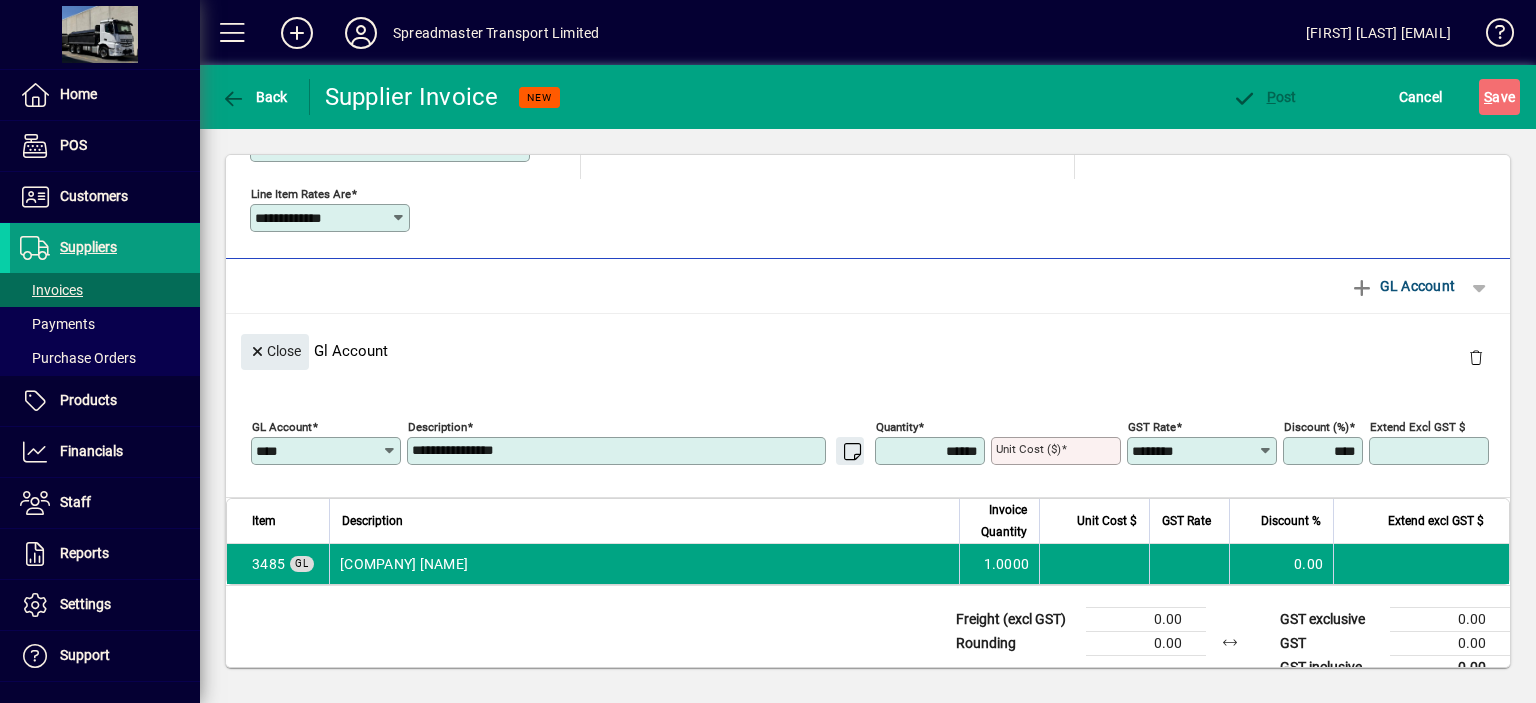 scroll, scrollTop: 380, scrollLeft: 0, axis: vertical 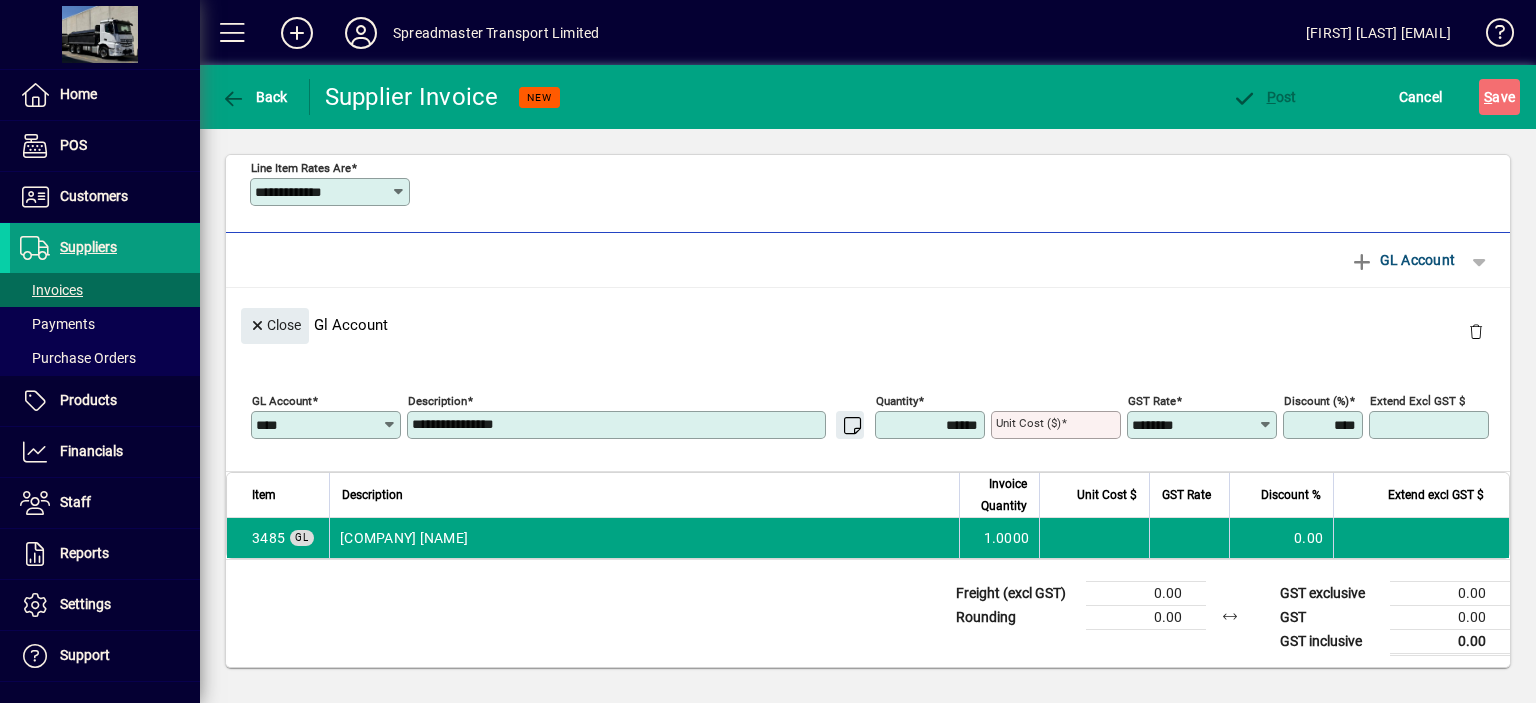 type on "******" 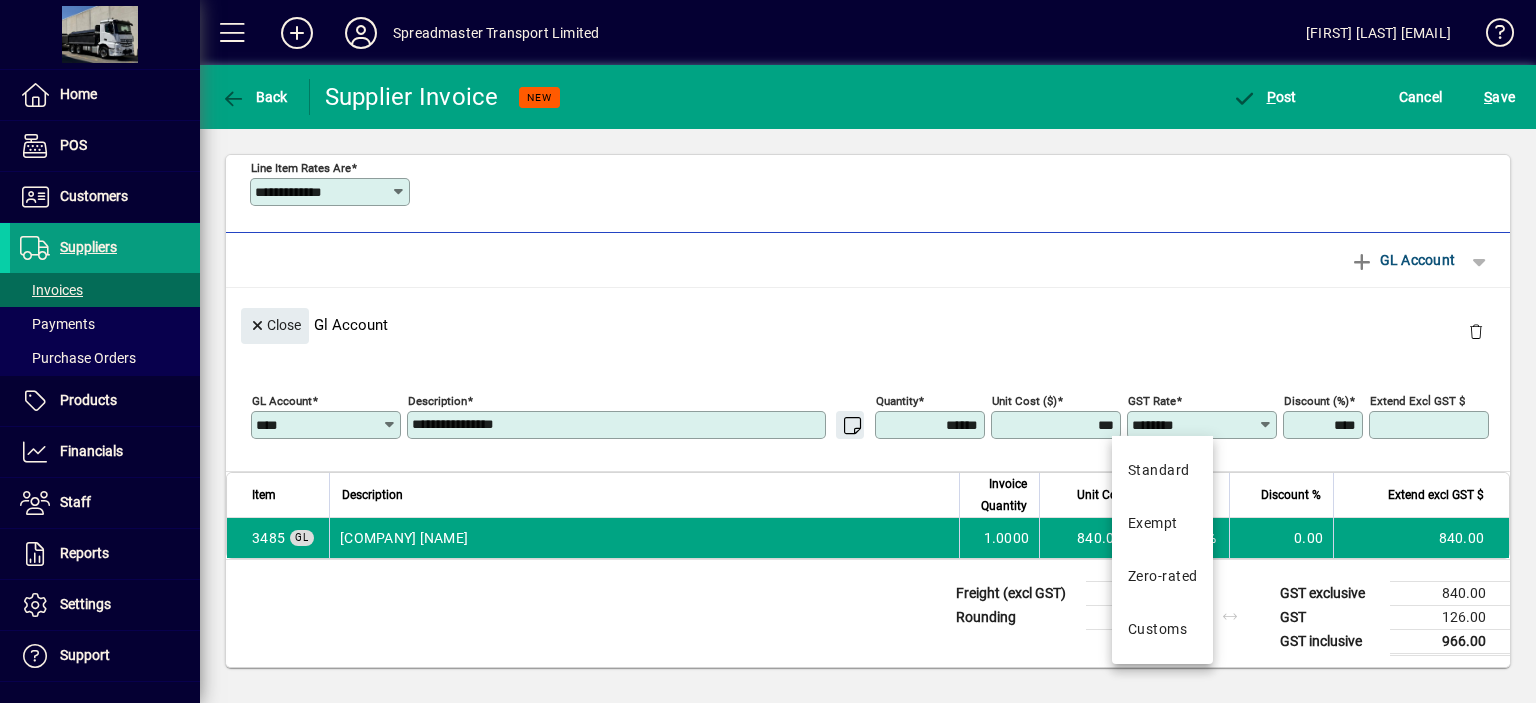type on "********" 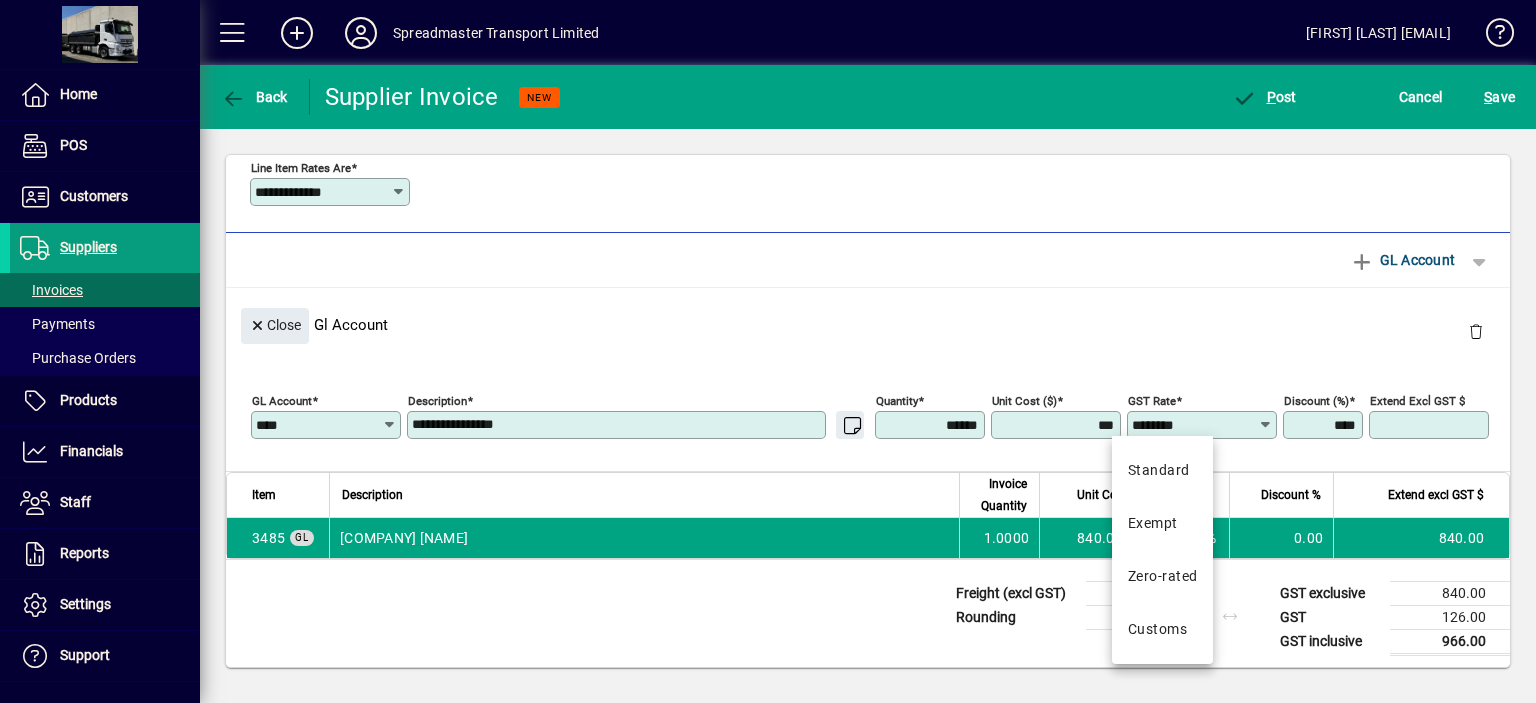 type on "******" 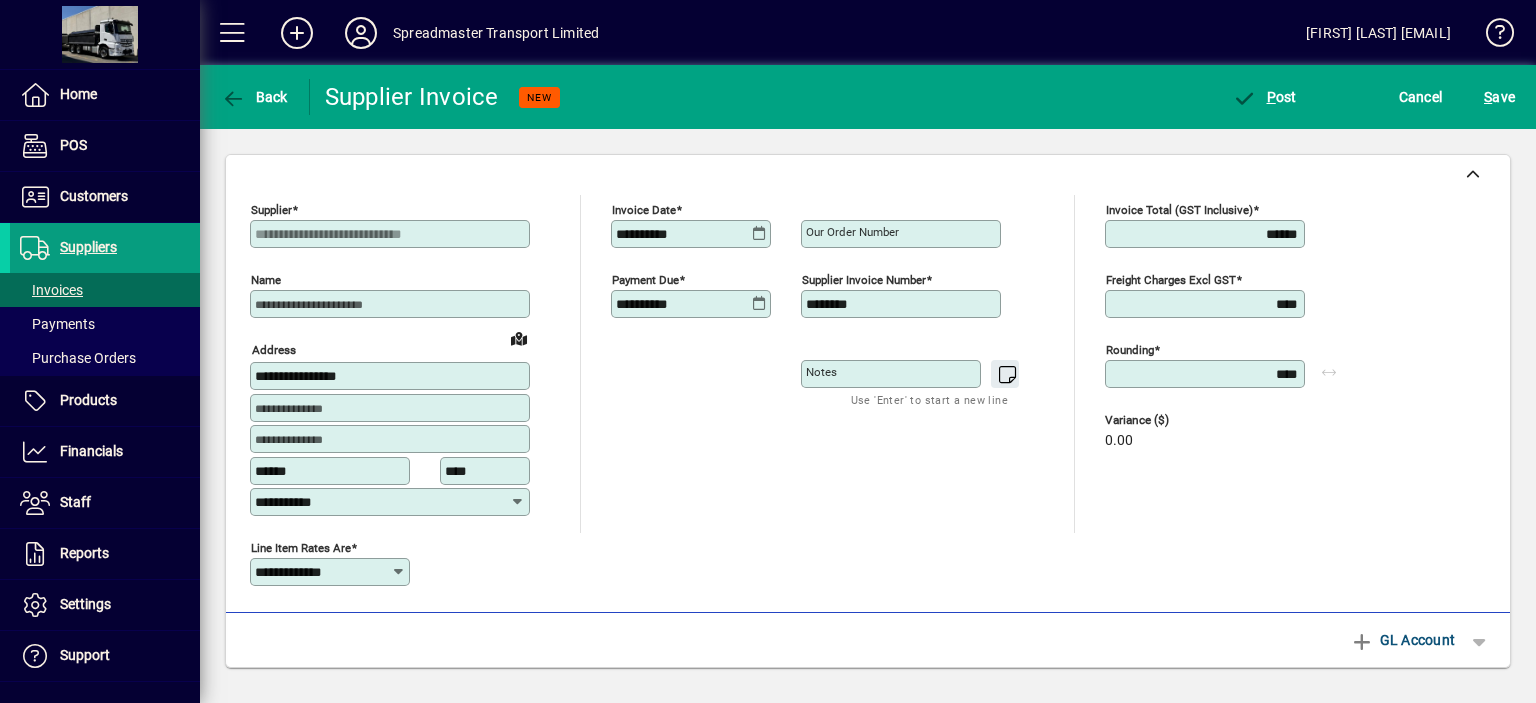 scroll, scrollTop: 0, scrollLeft: 0, axis: both 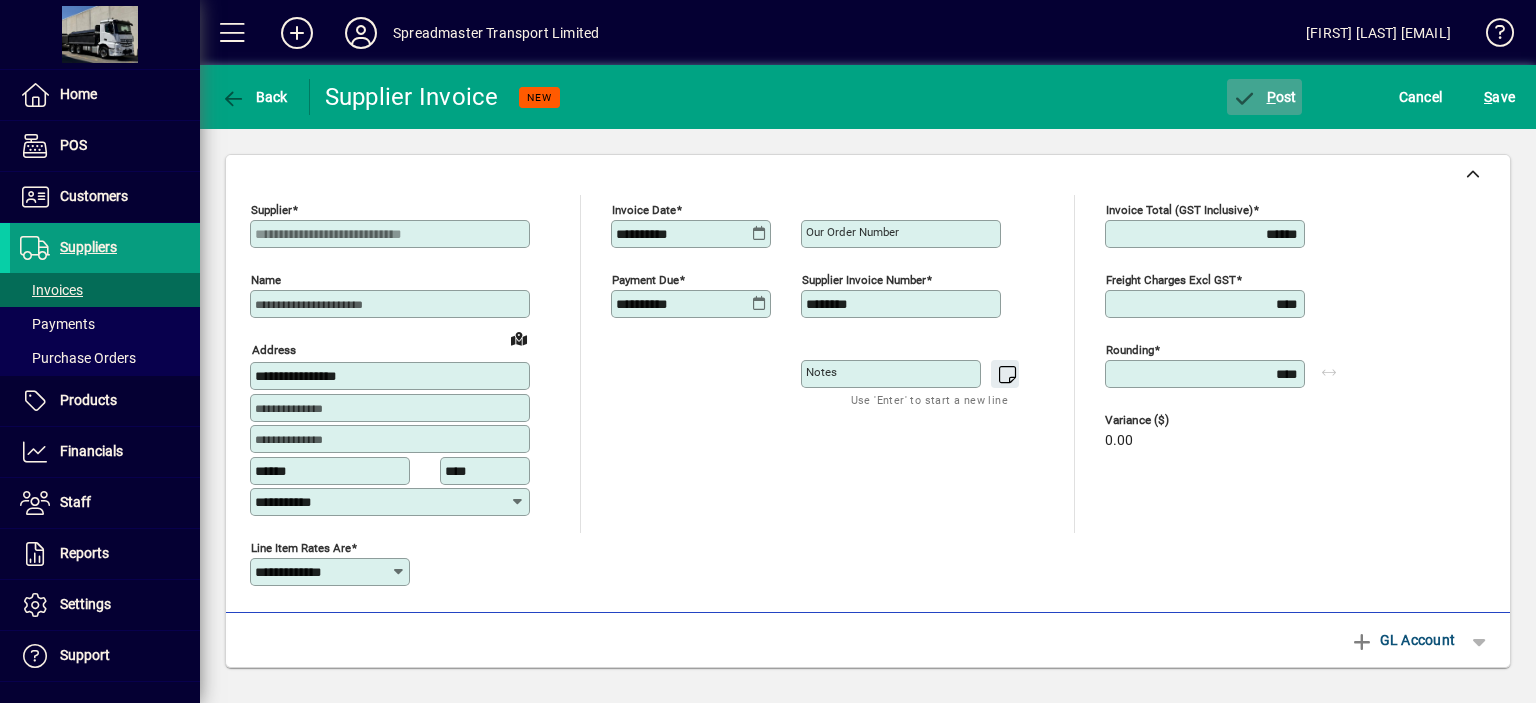 click on "P ost" 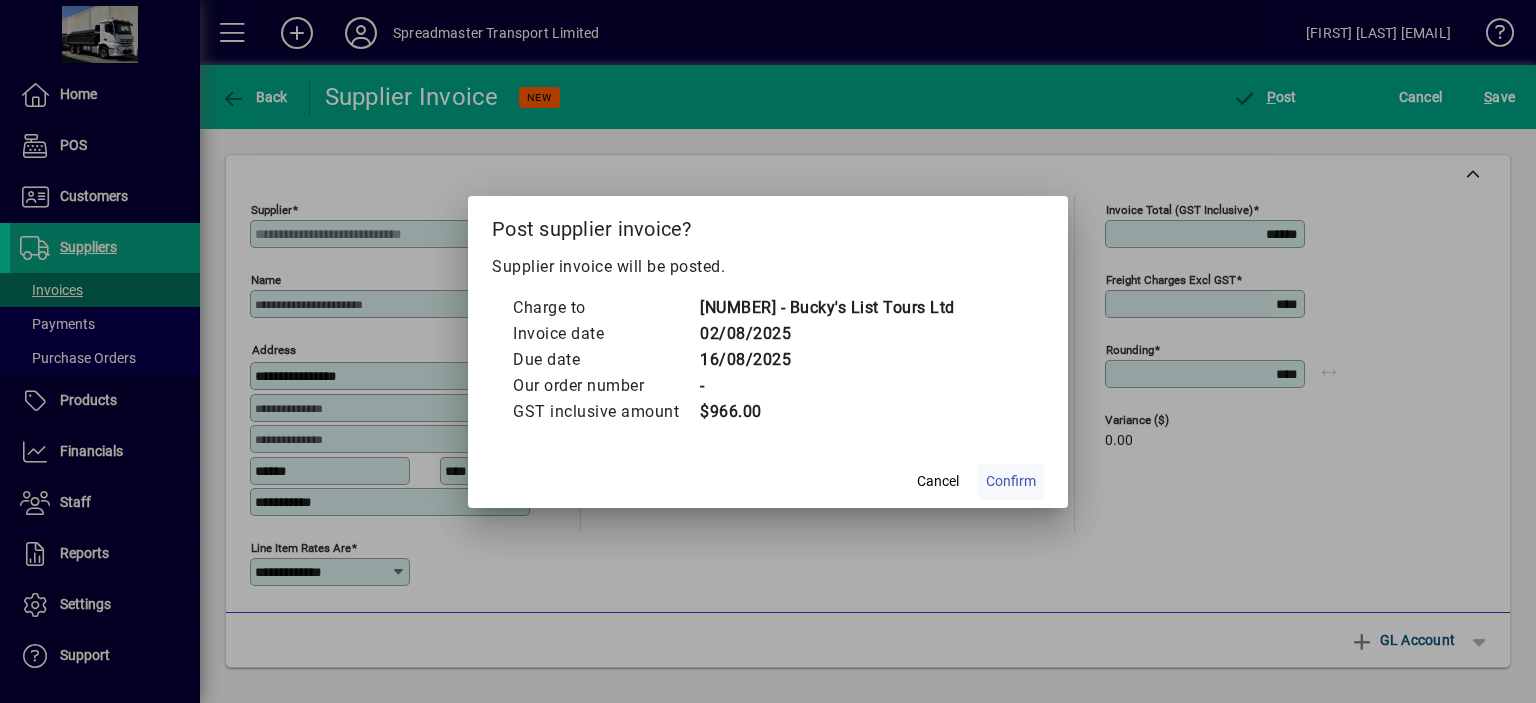 click on "Confirm" 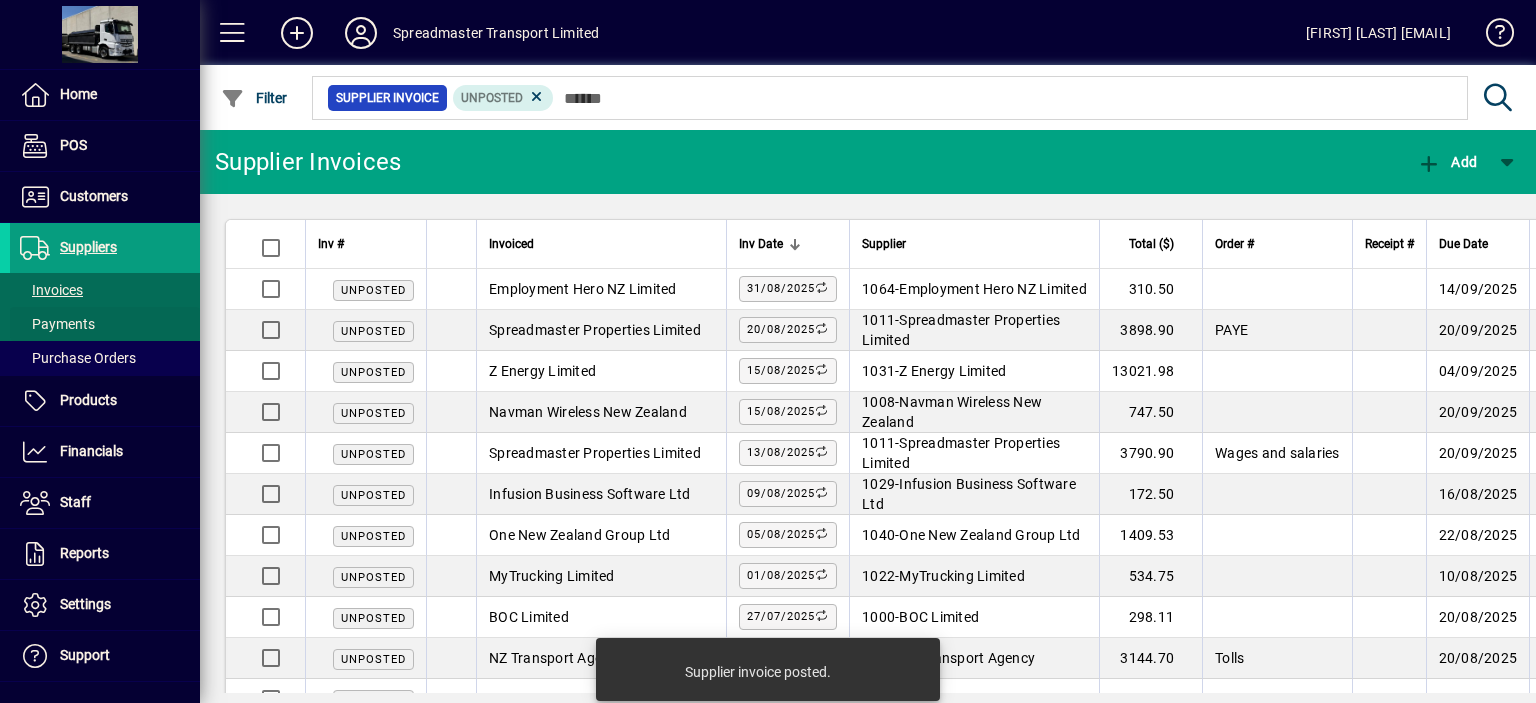 click on "Payments" at bounding box center [57, 324] 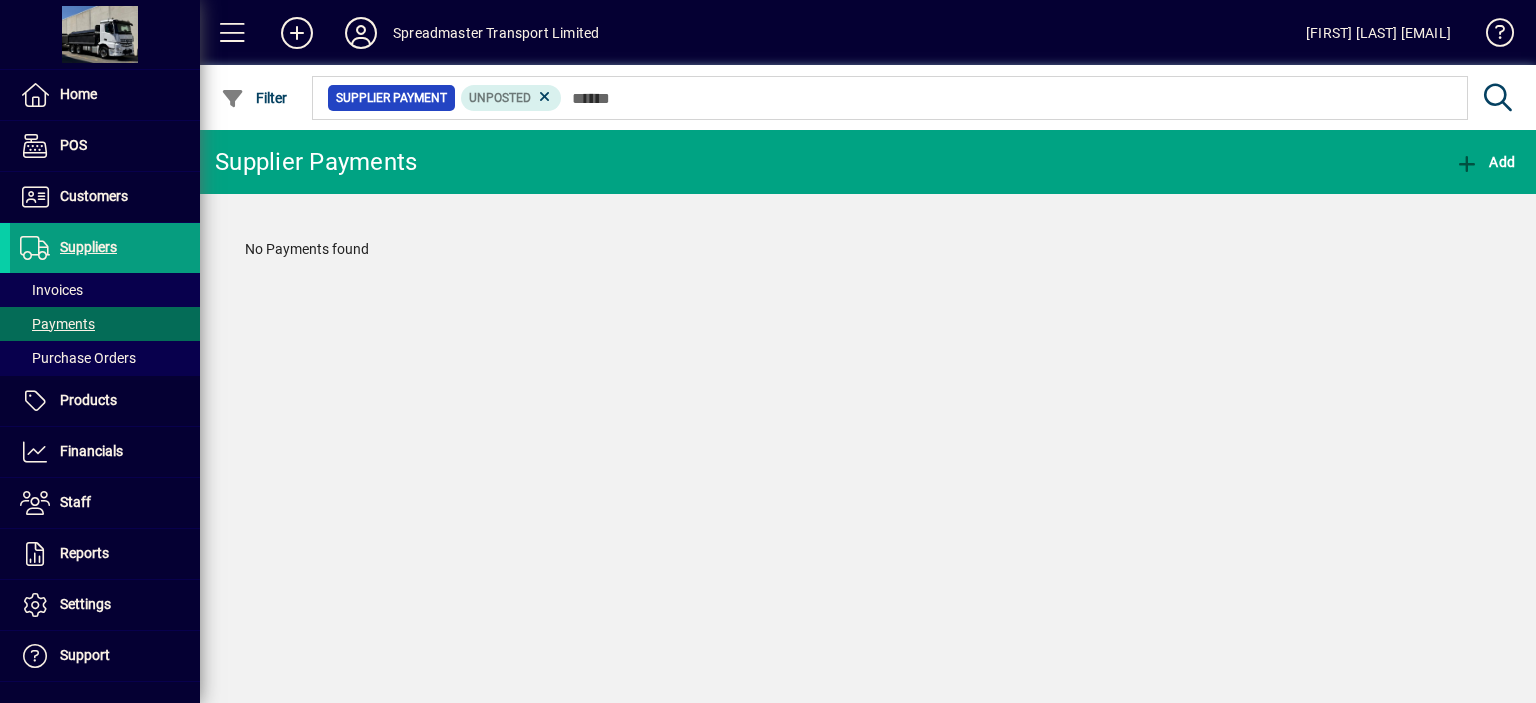 scroll, scrollTop: 0, scrollLeft: 0, axis: both 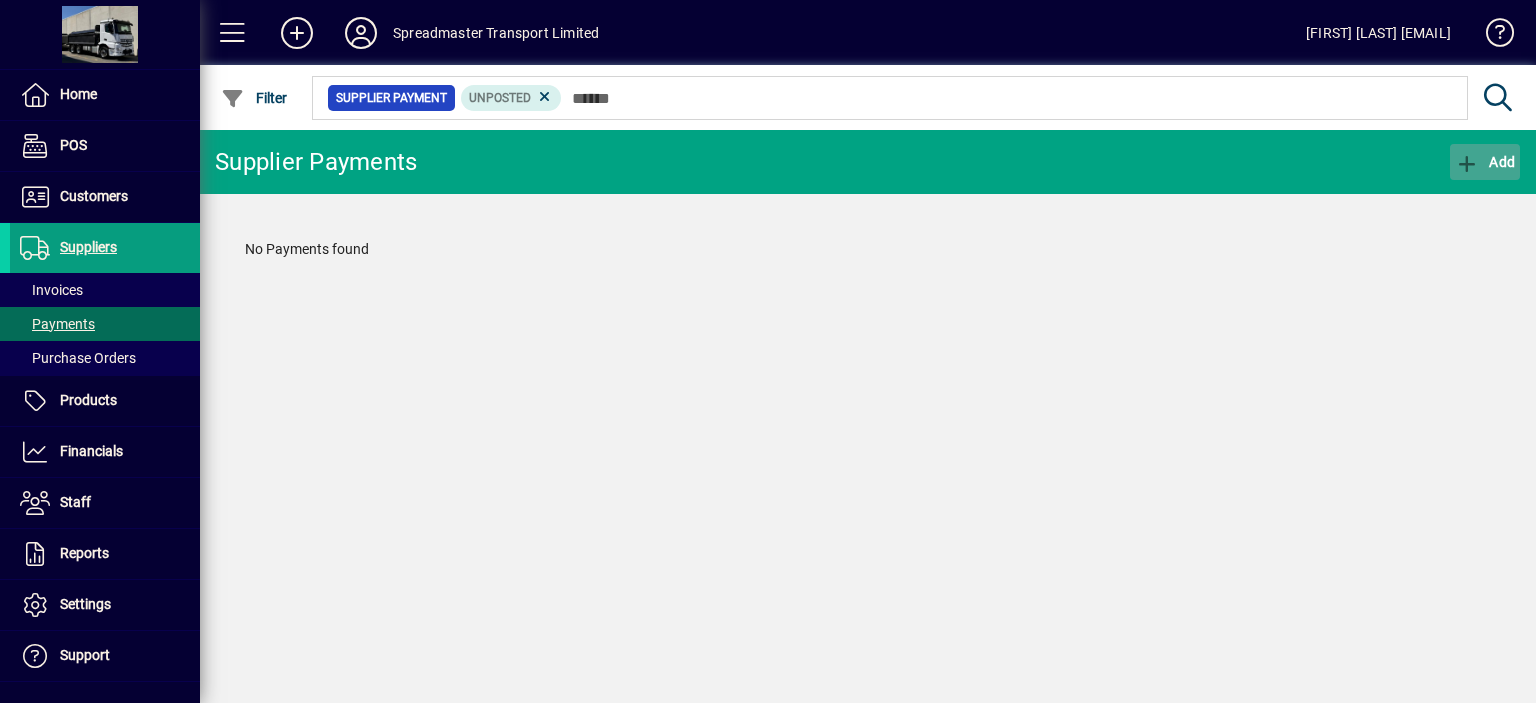 click on "Add" 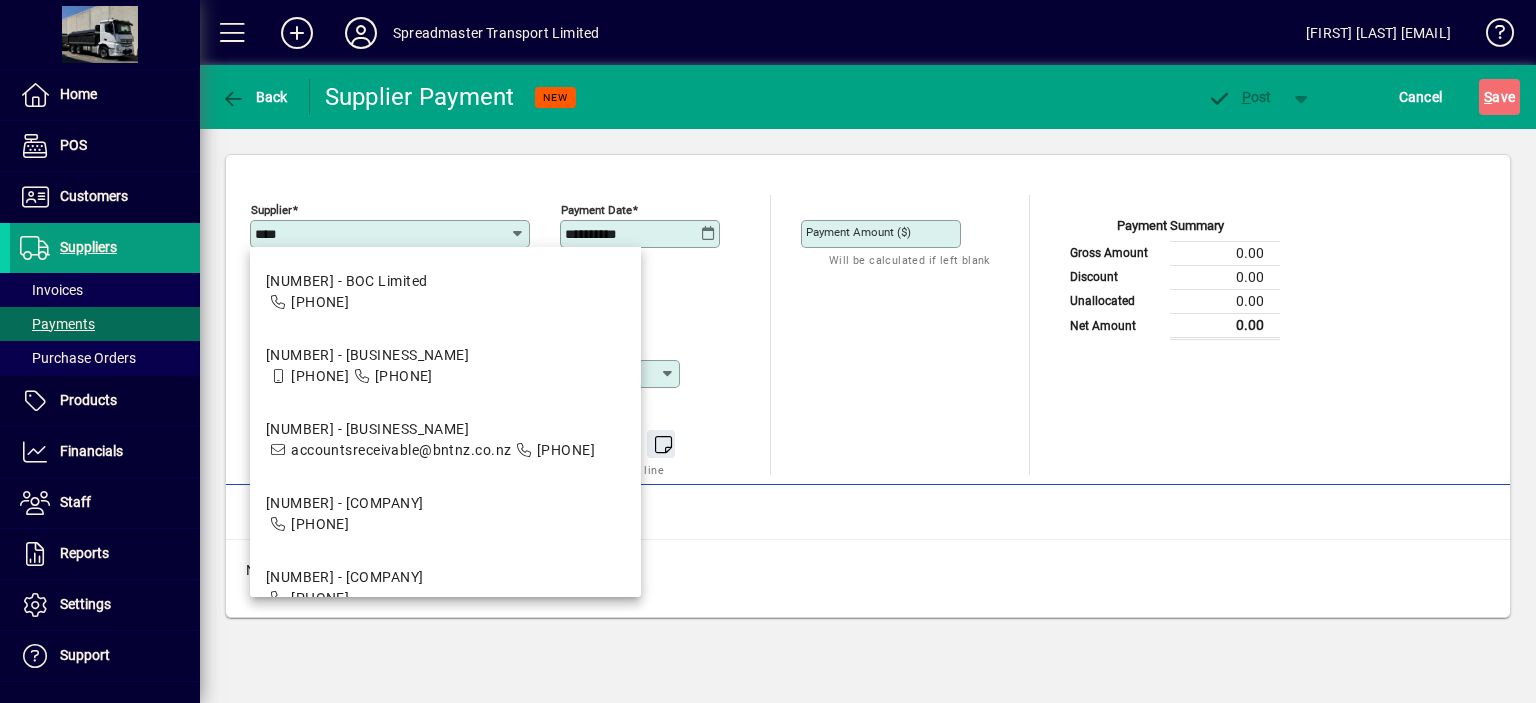 type on "*****" 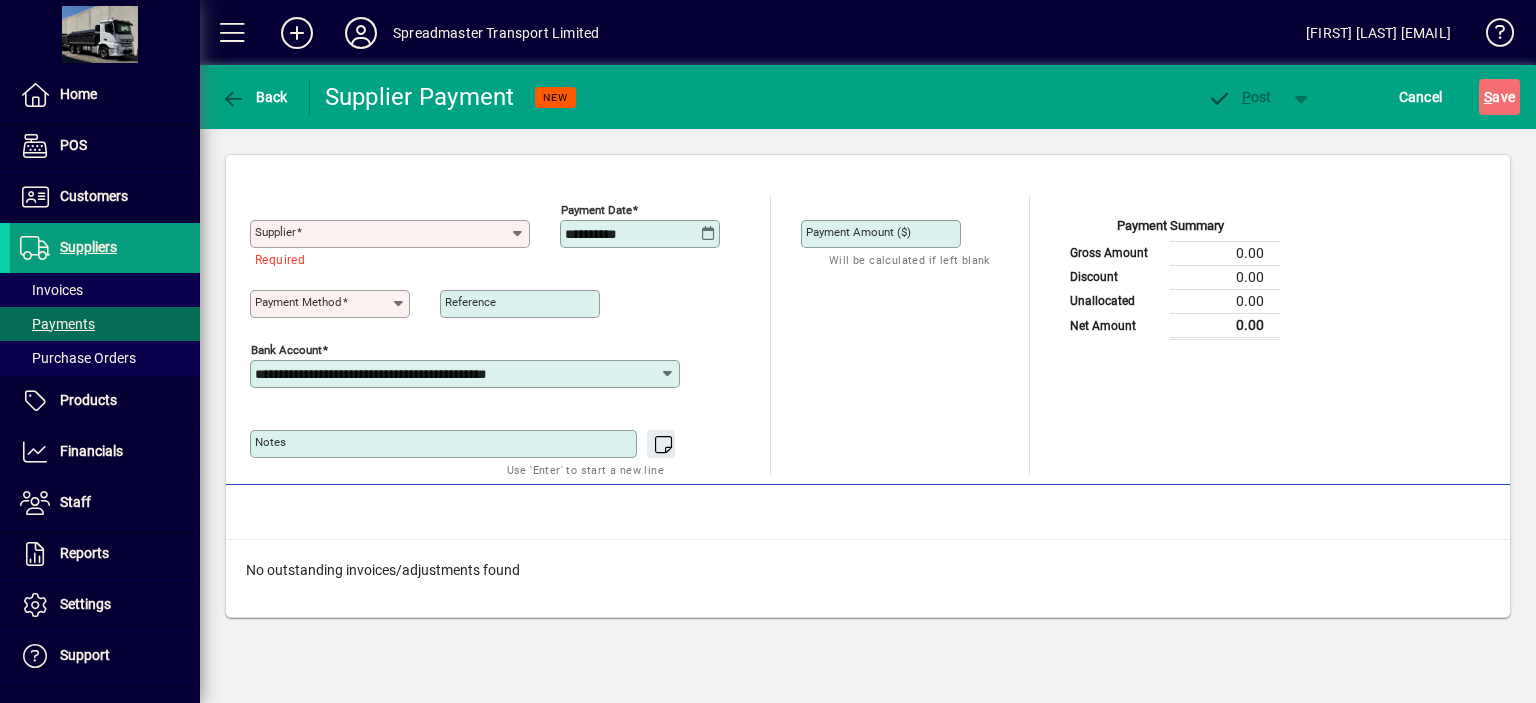 click on "Supplier" at bounding box center (382, 234) 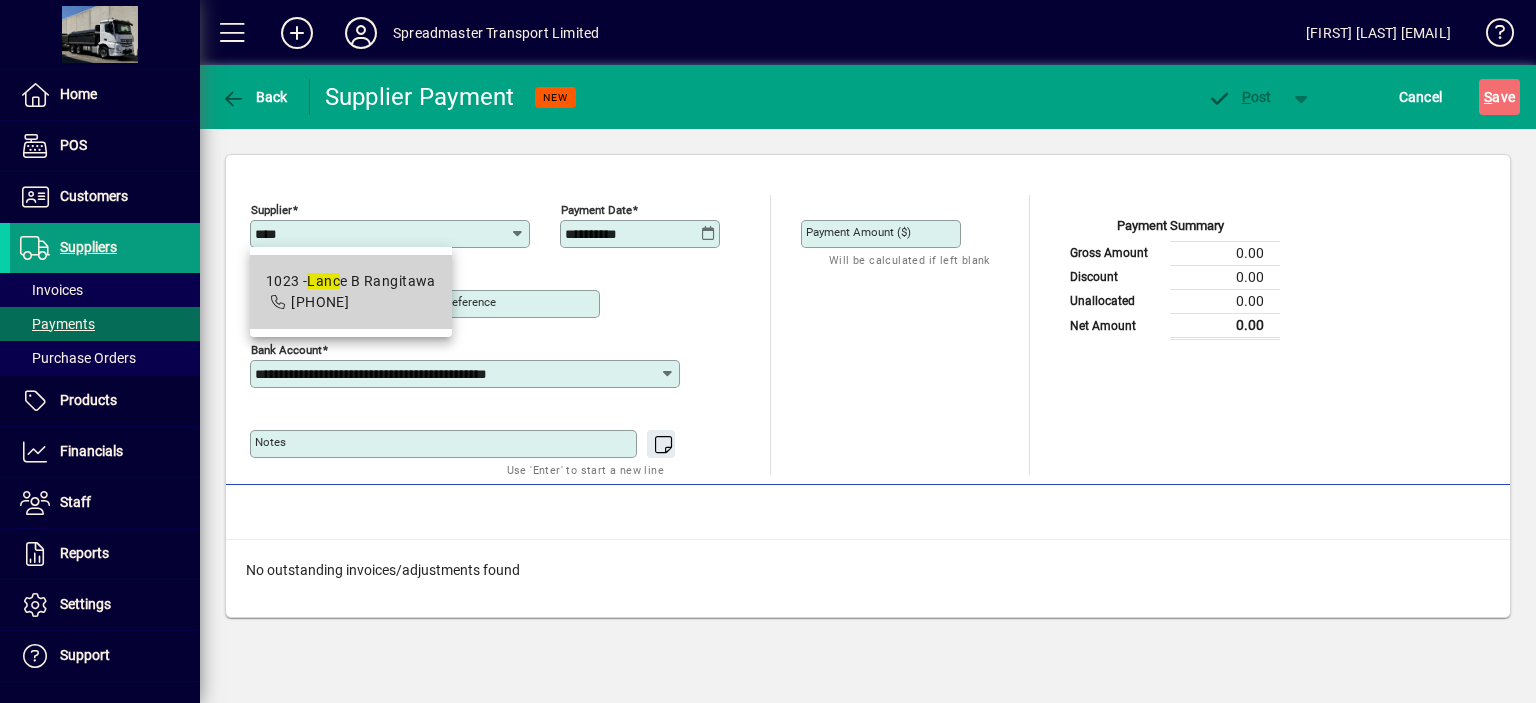 click on "[NUMBER] - [NAME] [NAME]" at bounding box center (351, 281) 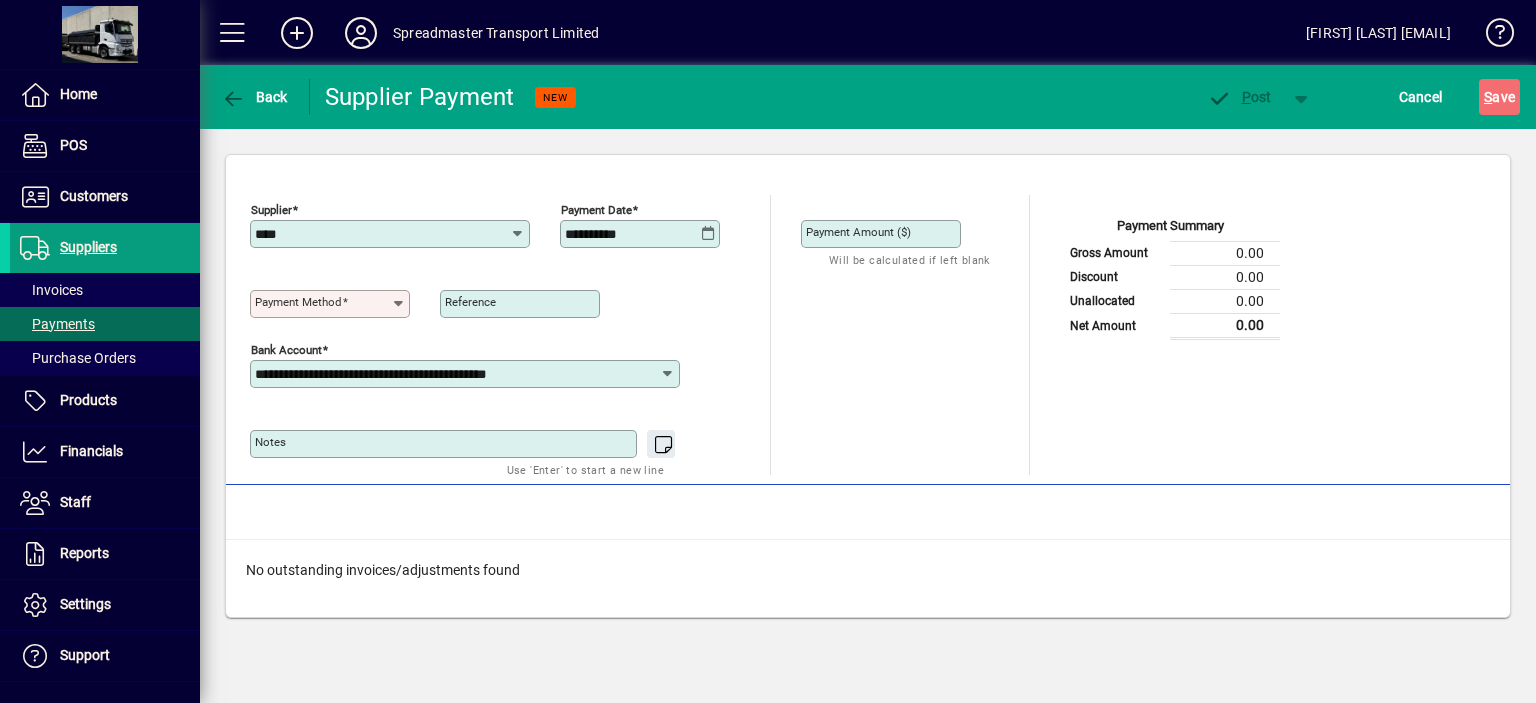 type on "**********" 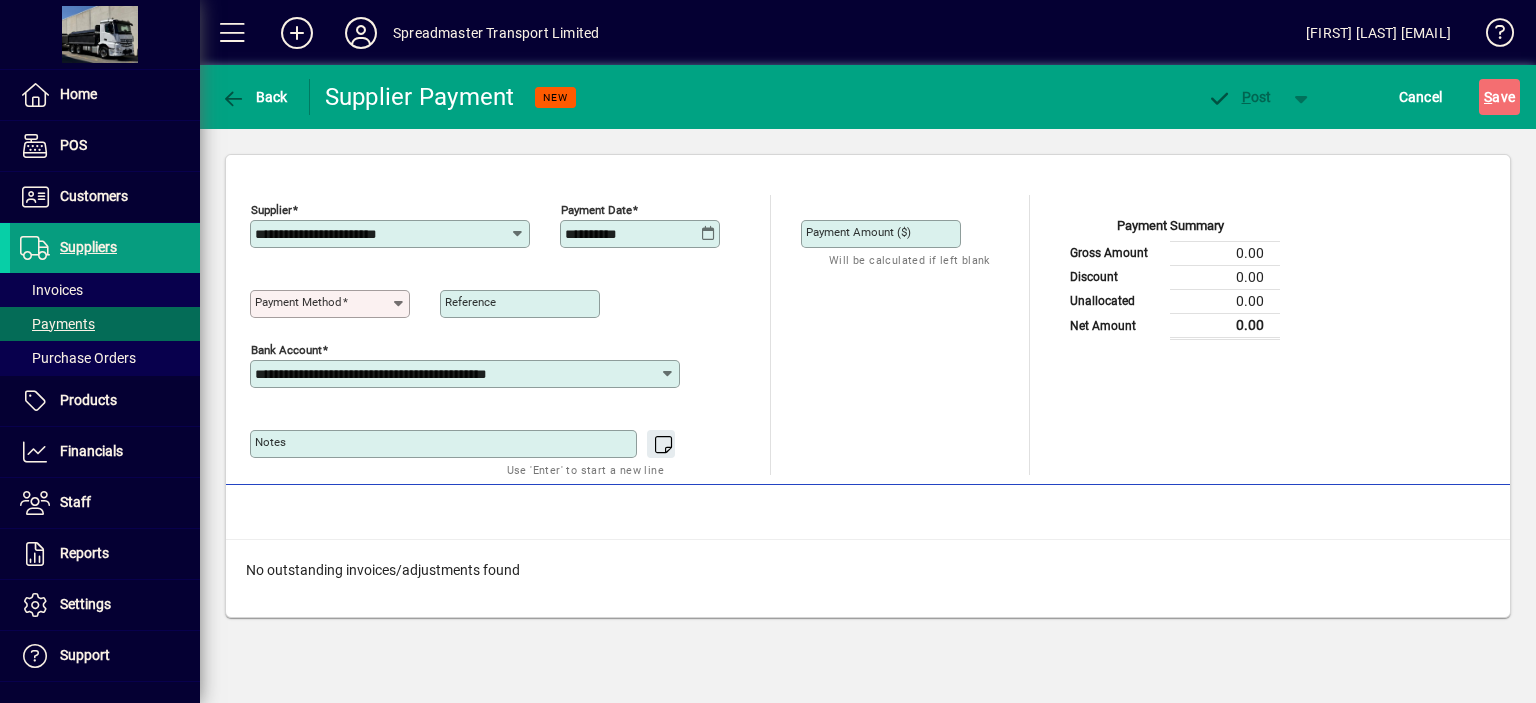 type on "**********" 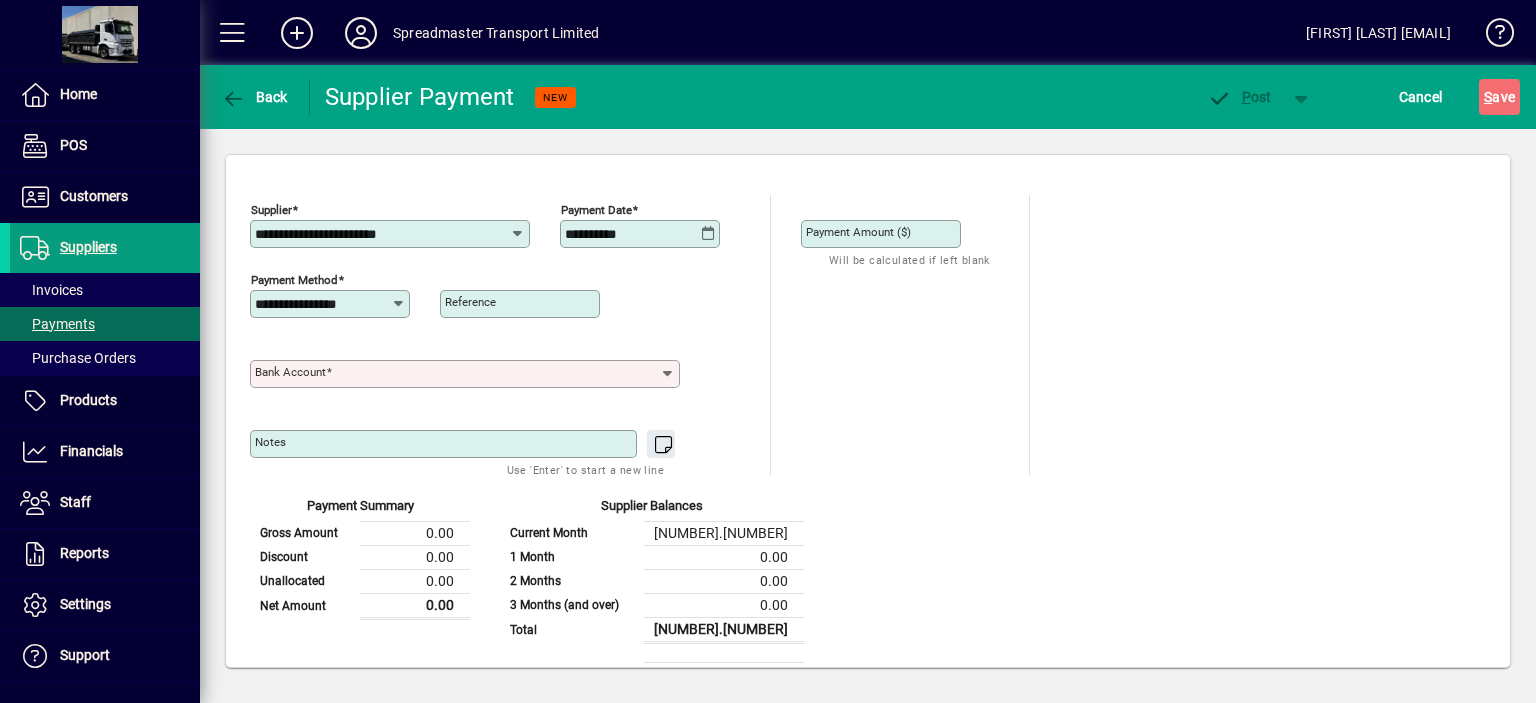 click 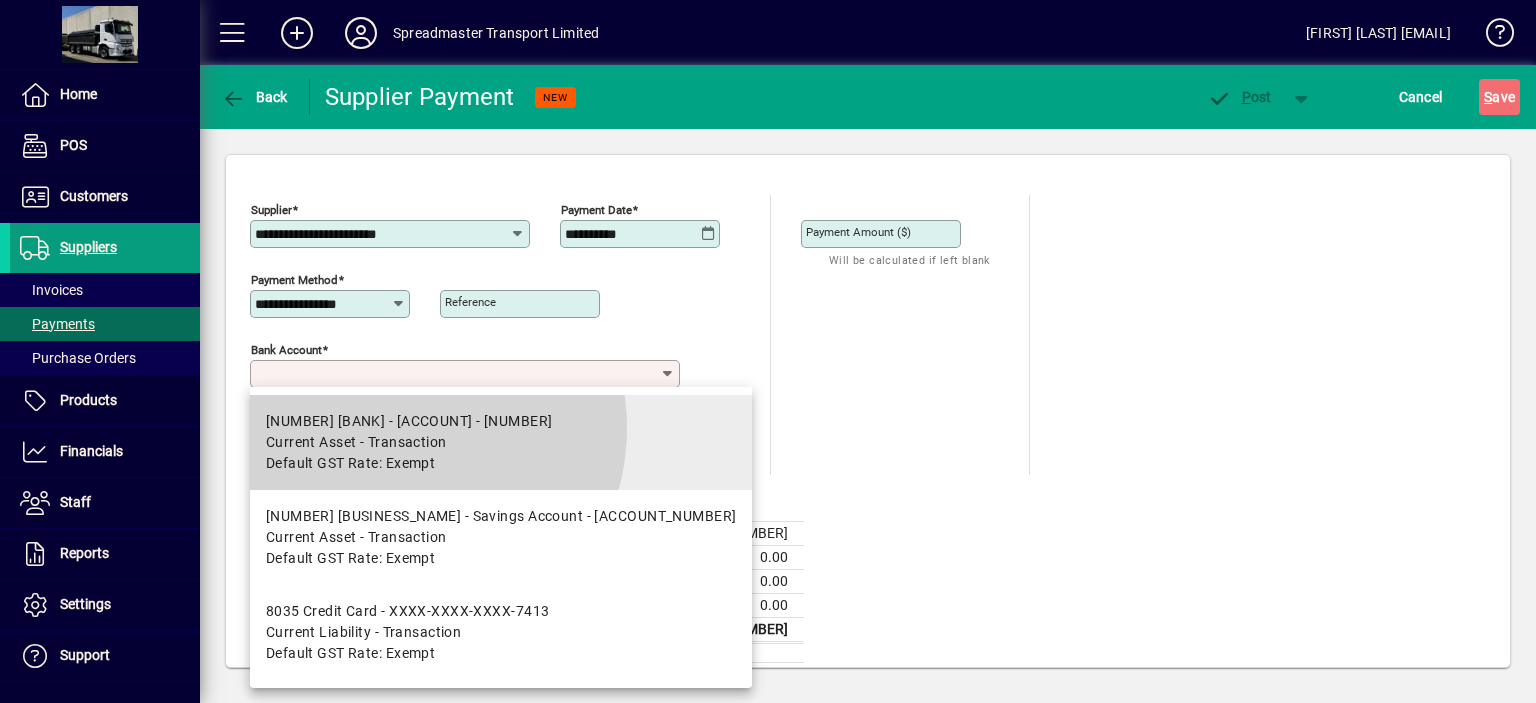 click on "8010 ASB - Cheque Account - 12-3194-0023297-00" at bounding box center (409, 421) 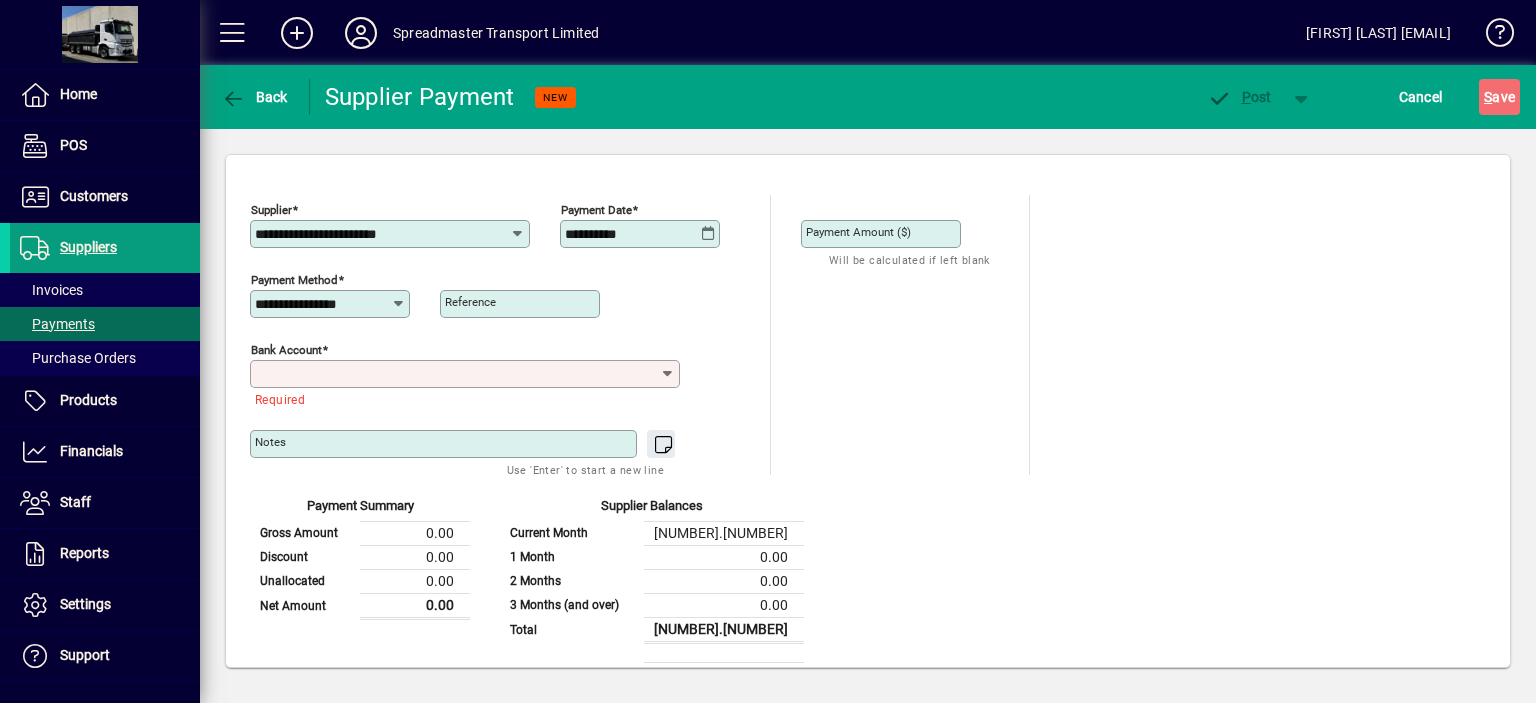 type on "**********" 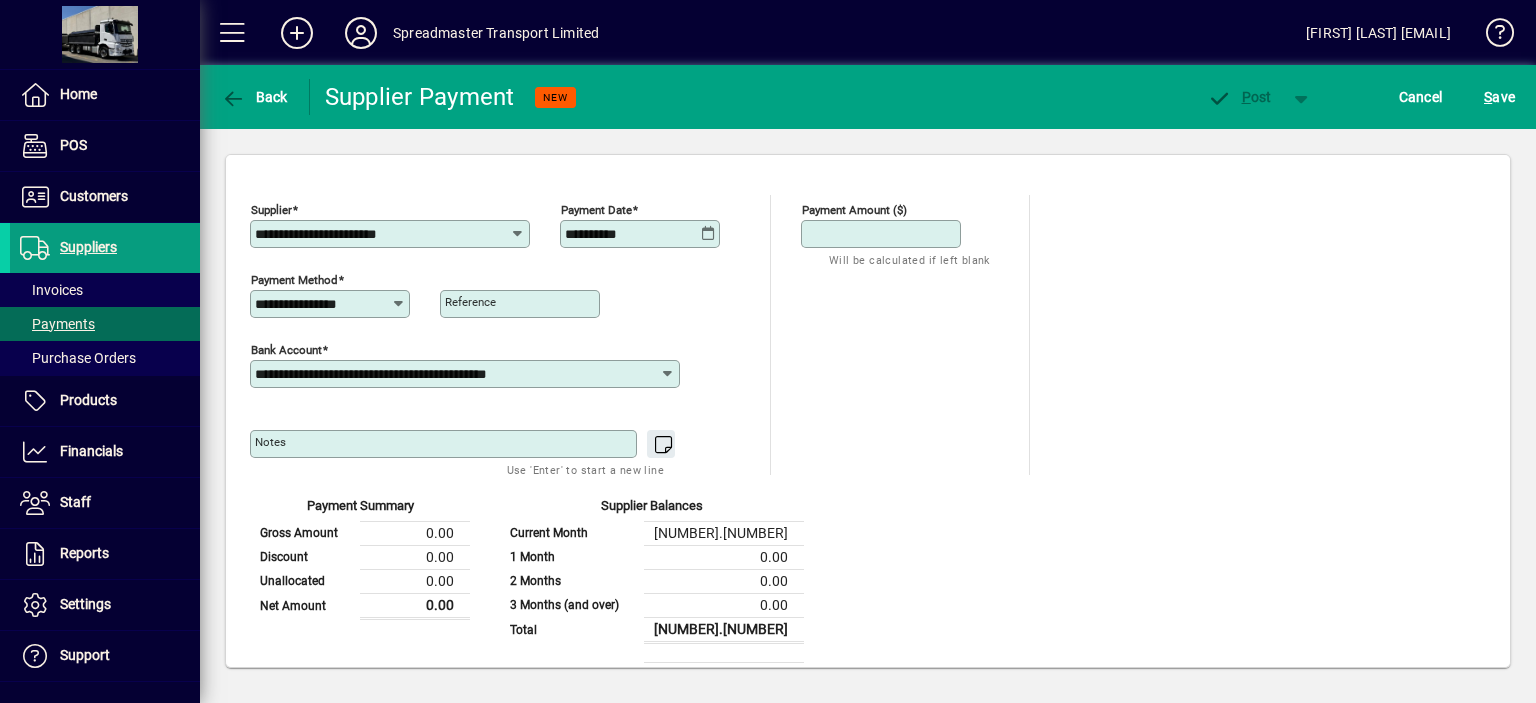 click on "Payment Amount ($)" at bounding box center [883, 234] 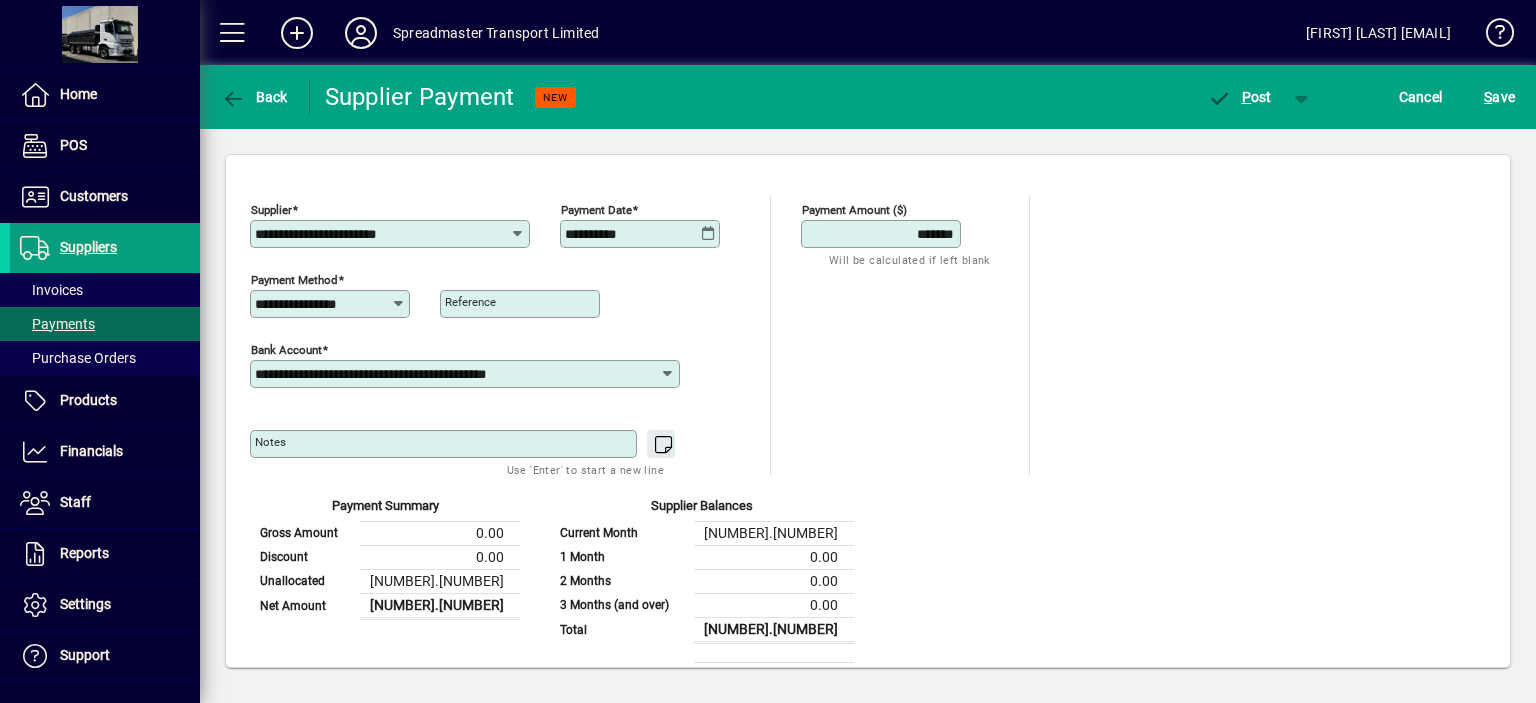 type on "*******" 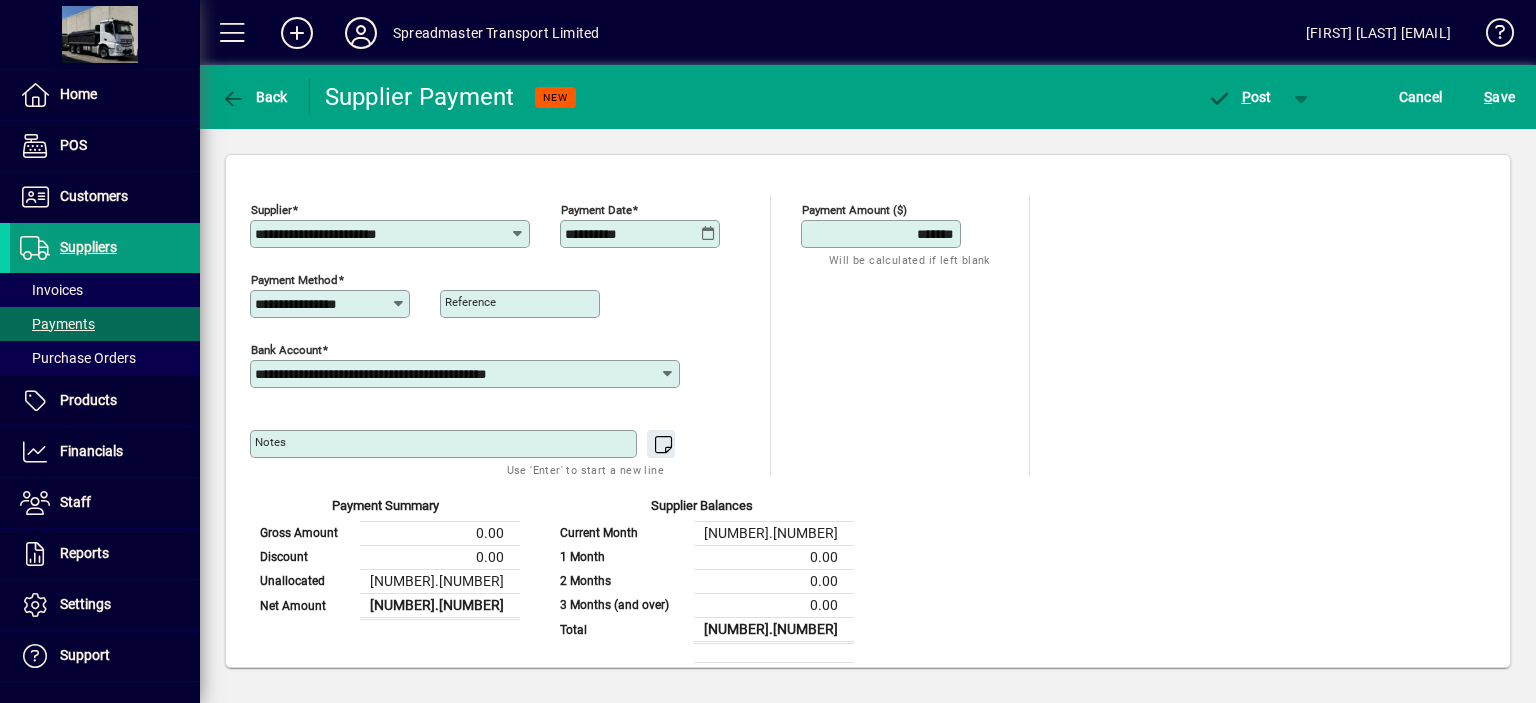 scroll, scrollTop: 184, scrollLeft: 0, axis: vertical 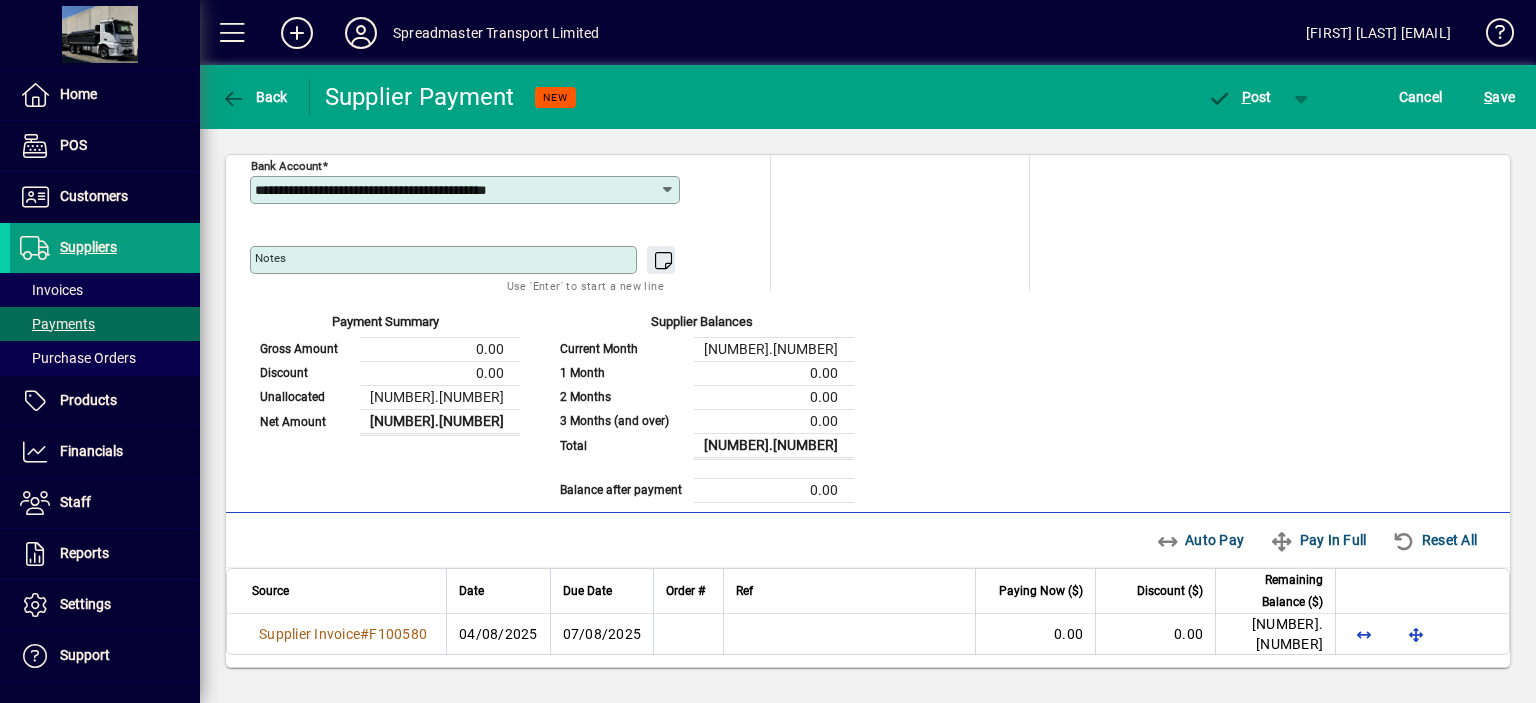 type 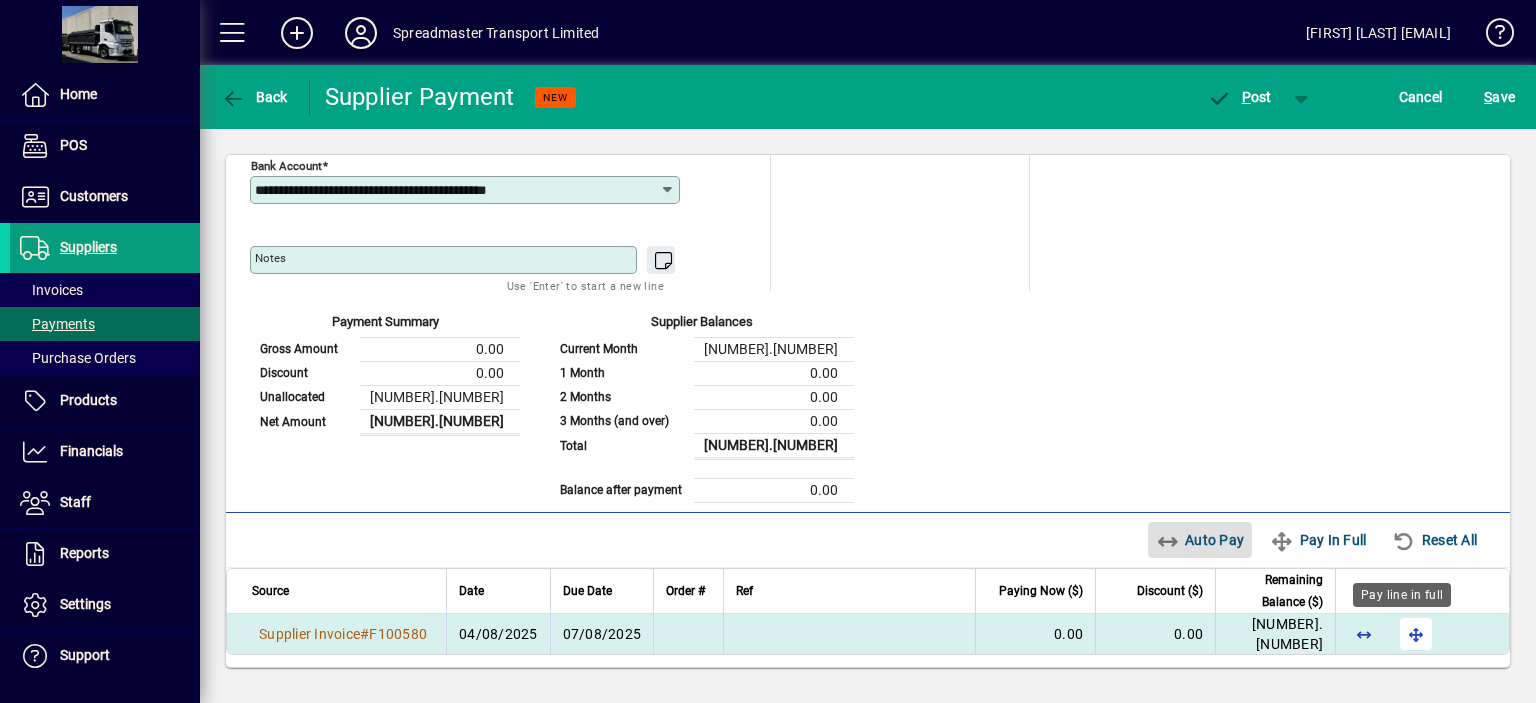click at bounding box center (1416, 634) 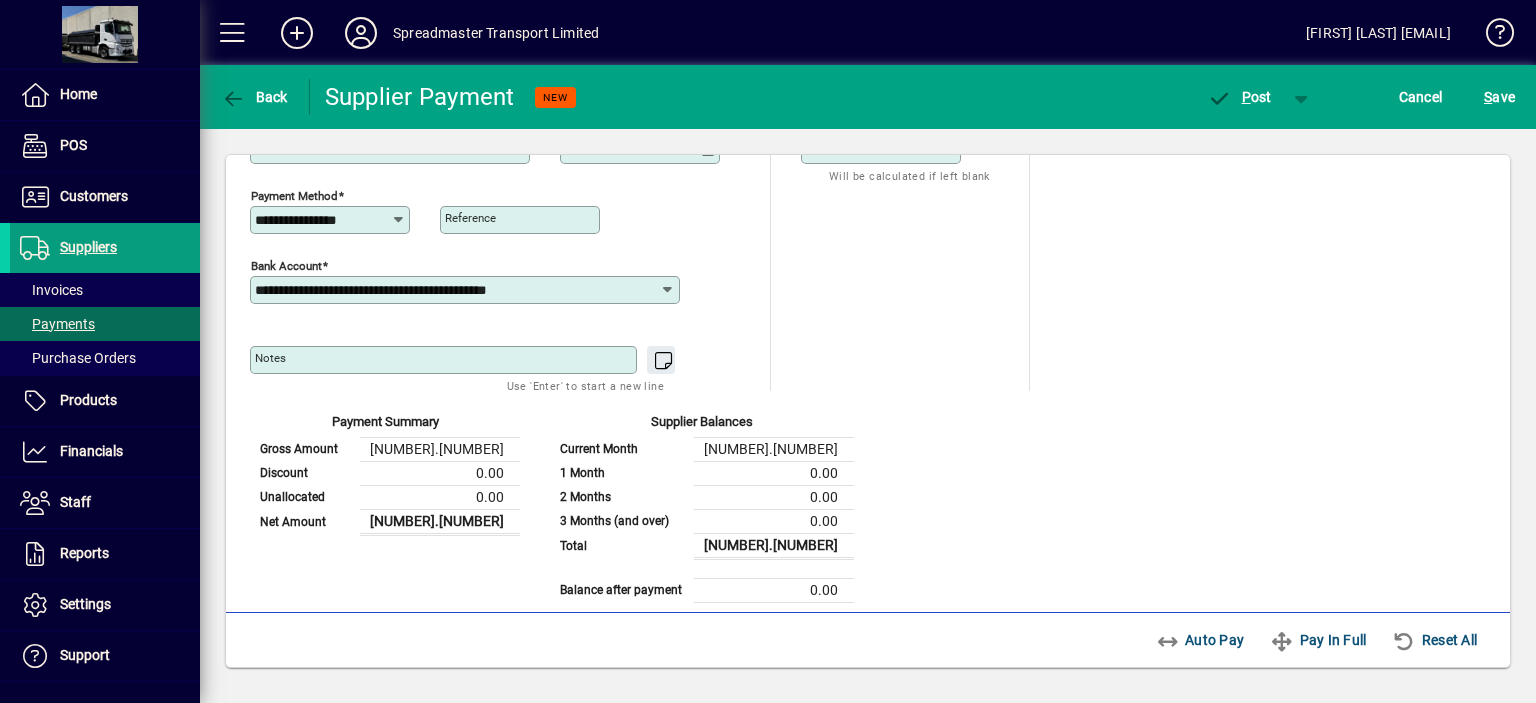 scroll, scrollTop: 0, scrollLeft: 0, axis: both 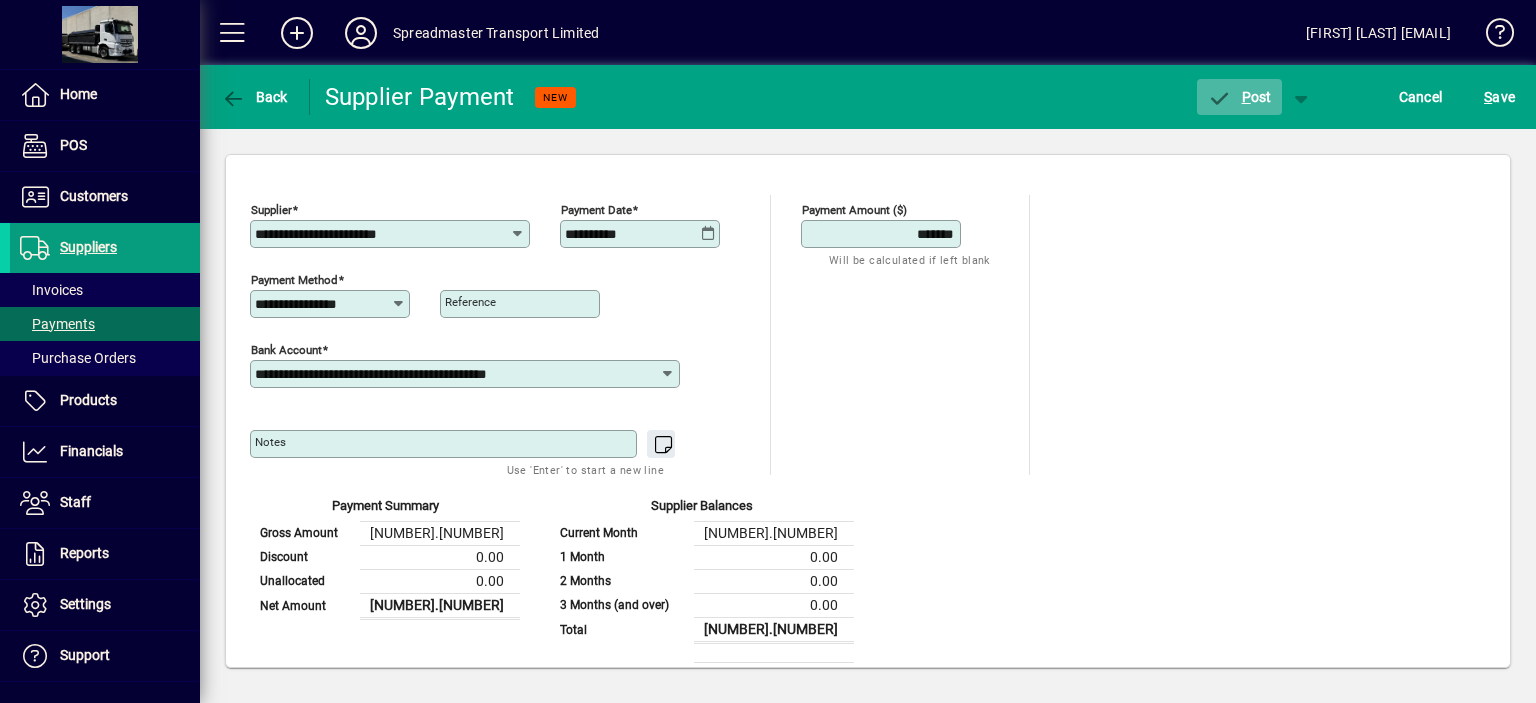 click on "P ost" 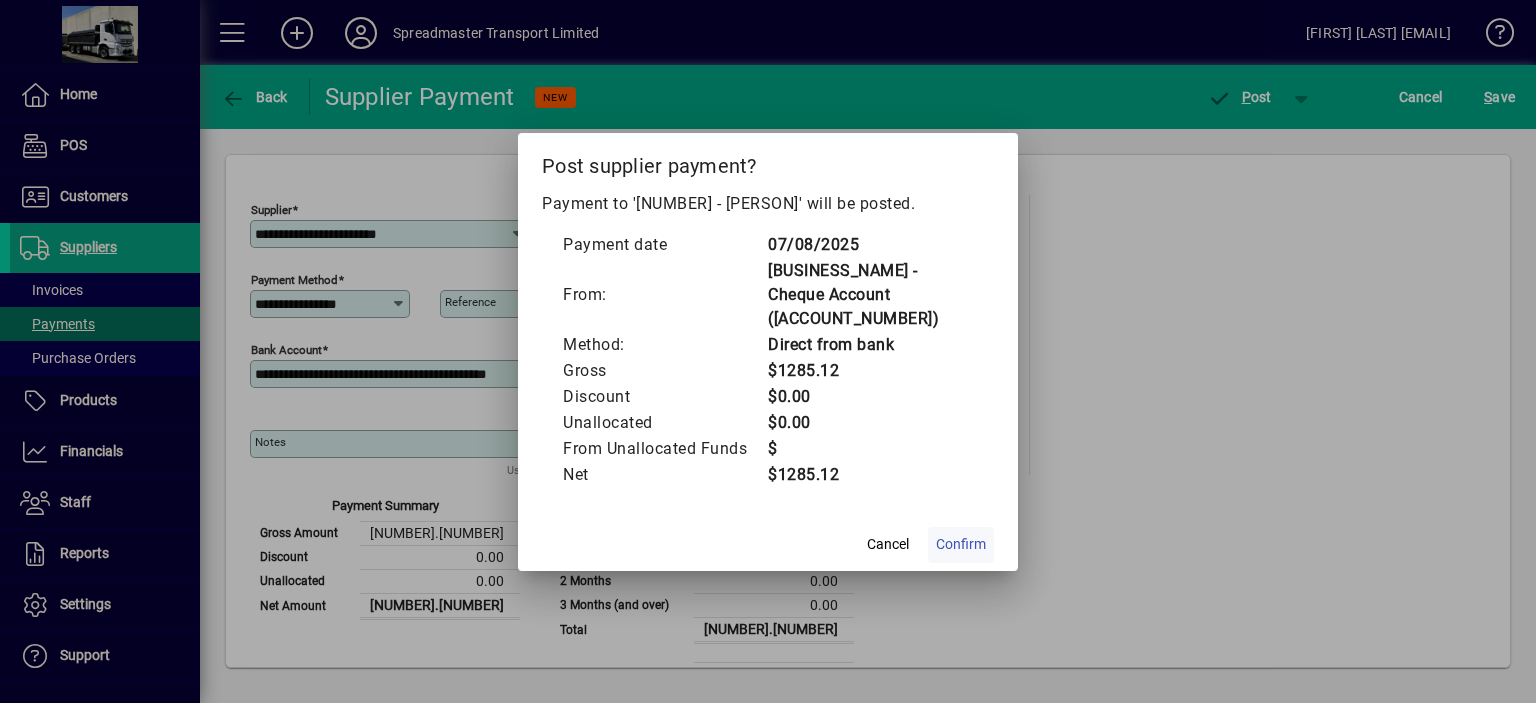 click on "Confirm" 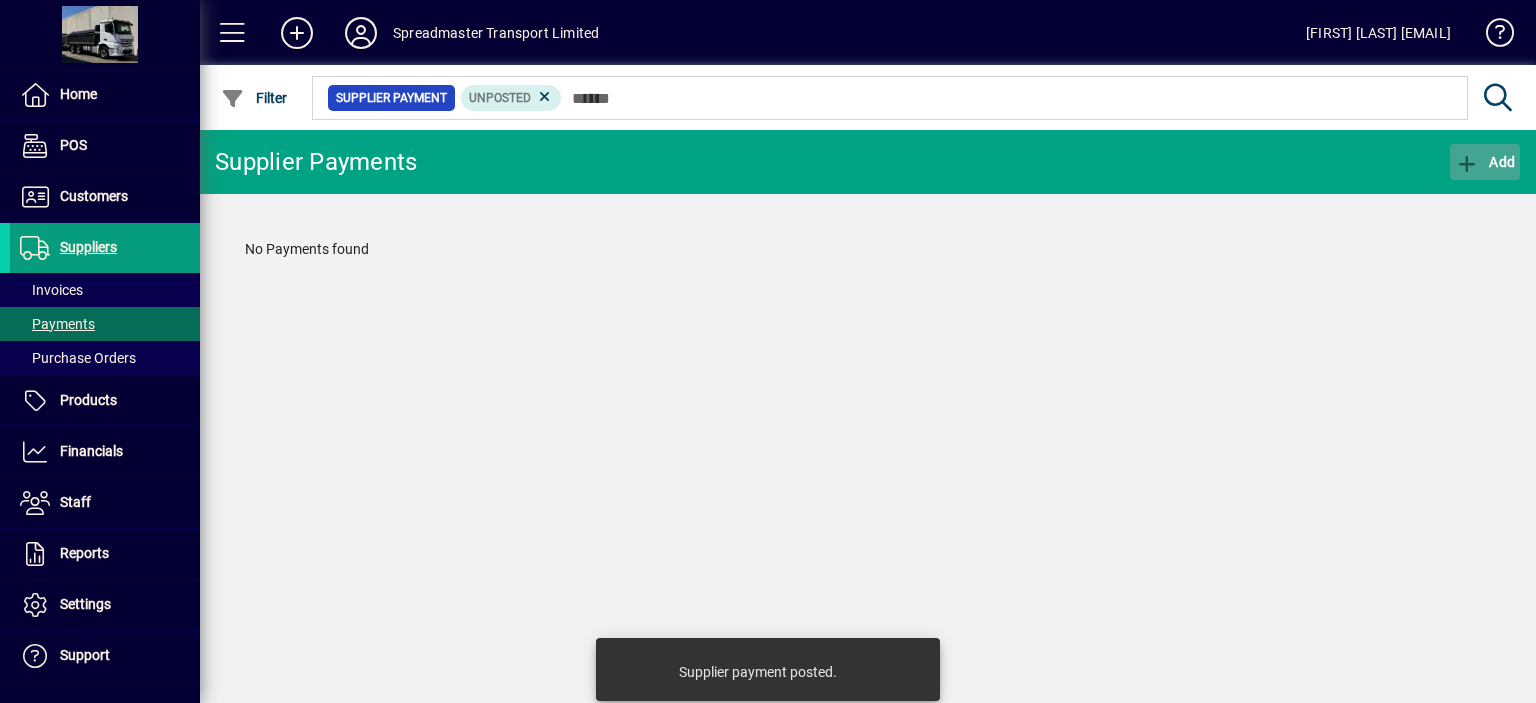 click on "Add" 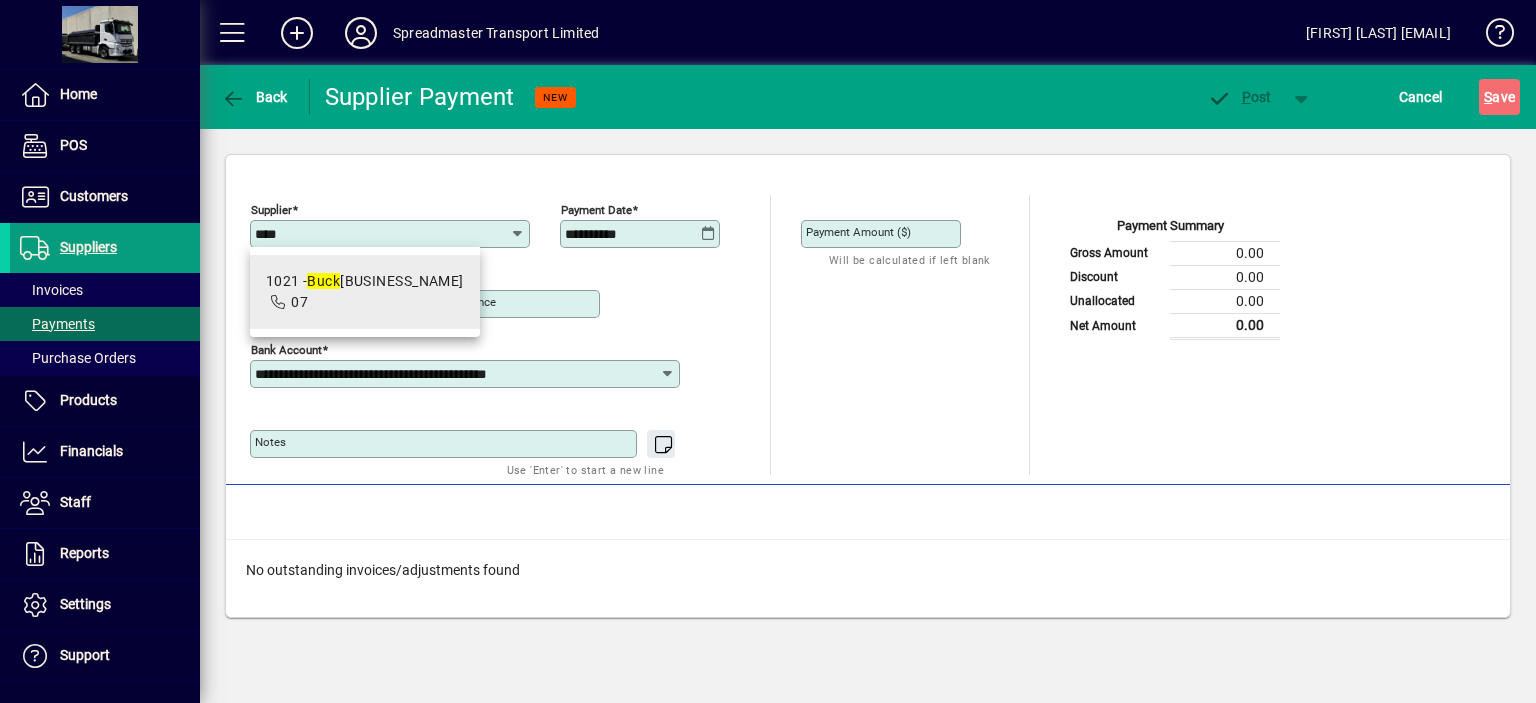 click on "[NUMBER] - [PRODUCT] Ltd" at bounding box center [365, 281] 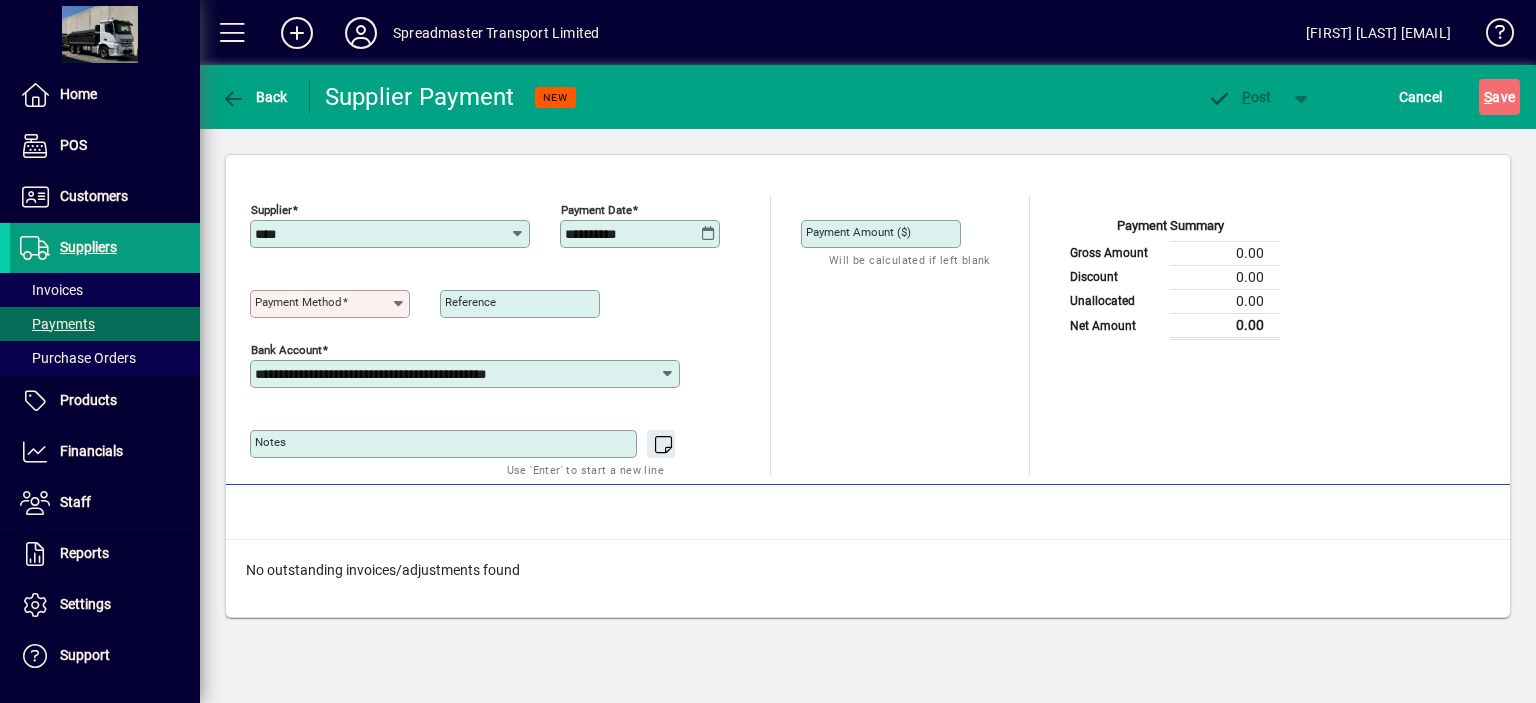type on "**********" 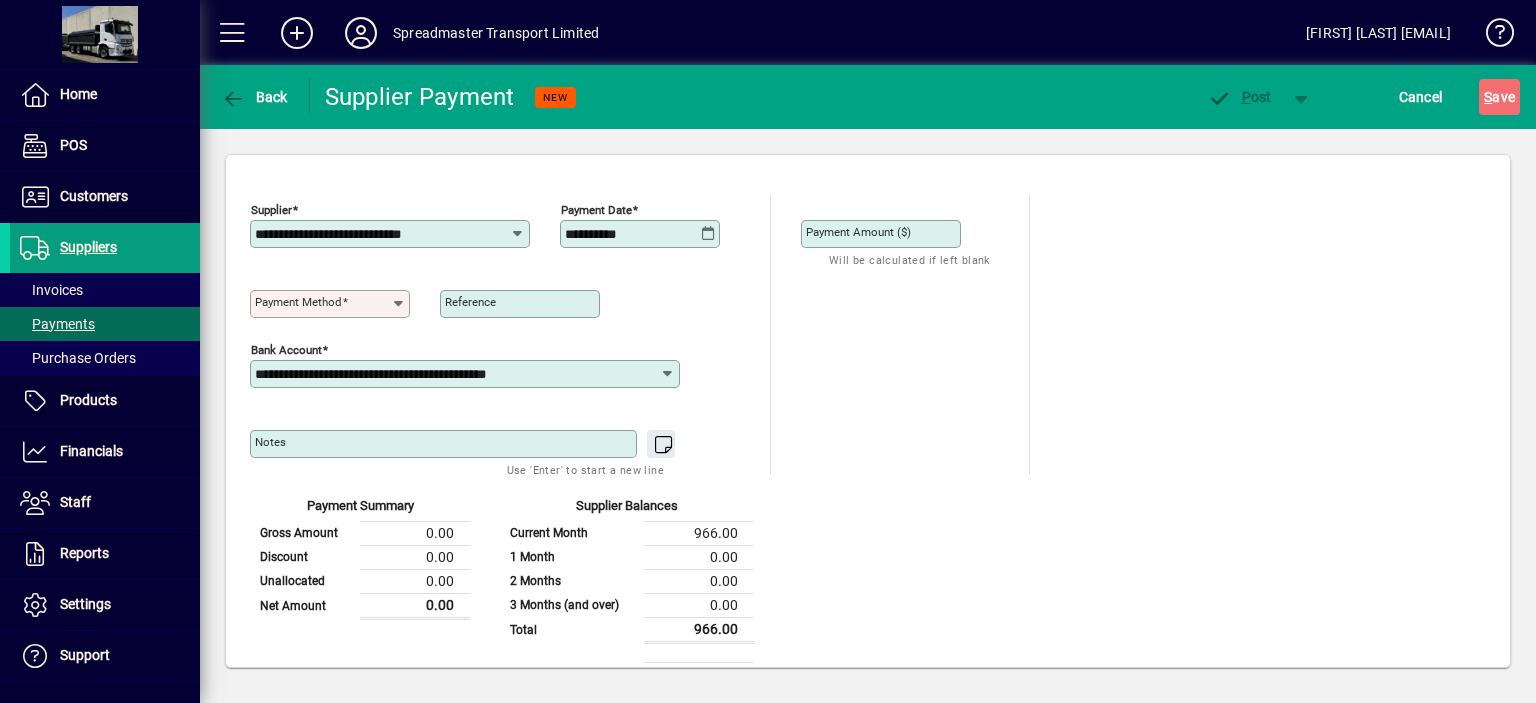 type on "**********" 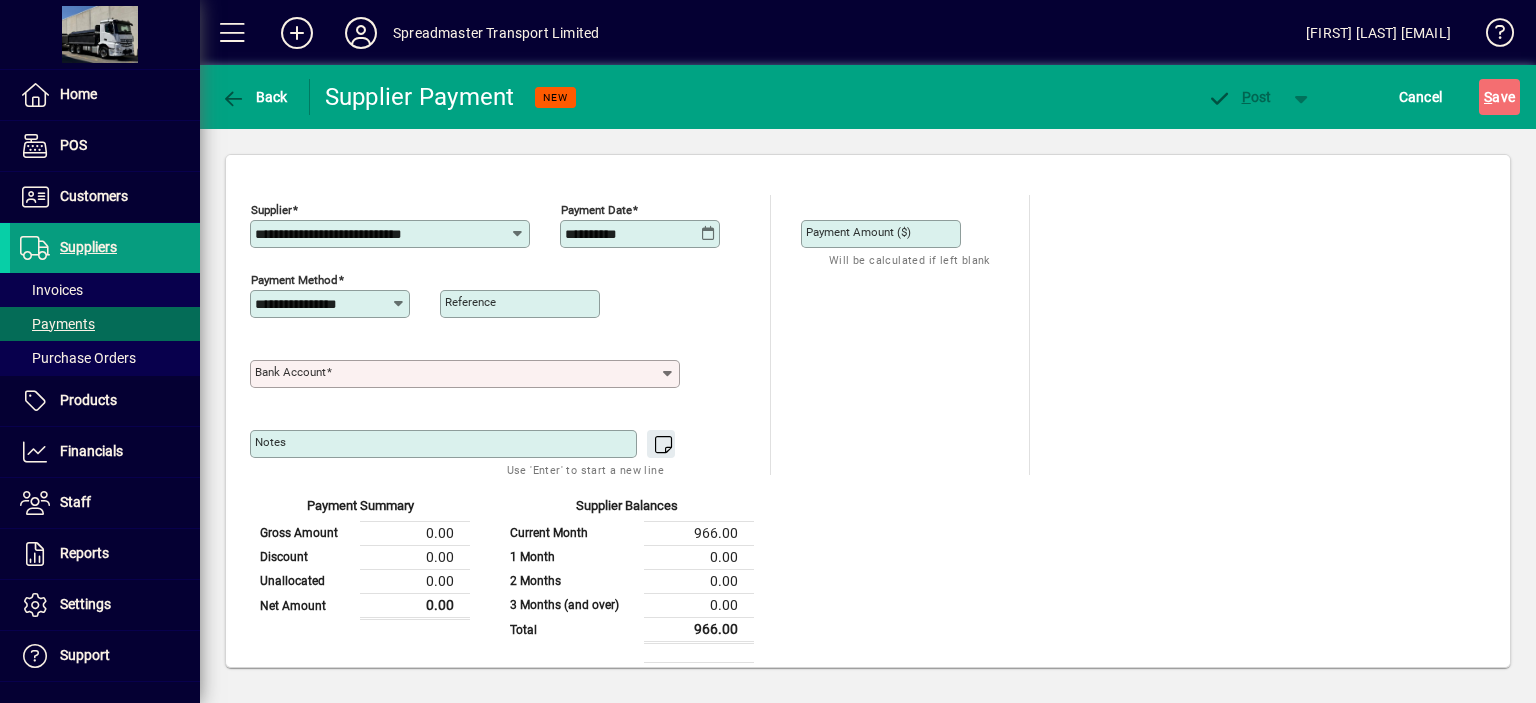 click on "Bank Account" at bounding box center (457, 374) 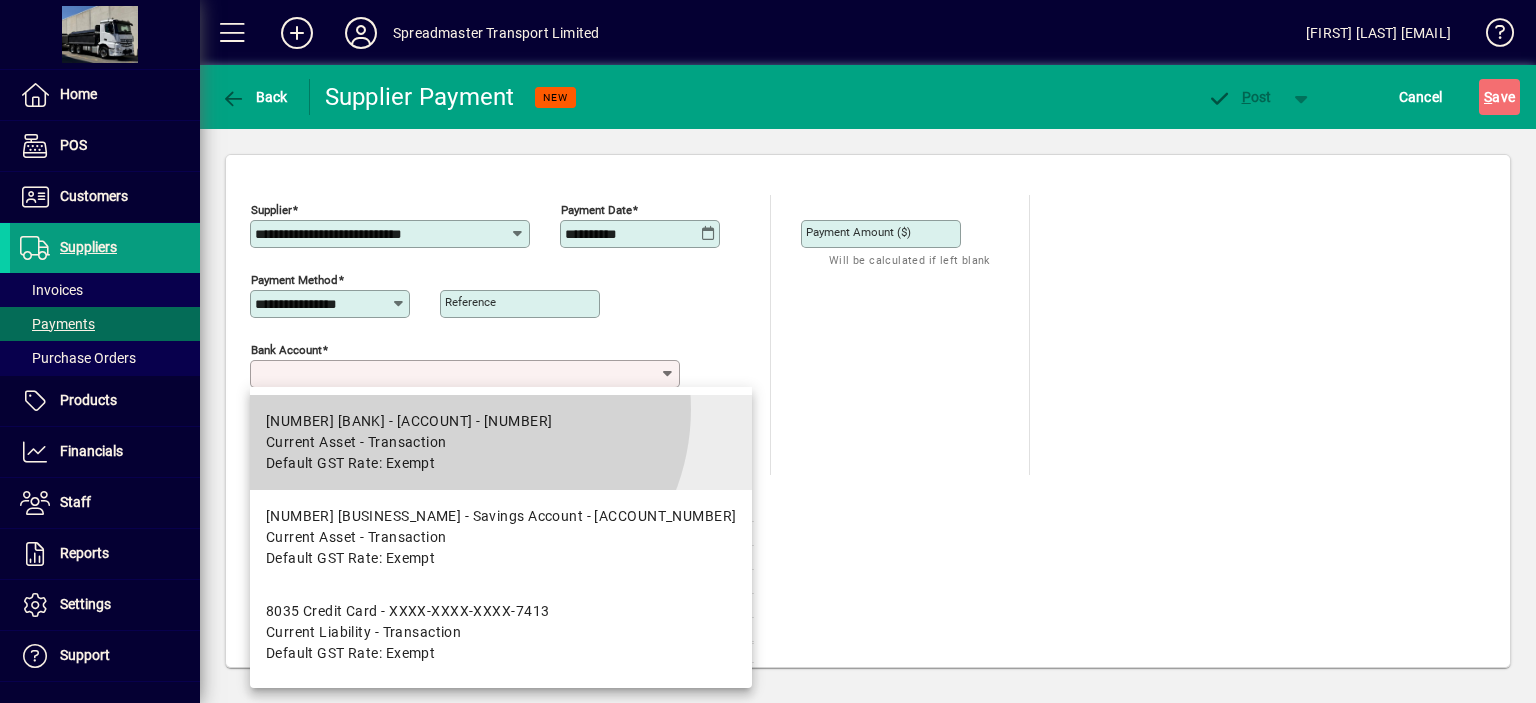 click on "8010 ASB - Cheque Account - 12-3194-0023297-00 Current Asset - Transaction Default GST Rate: Exempt" at bounding box center [501, 442] 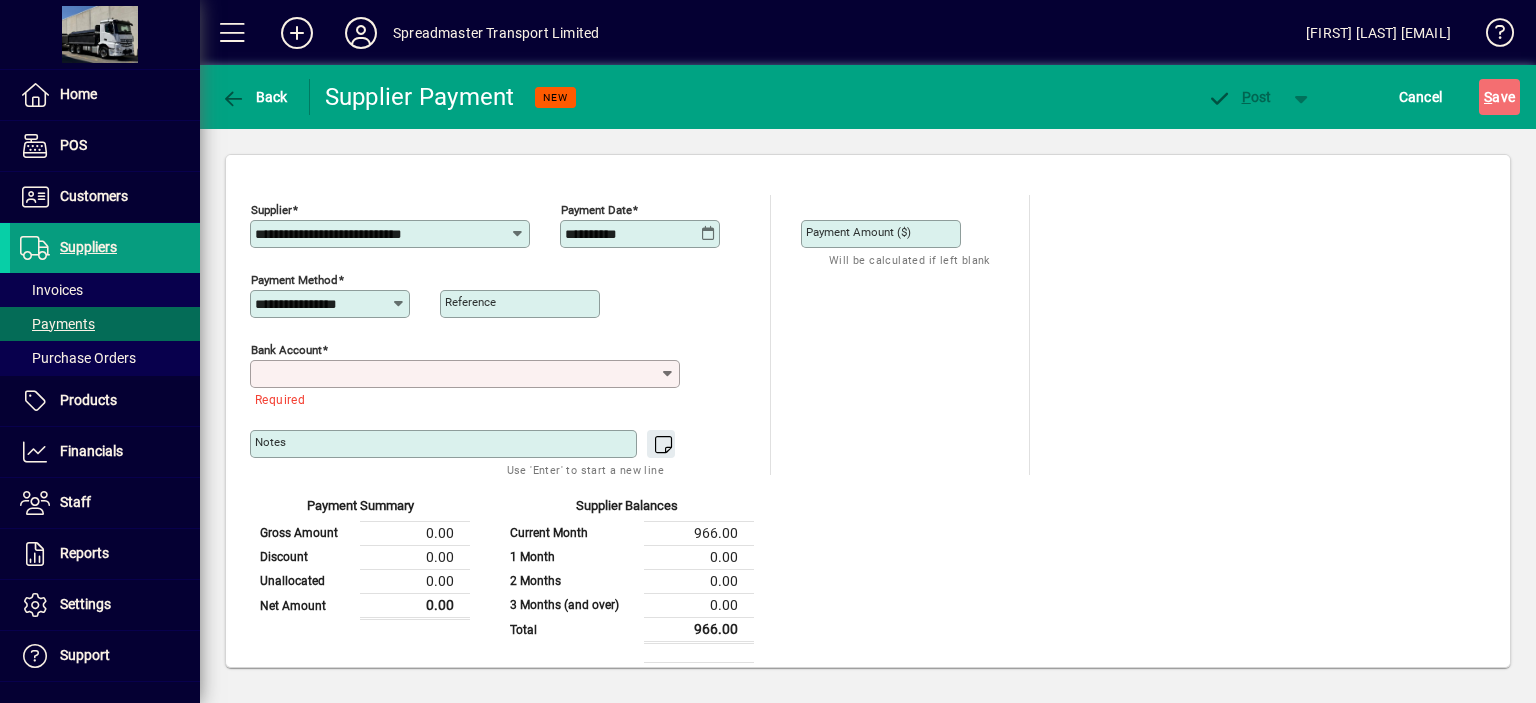 type on "**********" 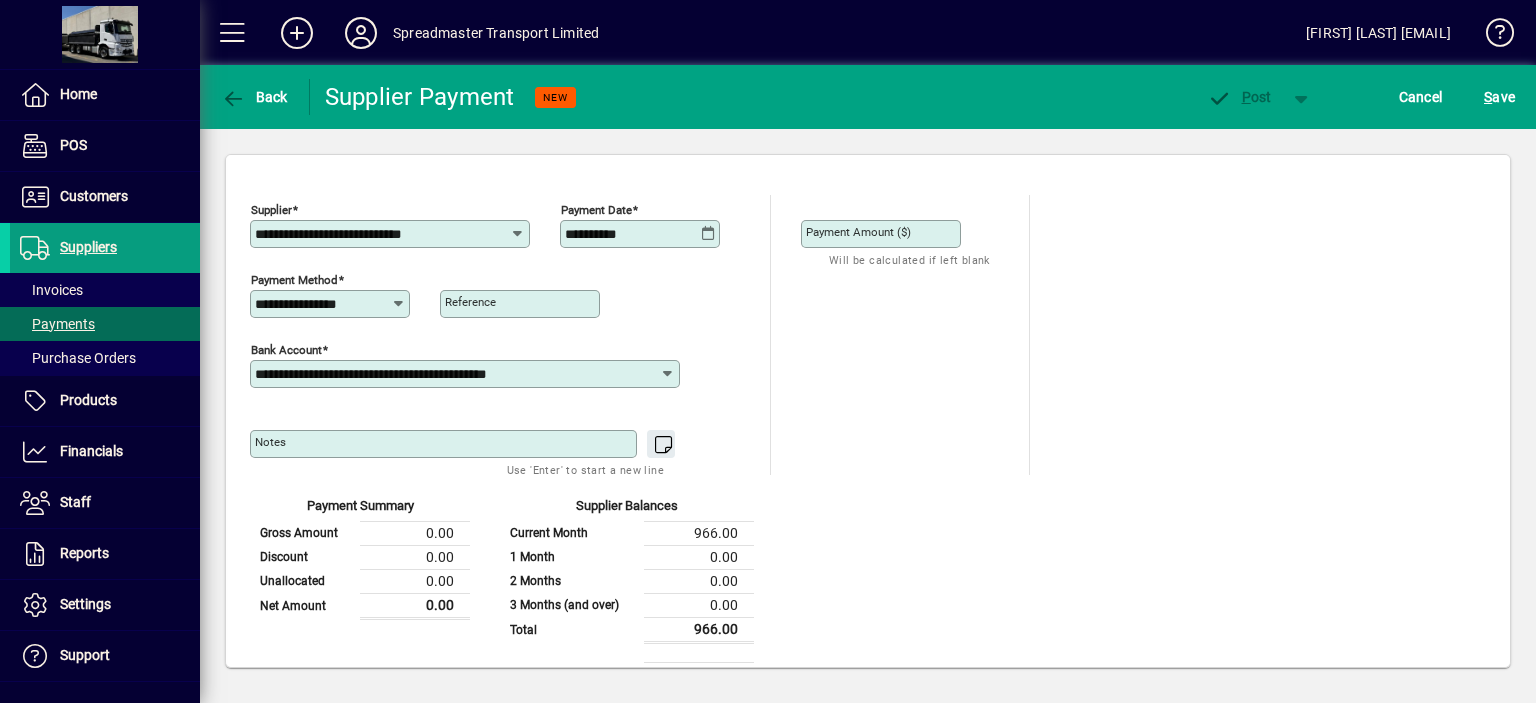 click on "Payment Amount ($)" at bounding box center [858, 232] 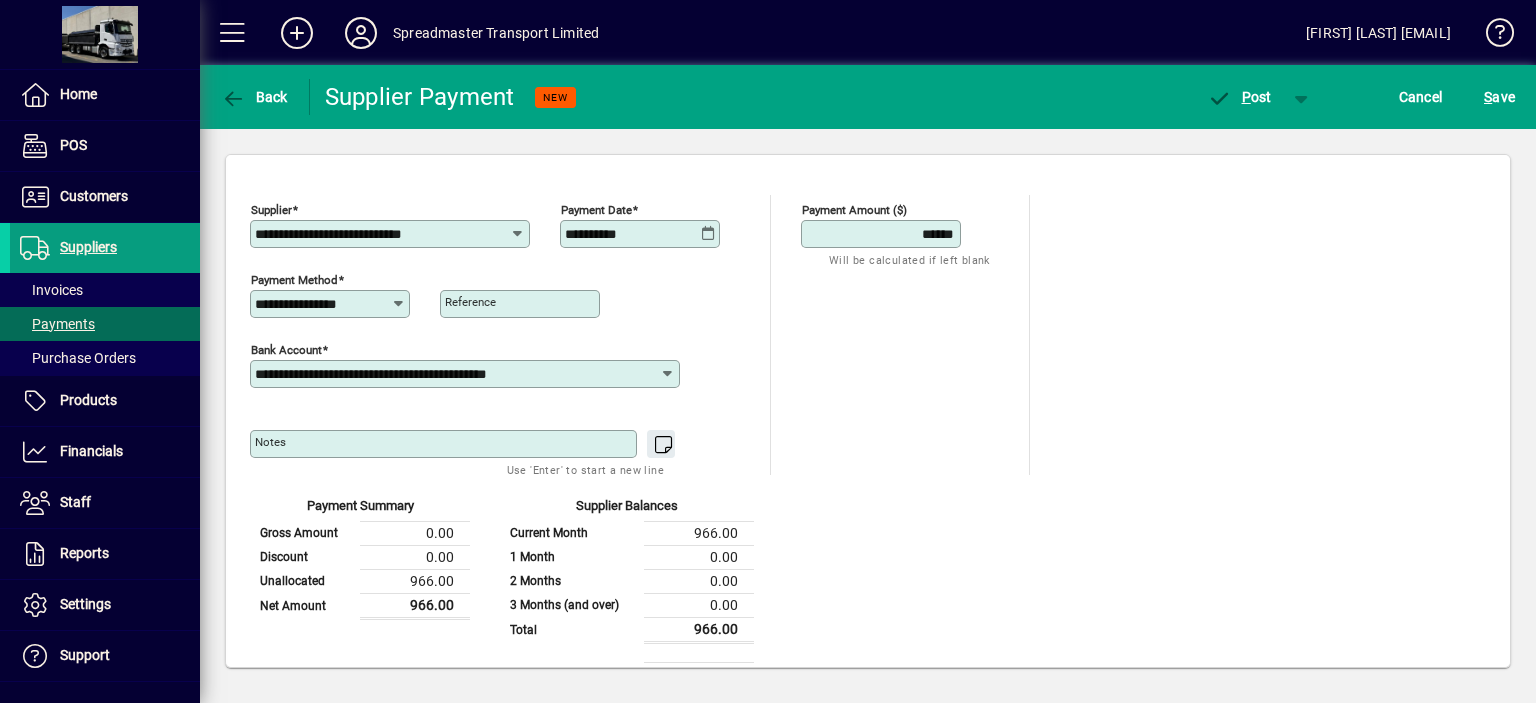 type on "******" 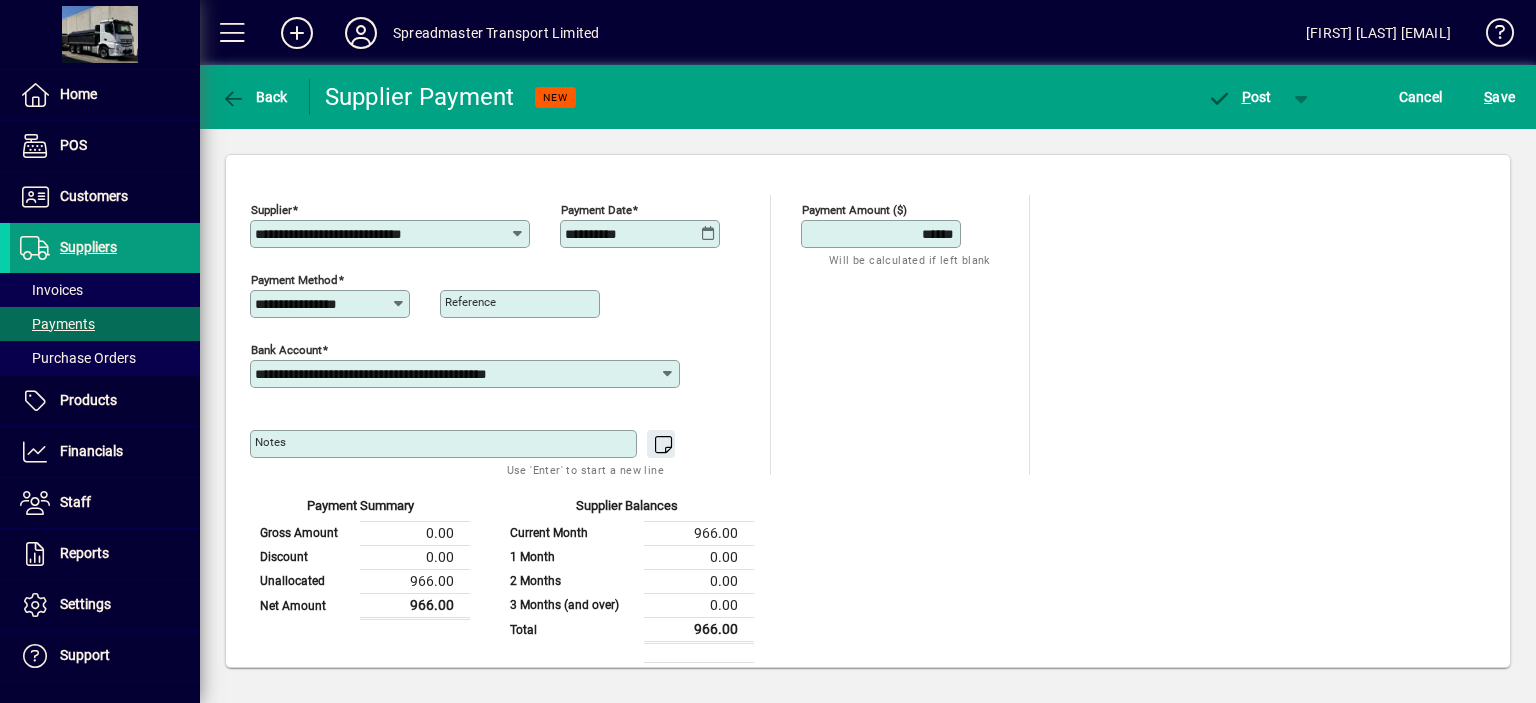 scroll, scrollTop: 184, scrollLeft: 0, axis: vertical 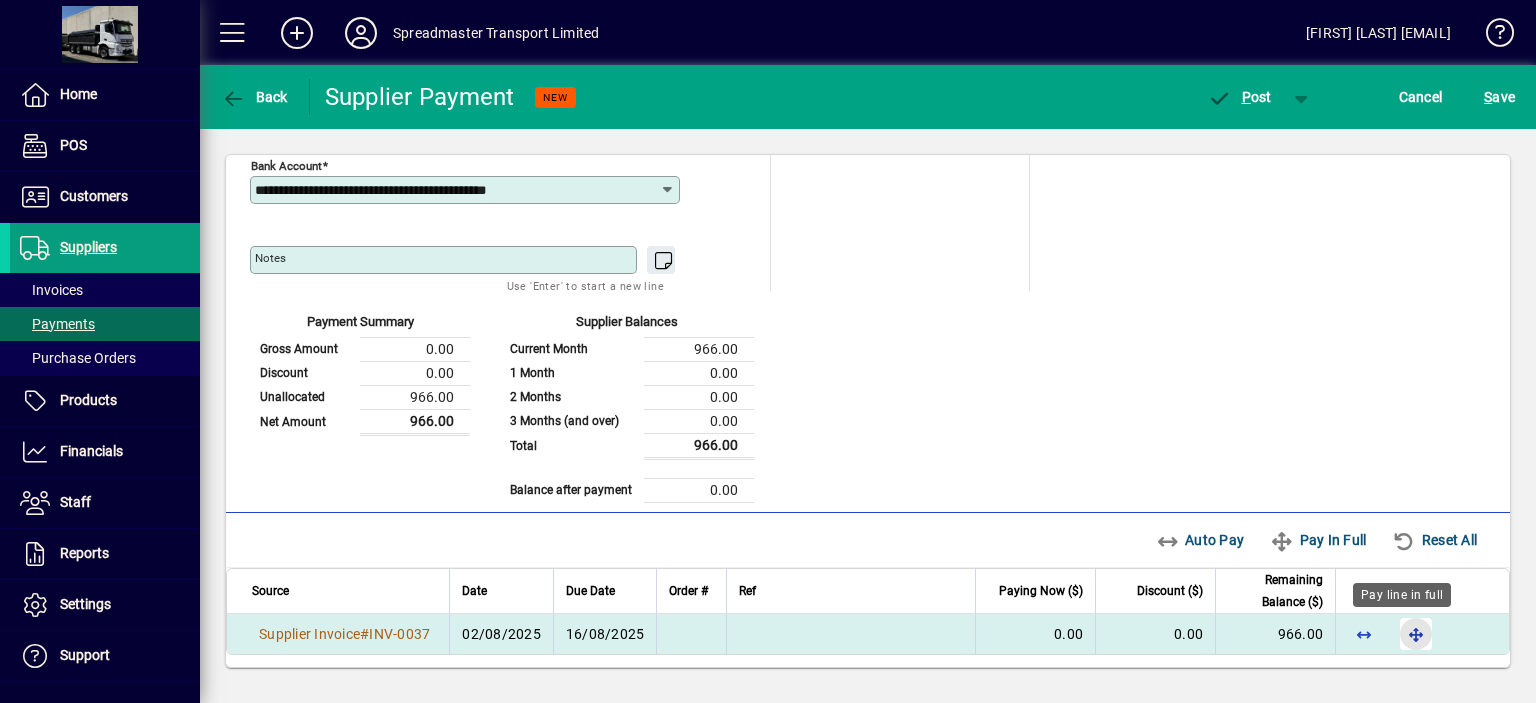 click at bounding box center [1416, 634] 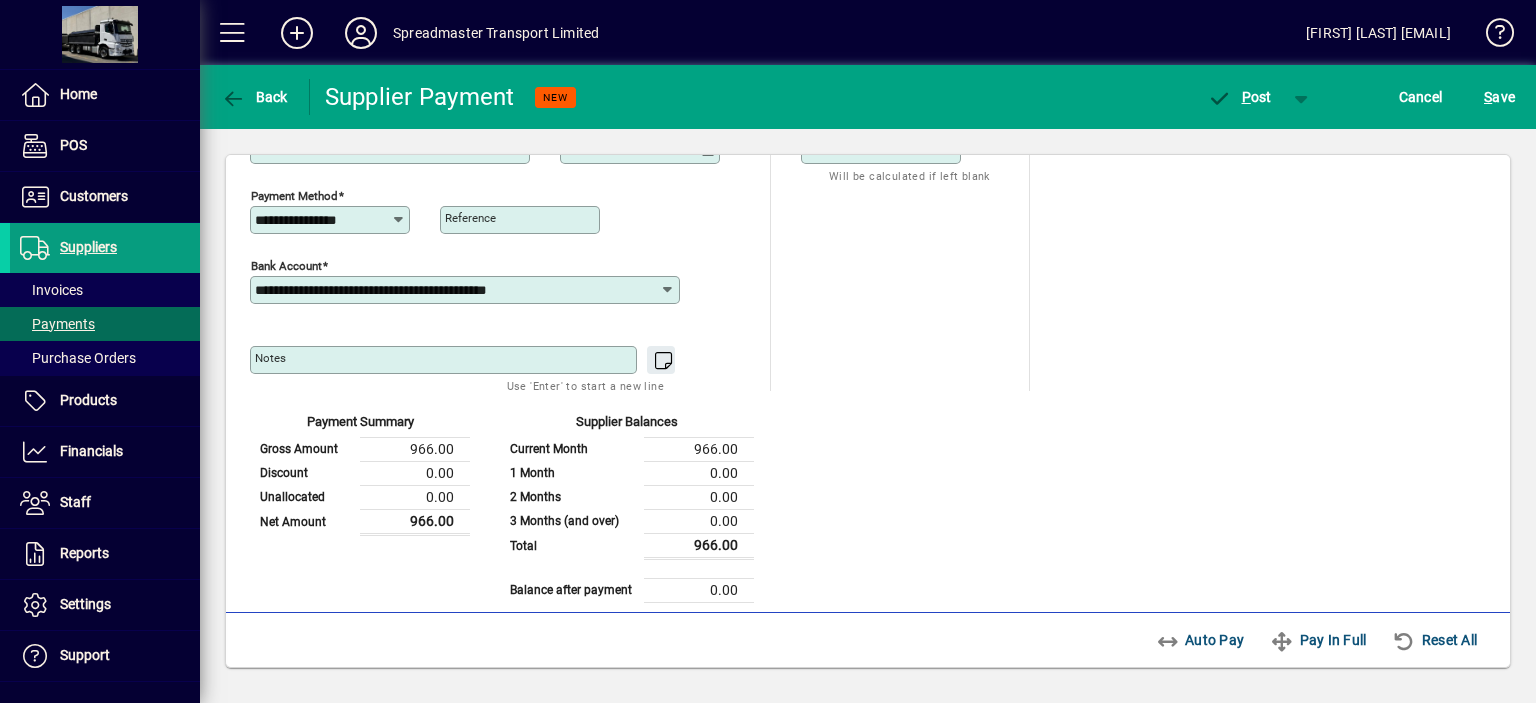 scroll, scrollTop: 0, scrollLeft: 0, axis: both 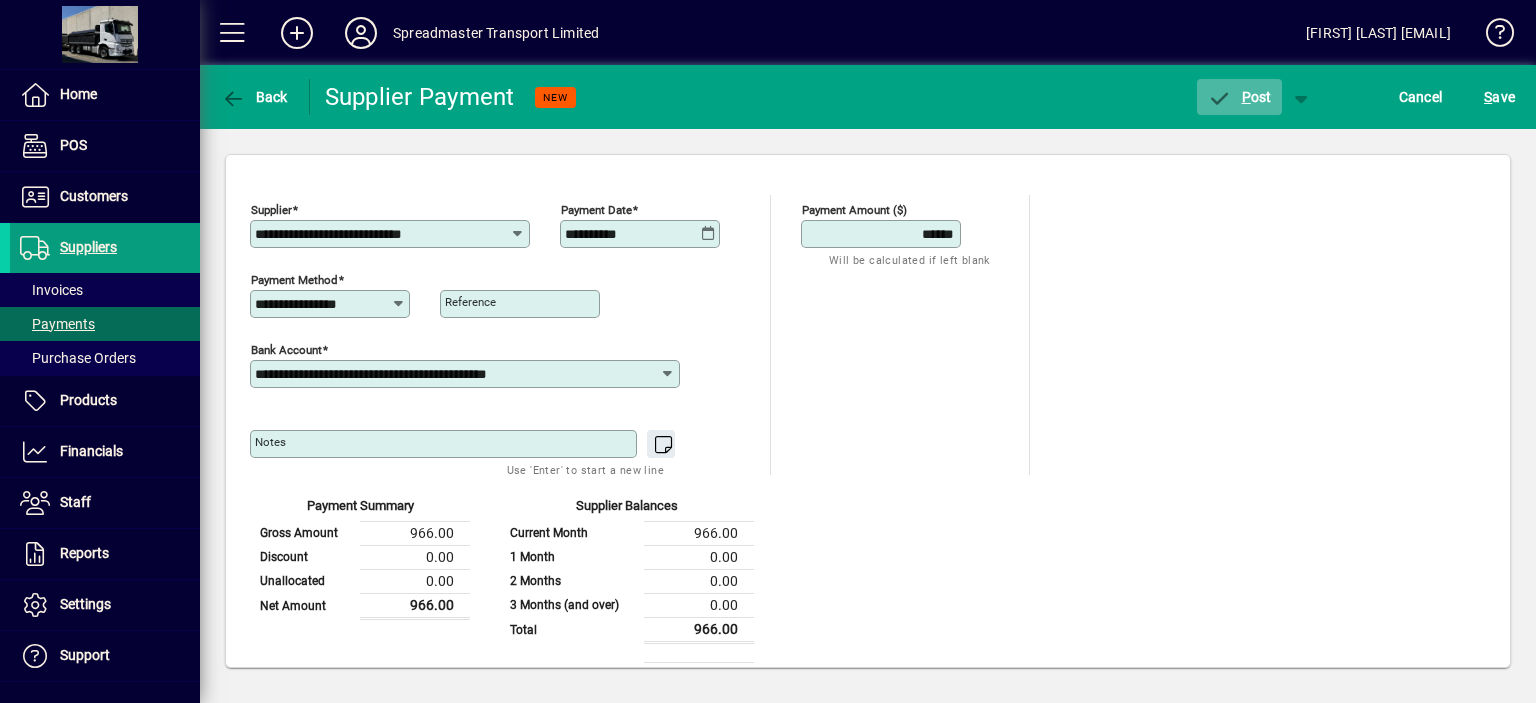 click on "P ost" 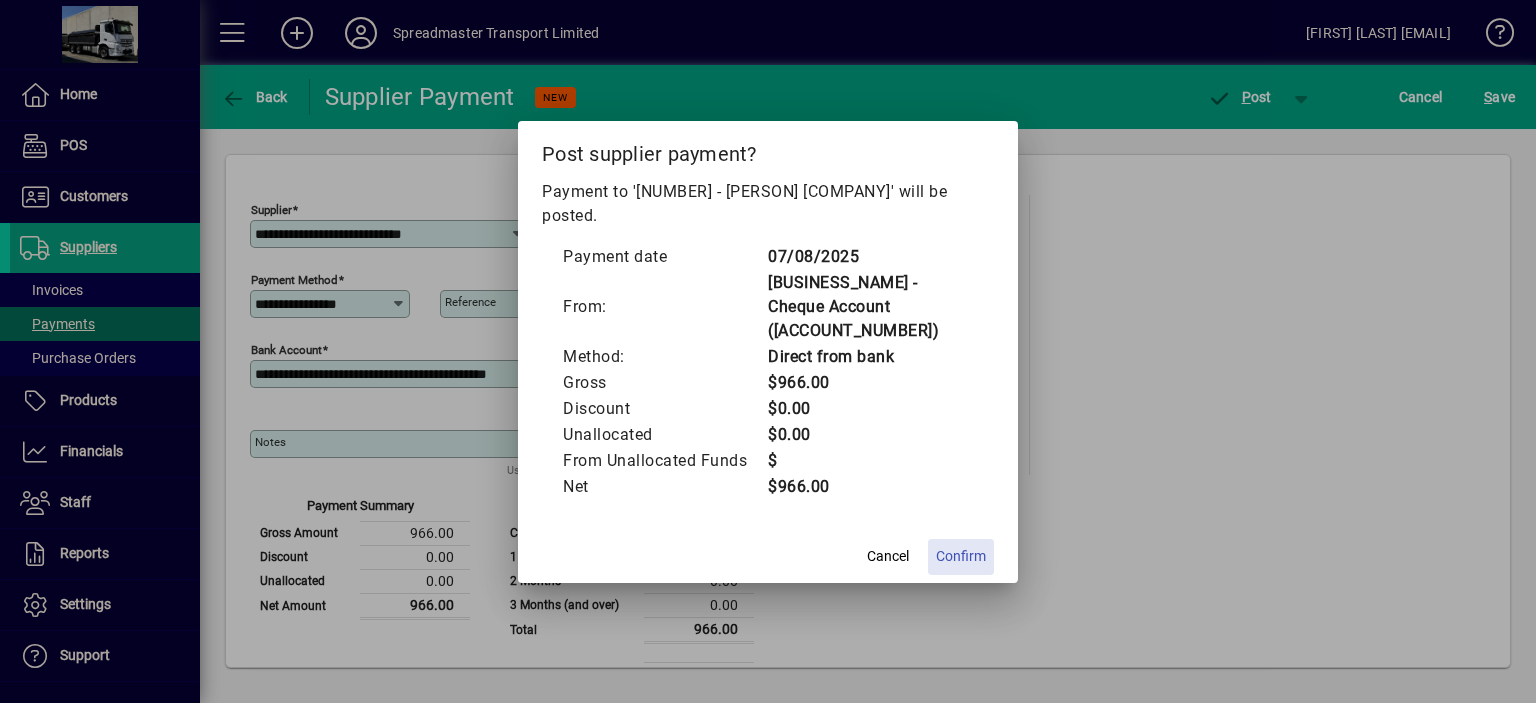click on "Confirm" 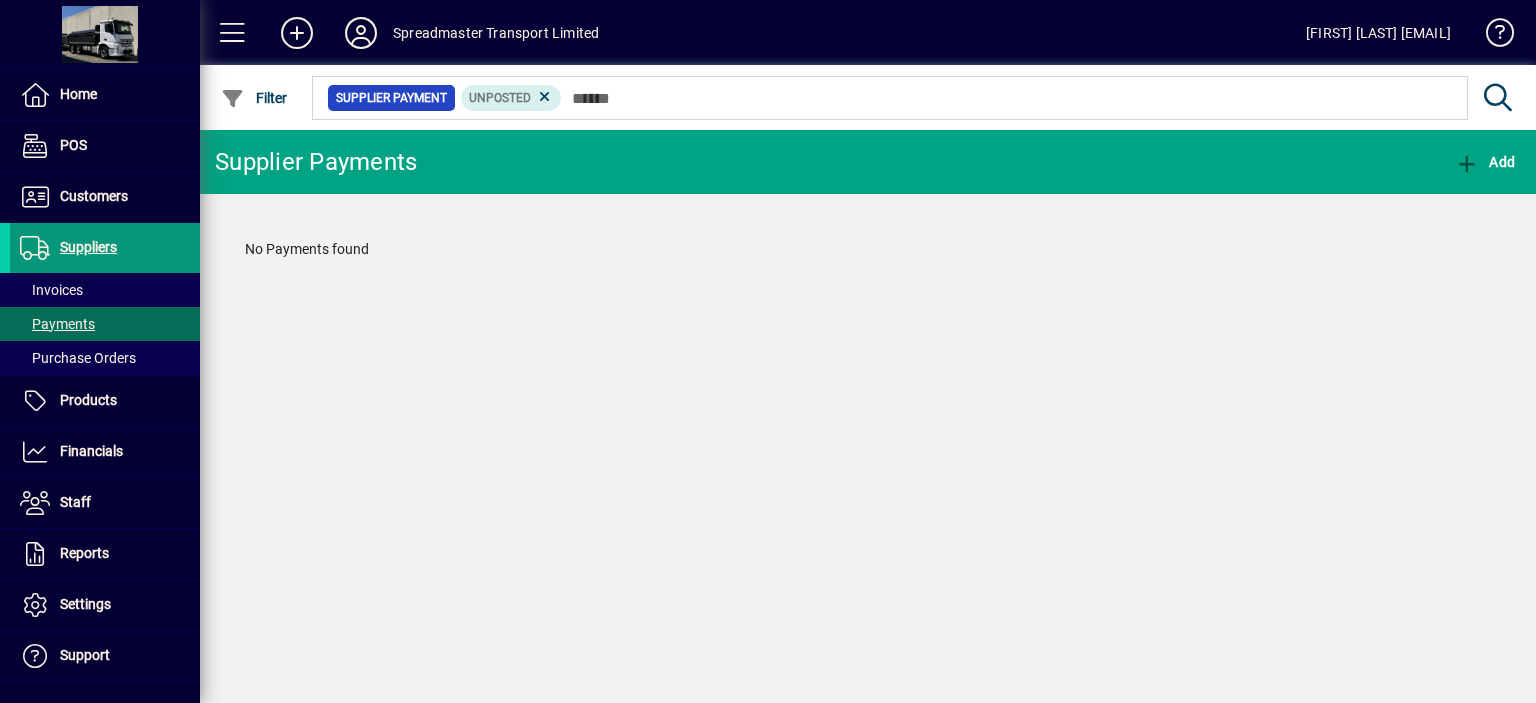 click on "Suppliers" at bounding box center (88, 247) 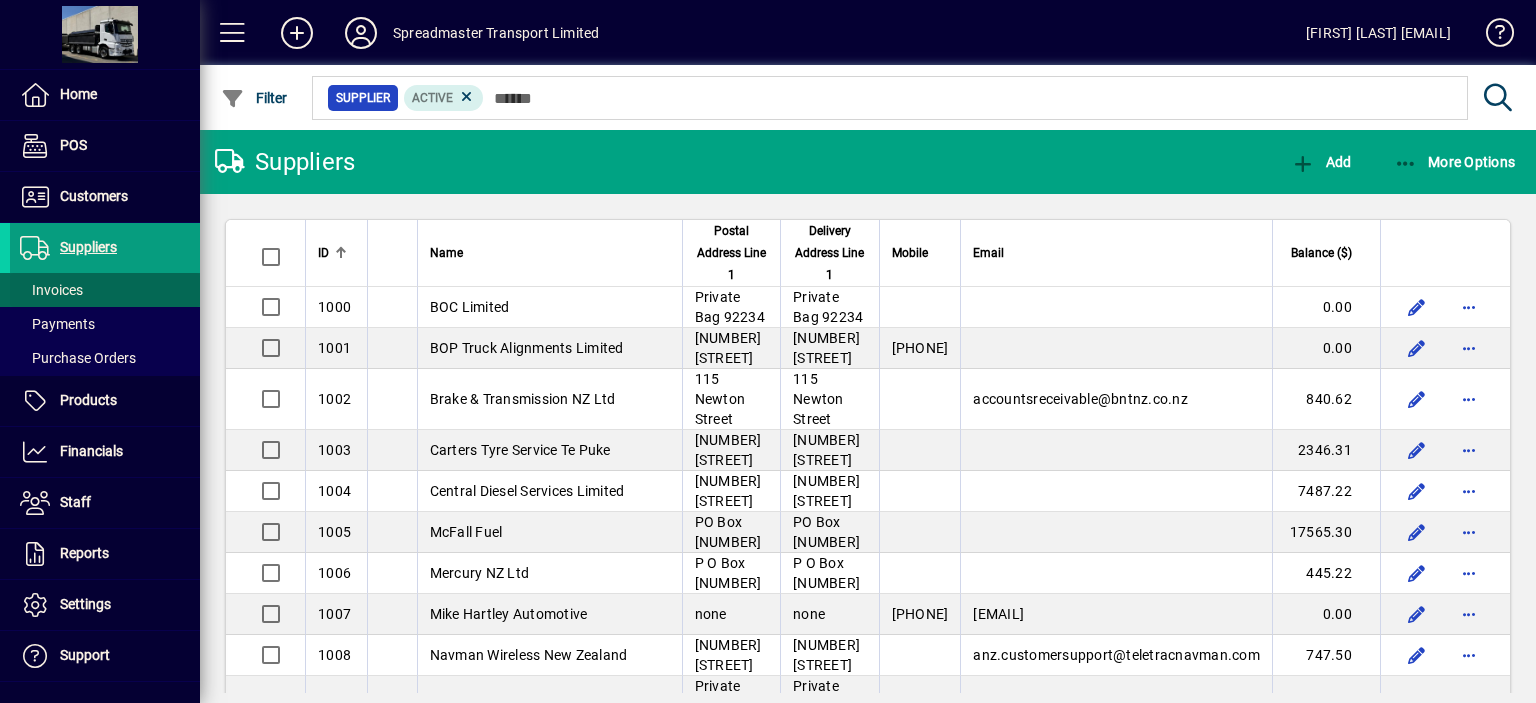 click on "Invoices" at bounding box center [51, 290] 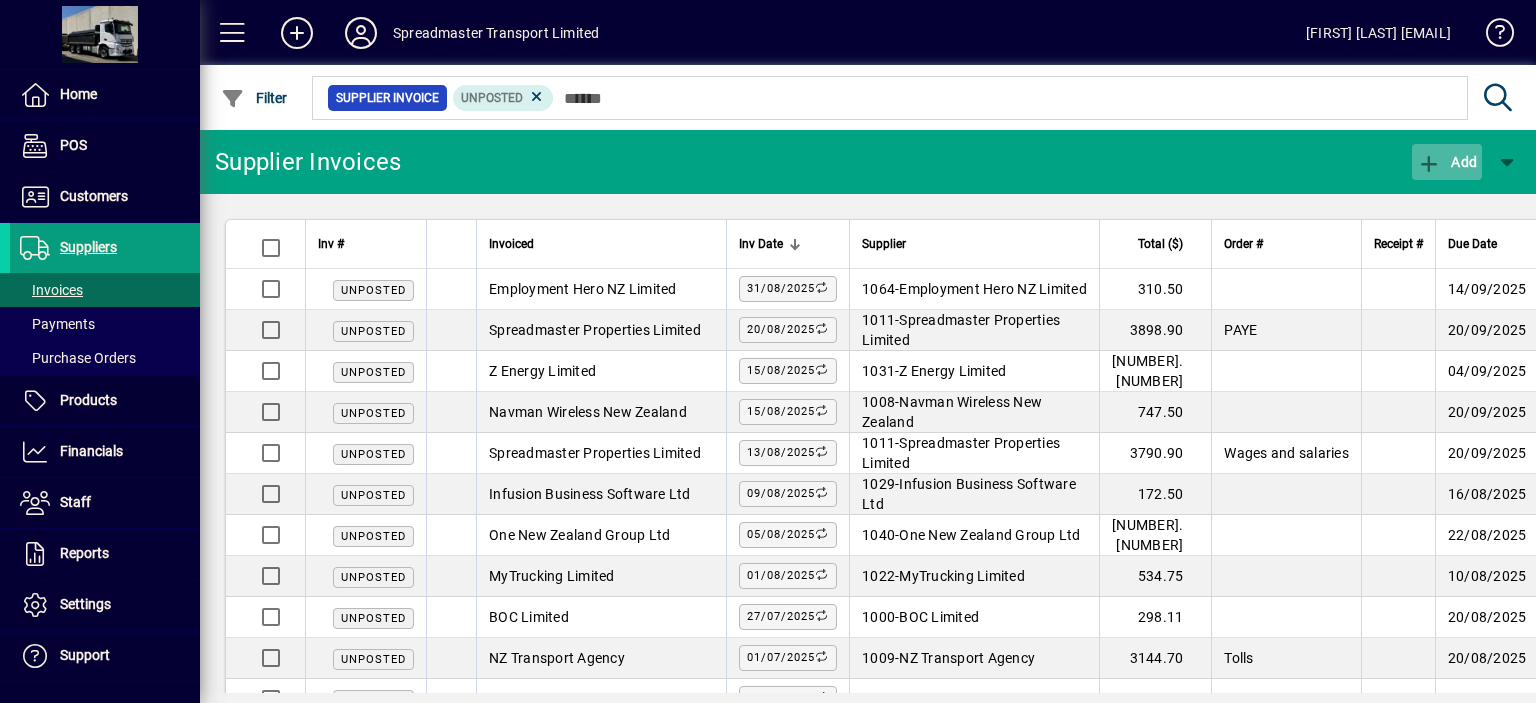 click on "Add" 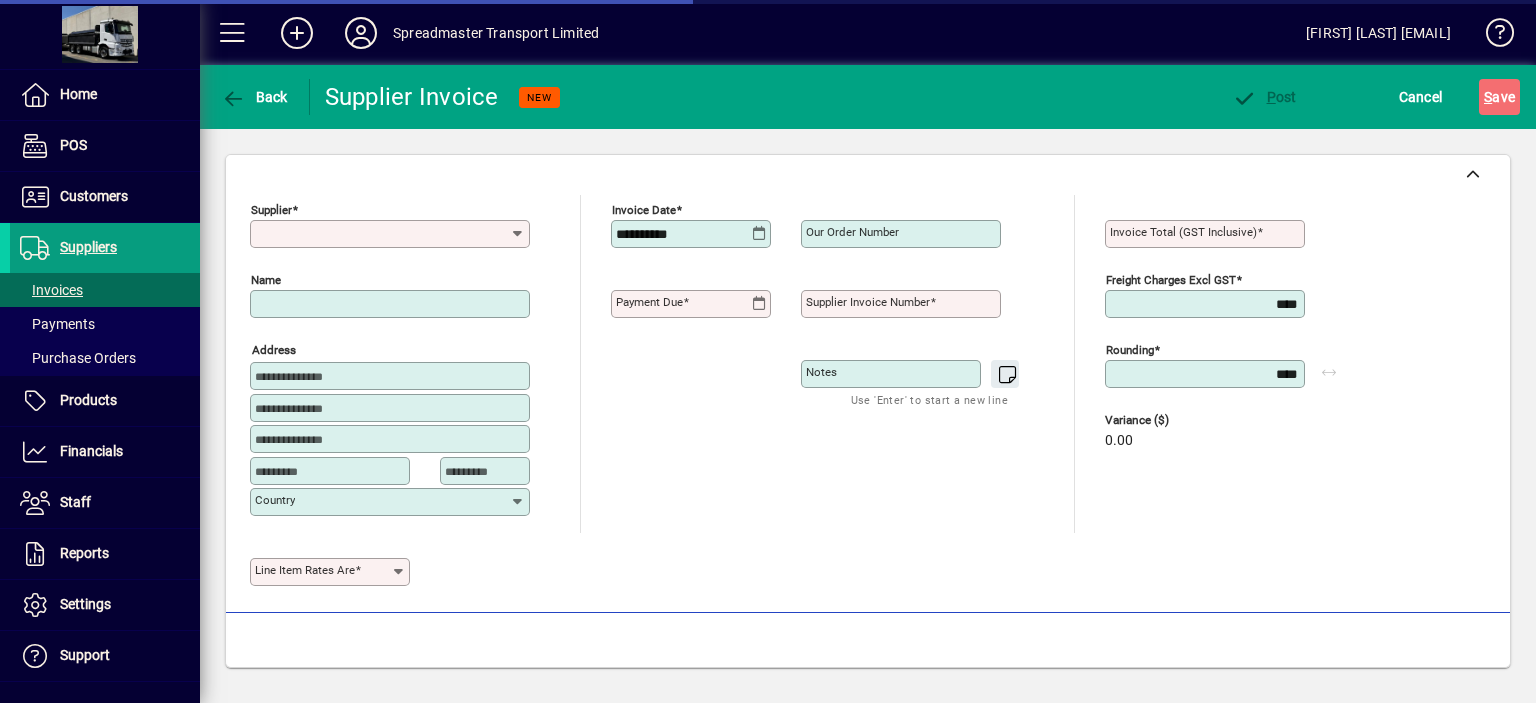type on "**********" 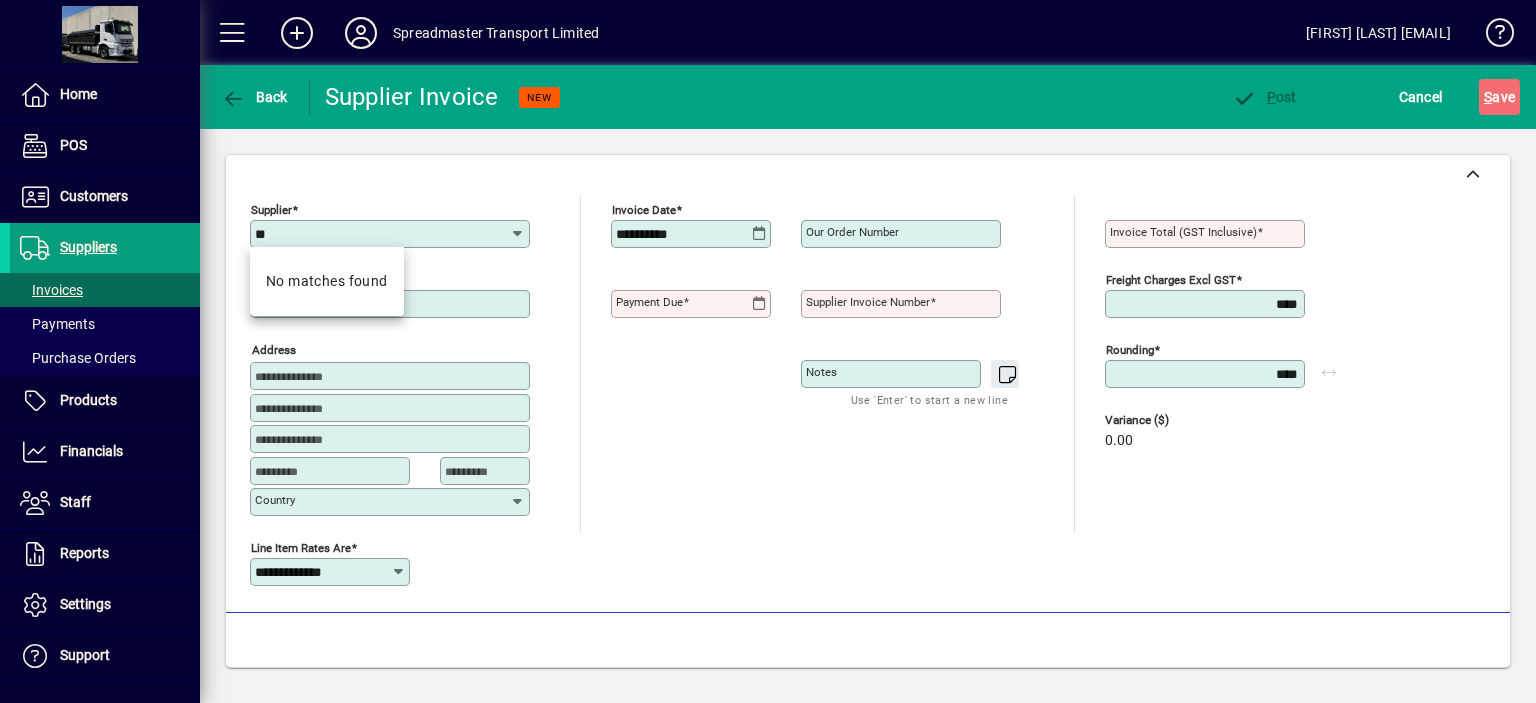 type on "*" 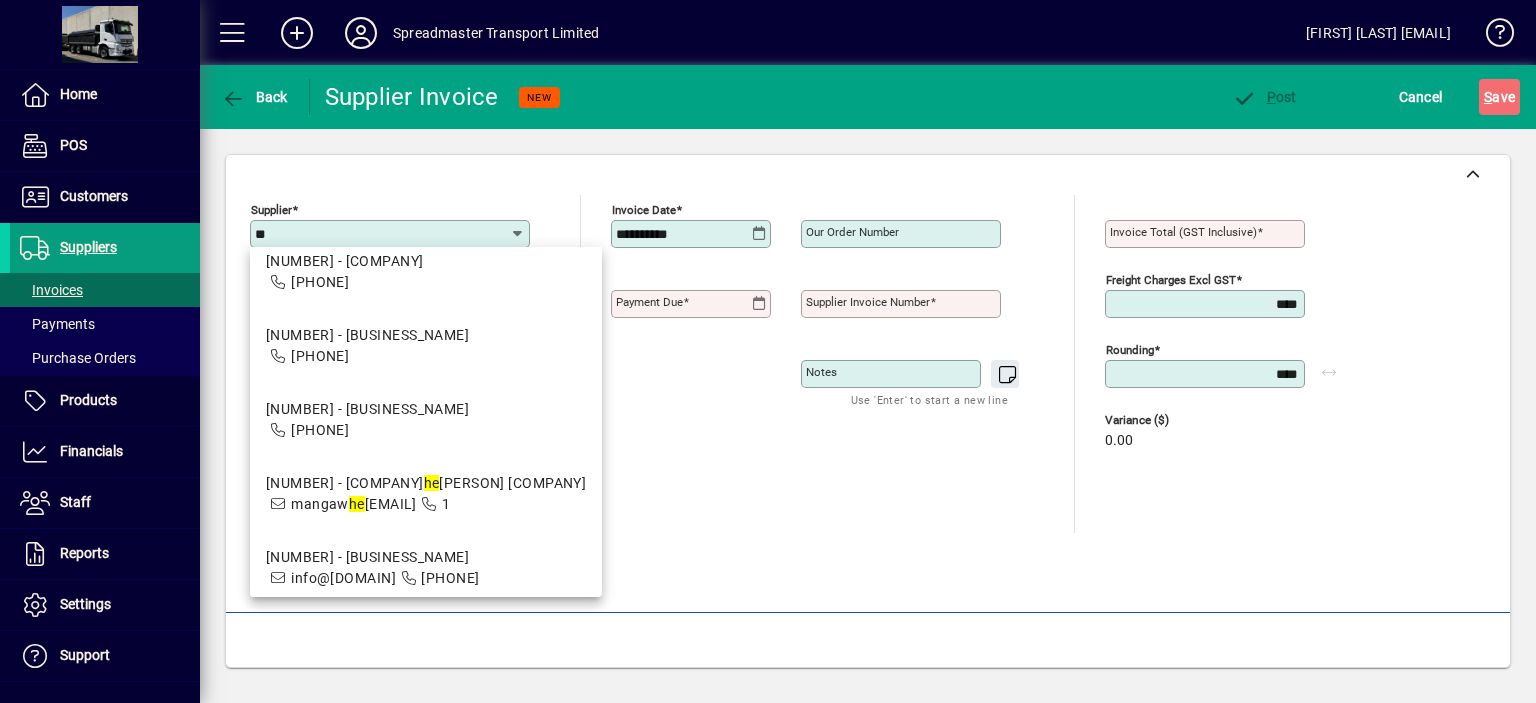 scroll, scrollTop: 0, scrollLeft: 0, axis: both 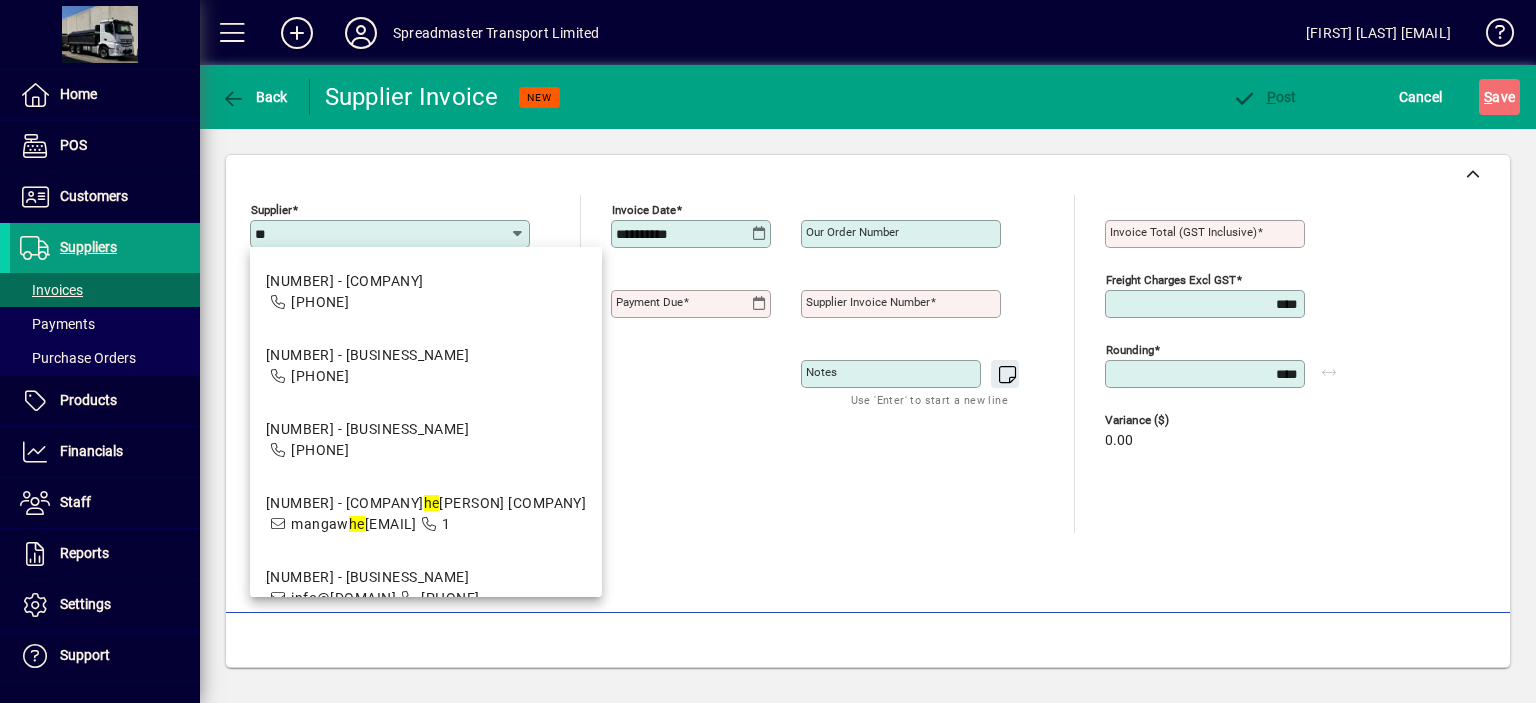 type on "**" 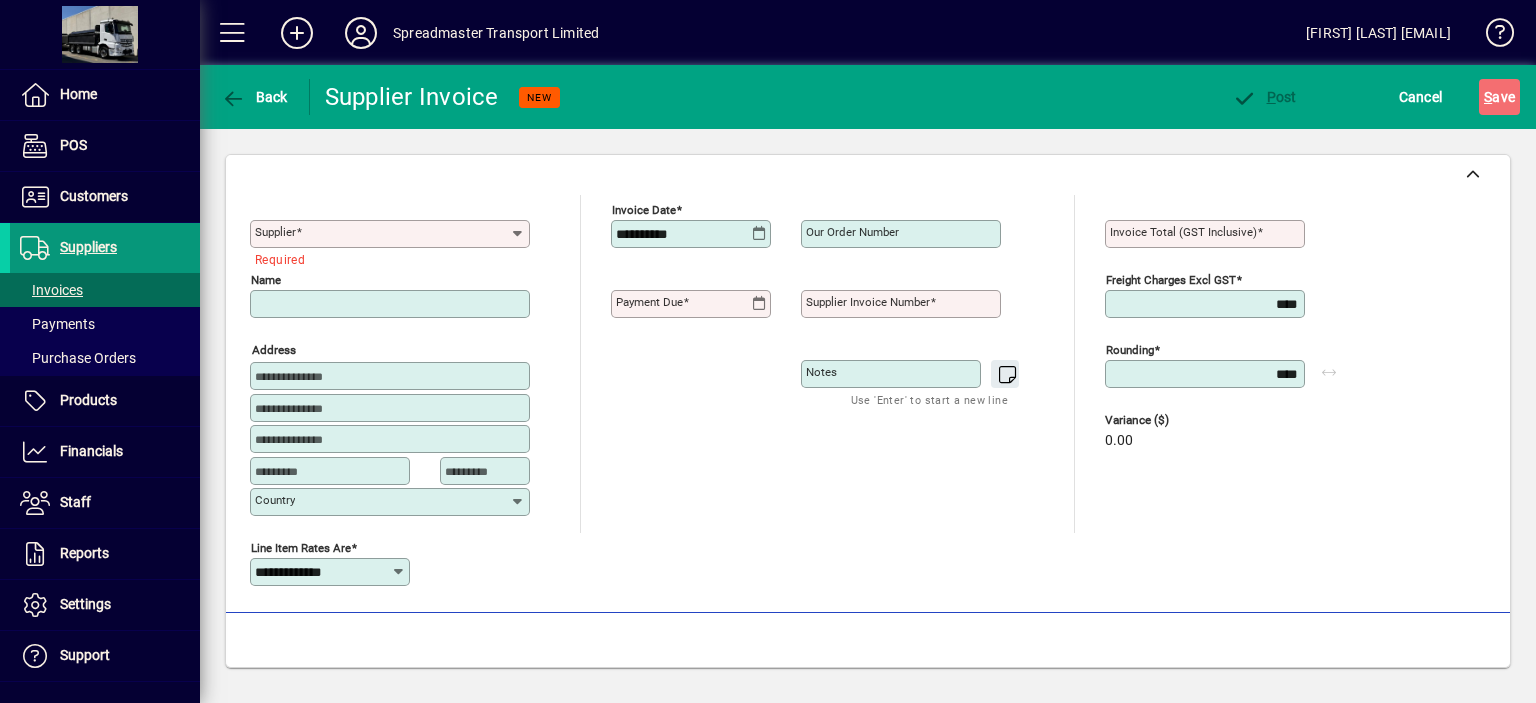 click on "Suppliers" at bounding box center [88, 247] 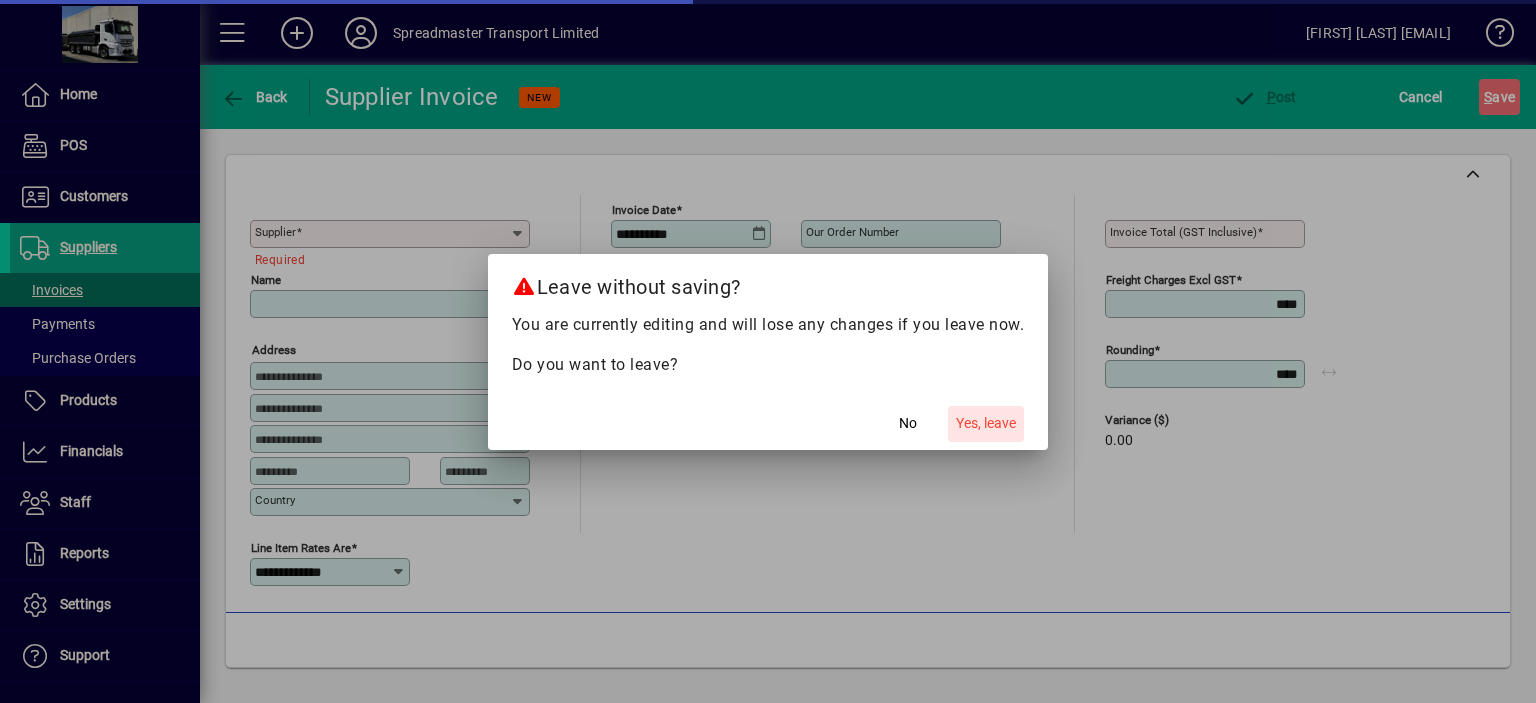 click on "Yes, leave" 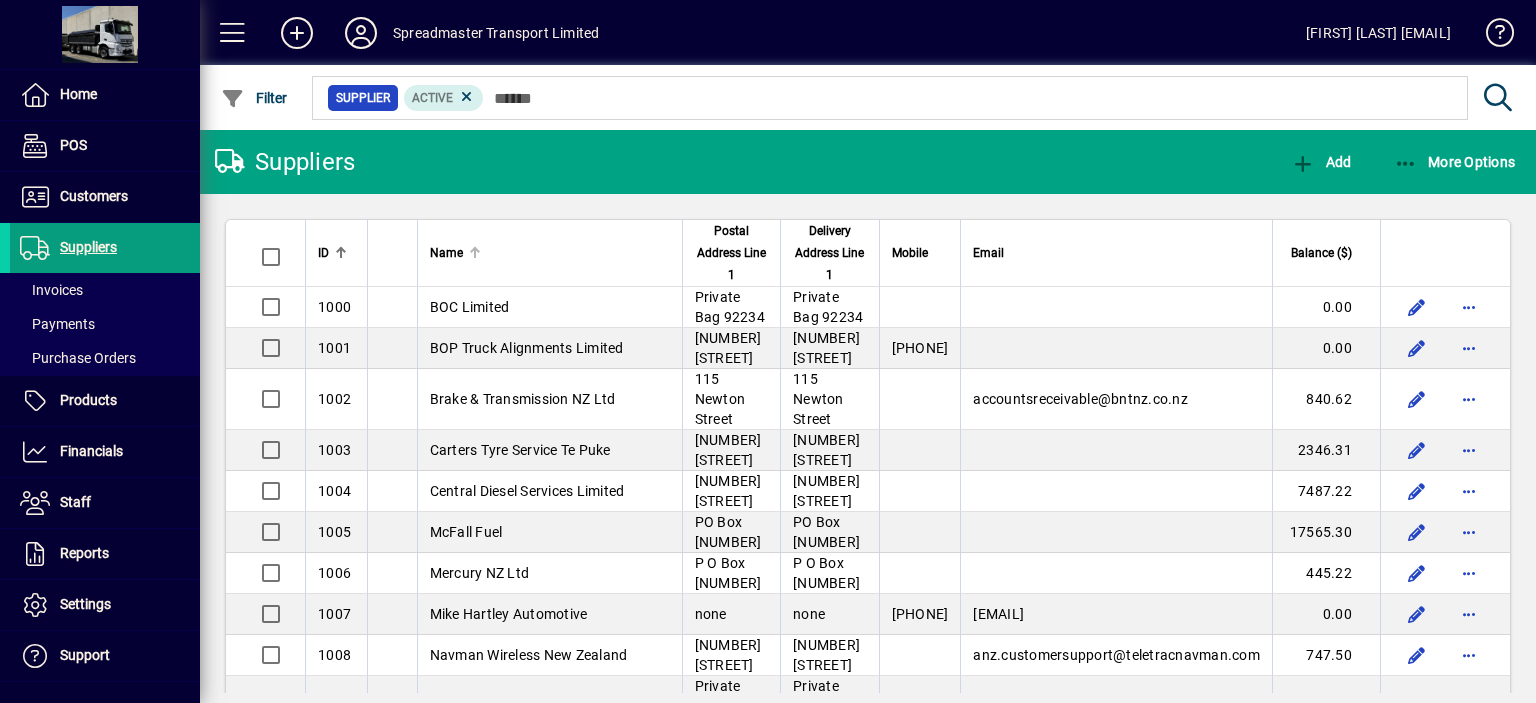 click at bounding box center (474, 248) 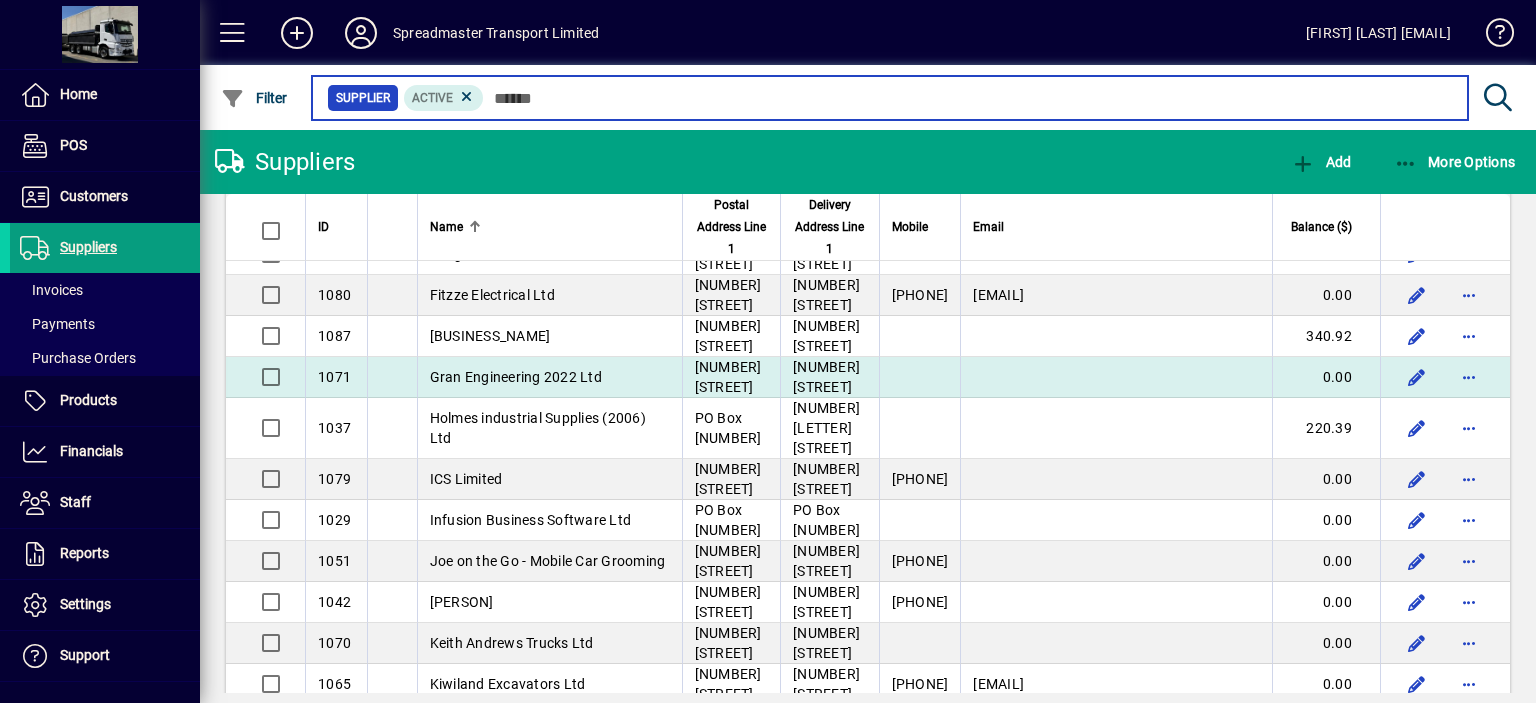 scroll, scrollTop: 1200, scrollLeft: 0, axis: vertical 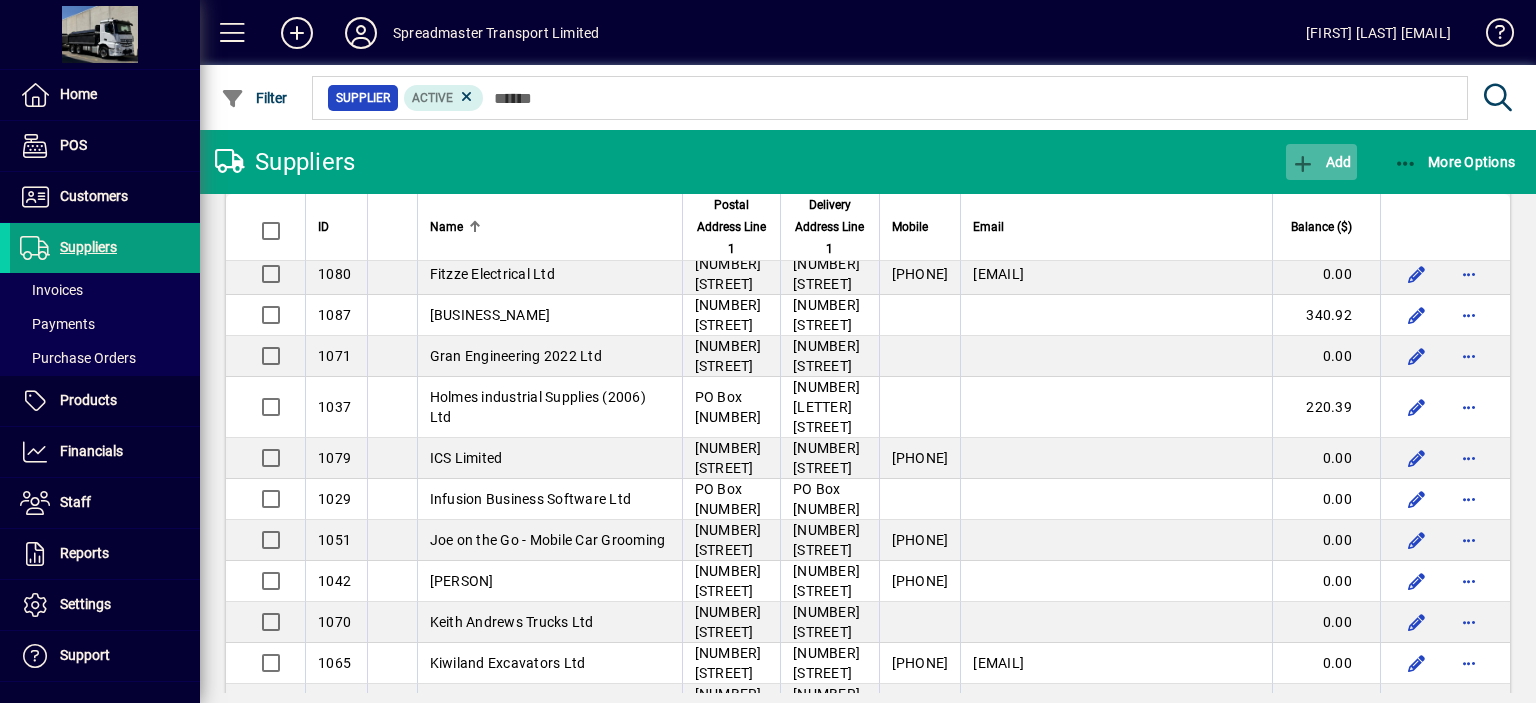 click on "Add" 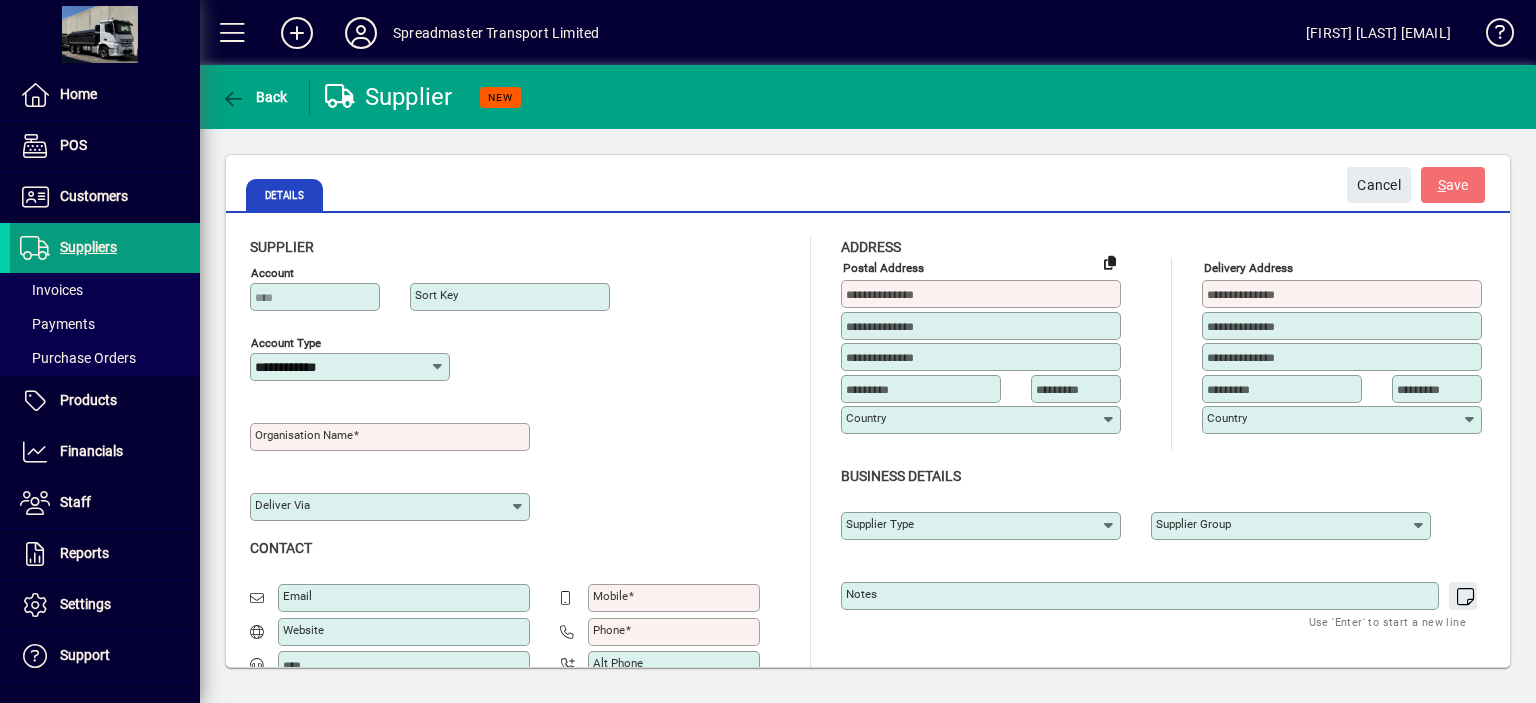 type on "**********" 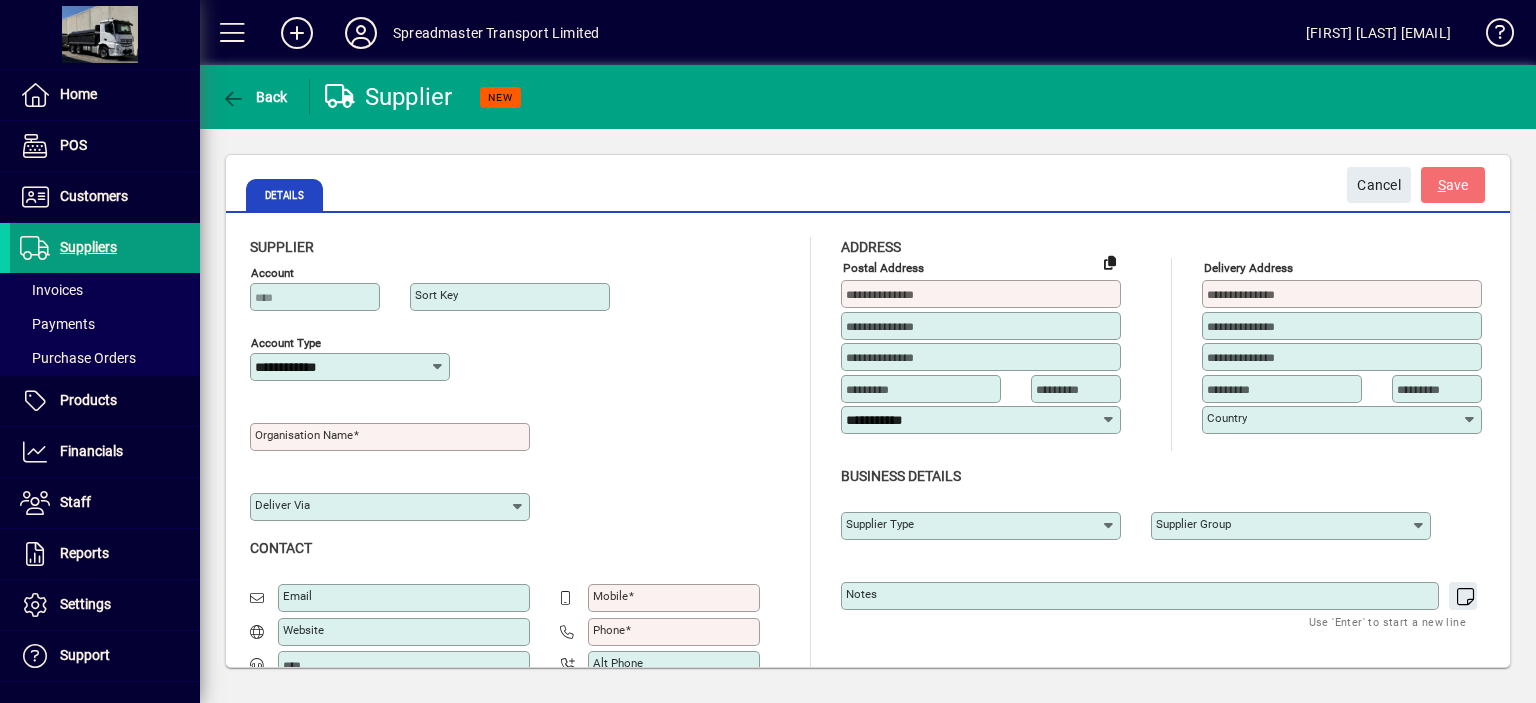 click on "Organisation name" at bounding box center [392, 437] 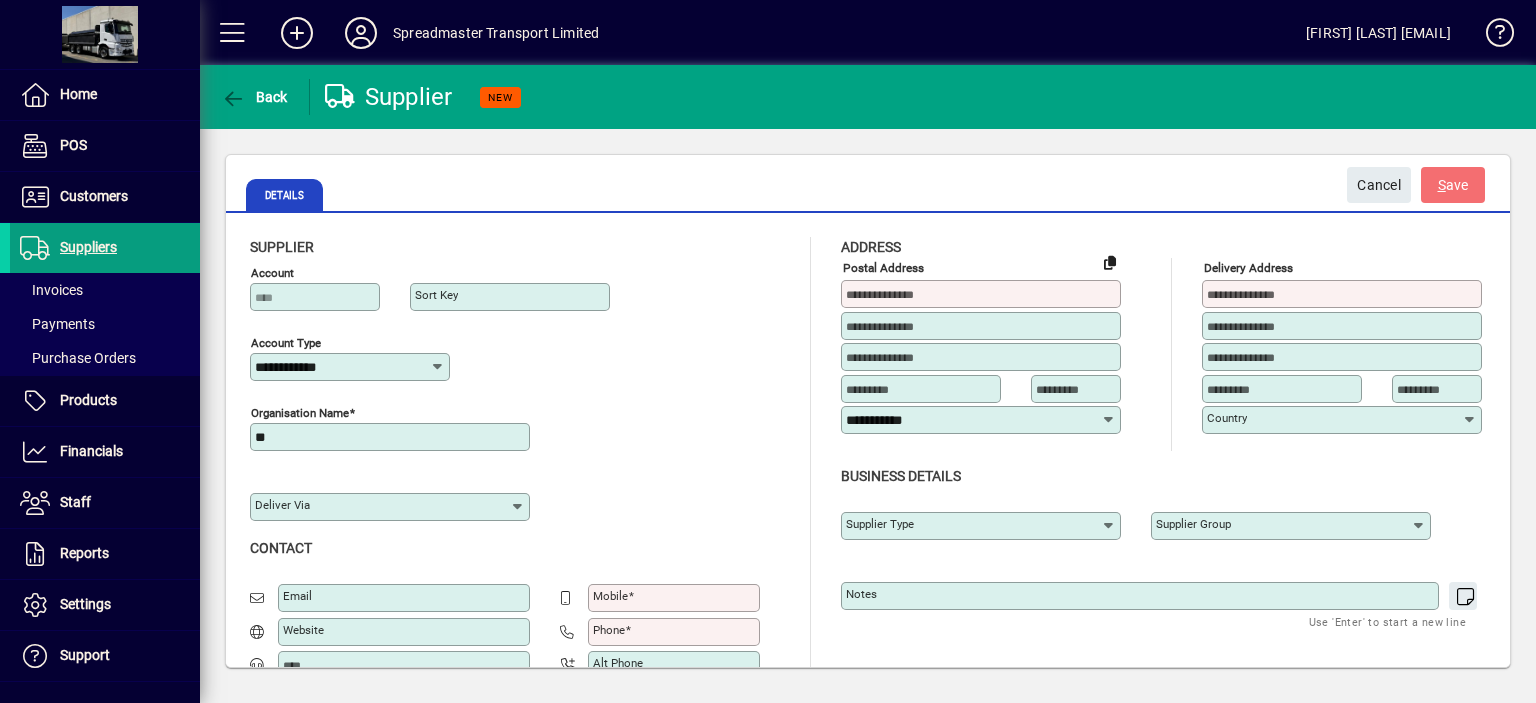 type on "**********" 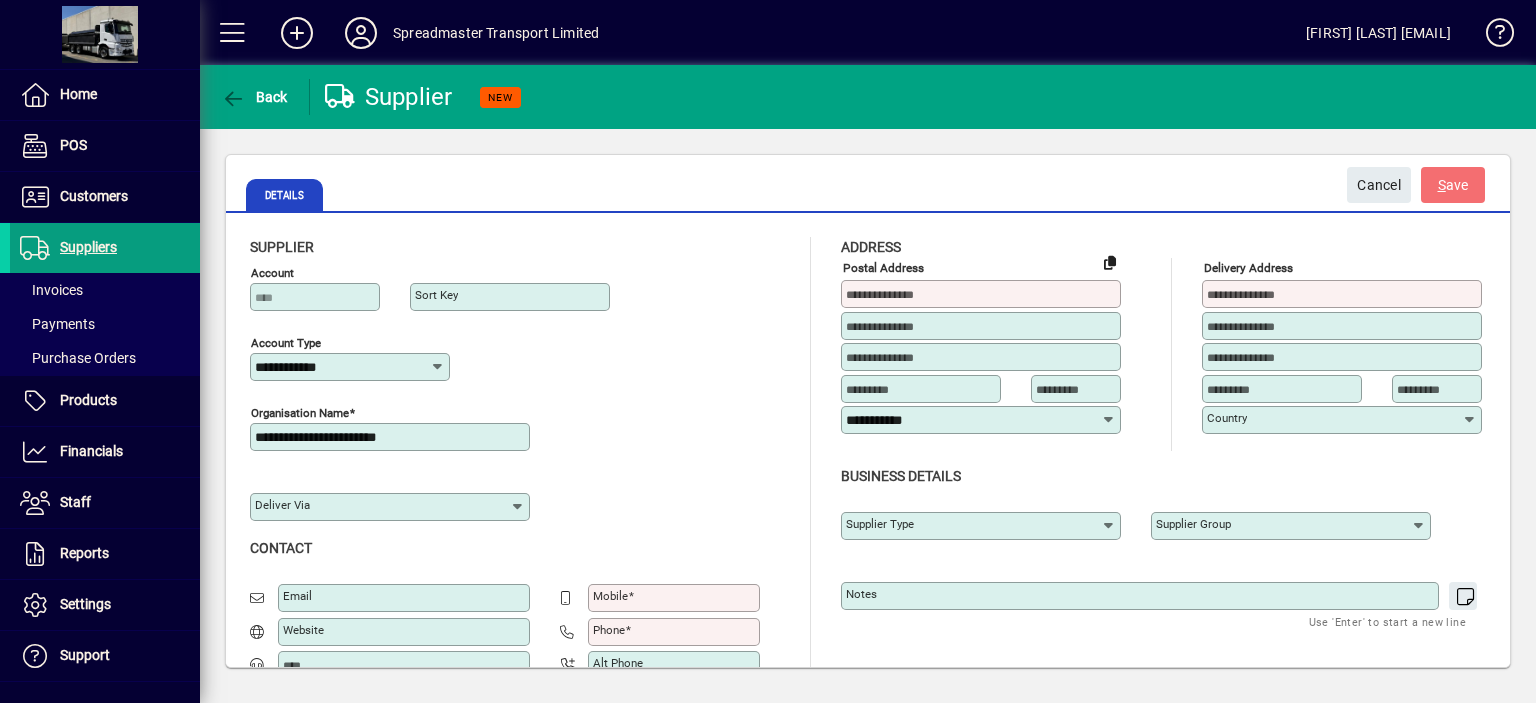 click at bounding box center (983, 294) 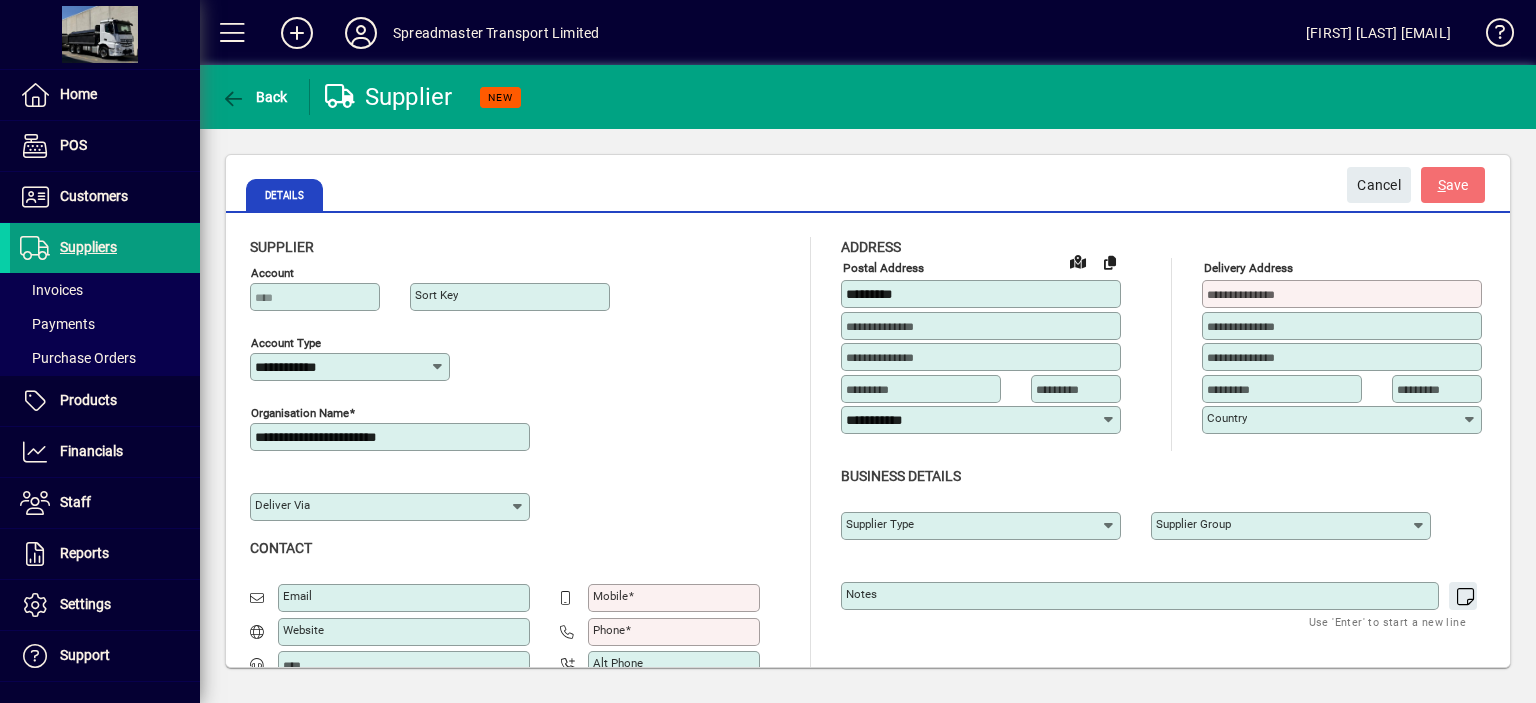 type on "*********" 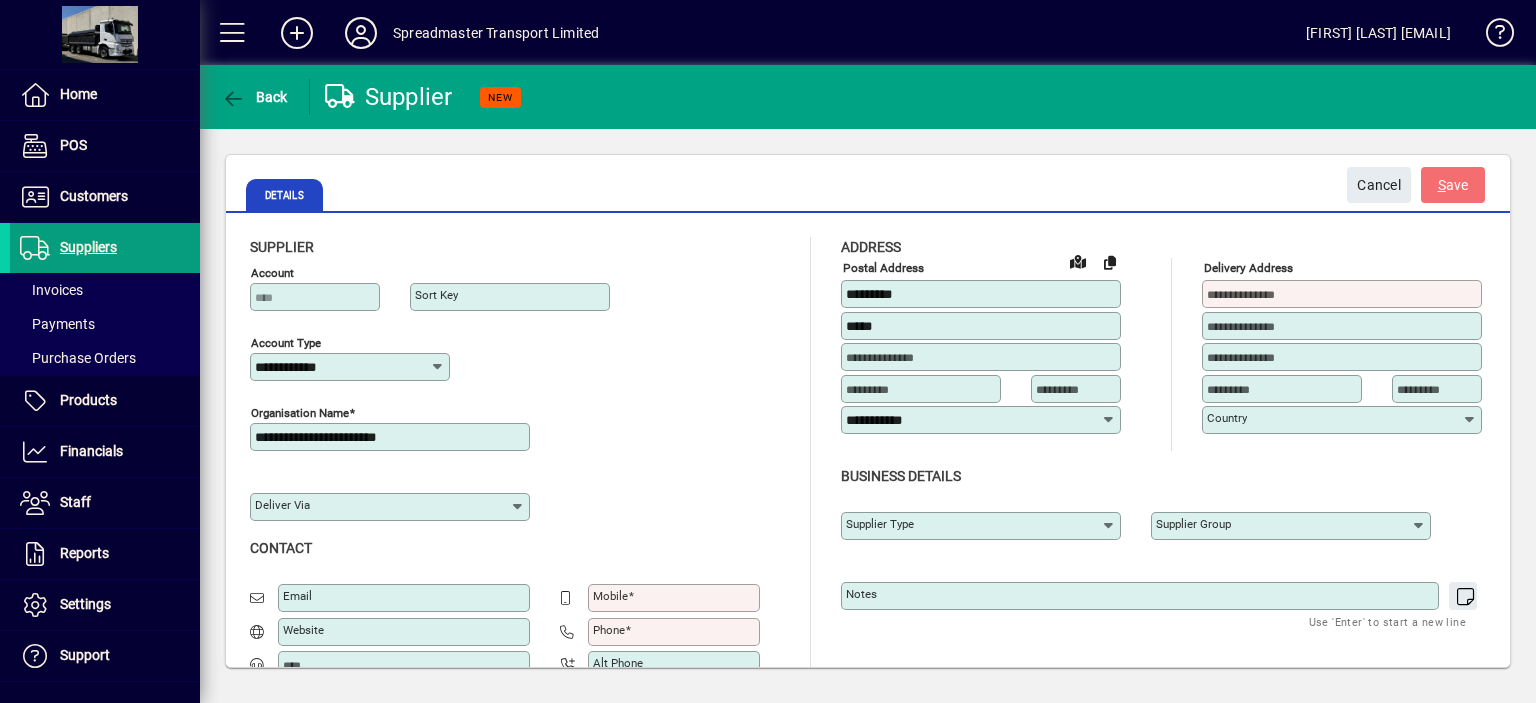 type on "*****" 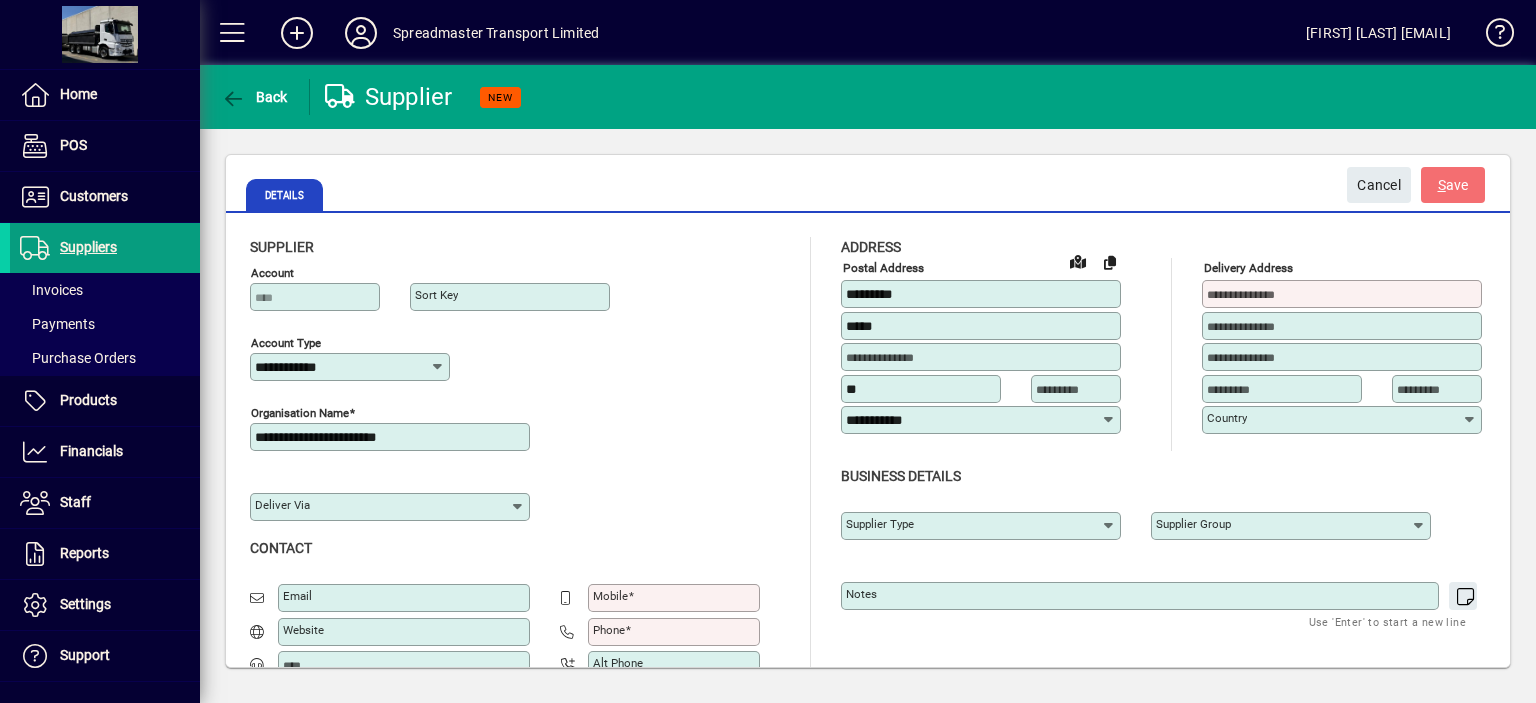 type on "********" 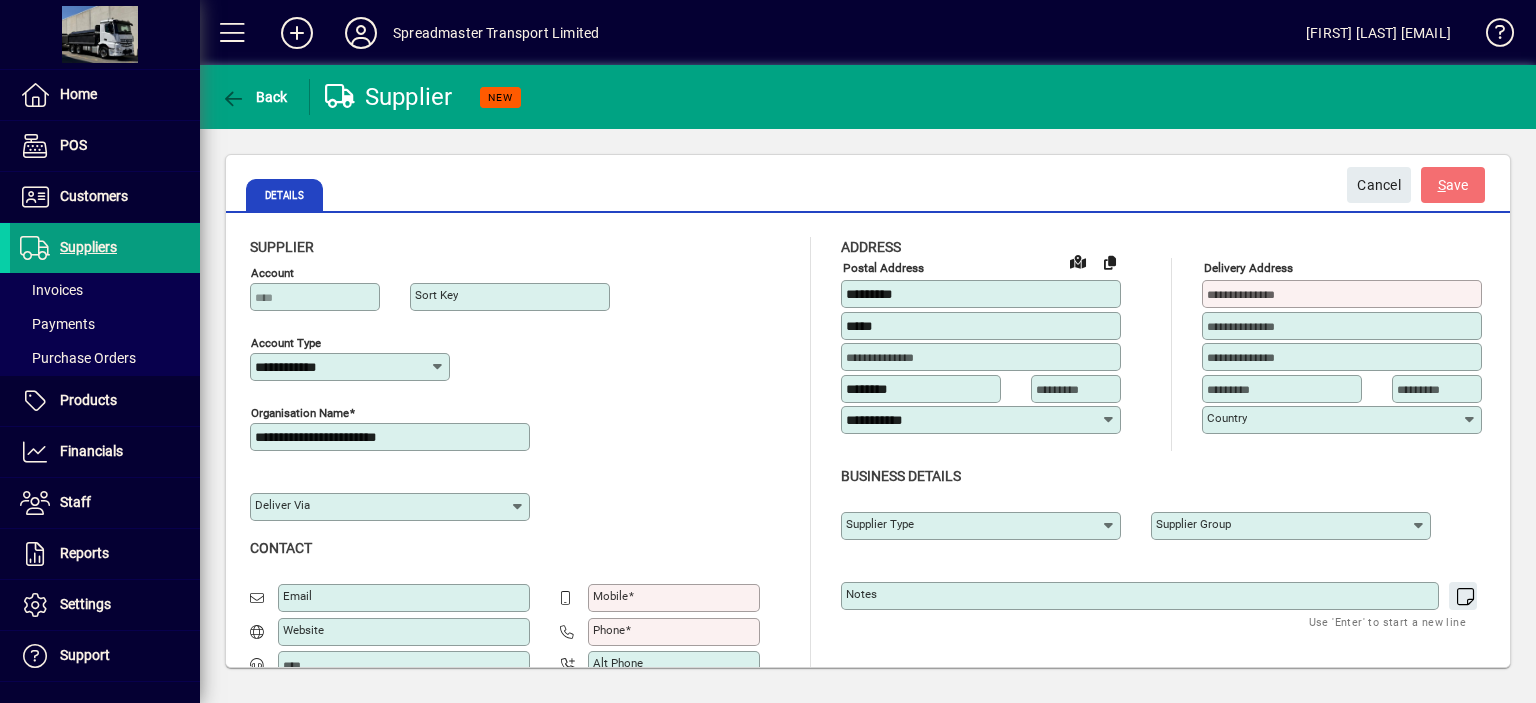 click at bounding box center (1078, 389) 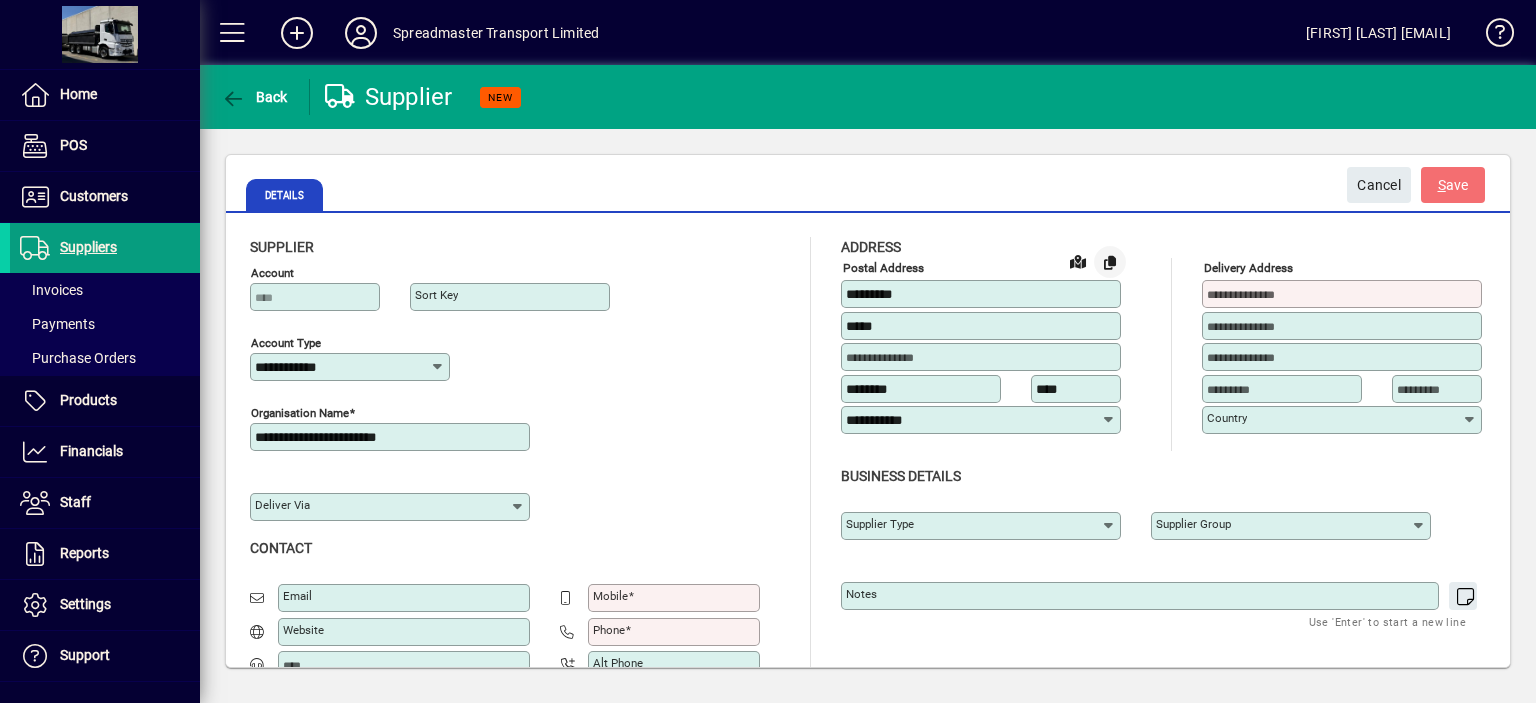 type on "****" 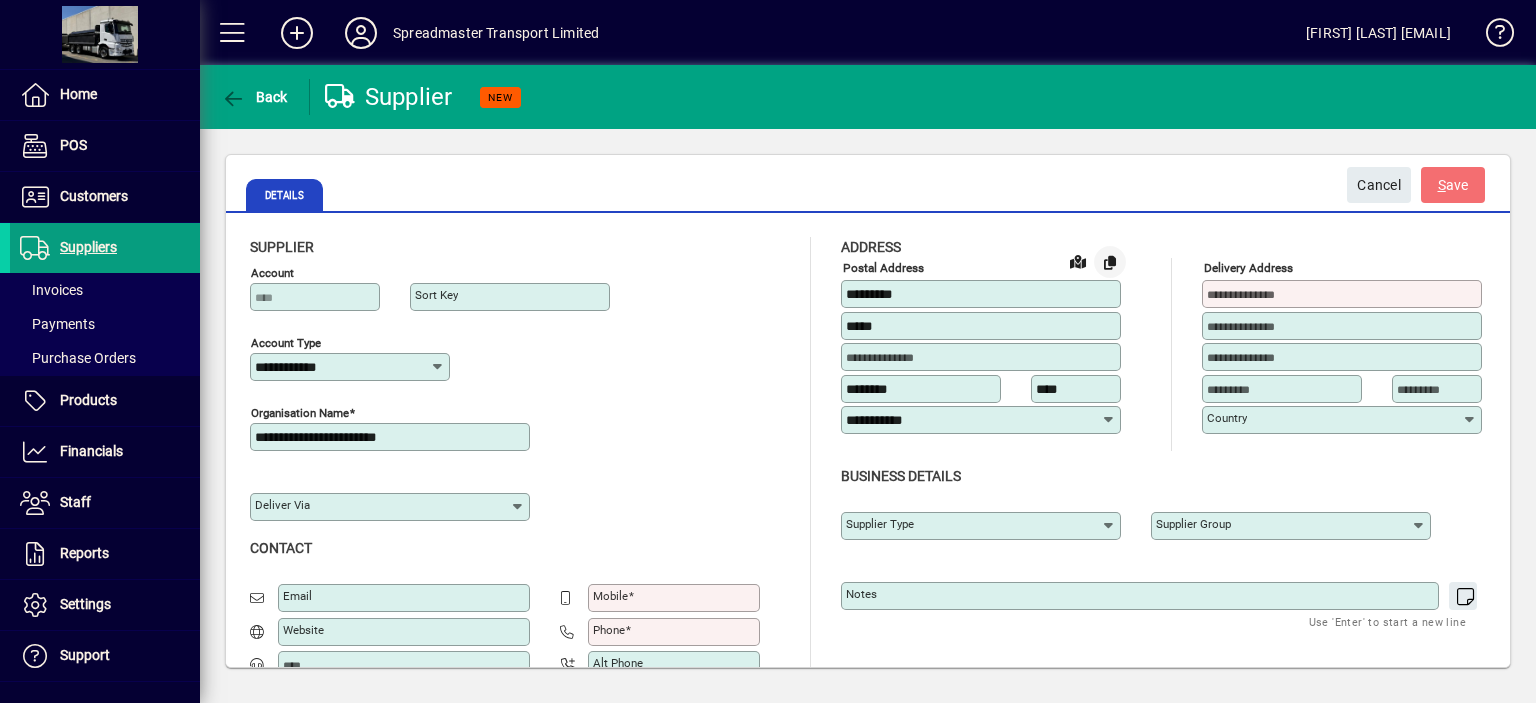 type on "*****" 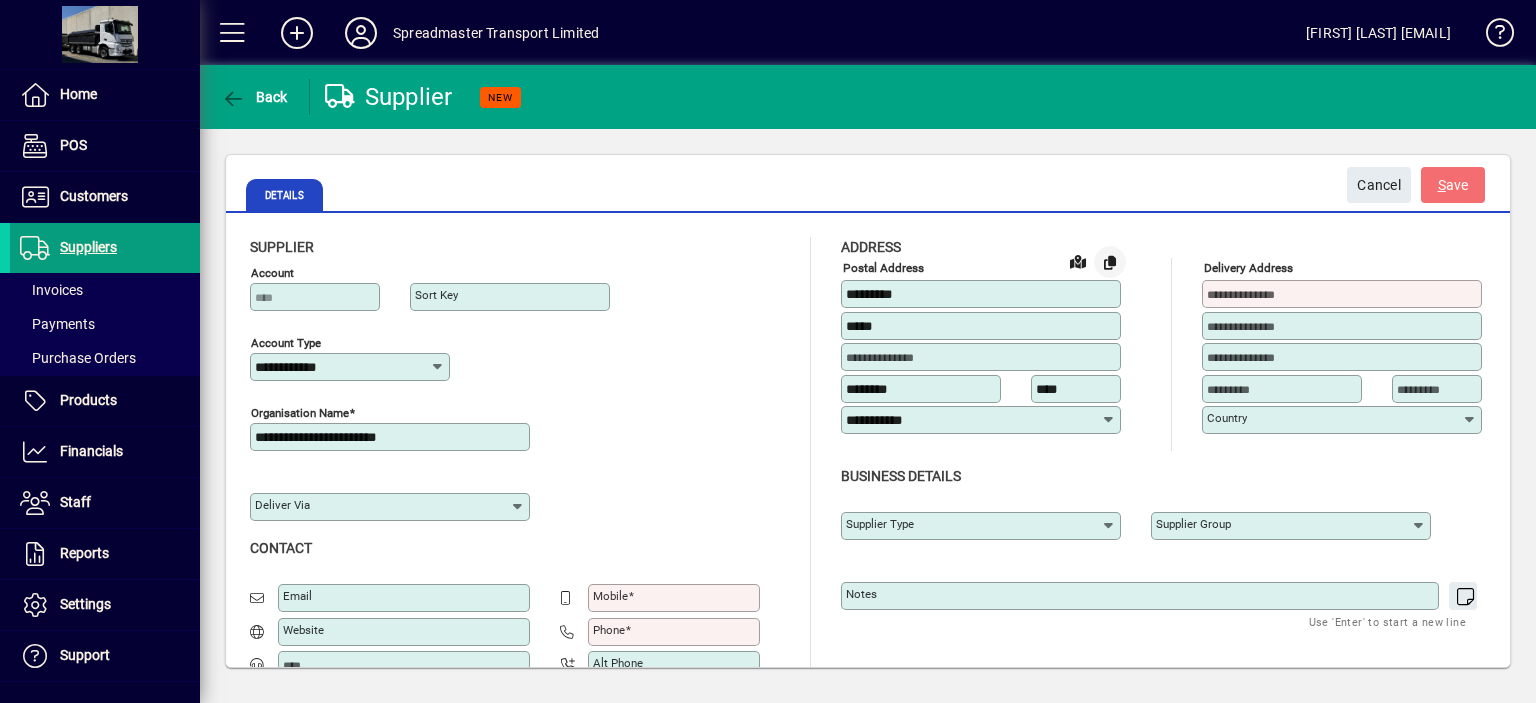 type on "****" 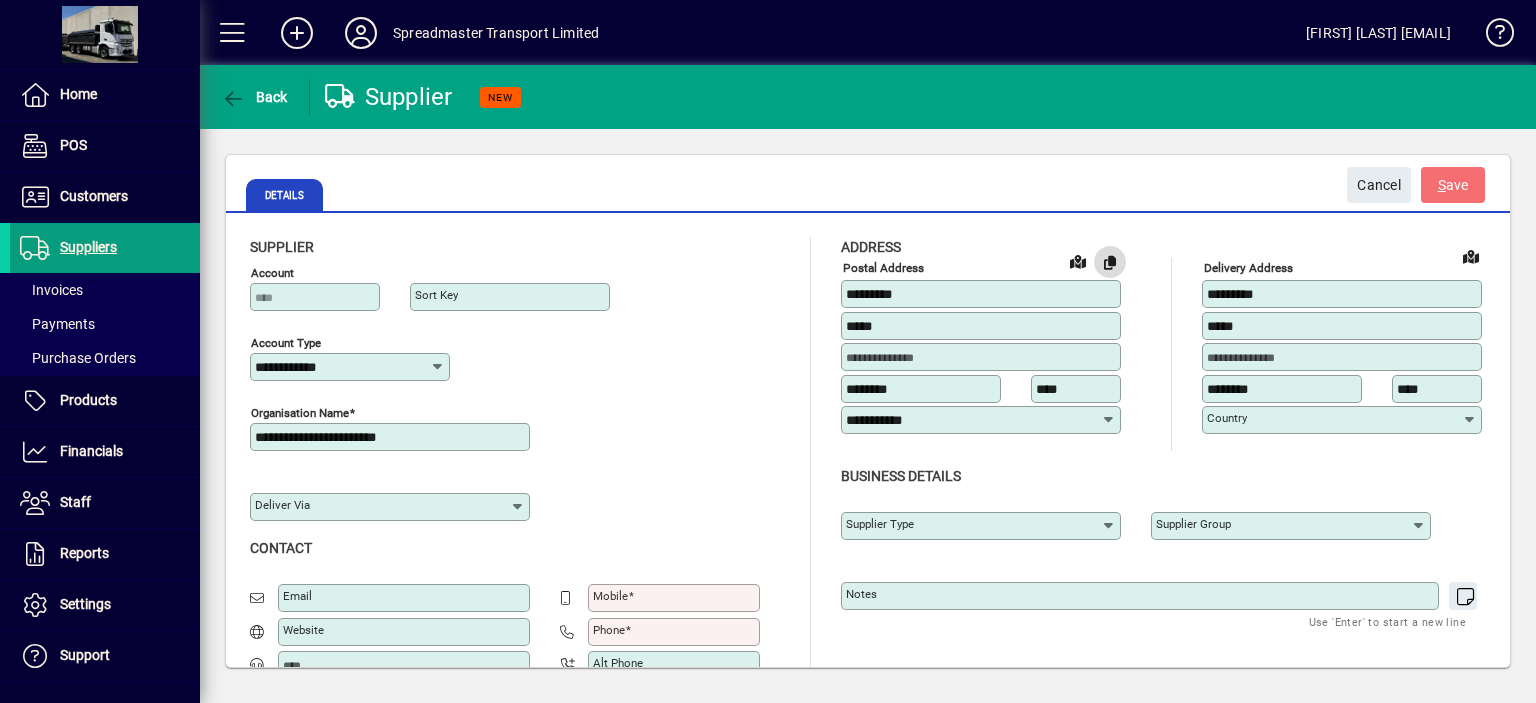 type on "**********" 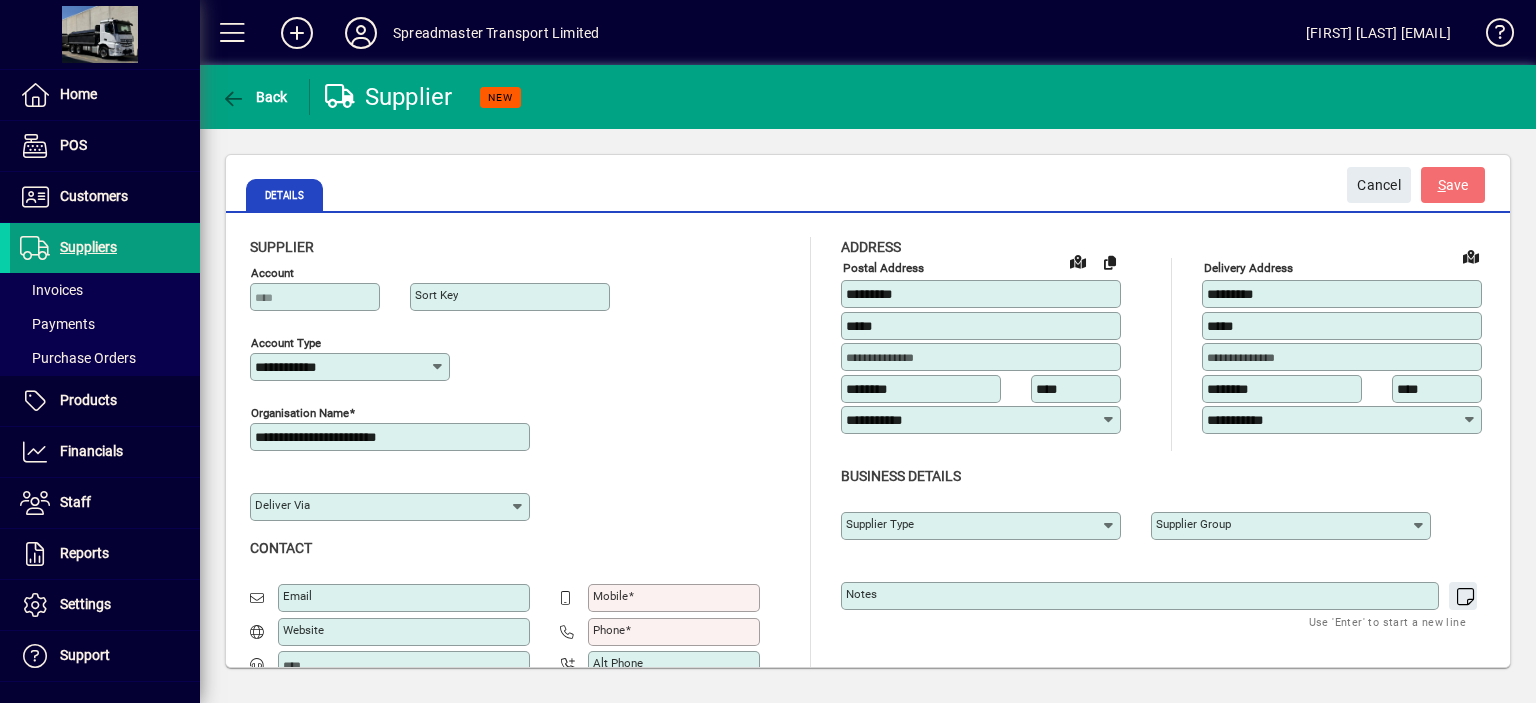 scroll, scrollTop: 72, scrollLeft: 0, axis: vertical 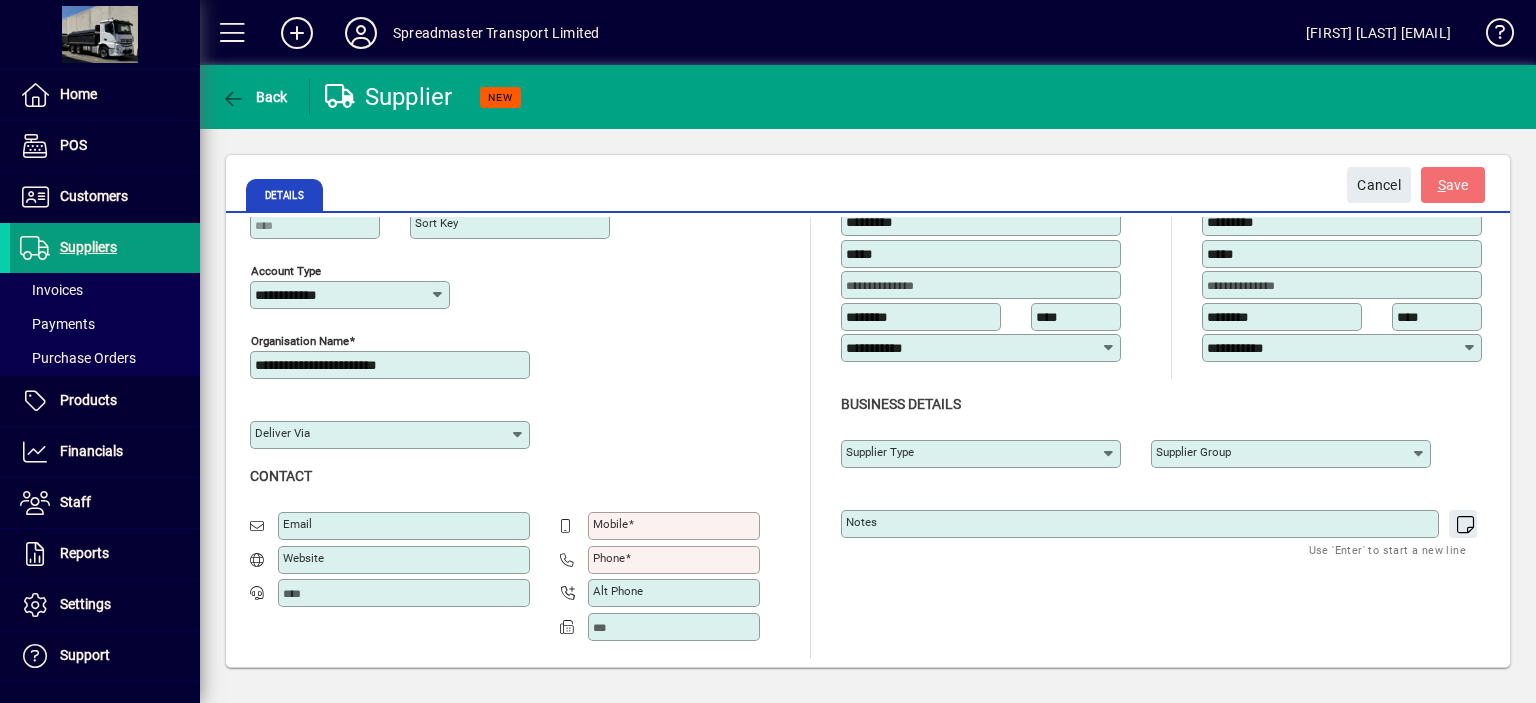 click at bounding box center (628, 558) 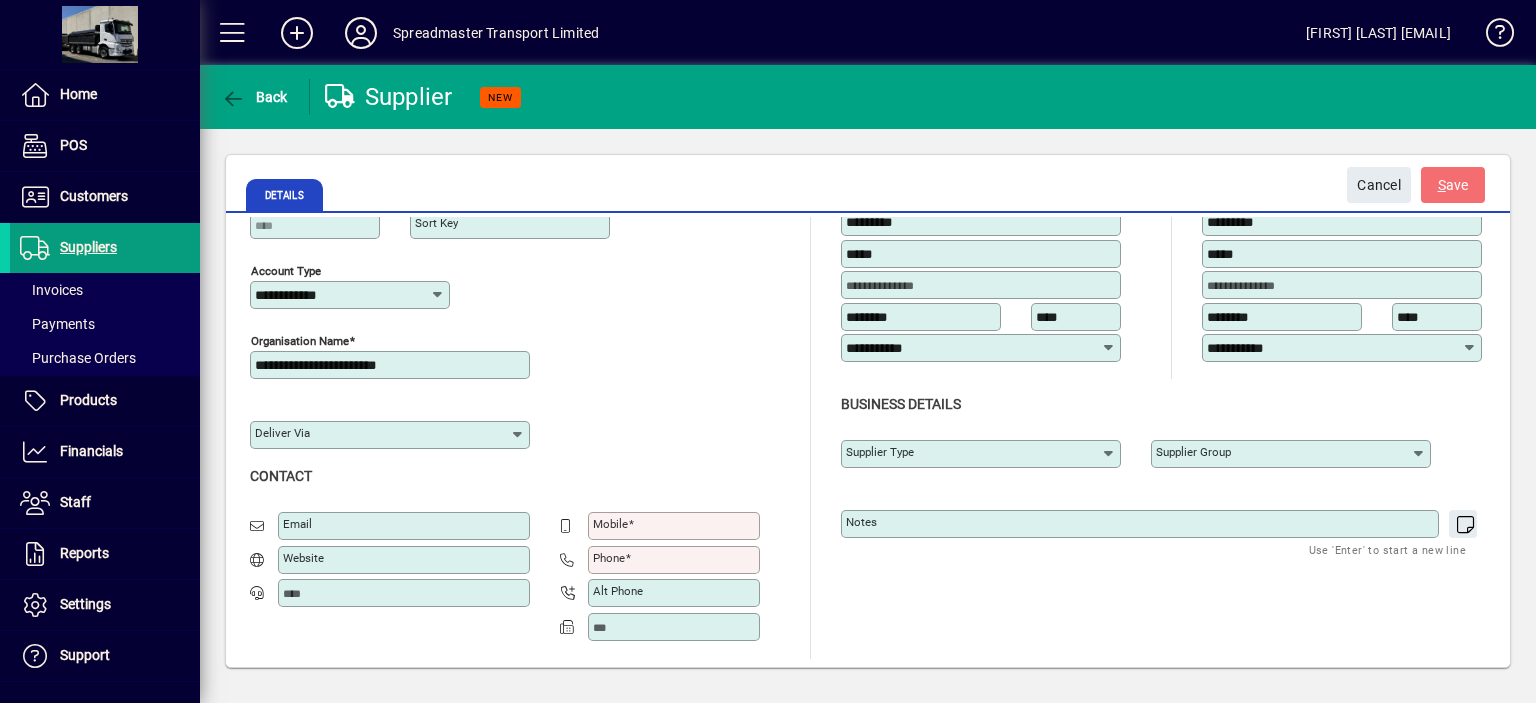 click on "Phone" at bounding box center (676, 560) 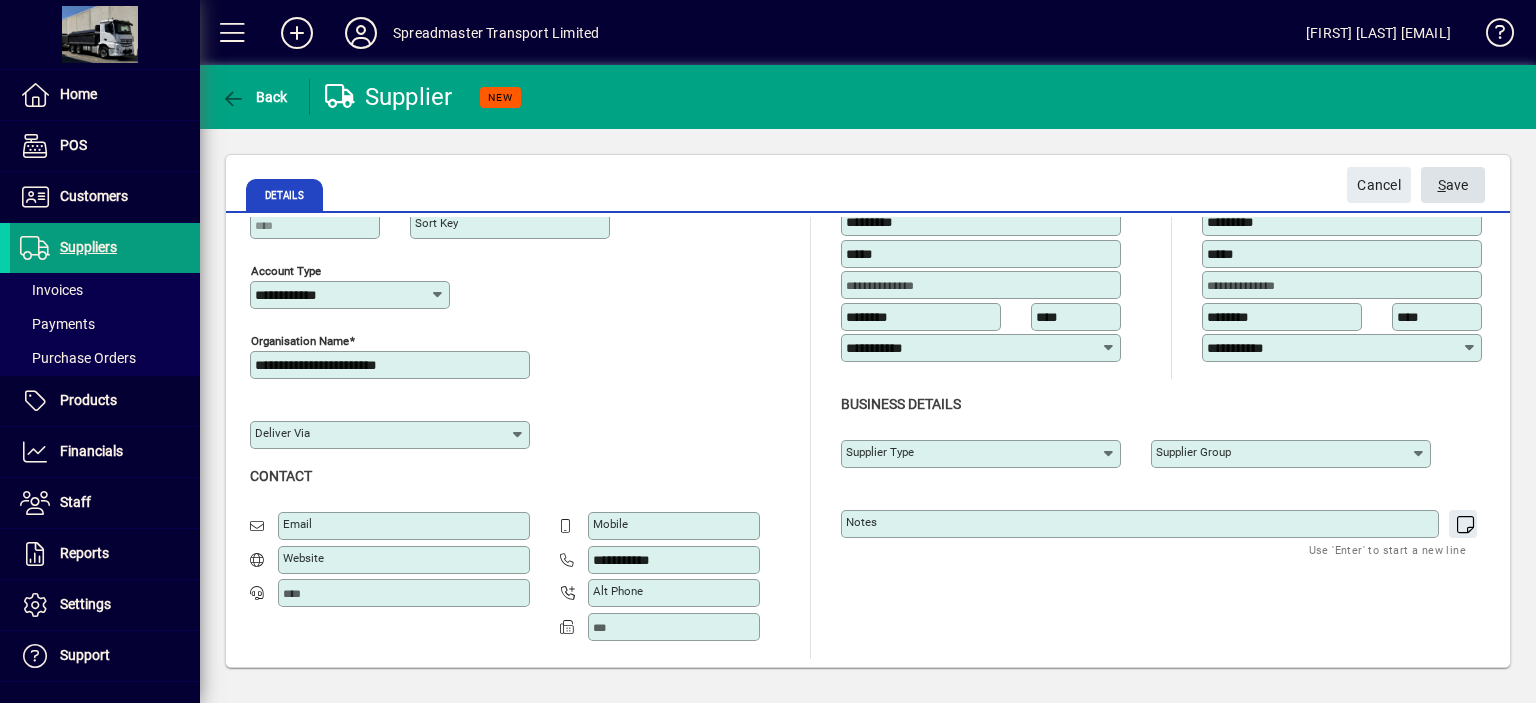 type on "**********" 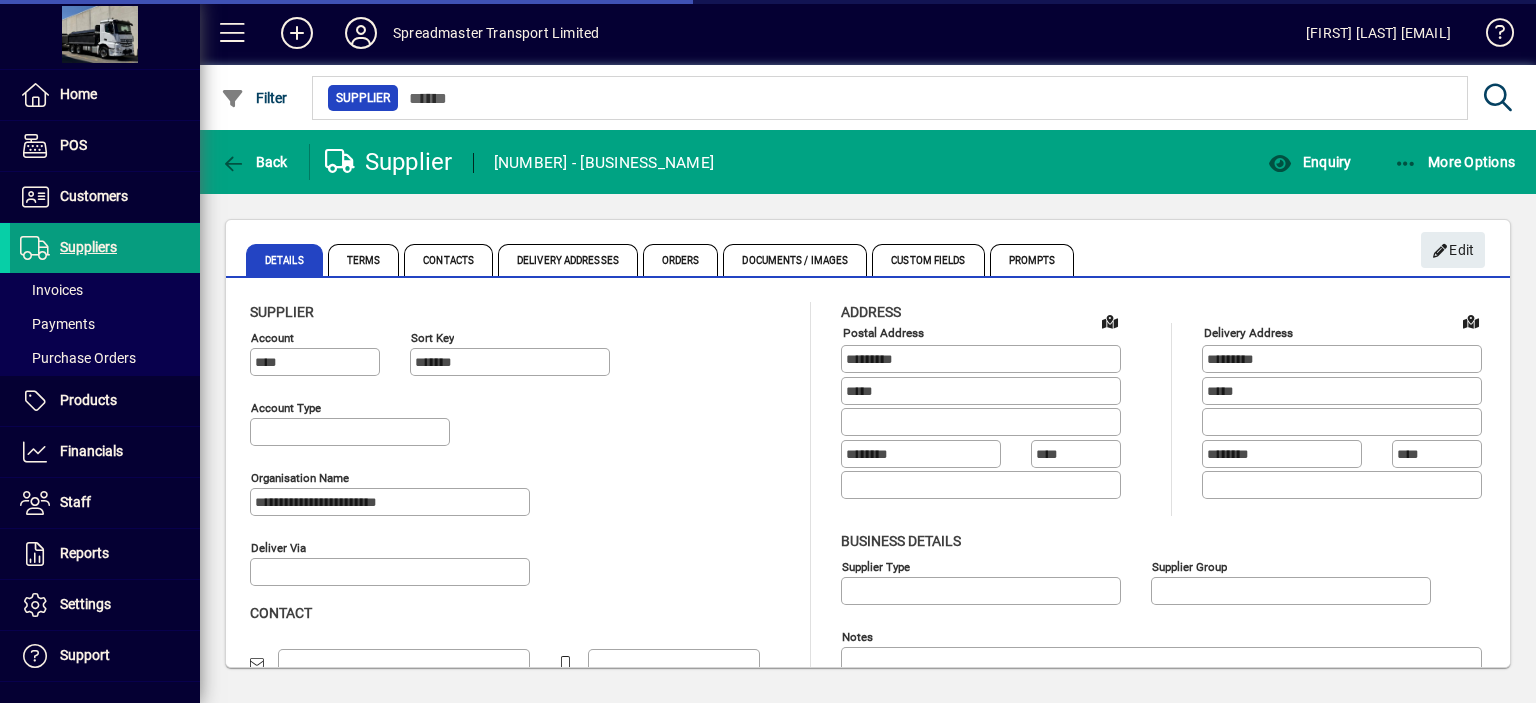 type on "**********" 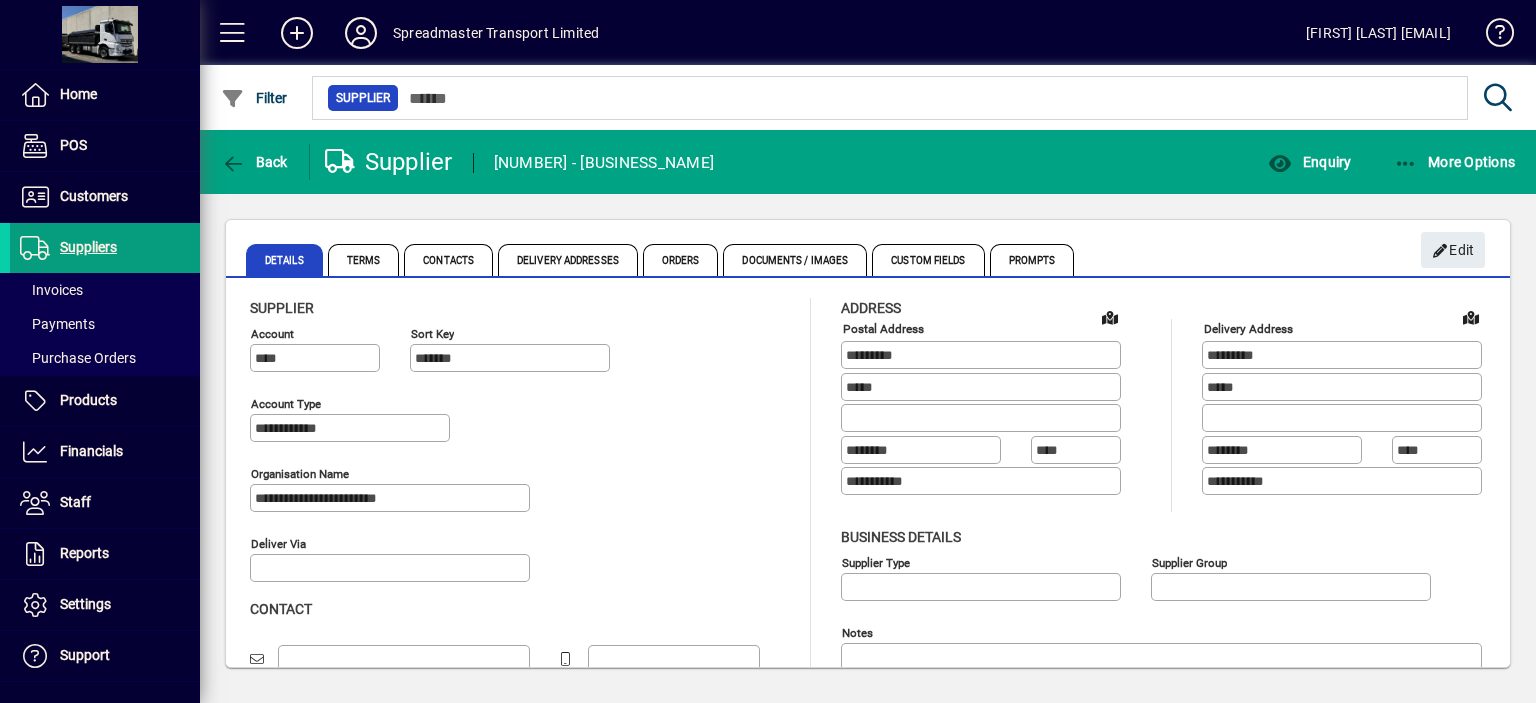 scroll, scrollTop: 0, scrollLeft: 0, axis: both 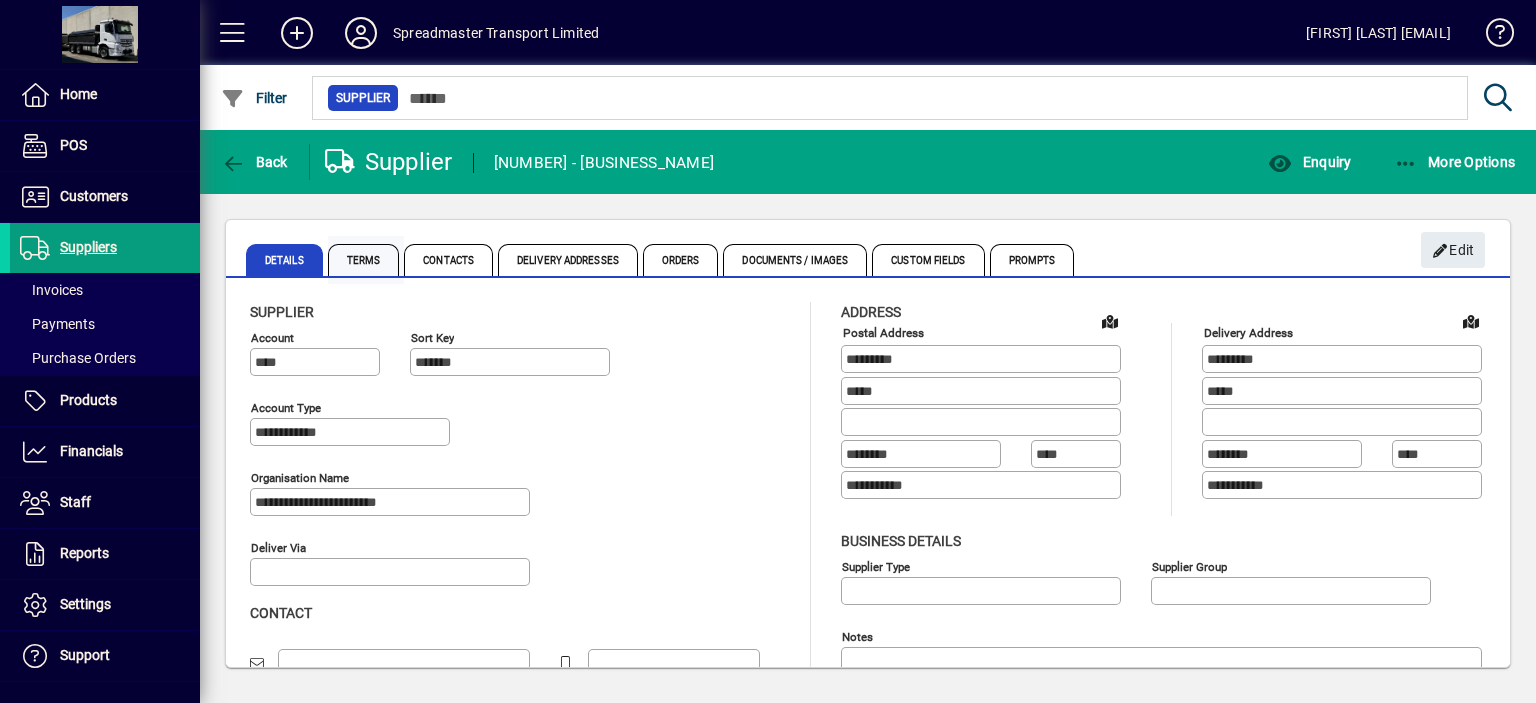 click on "Terms" at bounding box center [364, 260] 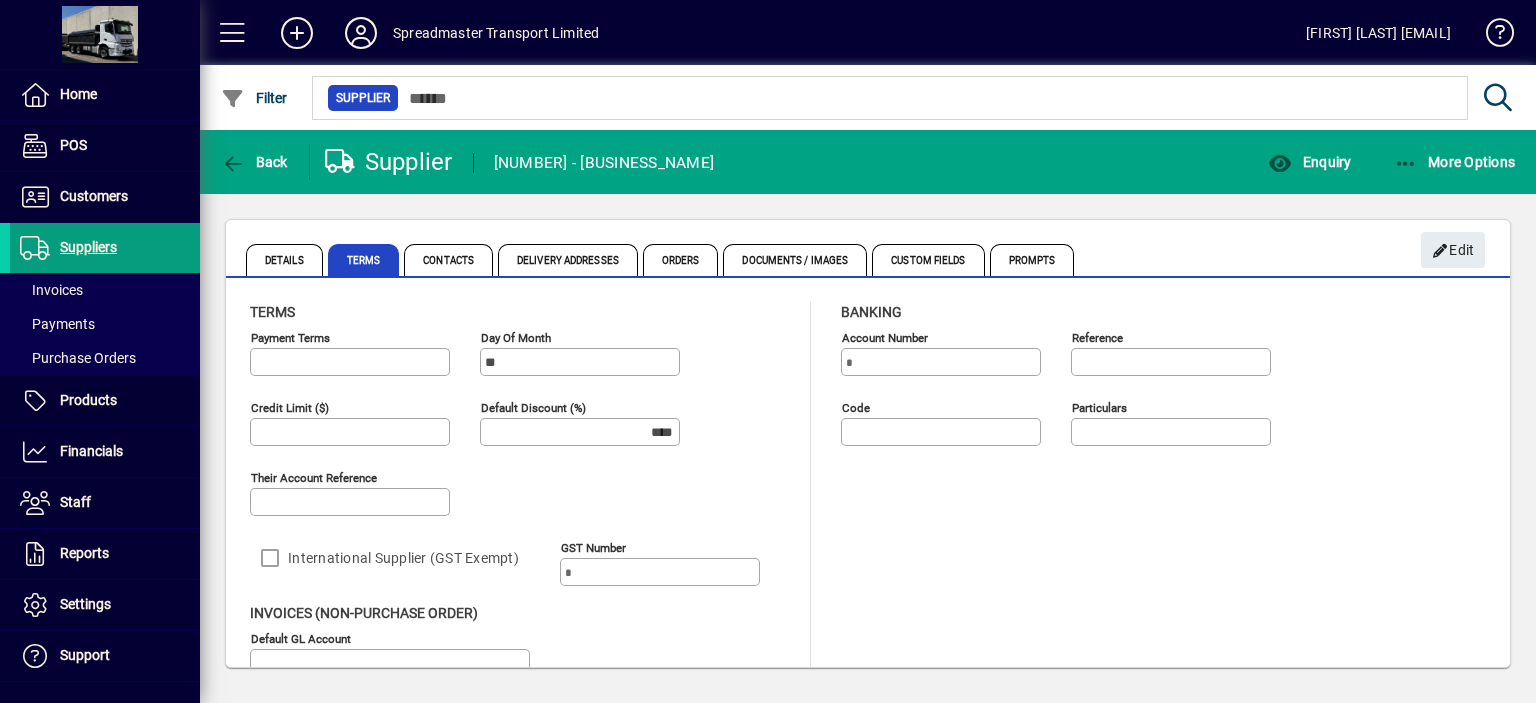 type on "**********" 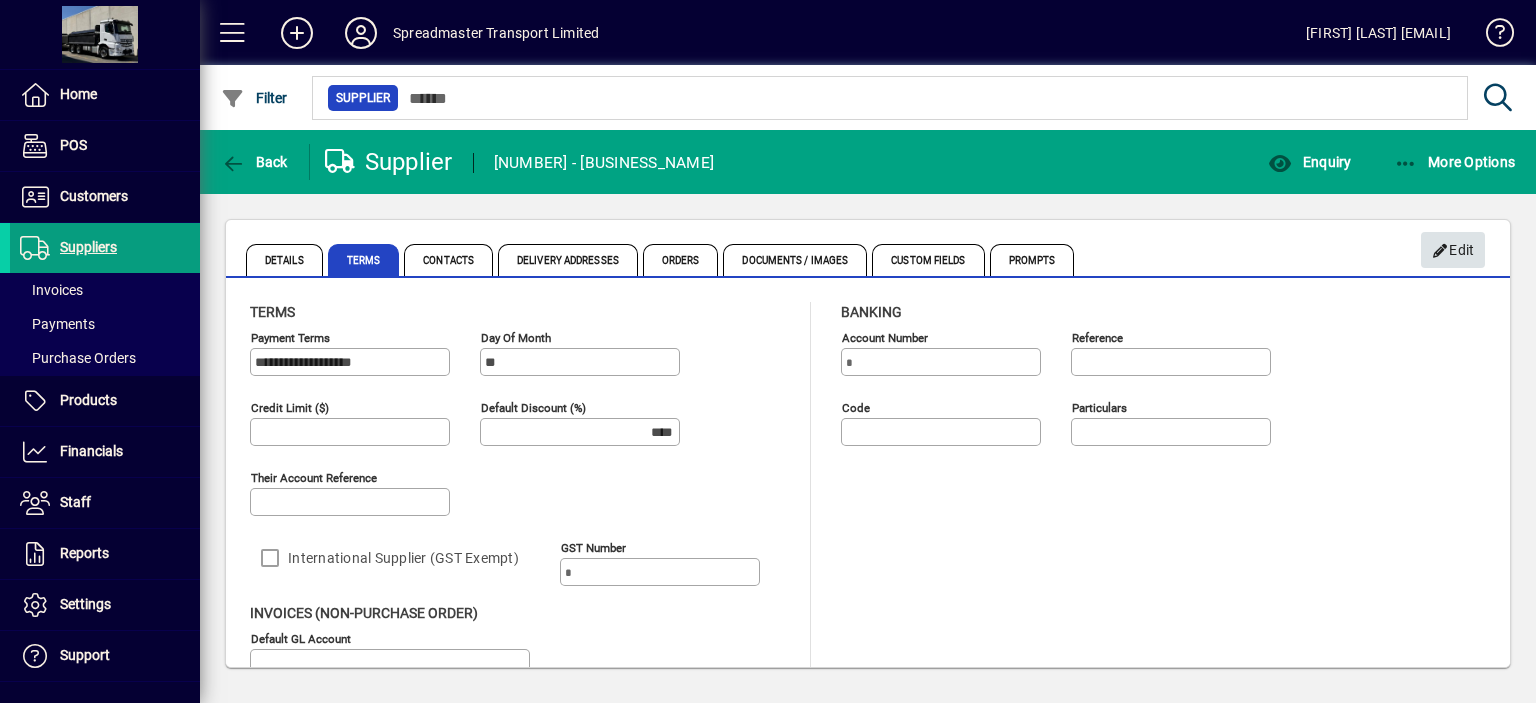 click on "Edit" 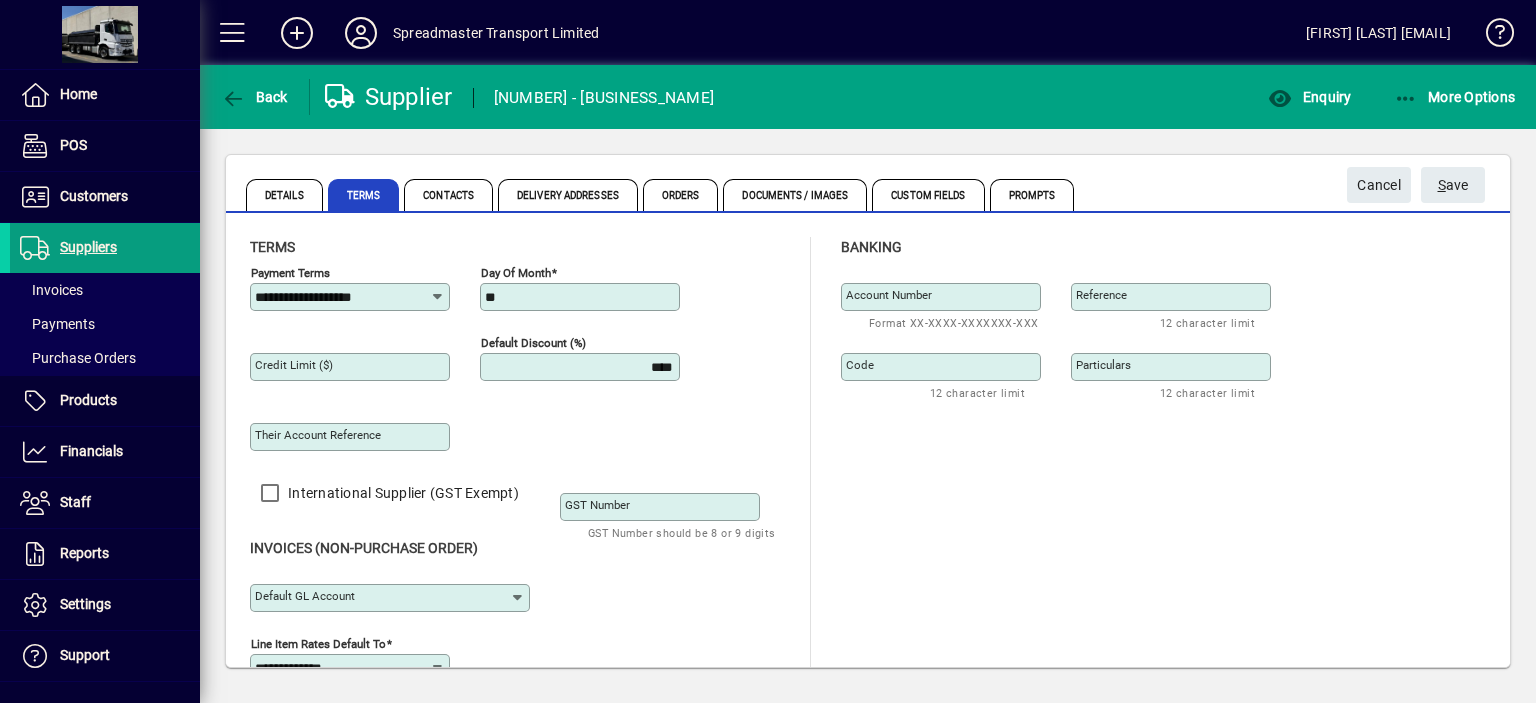 scroll, scrollTop: 40, scrollLeft: 0, axis: vertical 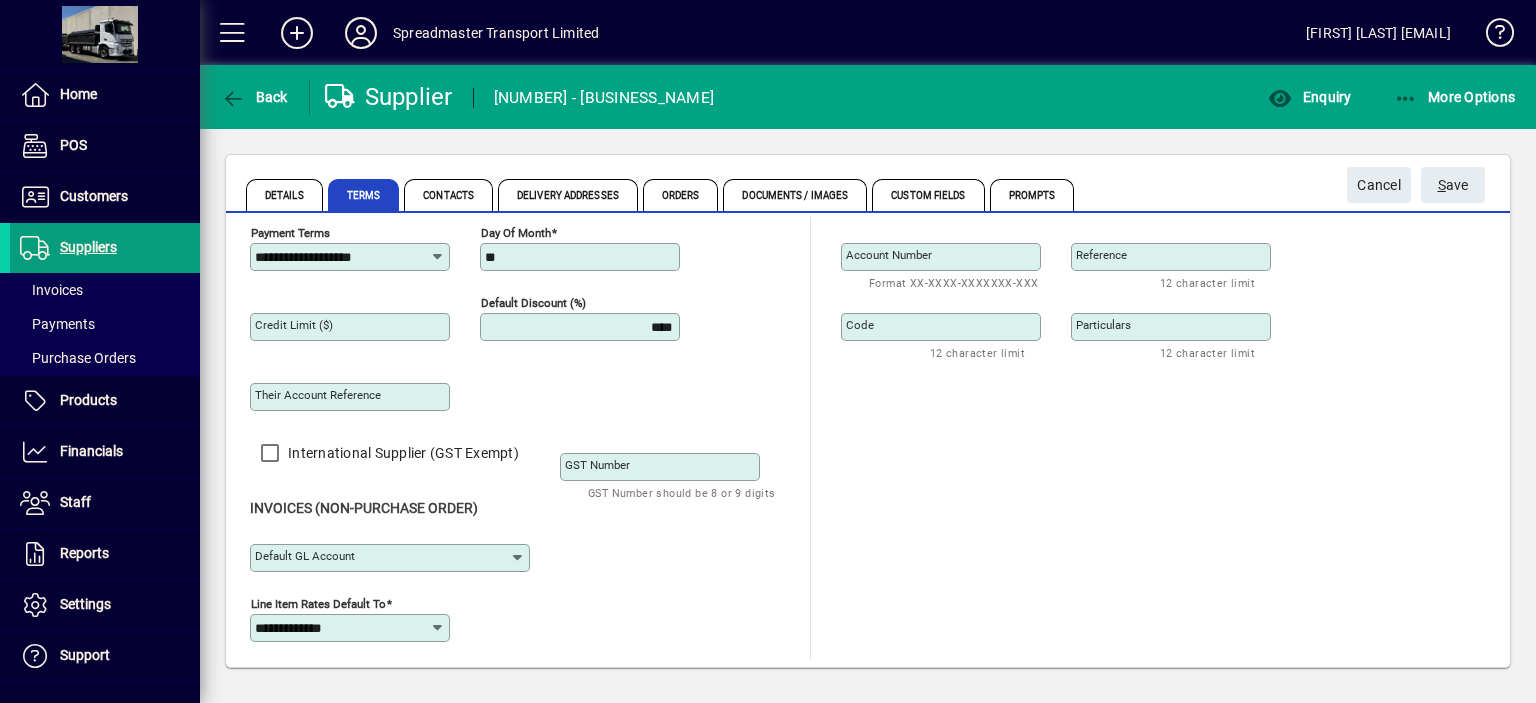 click on "Default GL Account" at bounding box center [305, 556] 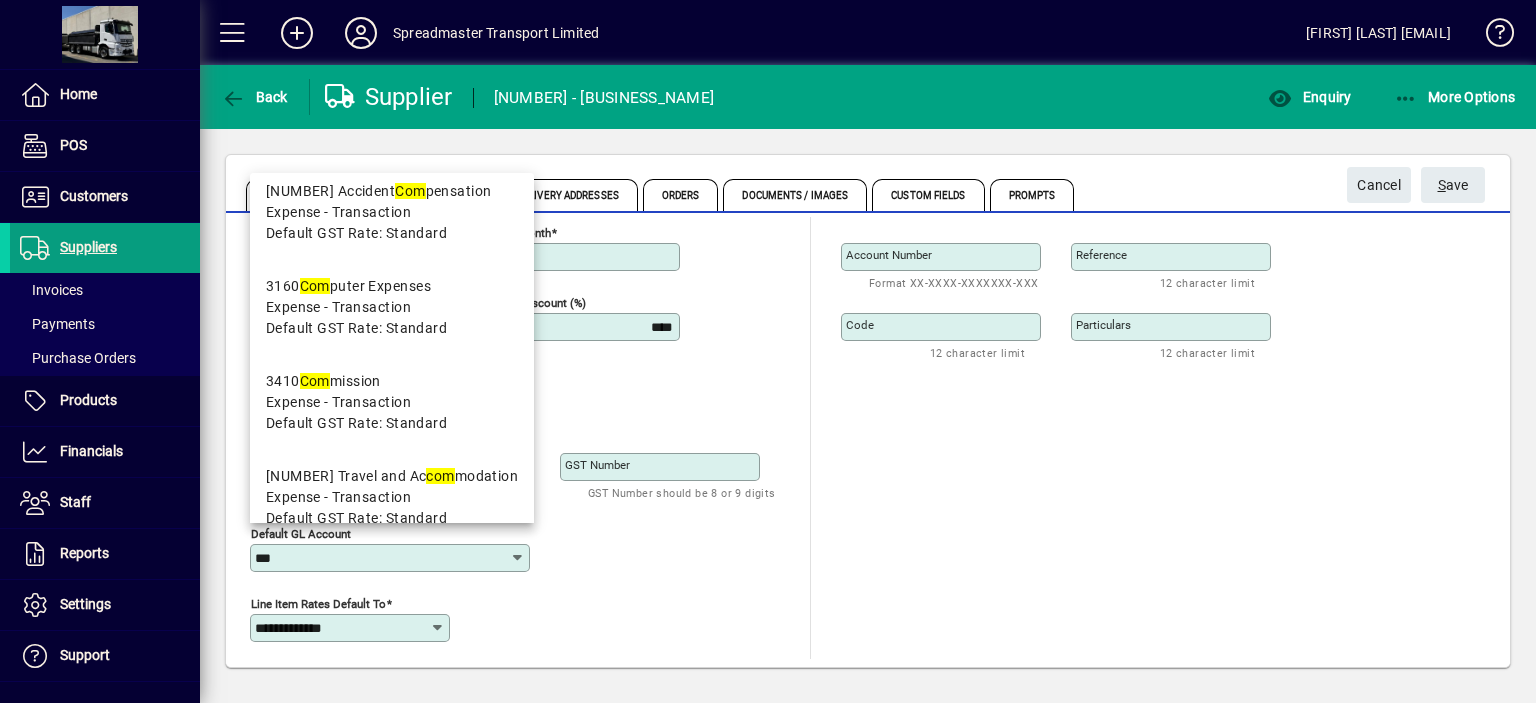 scroll, scrollTop: 0, scrollLeft: 0, axis: both 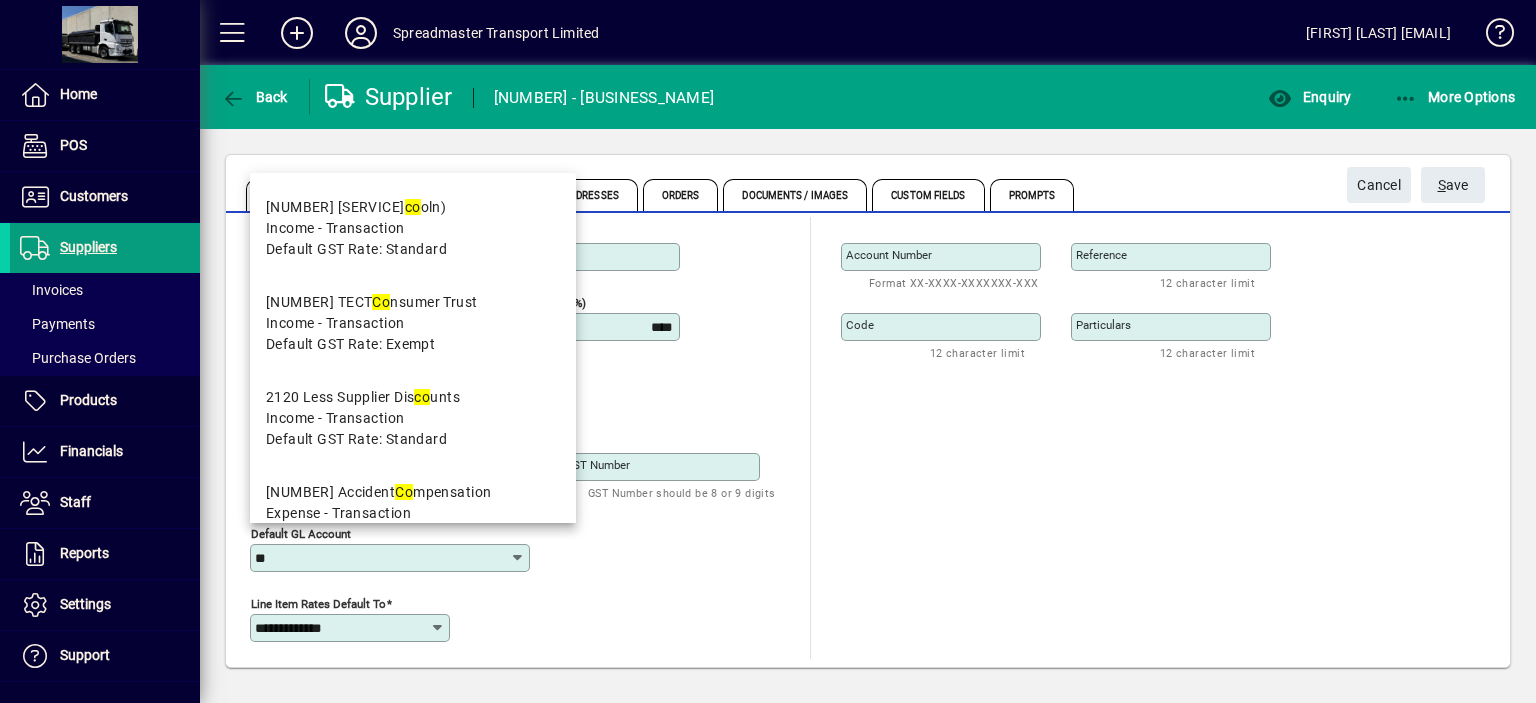 type on "*" 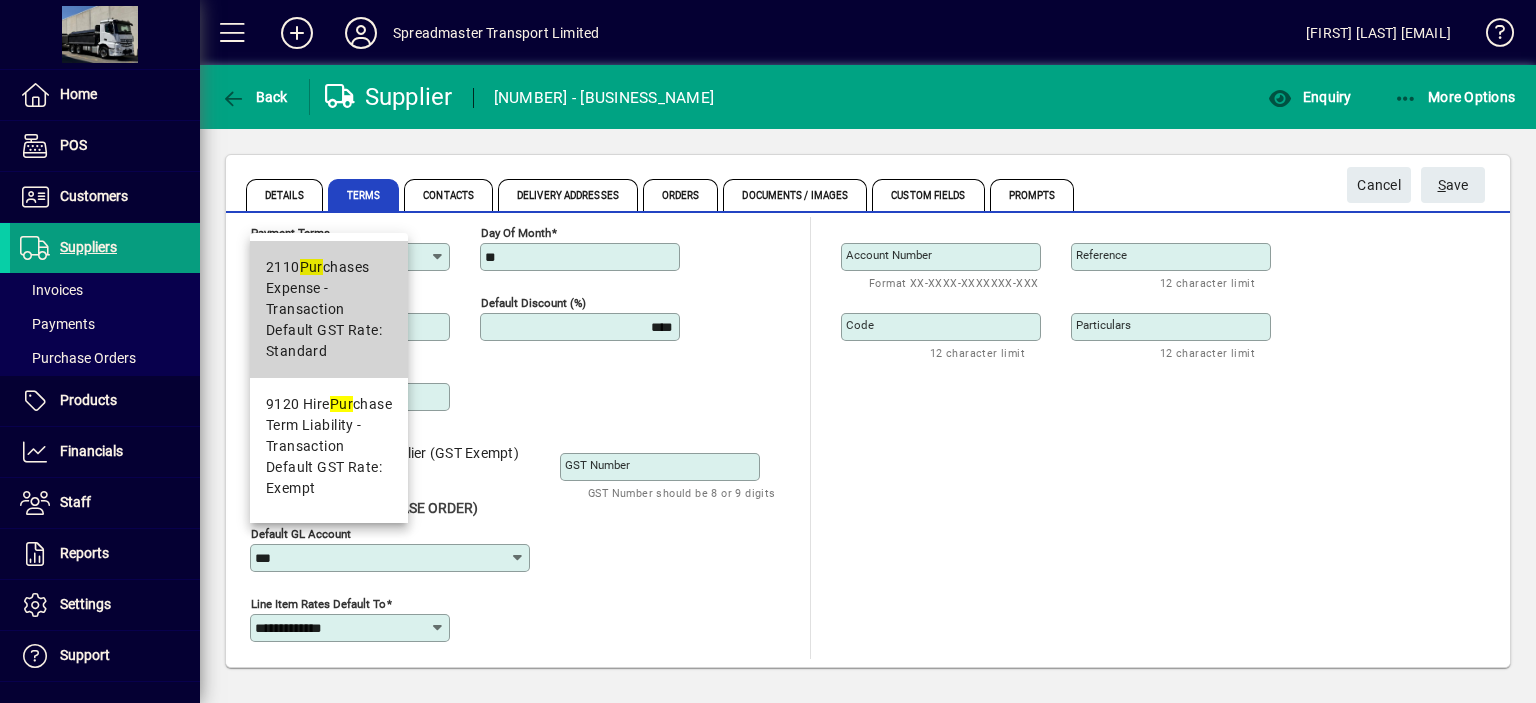 click on "Expense - Transaction" at bounding box center (329, 299) 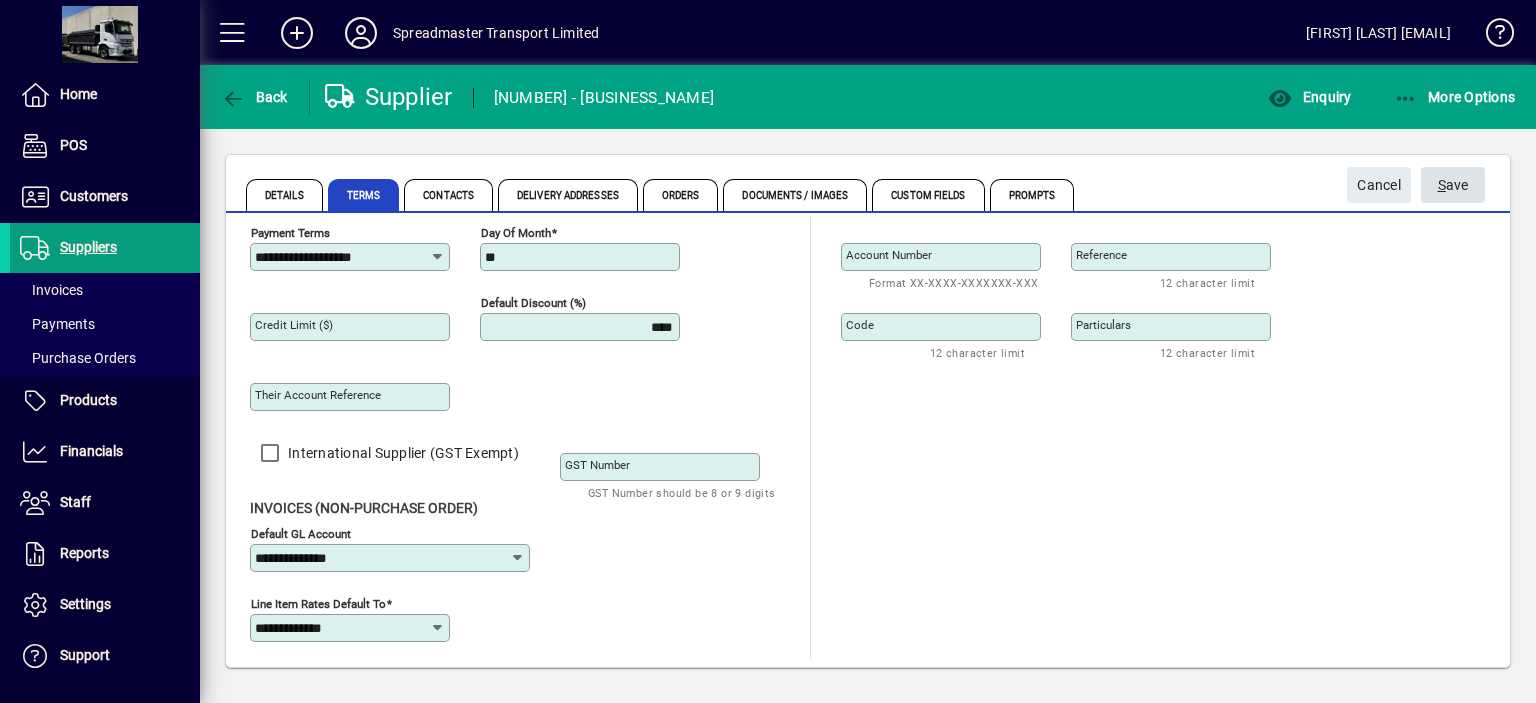 click on "S ave" 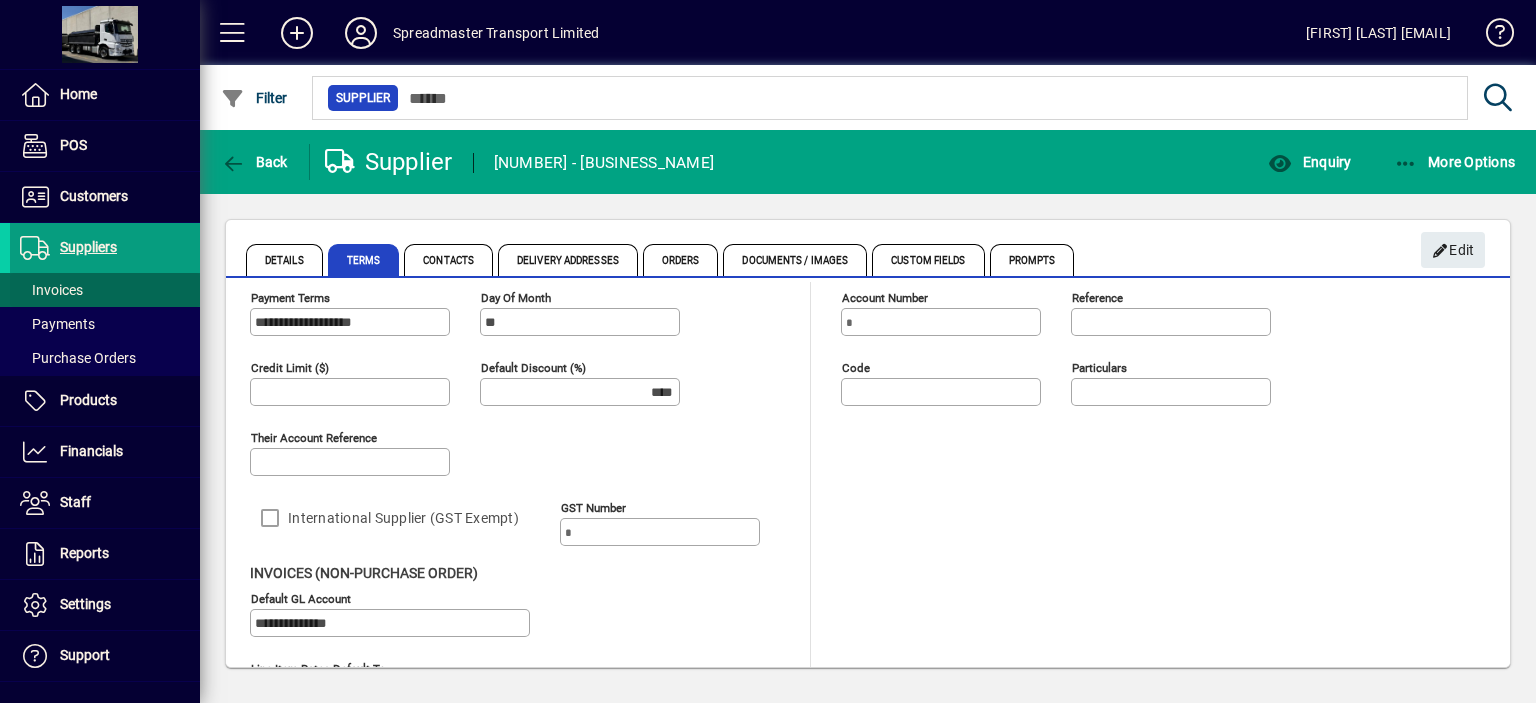 click on "Invoices" at bounding box center [51, 290] 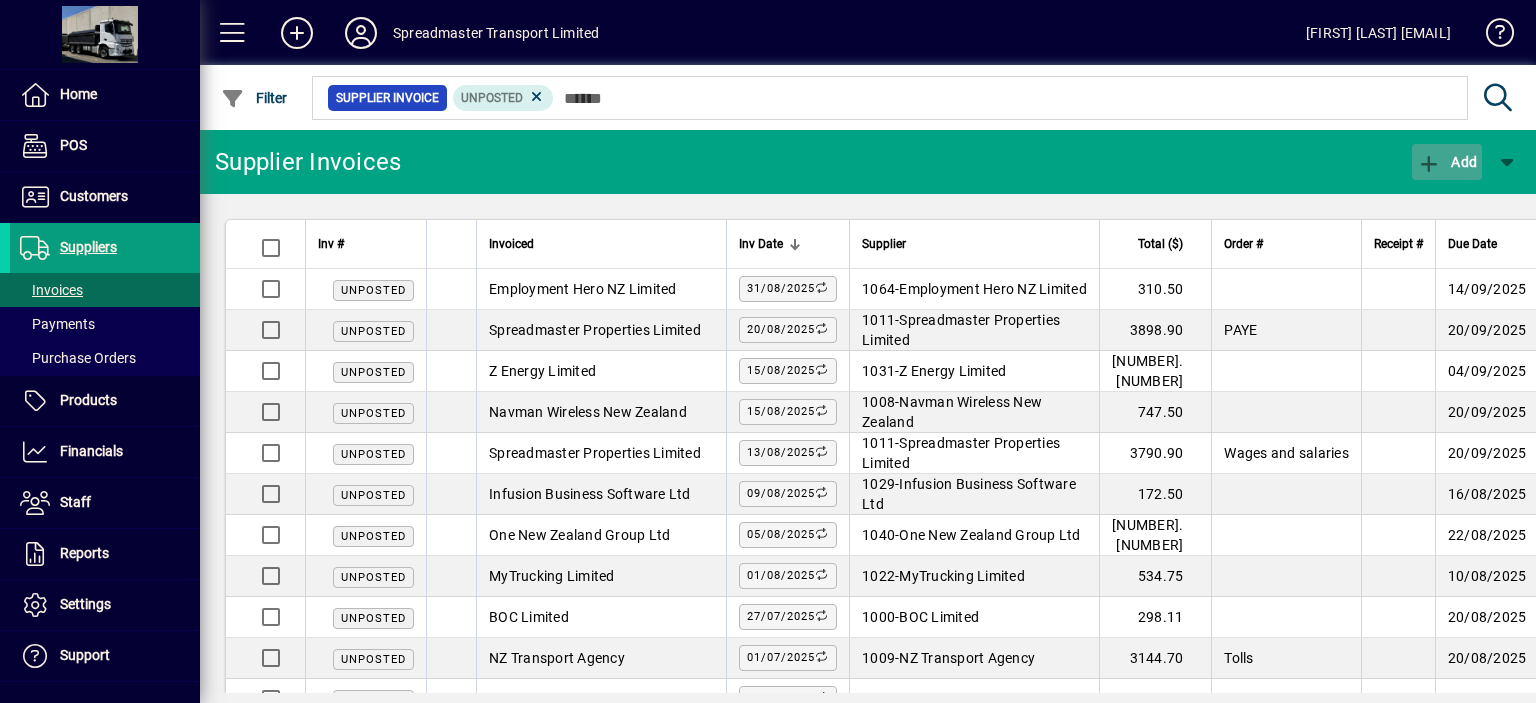 click on "Add" 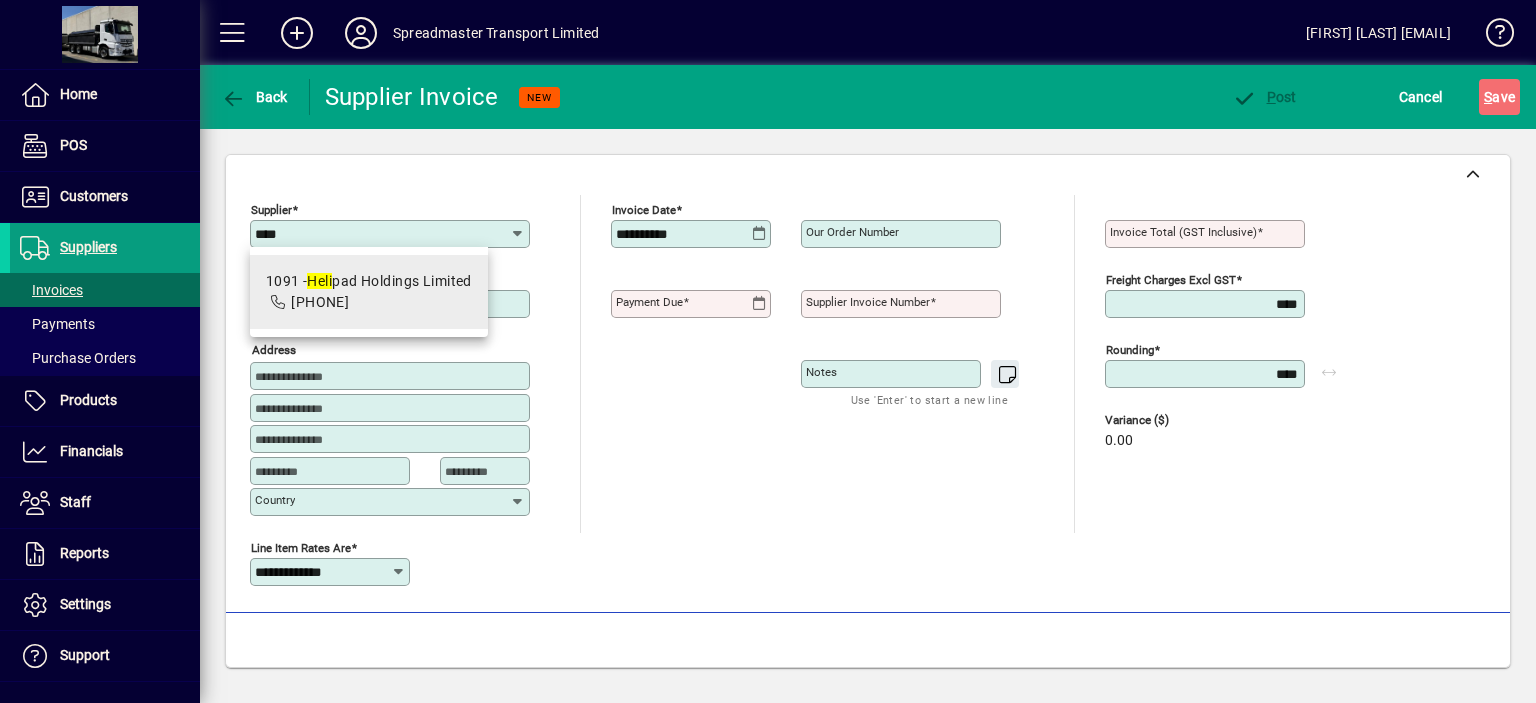 click on "1091 -  Heli pad Holdings Limited" at bounding box center [369, 281] 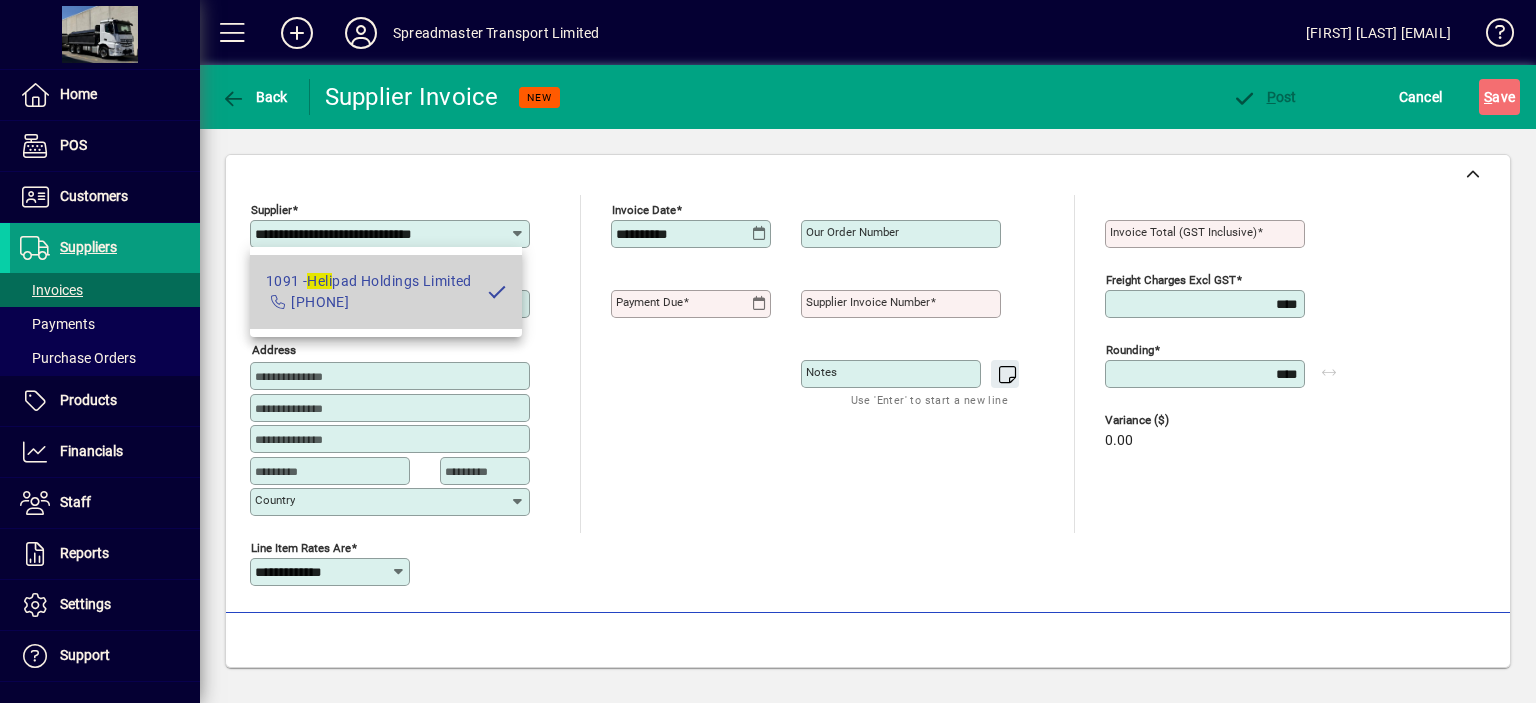 type on "*********" 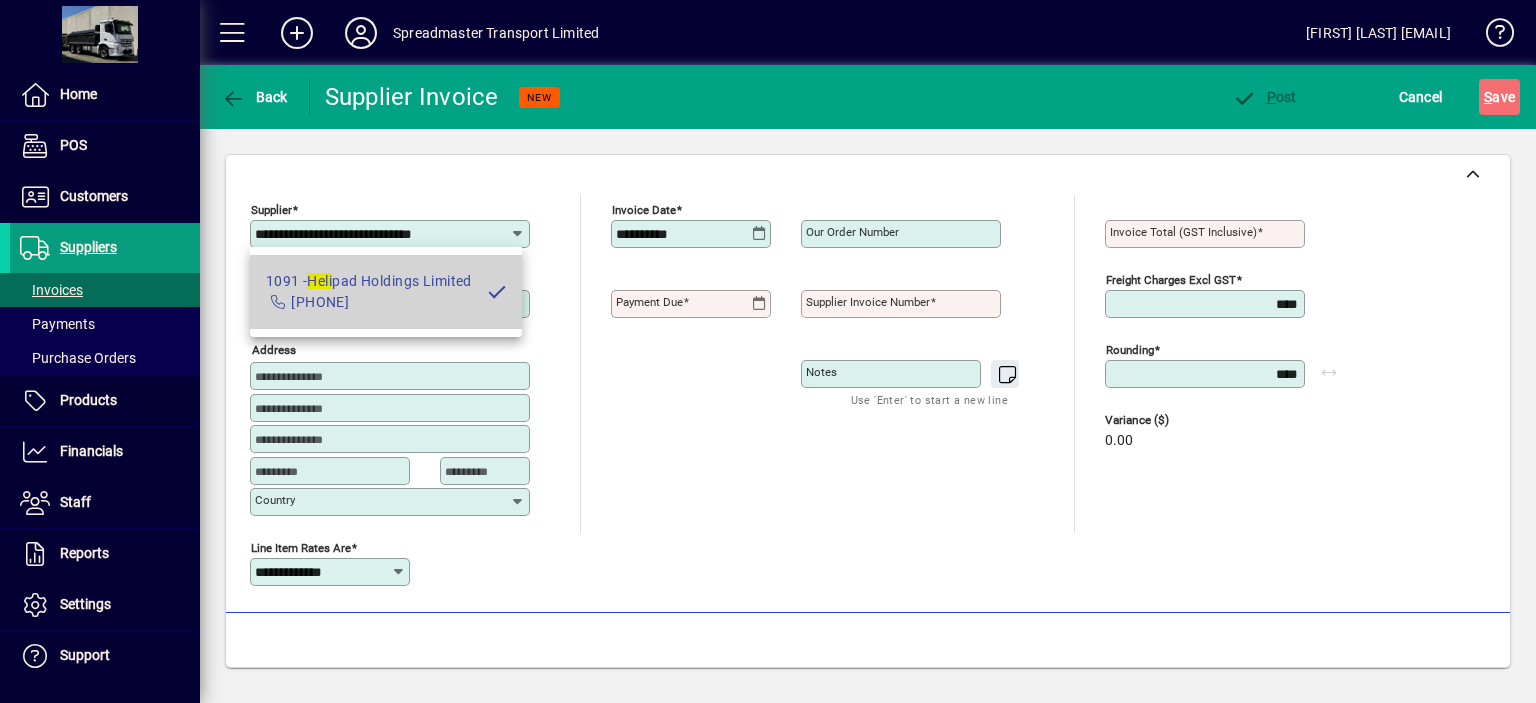 type on "*****" 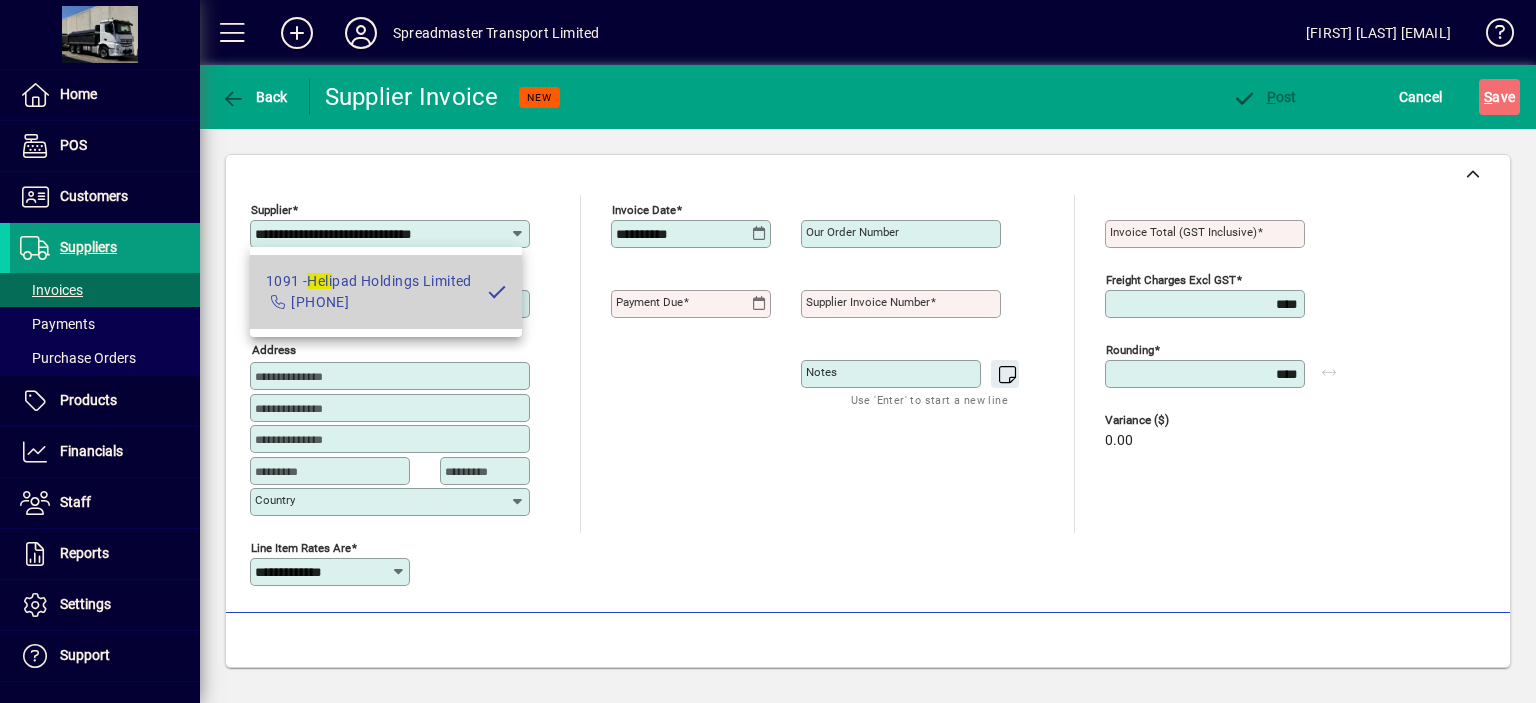 type on "********" 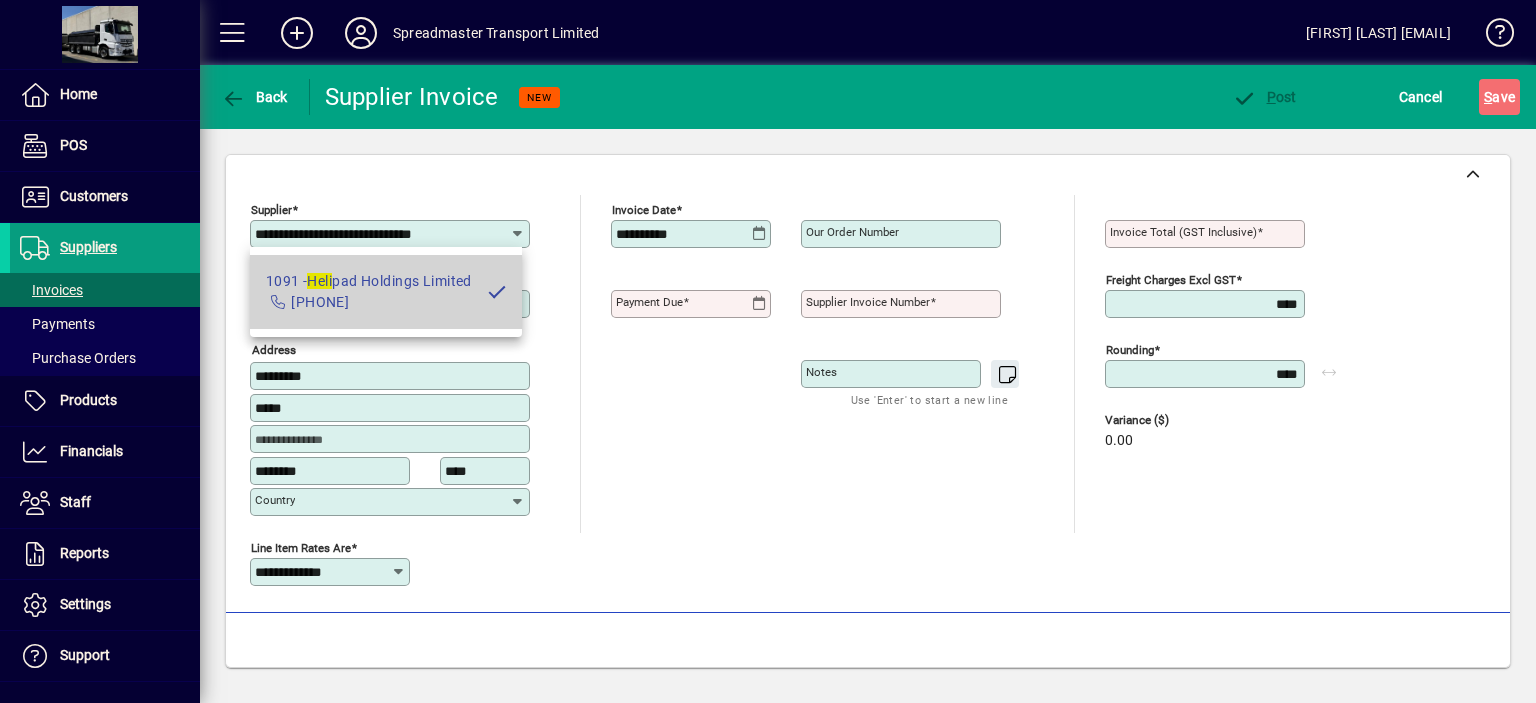 type on "**********" 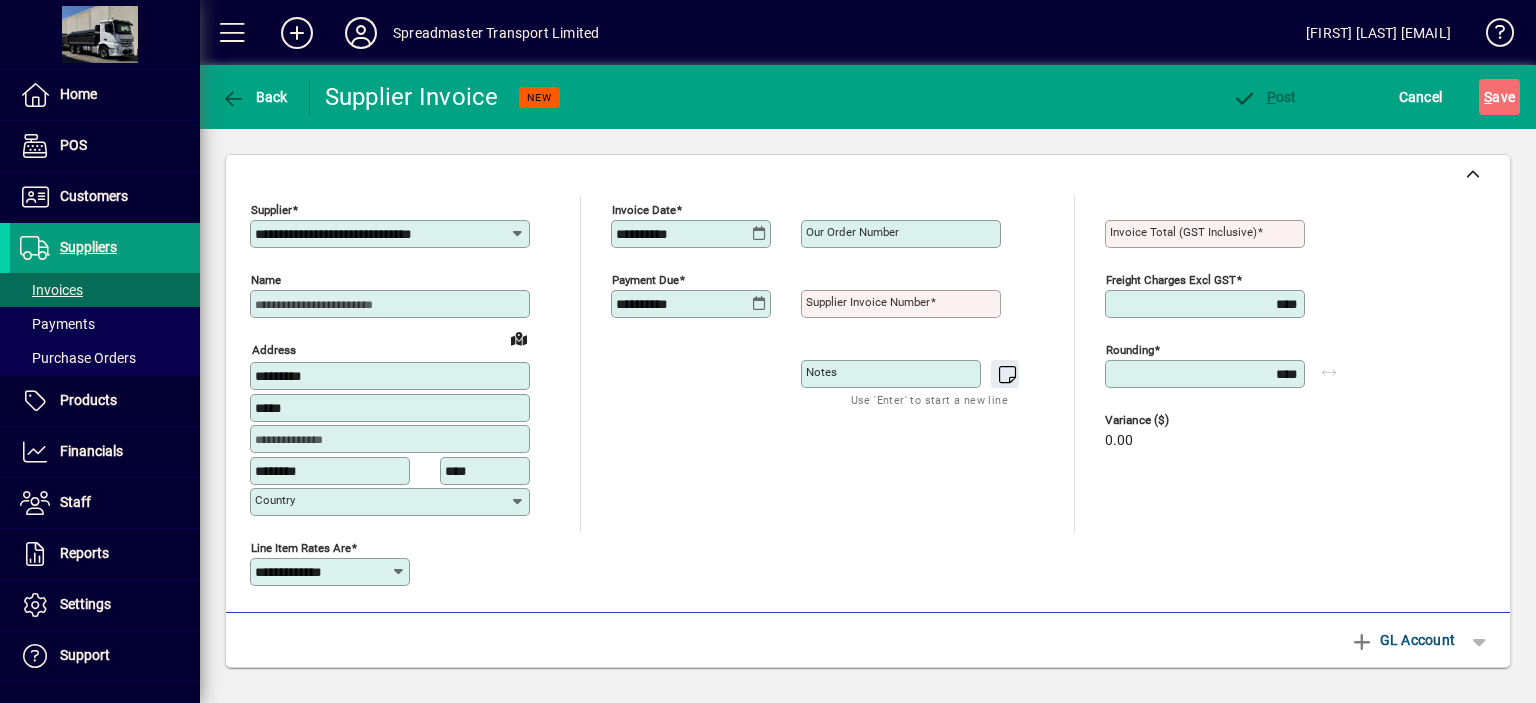 type on "**********" 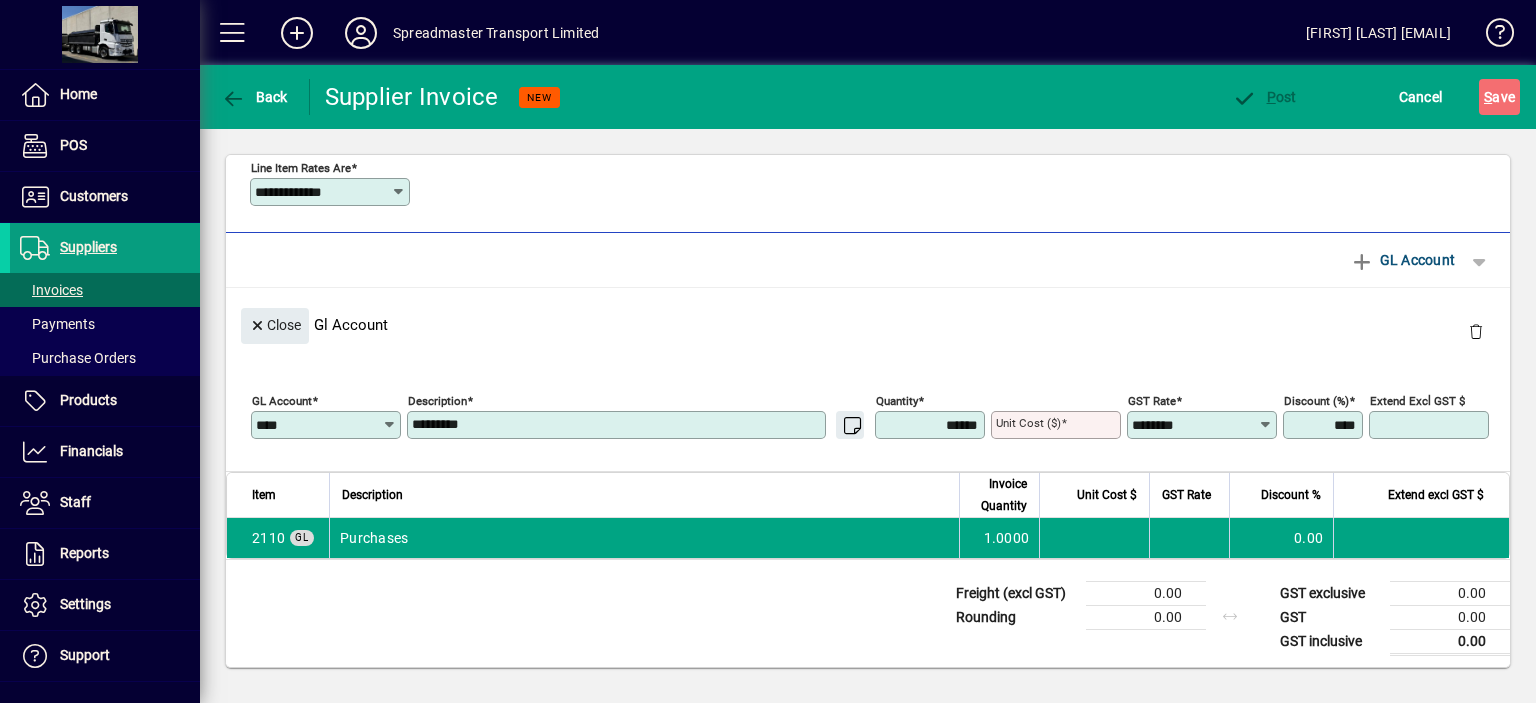 scroll, scrollTop: 0, scrollLeft: 0, axis: both 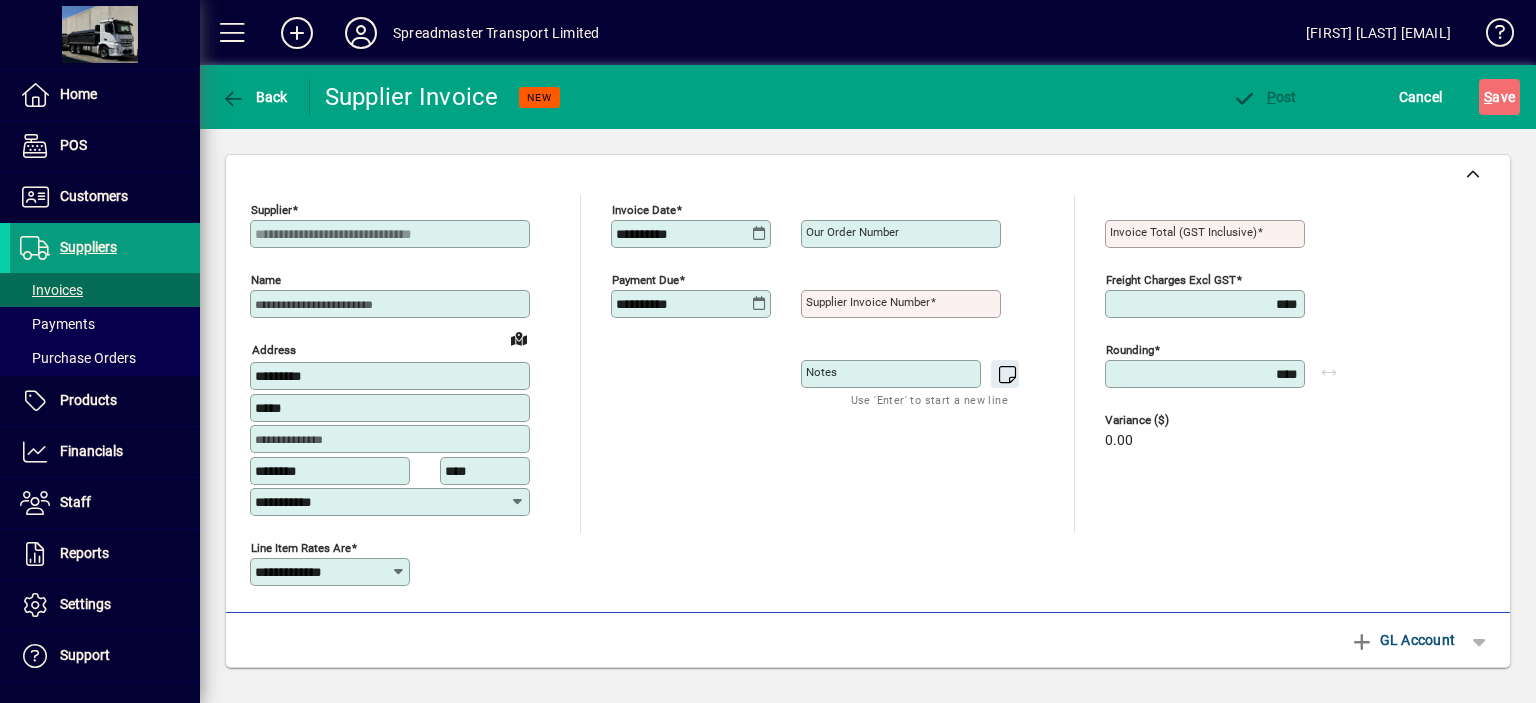 click 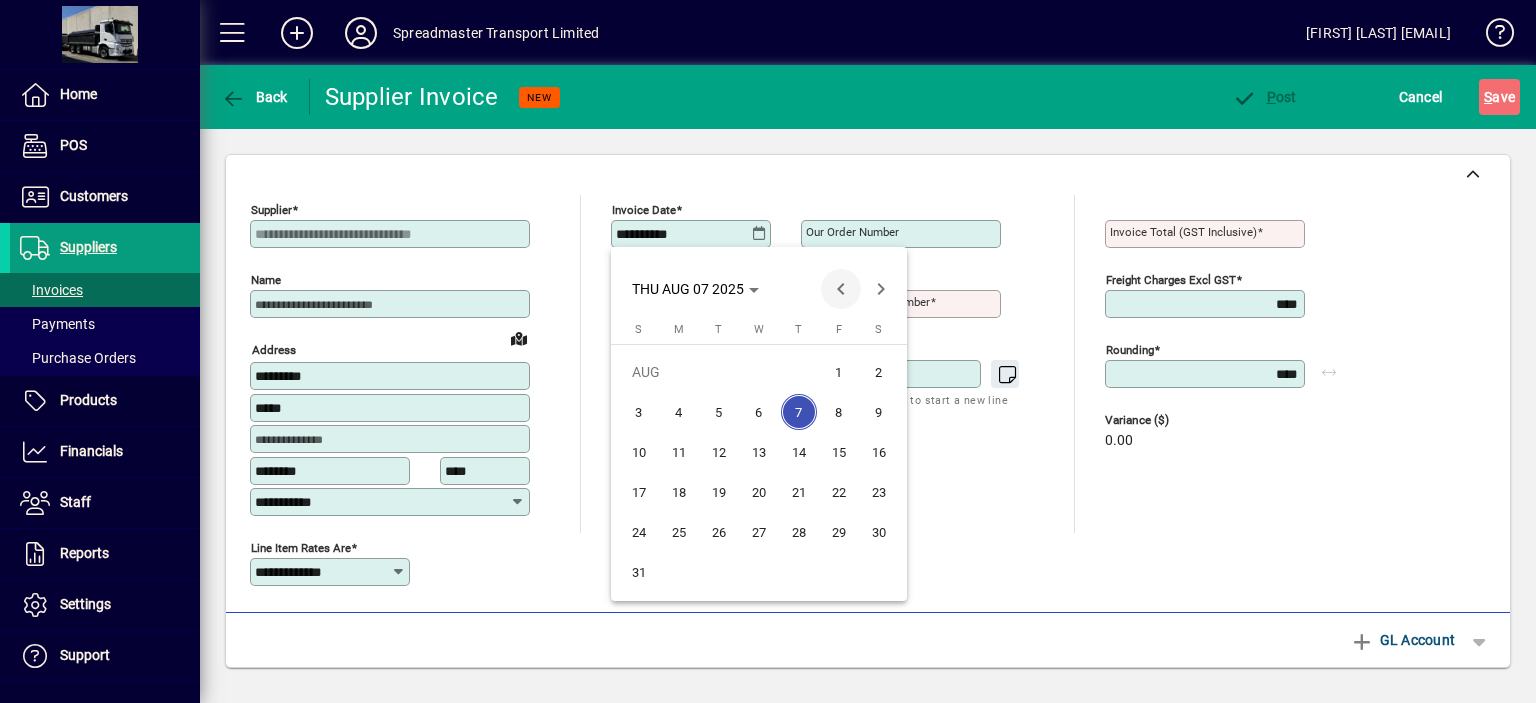 click at bounding box center [841, 289] 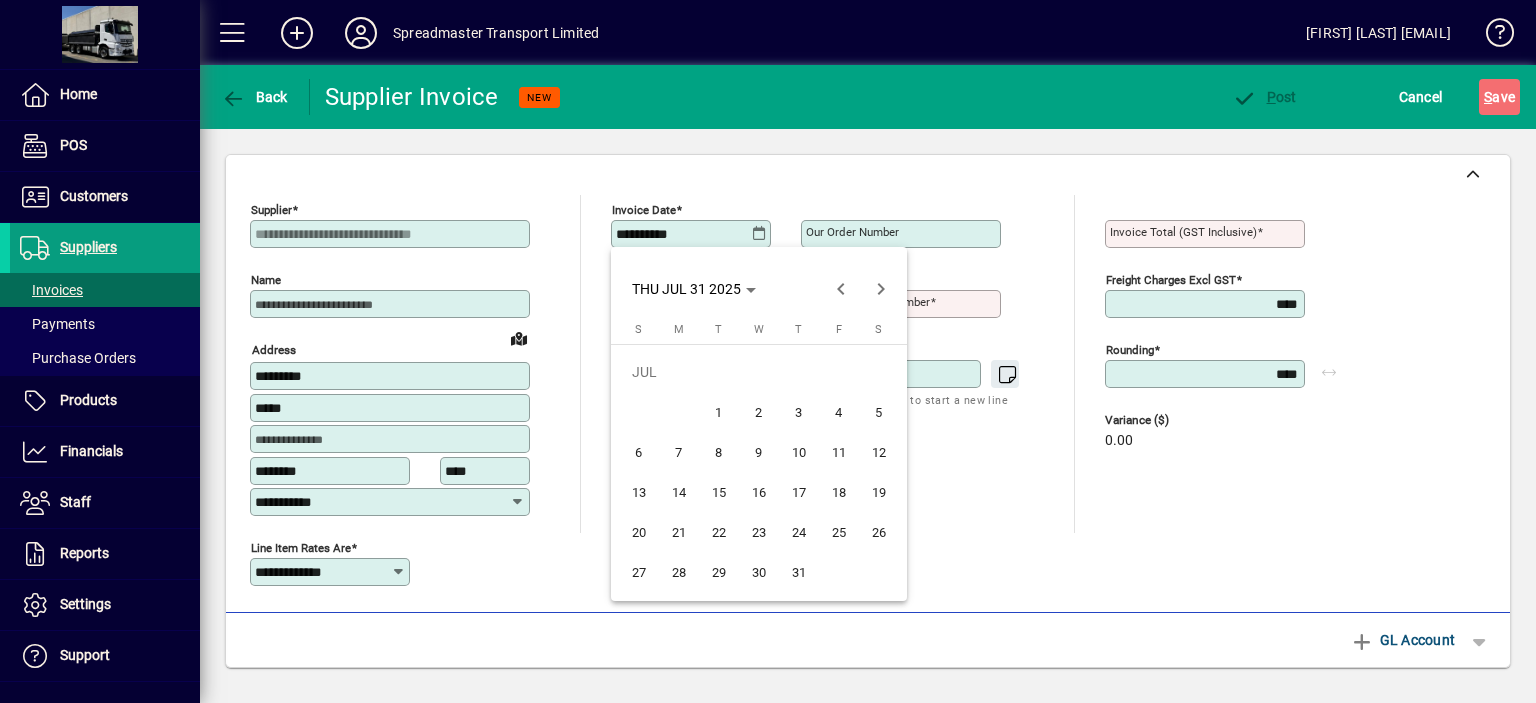 click on "31" at bounding box center [799, 572] 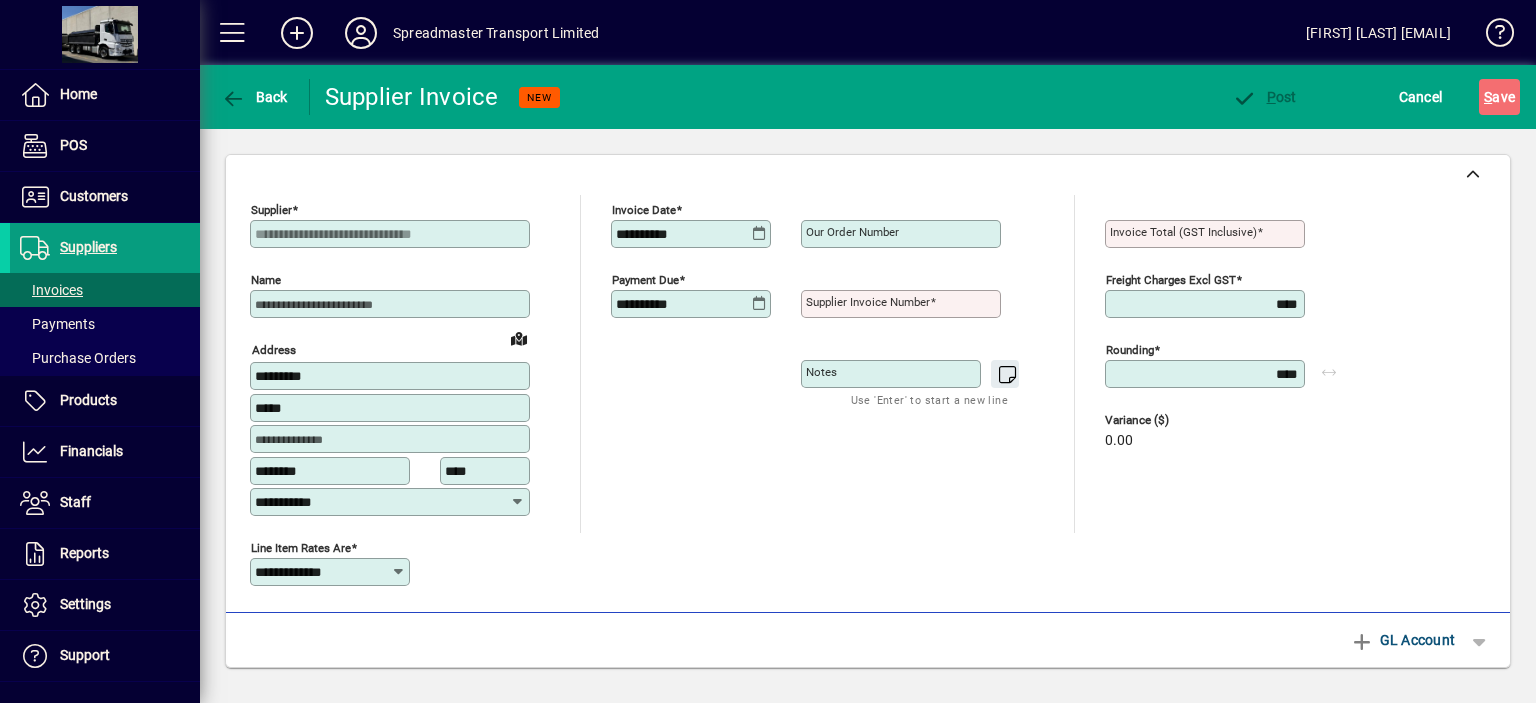 click on "Supplier invoice number" at bounding box center (868, 302) 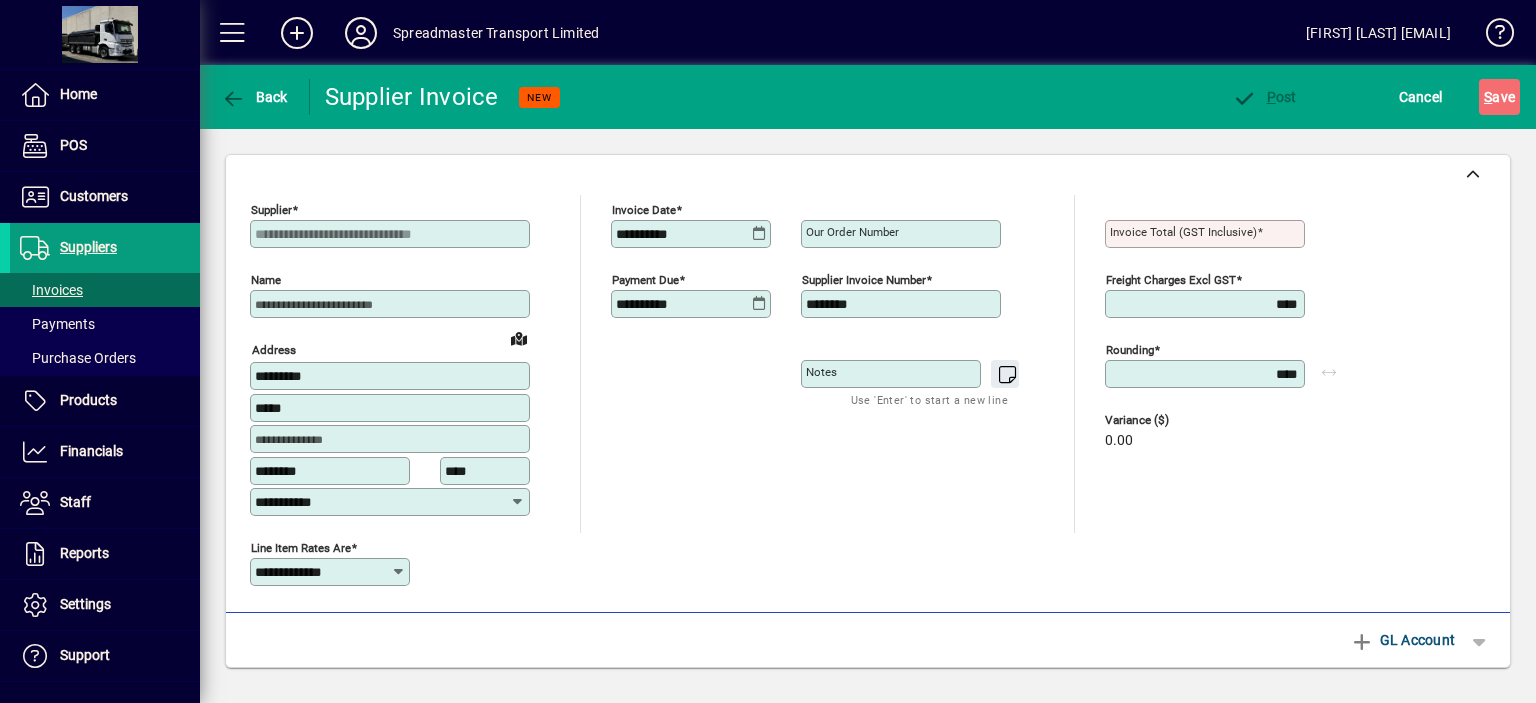 type on "********" 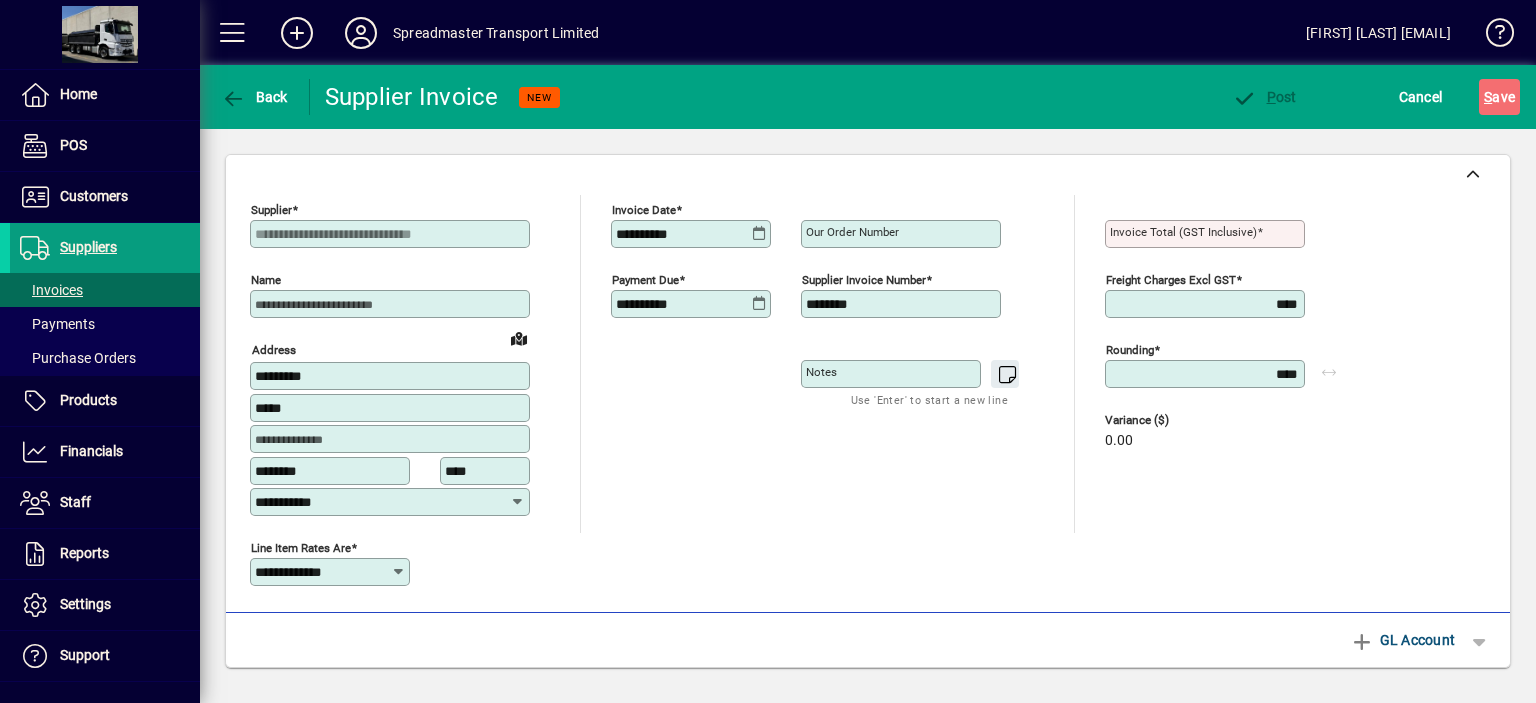 click on "Invoice Total (GST inclusive)" at bounding box center [1207, 234] 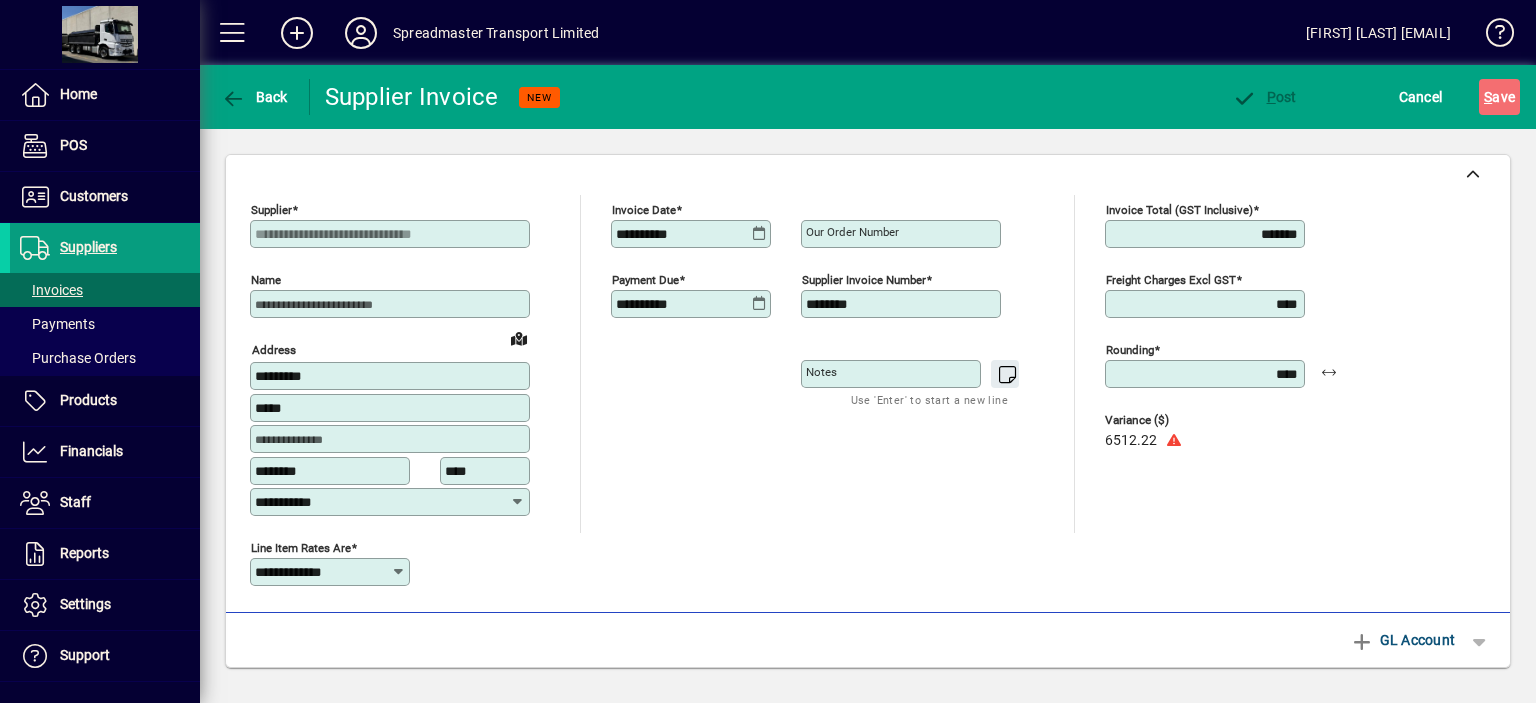 type on "*******" 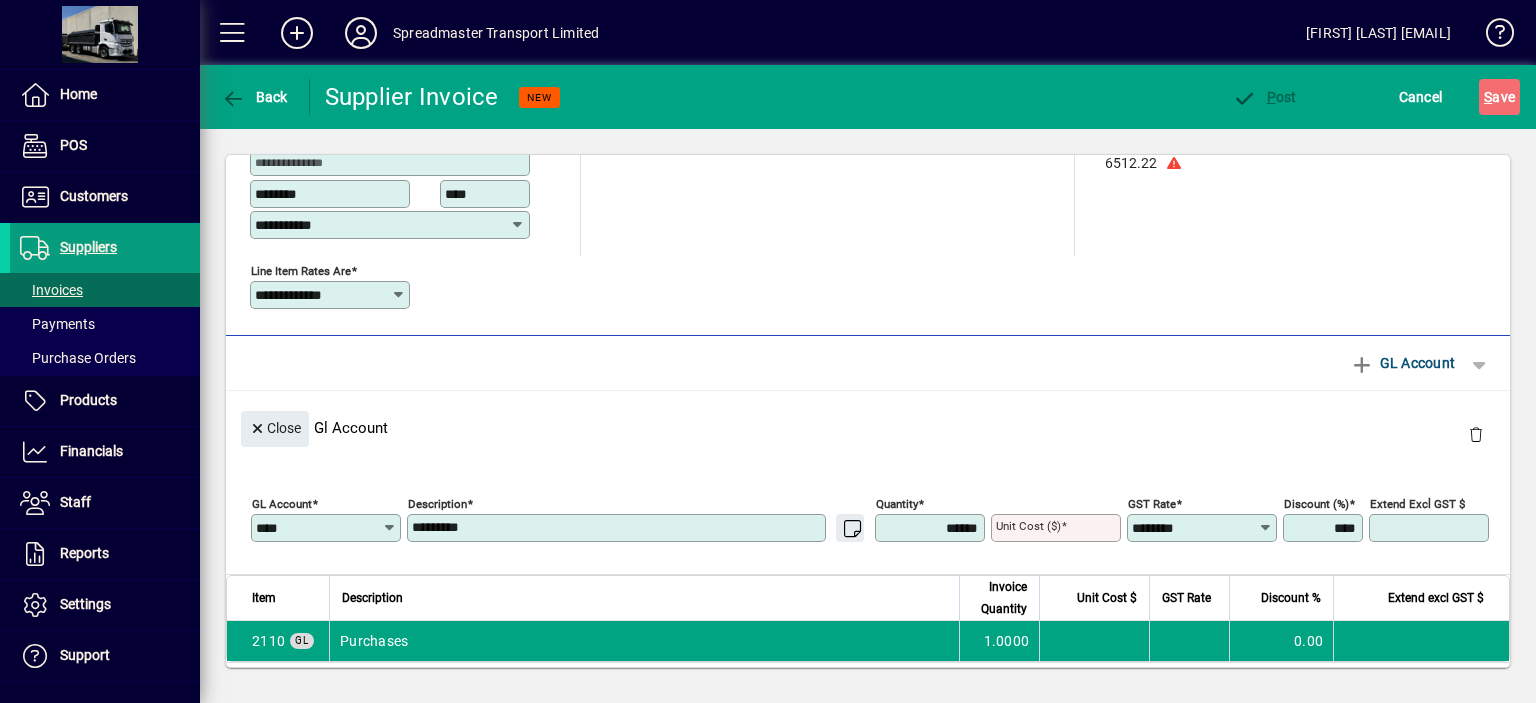 scroll, scrollTop: 380, scrollLeft: 0, axis: vertical 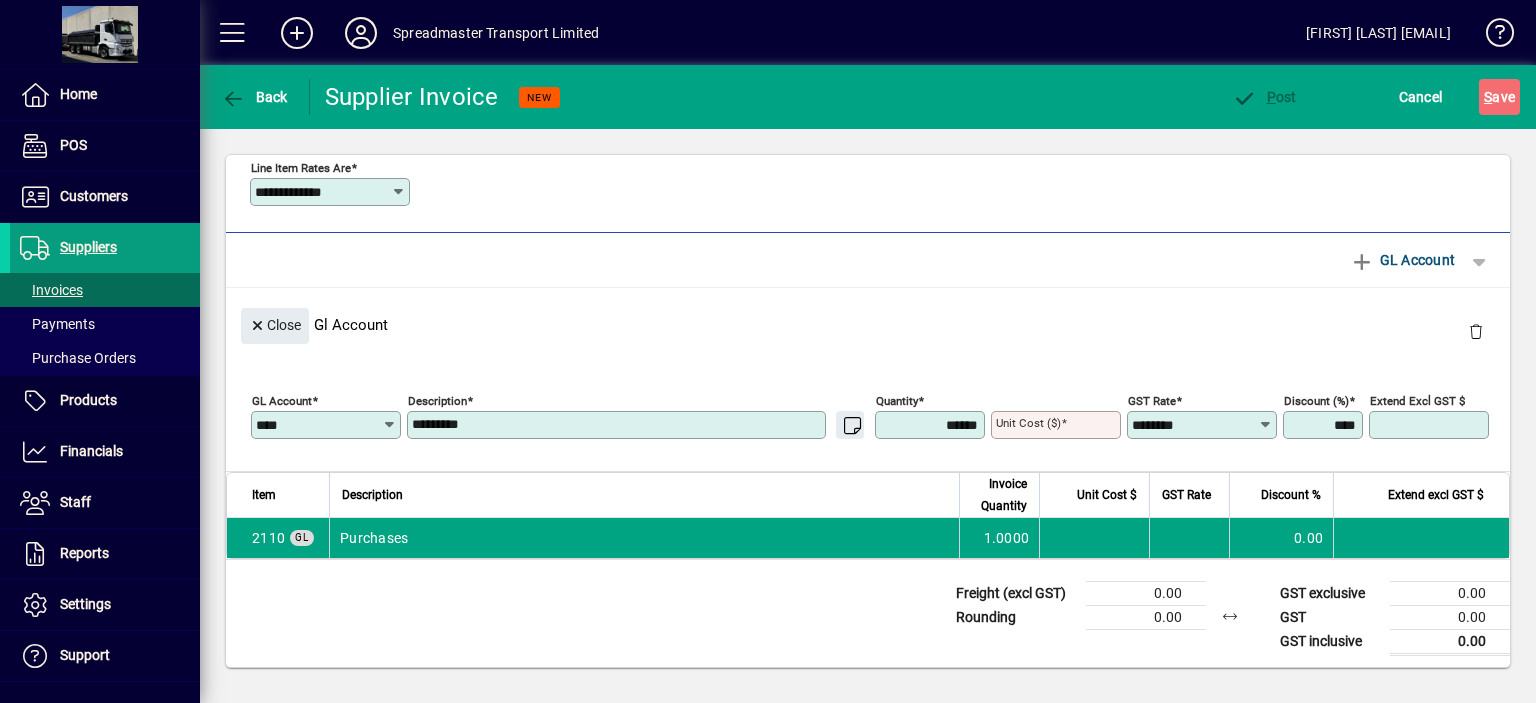 click on "*********" at bounding box center [618, 425] 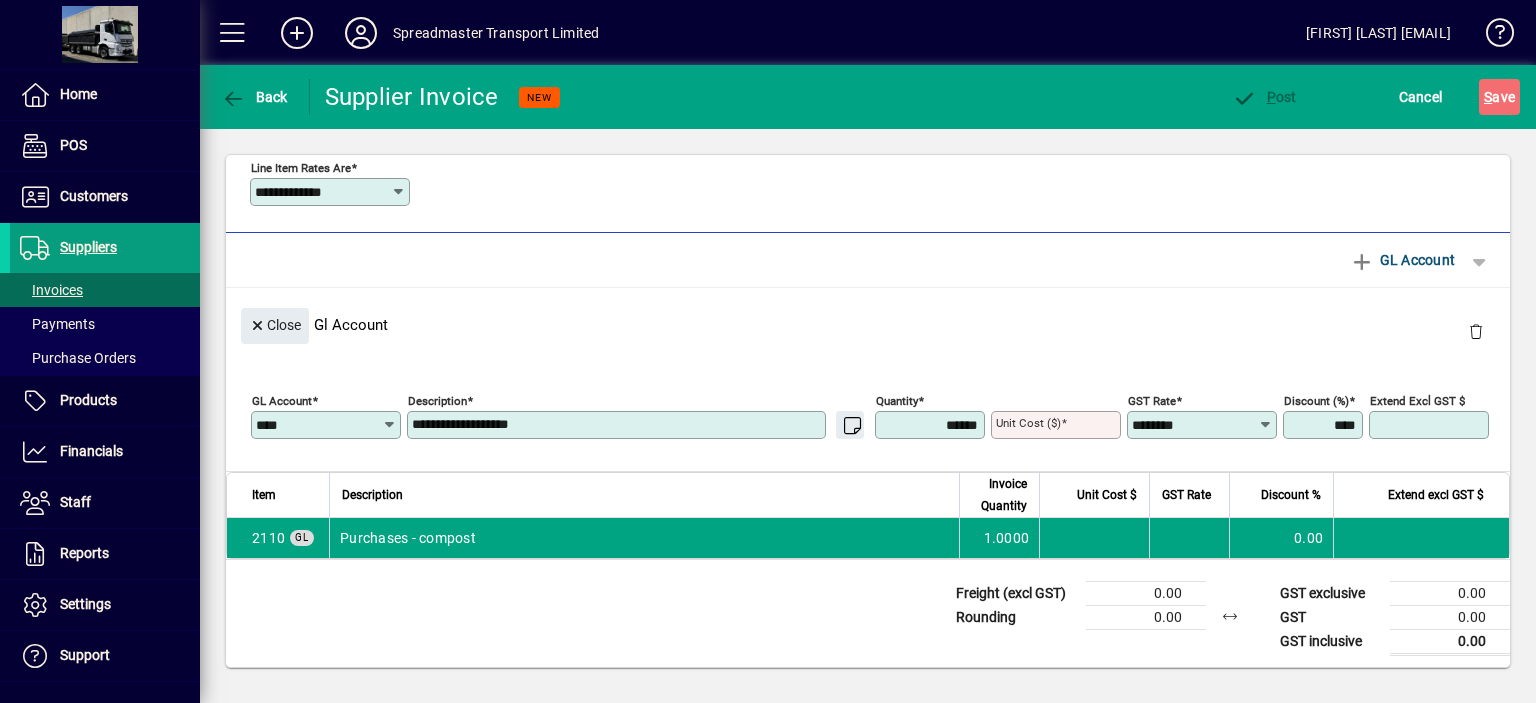 type on "**********" 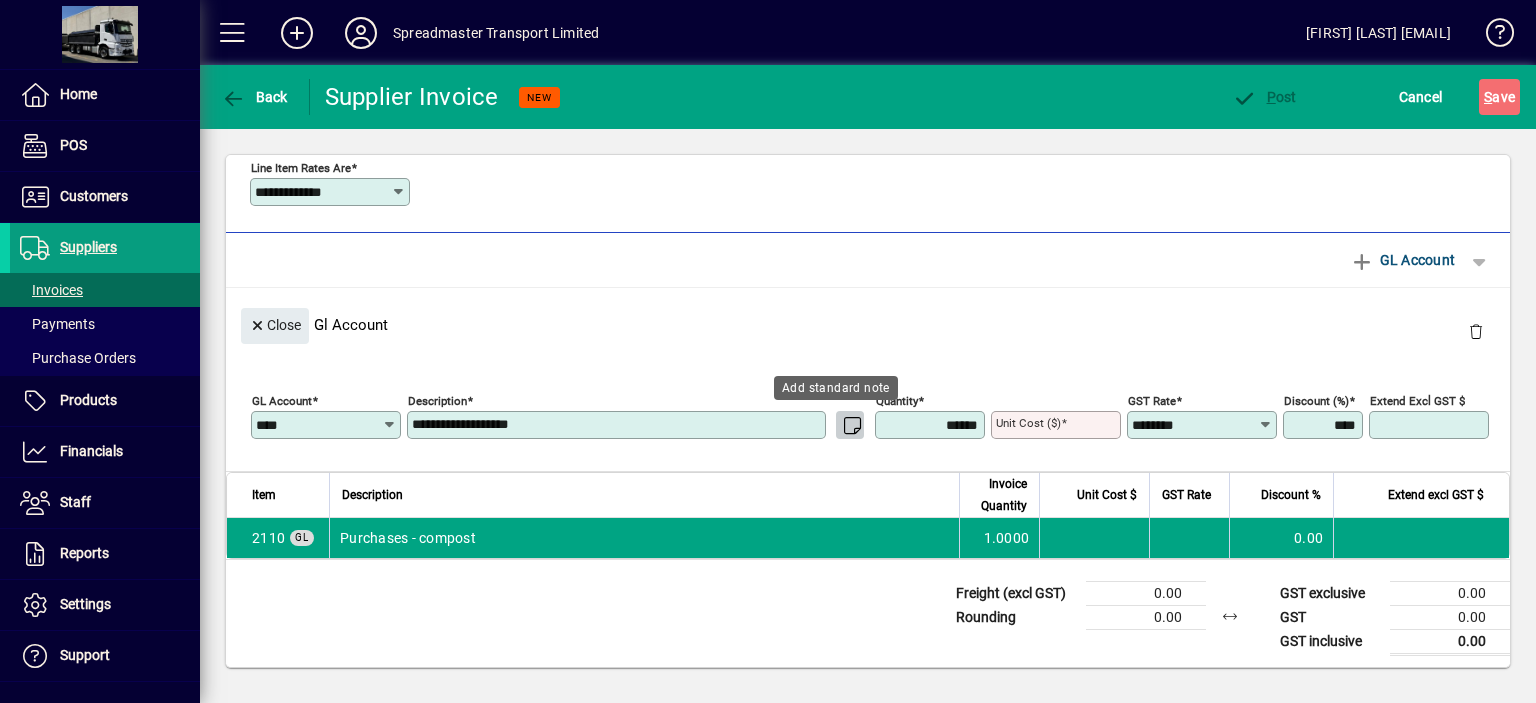 type 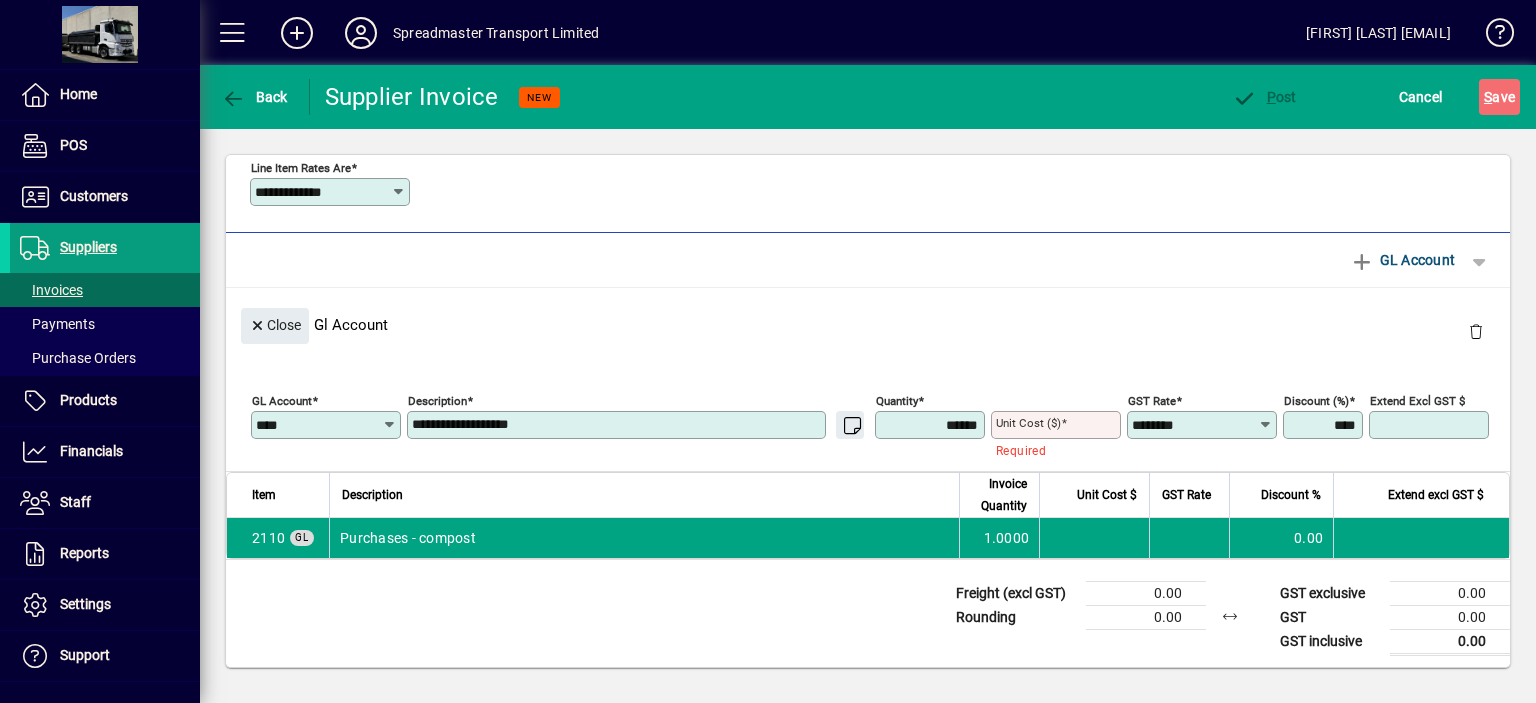 click on "******" at bounding box center (932, 425) 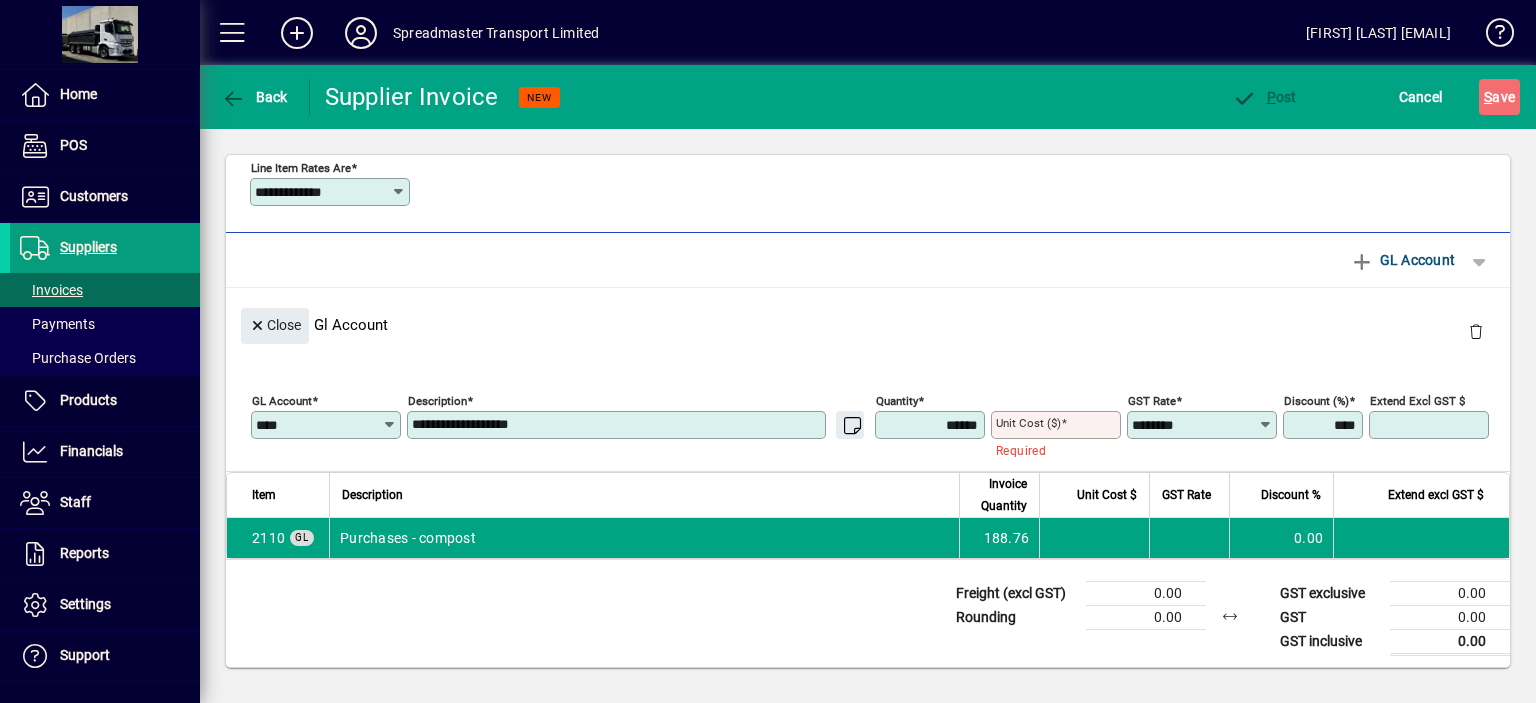 type on "********" 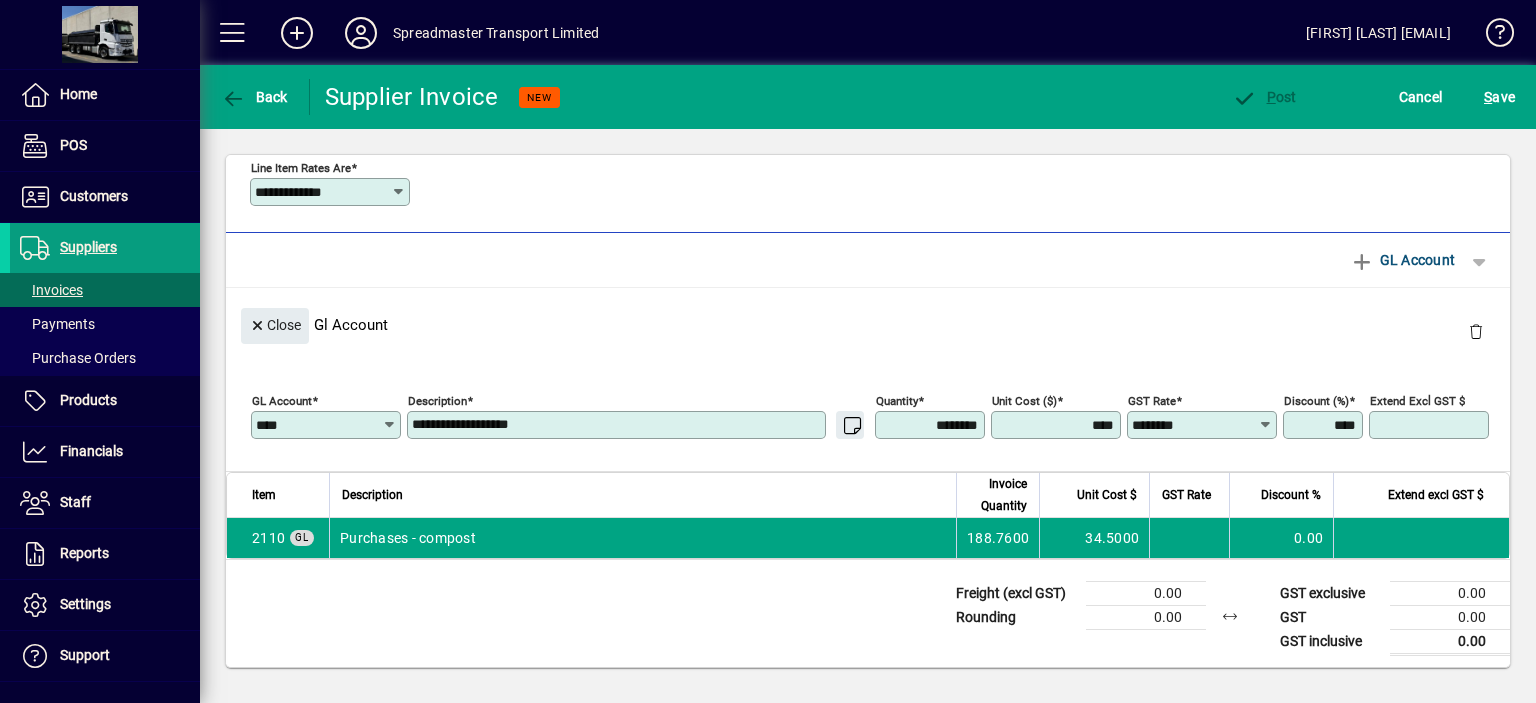 type on "*******" 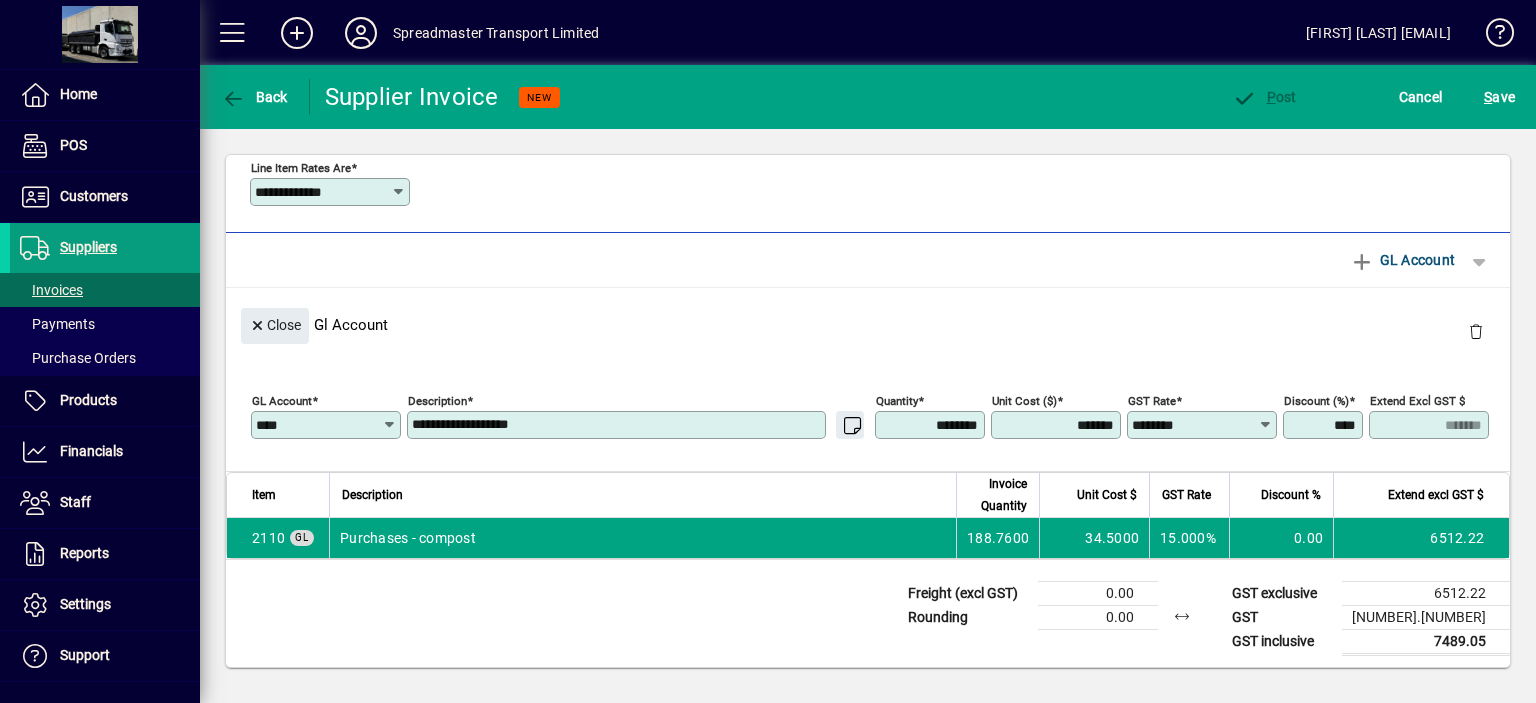 click 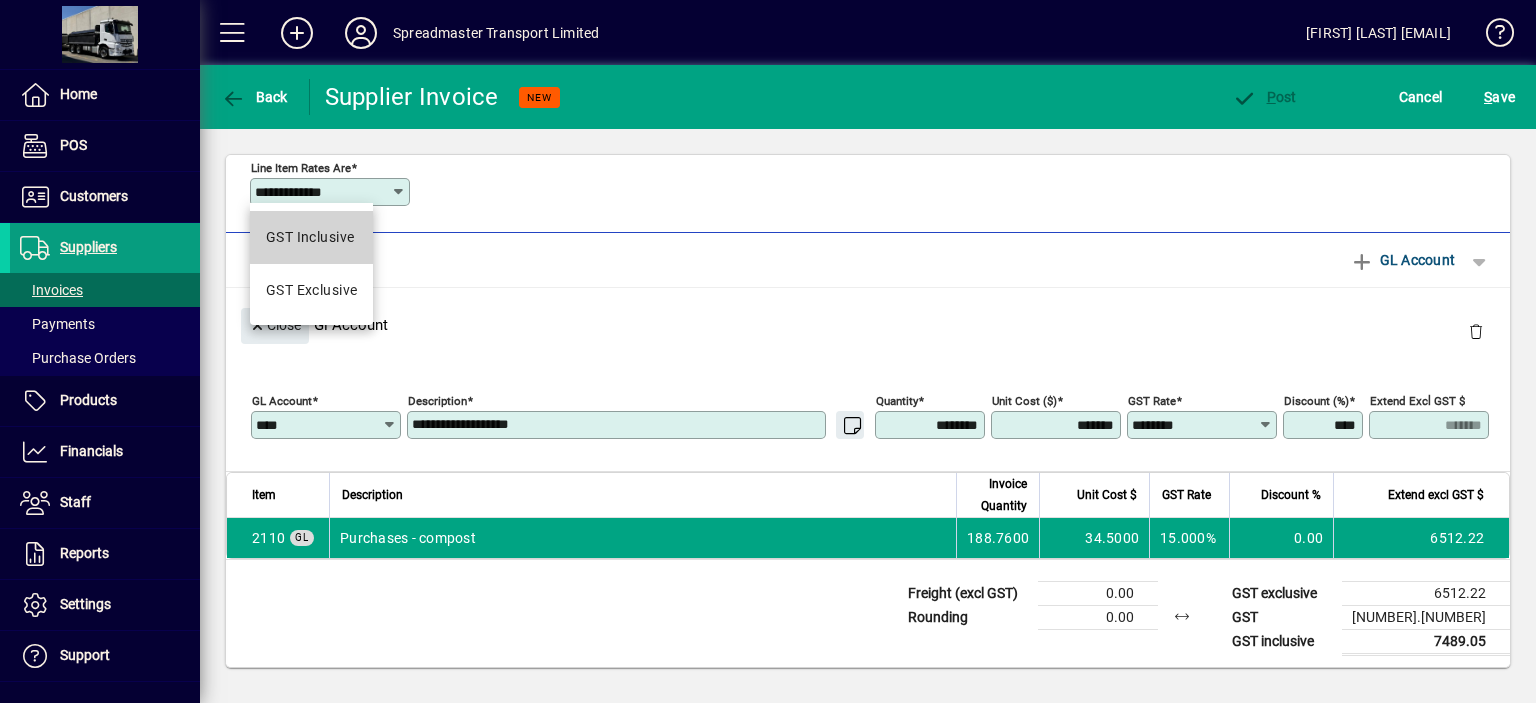 click on "GST Inclusive" at bounding box center (310, 237) 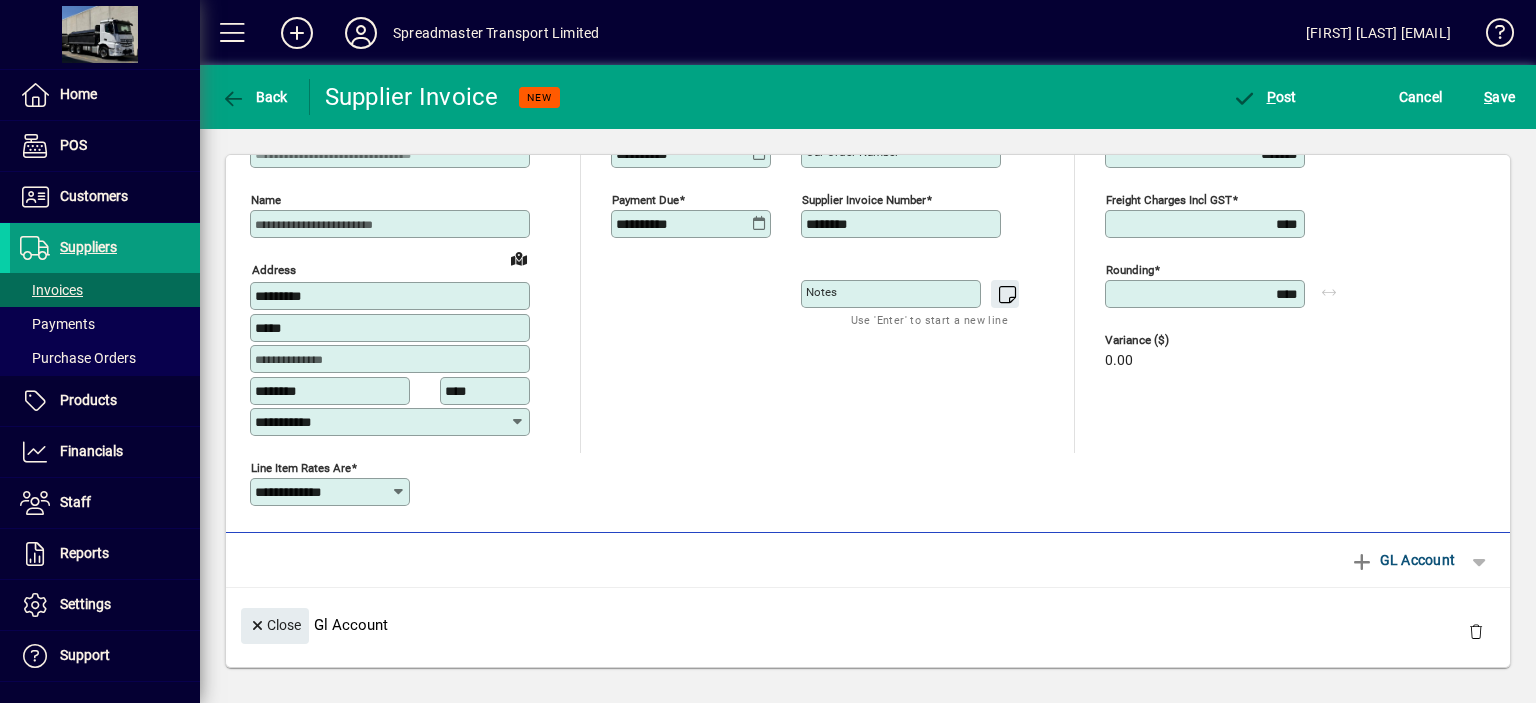 scroll, scrollTop: 0, scrollLeft: 0, axis: both 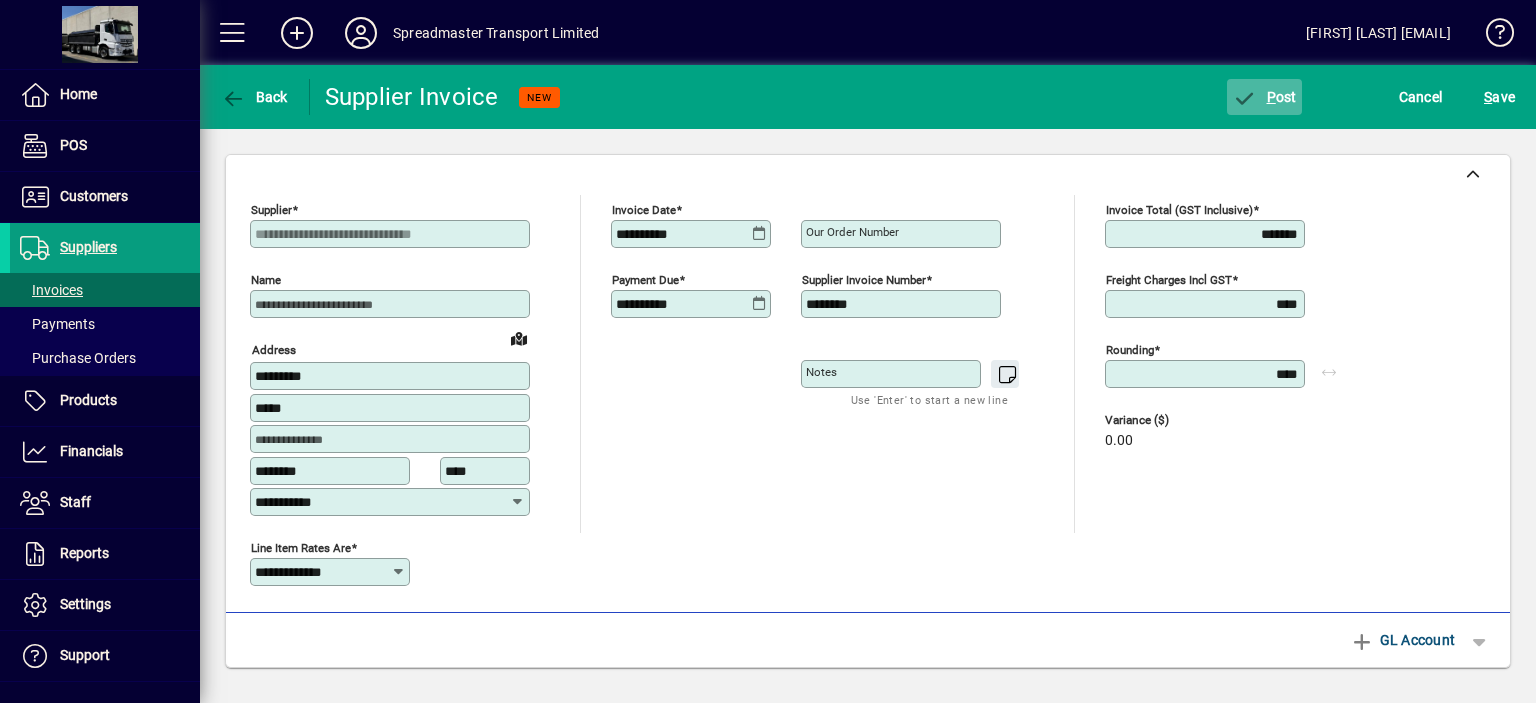 click on "P ost" 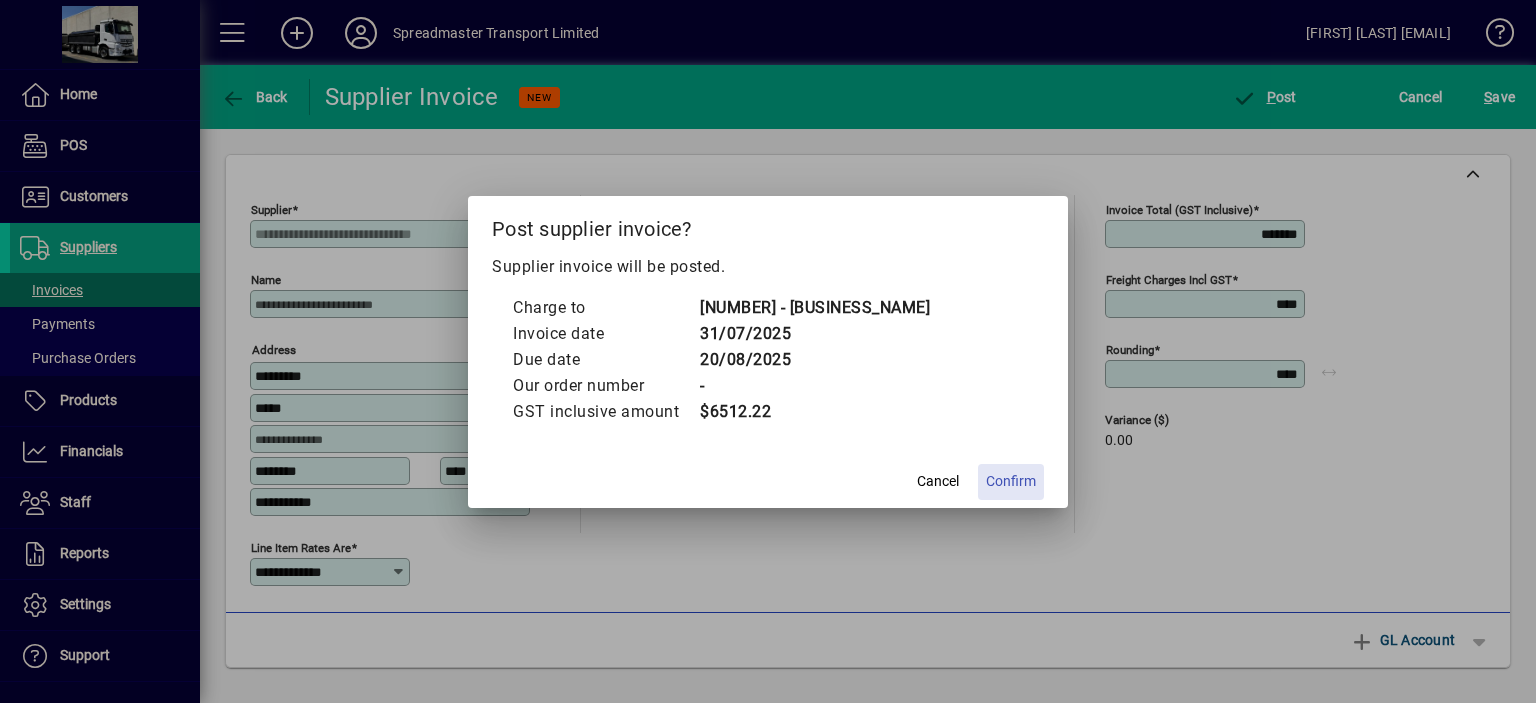 click on "Confirm" 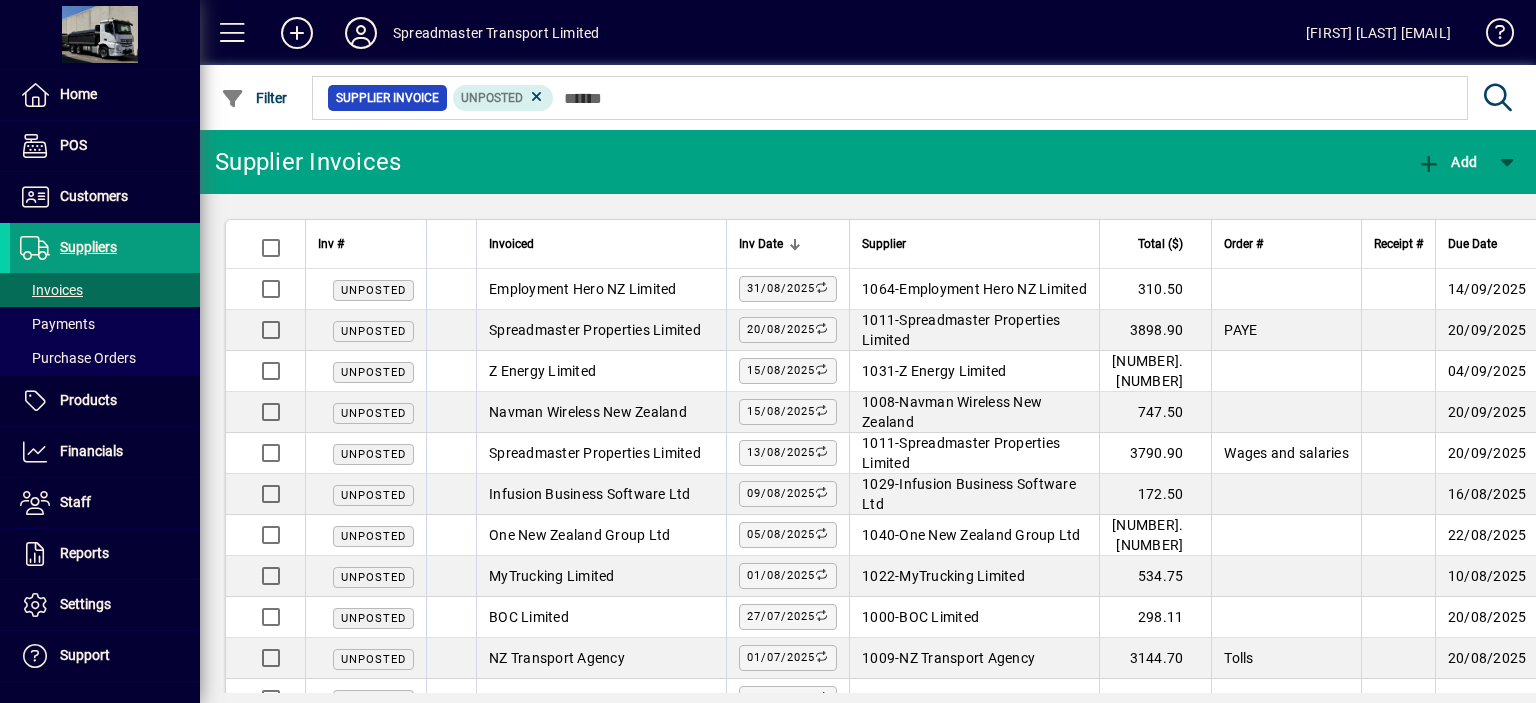 click 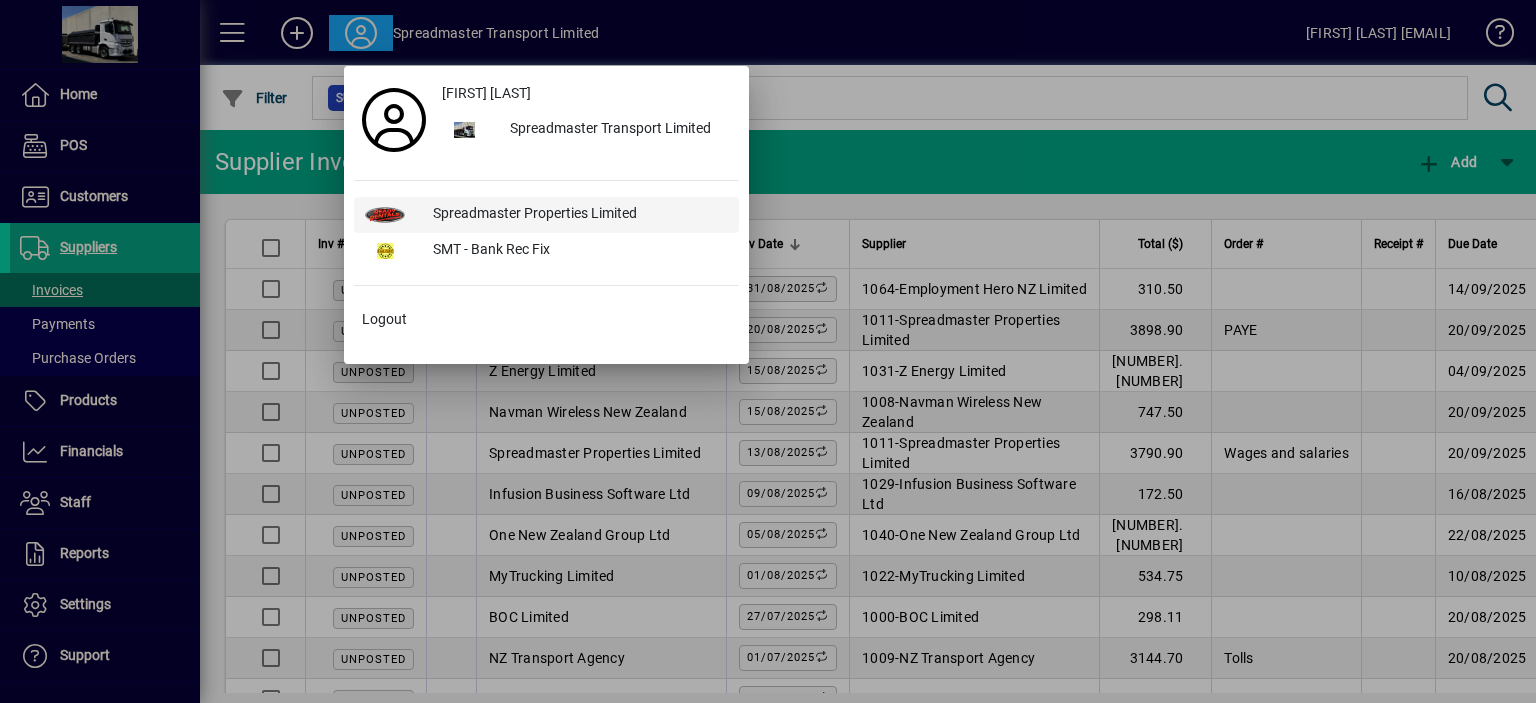 click on "Spreadmaster Properties Limited" at bounding box center [578, 215] 